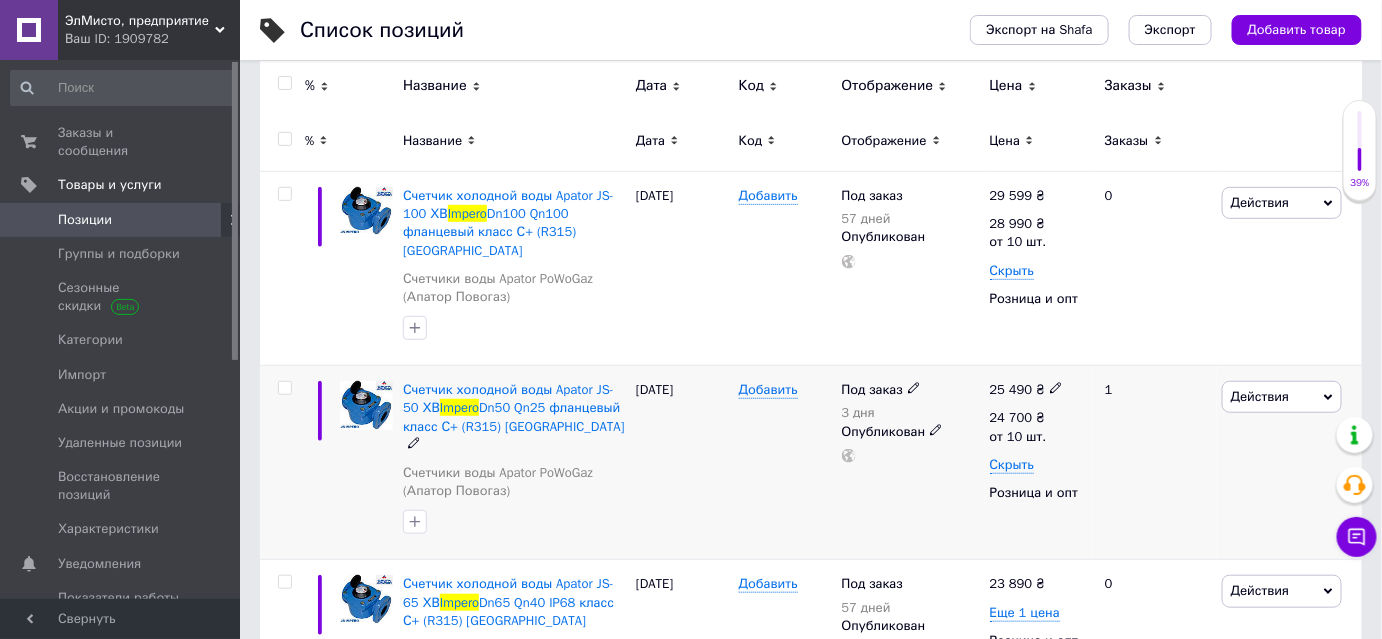 scroll, scrollTop: 272, scrollLeft: 0, axis: vertical 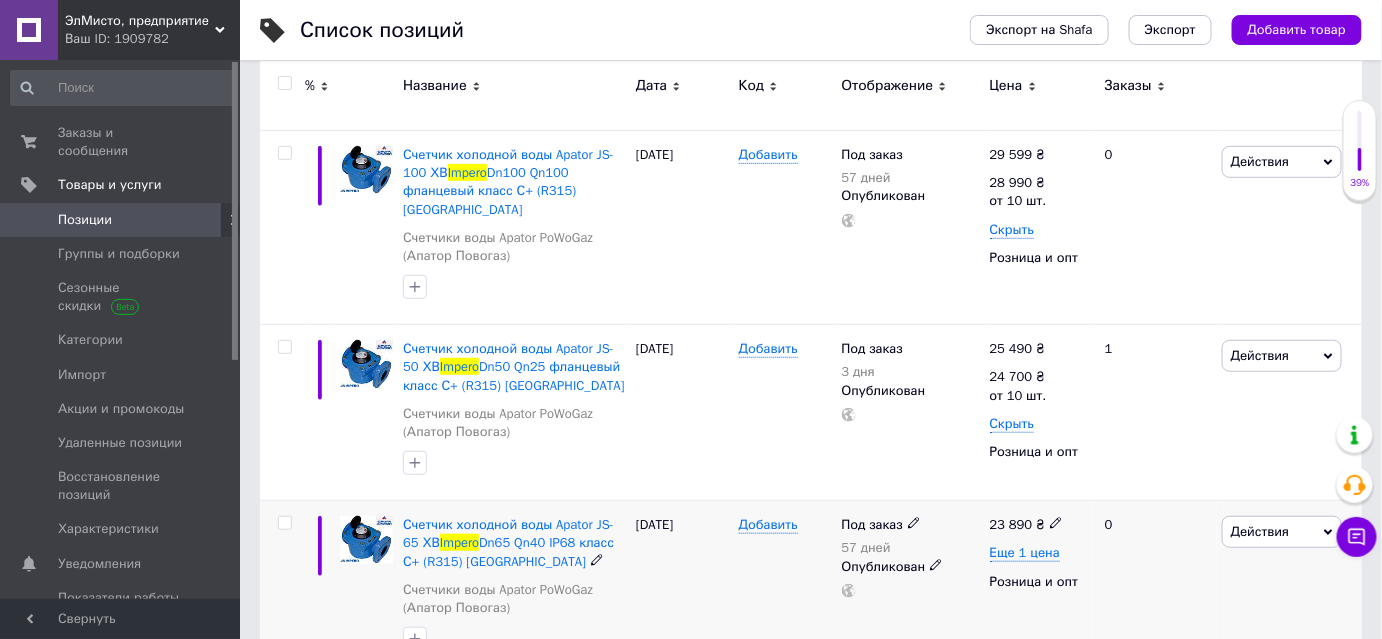 click on "23 890" at bounding box center (1011, 524) 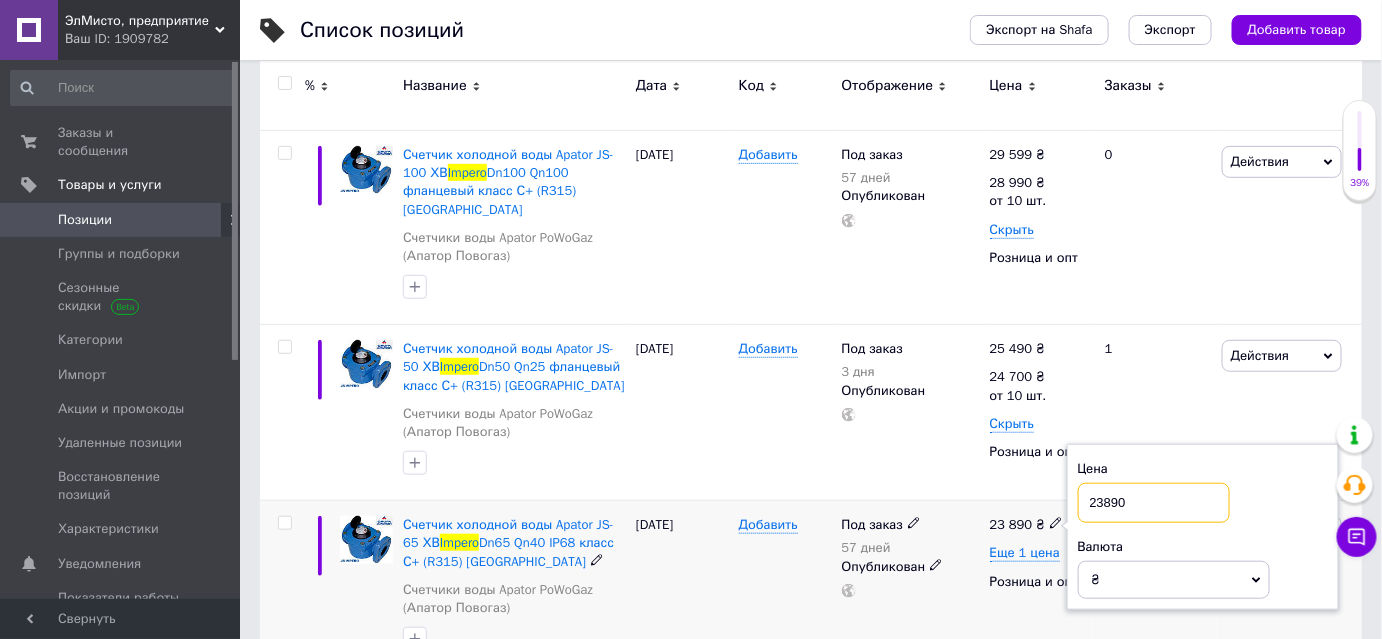 drag, startPoint x: 1130, startPoint y: 487, endPoint x: 1096, endPoint y: 486, distance: 34.0147 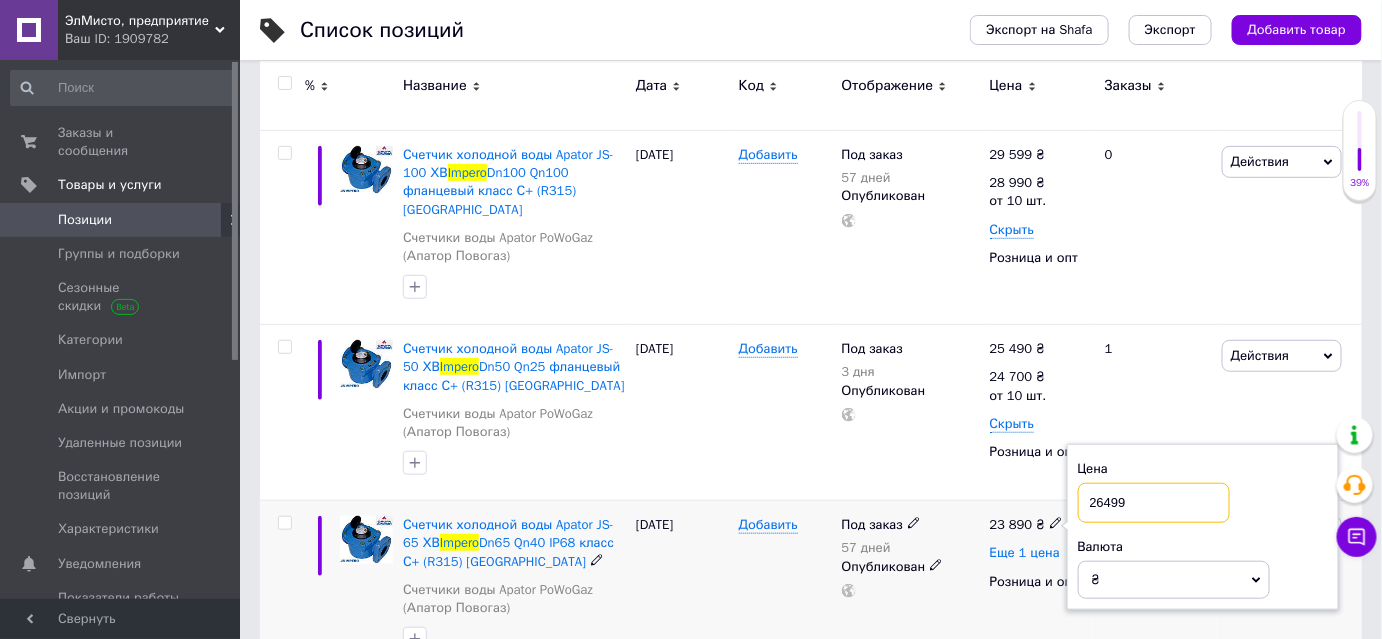 type on "26499" 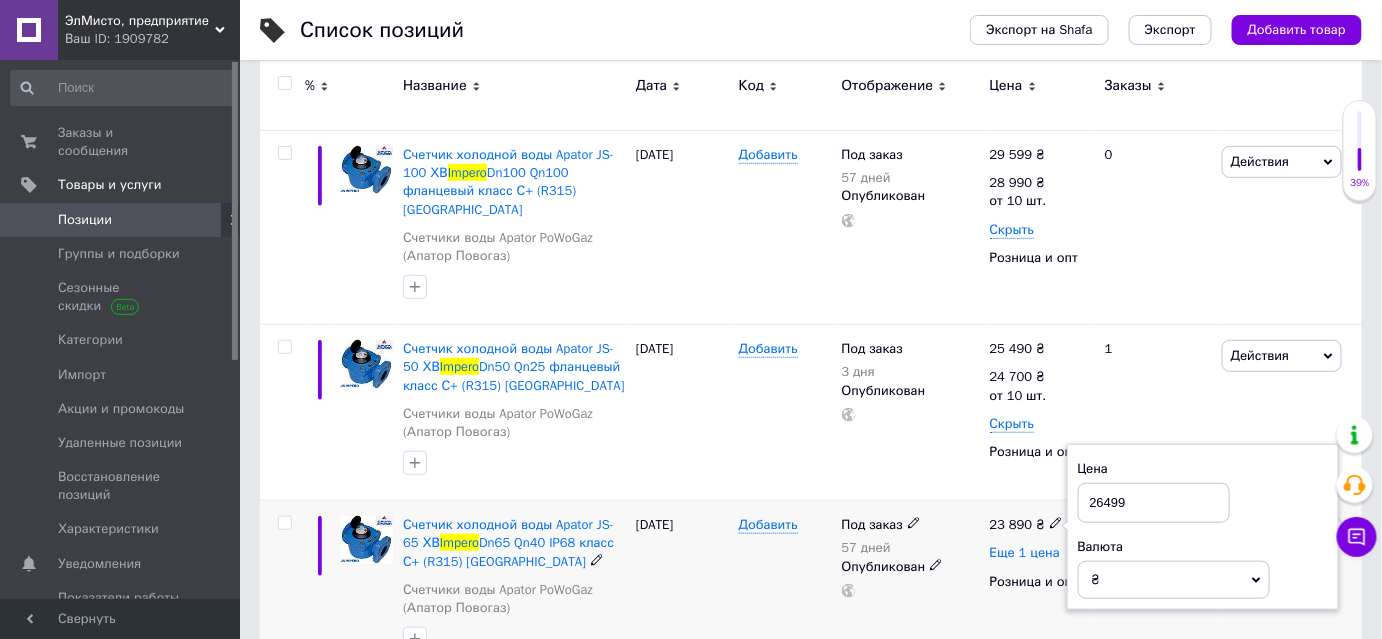 click on "Еще 1 цена" at bounding box center (1025, 553) 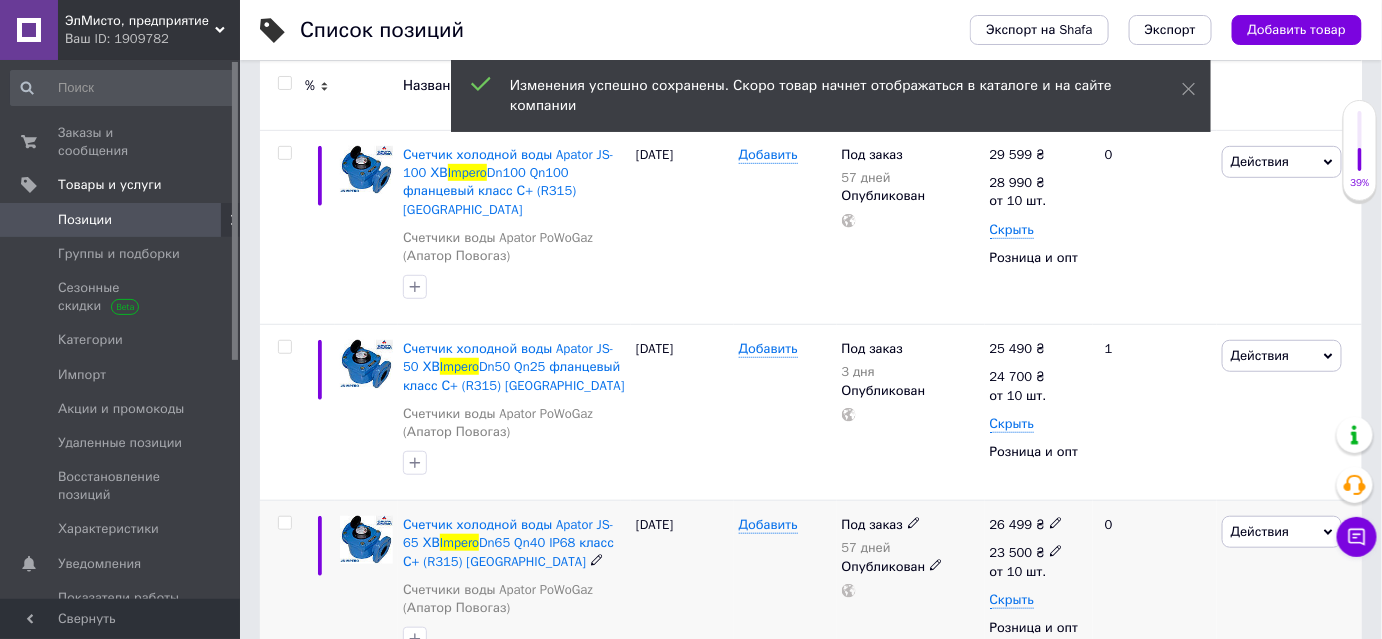 click on "23 500   ₴" at bounding box center [1027, 553] 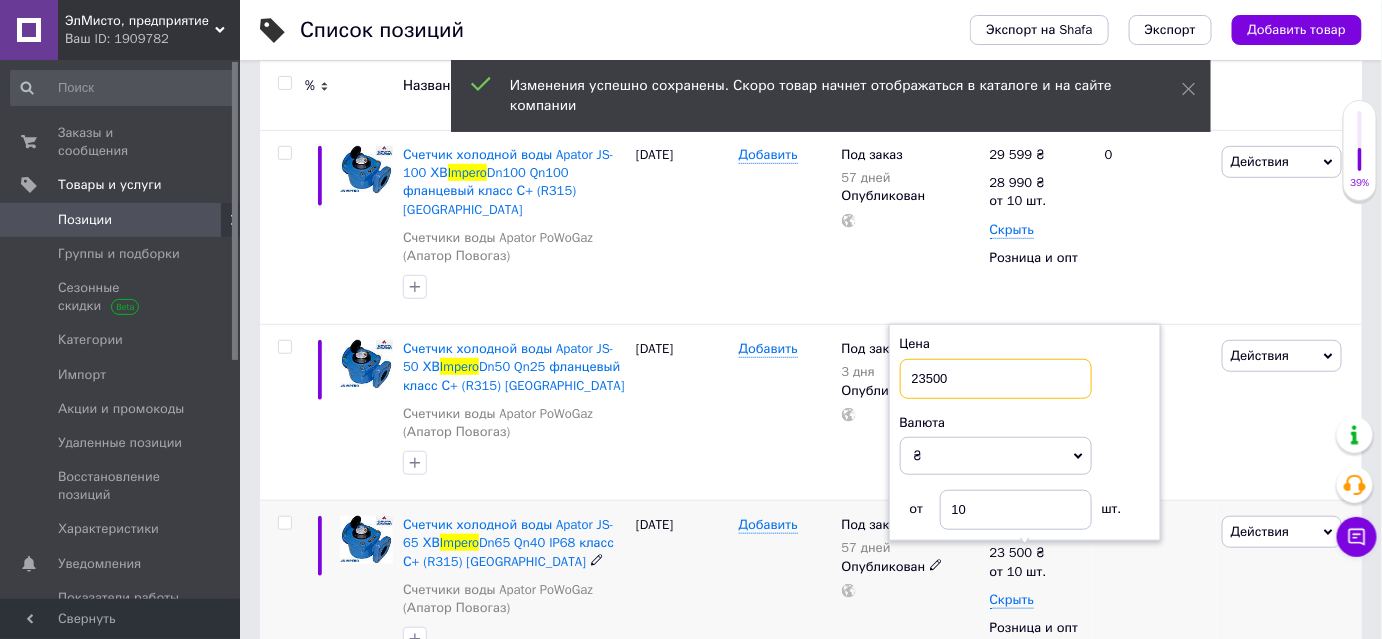 drag, startPoint x: 924, startPoint y: 356, endPoint x: 909, endPoint y: 354, distance: 15.132746 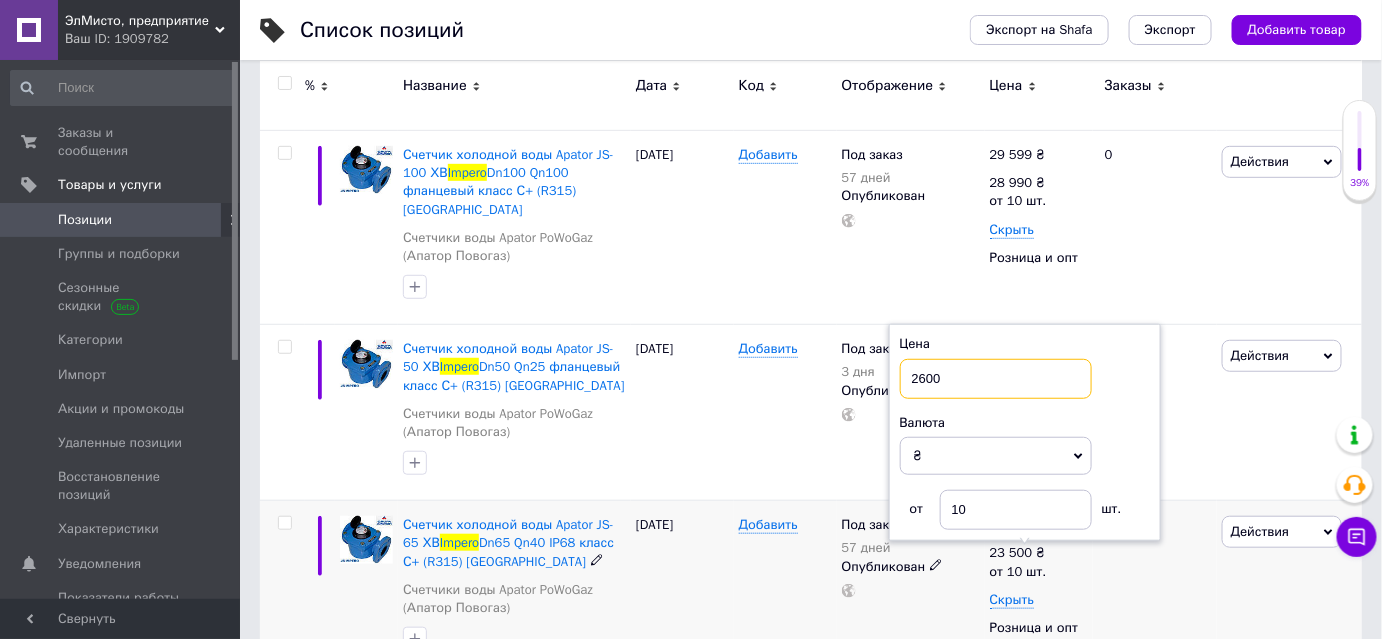 type on "26000" 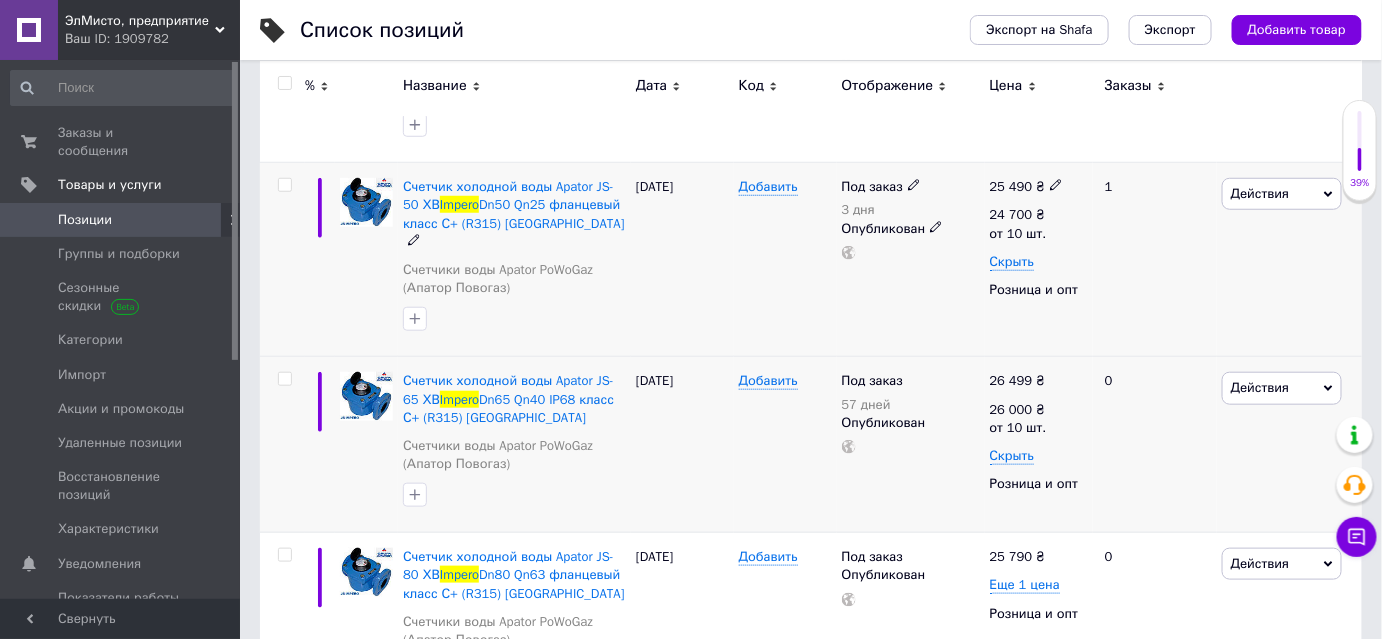scroll, scrollTop: 484, scrollLeft: 0, axis: vertical 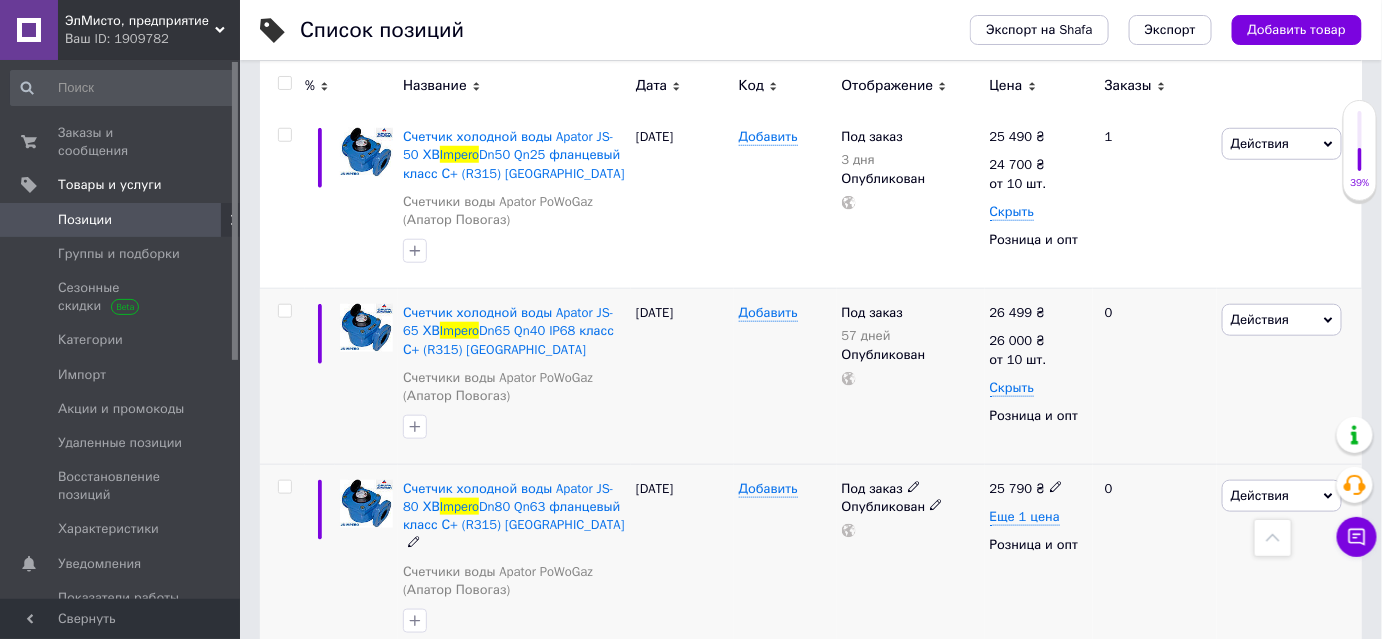 click on "25 790" at bounding box center [1011, 488] 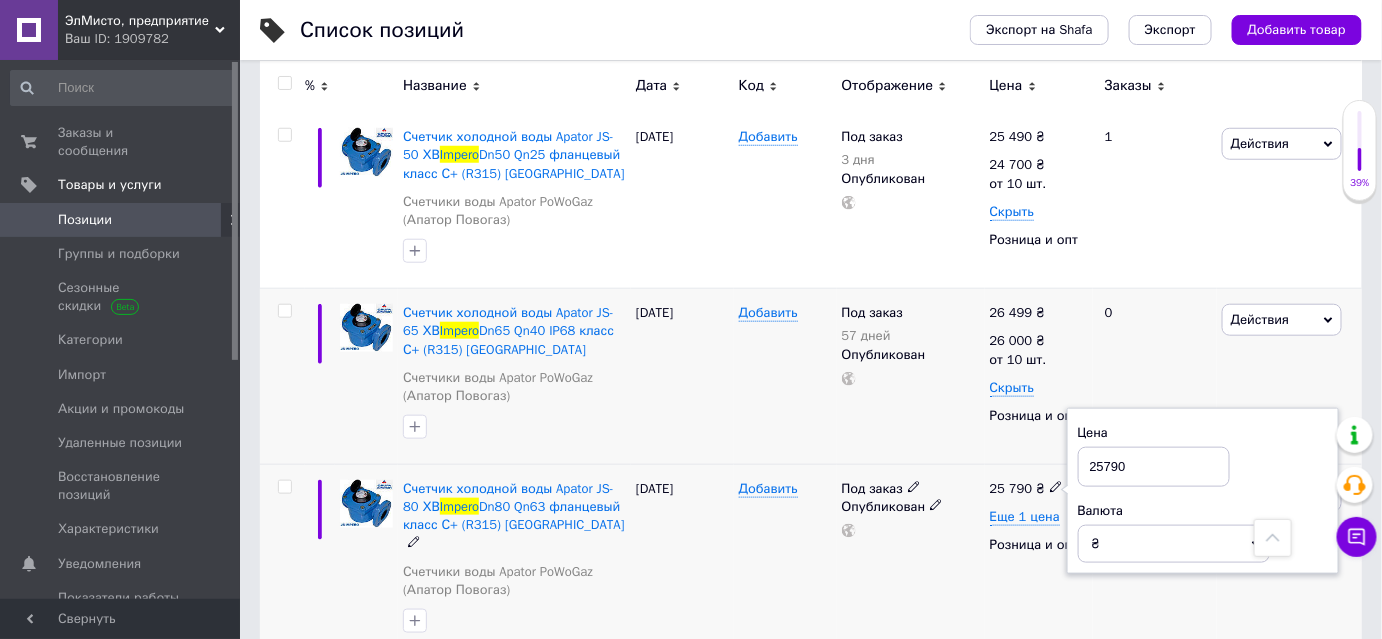 drag, startPoint x: 1147, startPoint y: 443, endPoint x: 1078, endPoint y: 448, distance: 69.18092 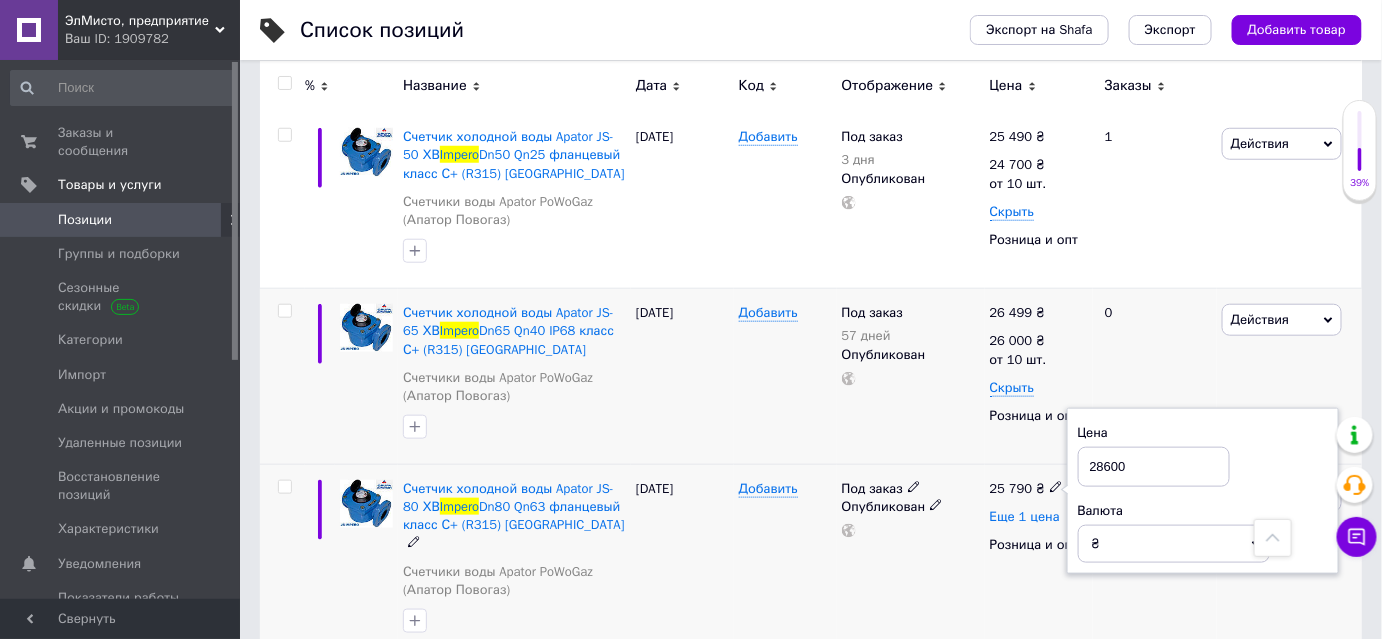 type on "28600" 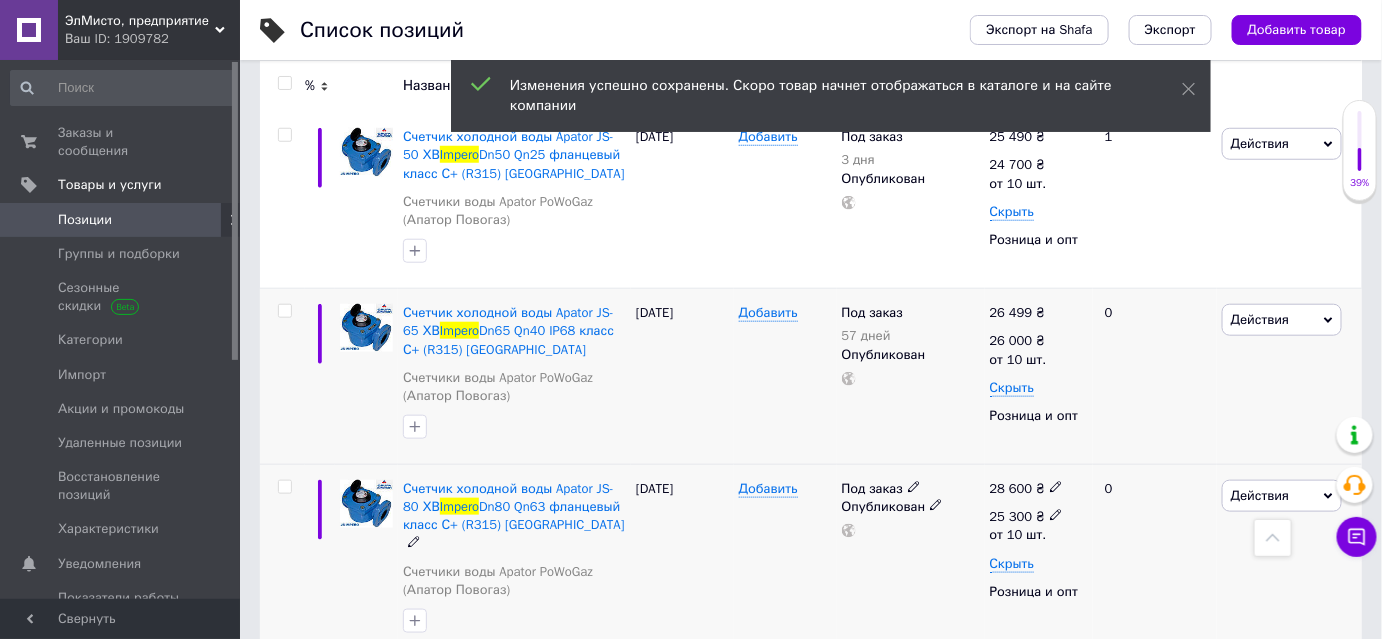click on "25 300" at bounding box center (1011, 516) 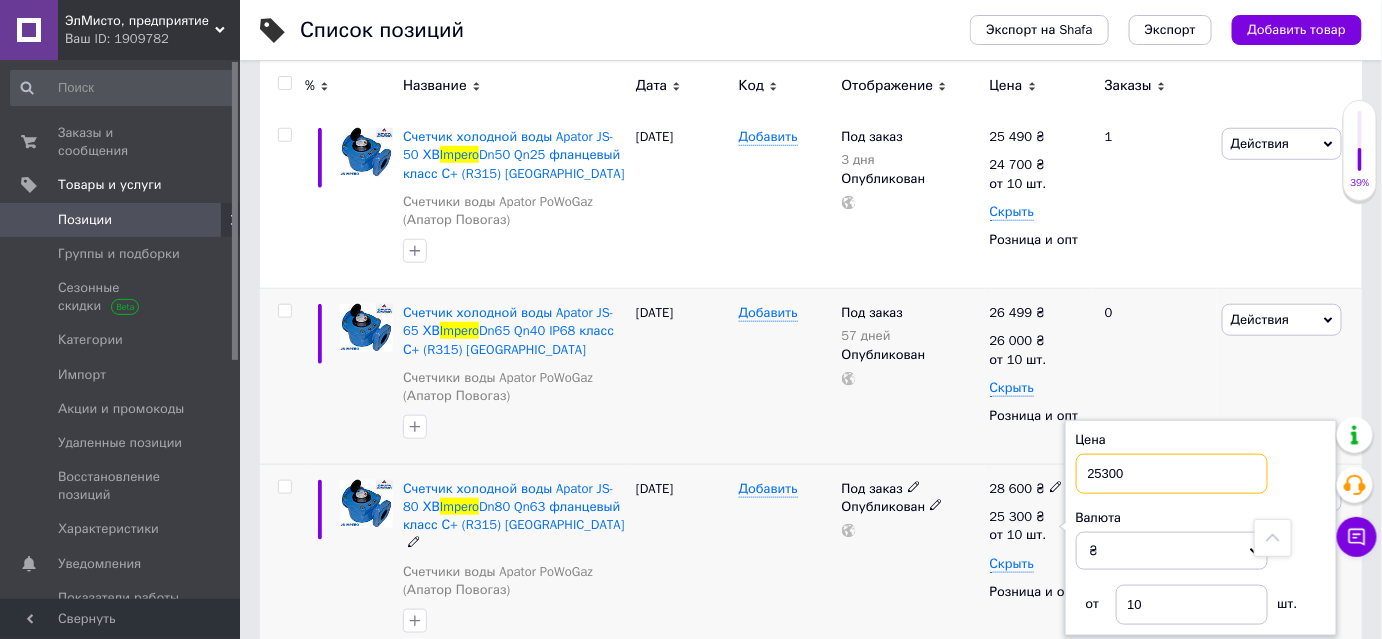 drag, startPoint x: 1135, startPoint y: 447, endPoint x: 1088, endPoint y: 450, distance: 47.095646 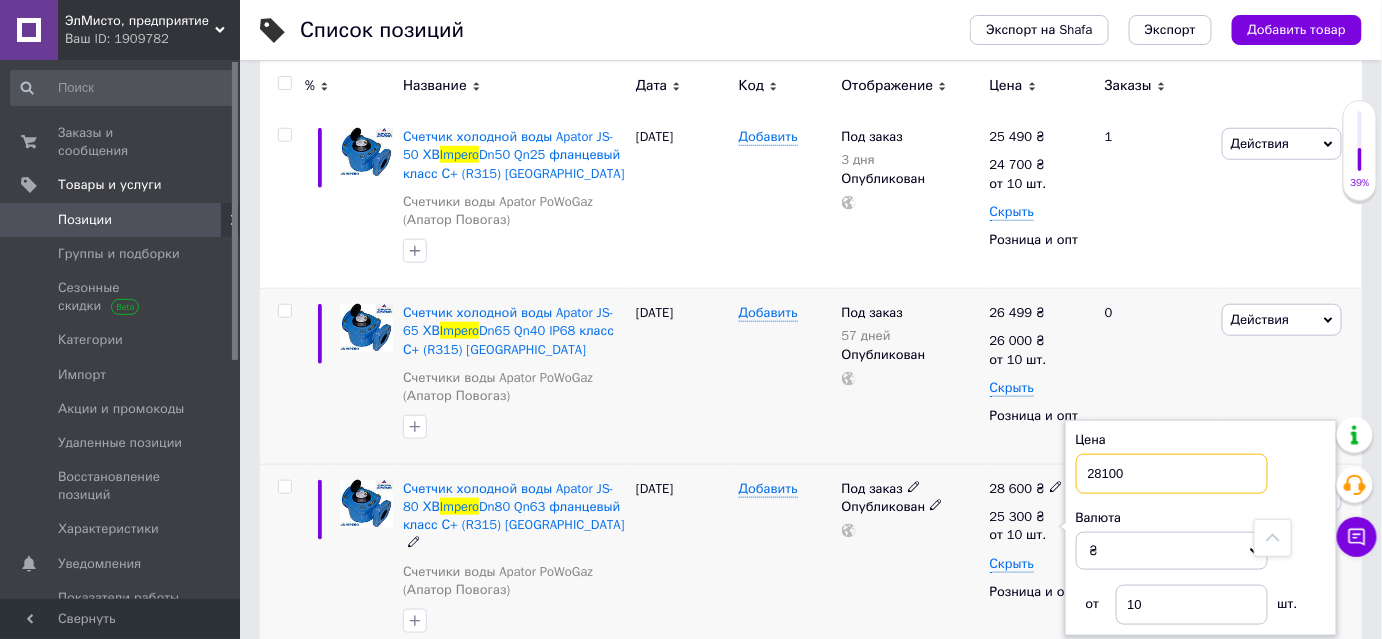 type on "28100" 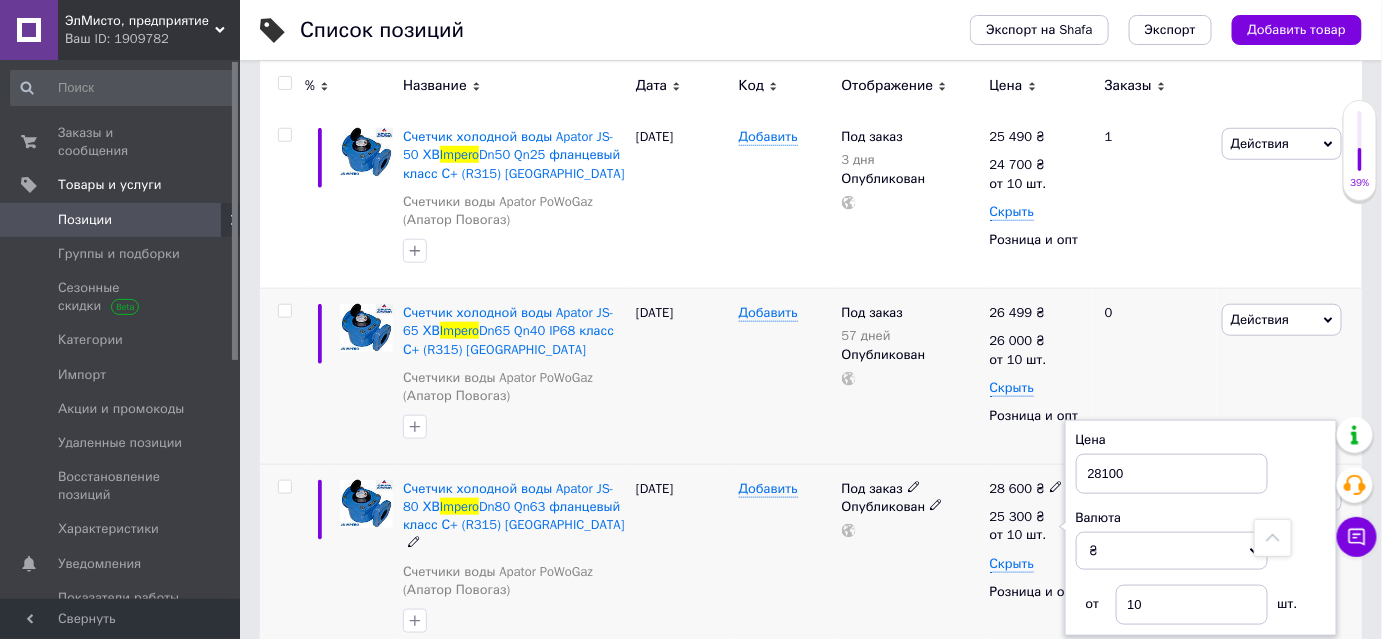click on "Под заказ Опубликован" at bounding box center (911, 562) 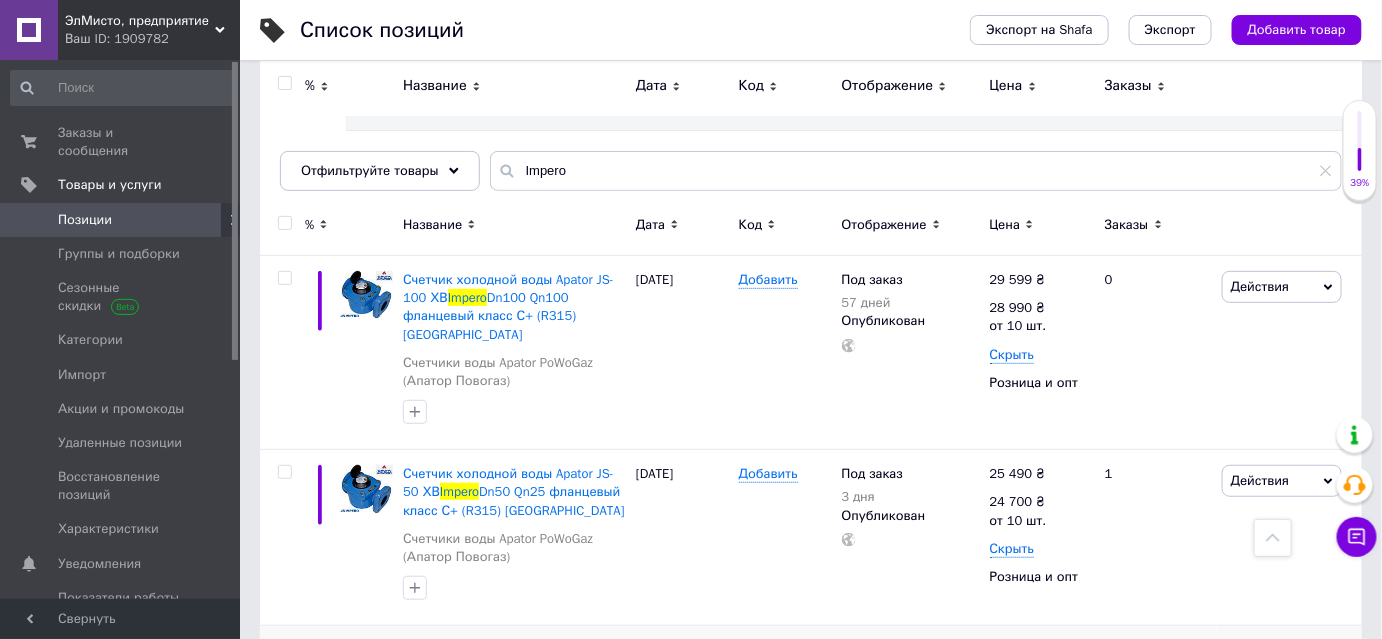 scroll, scrollTop: 0, scrollLeft: 0, axis: both 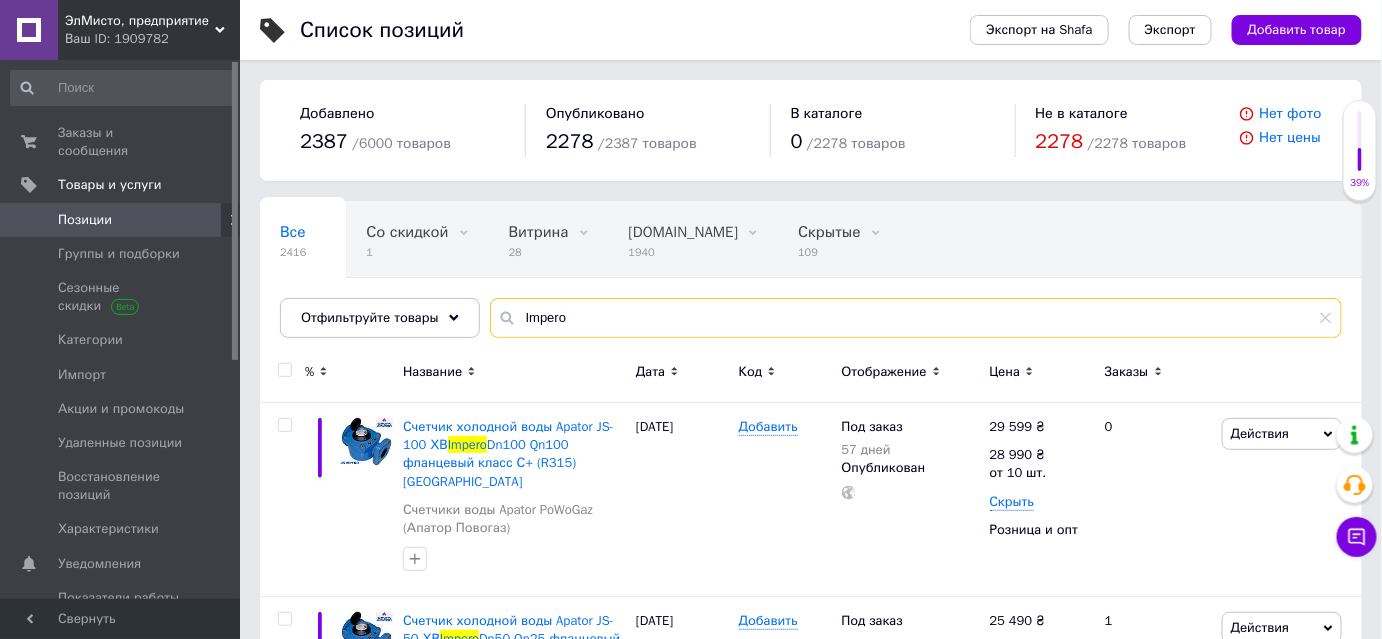 drag, startPoint x: 567, startPoint y: 312, endPoint x: 517, endPoint y: 312, distance: 50 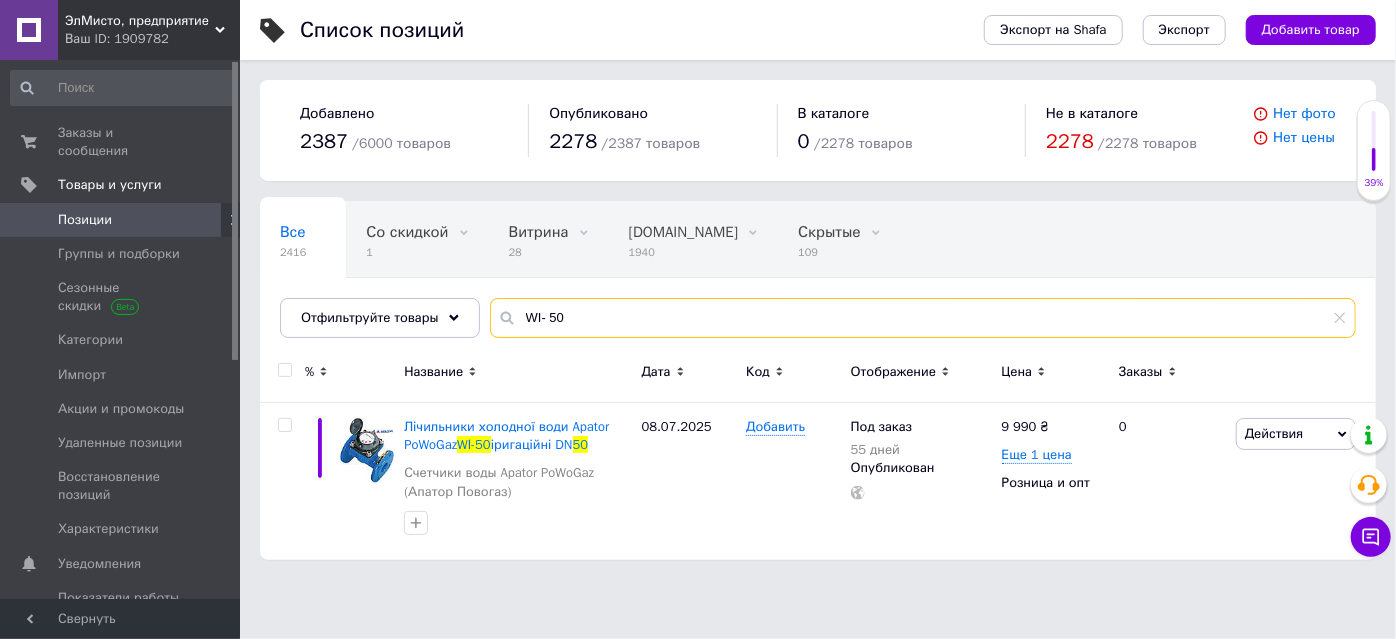 drag, startPoint x: 560, startPoint y: 314, endPoint x: 510, endPoint y: 317, distance: 50.08992 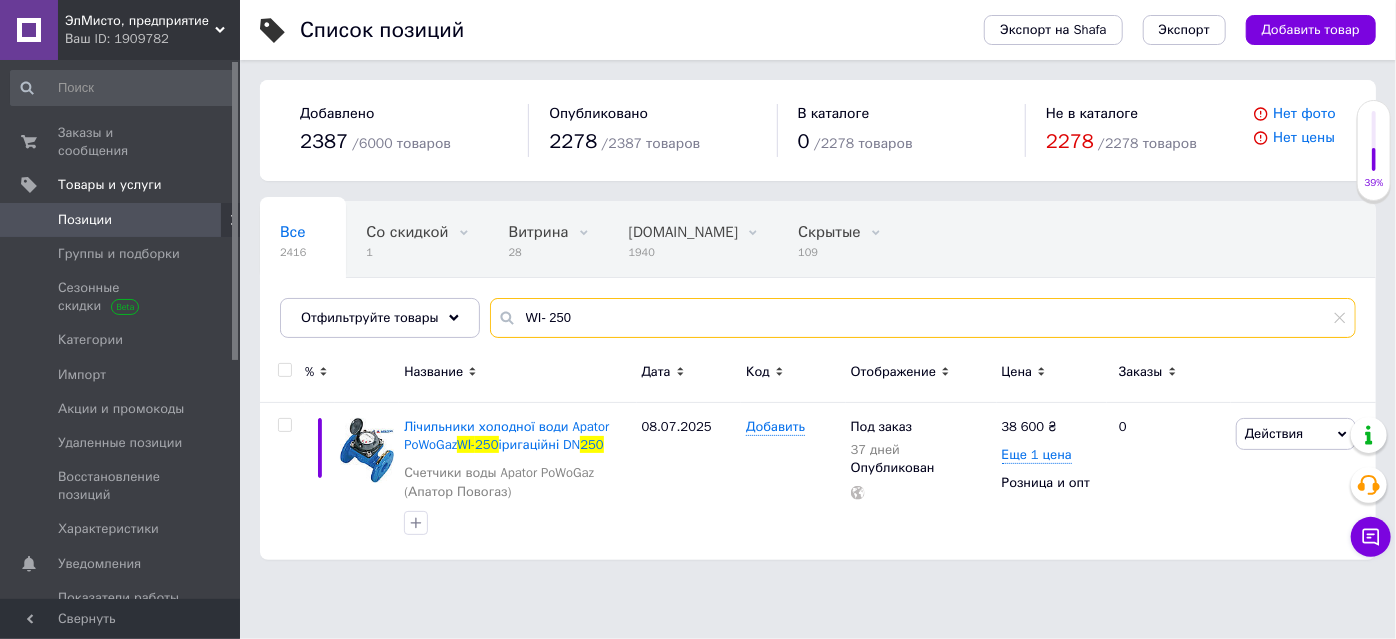 drag, startPoint x: 572, startPoint y: 319, endPoint x: 518, endPoint y: 318, distance: 54.00926 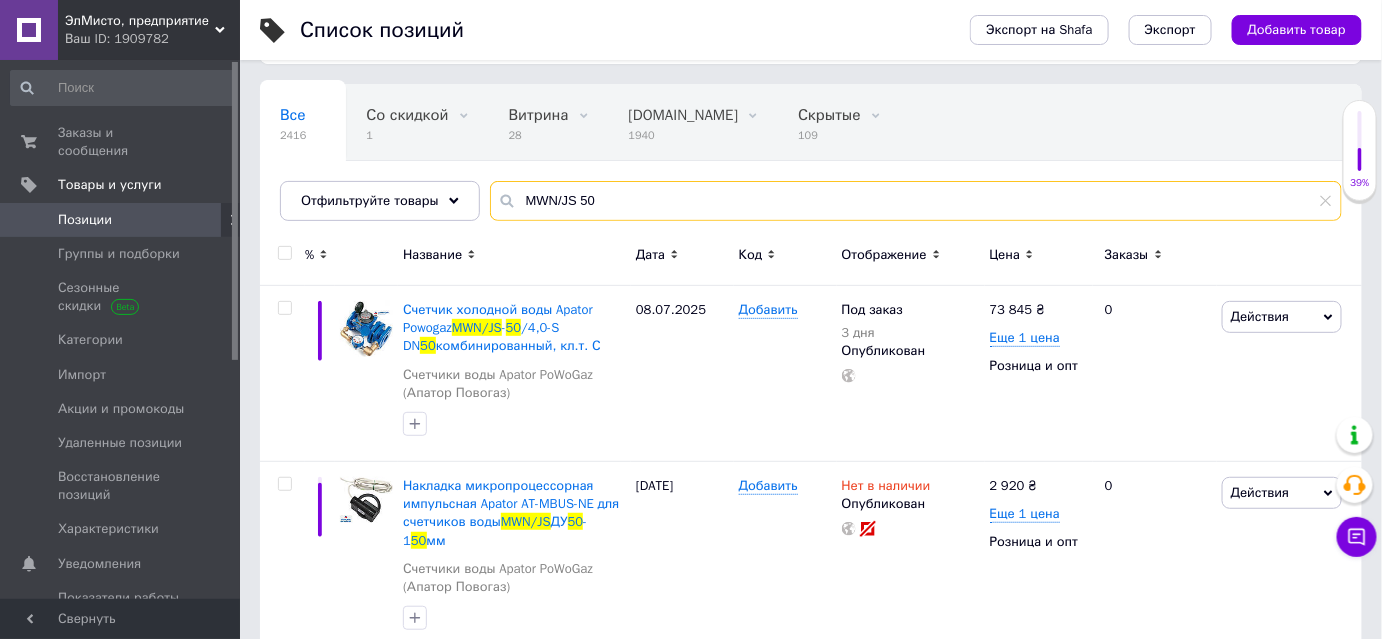 scroll, scrollTop: 151, scrollLeft: 0, axis: vertical 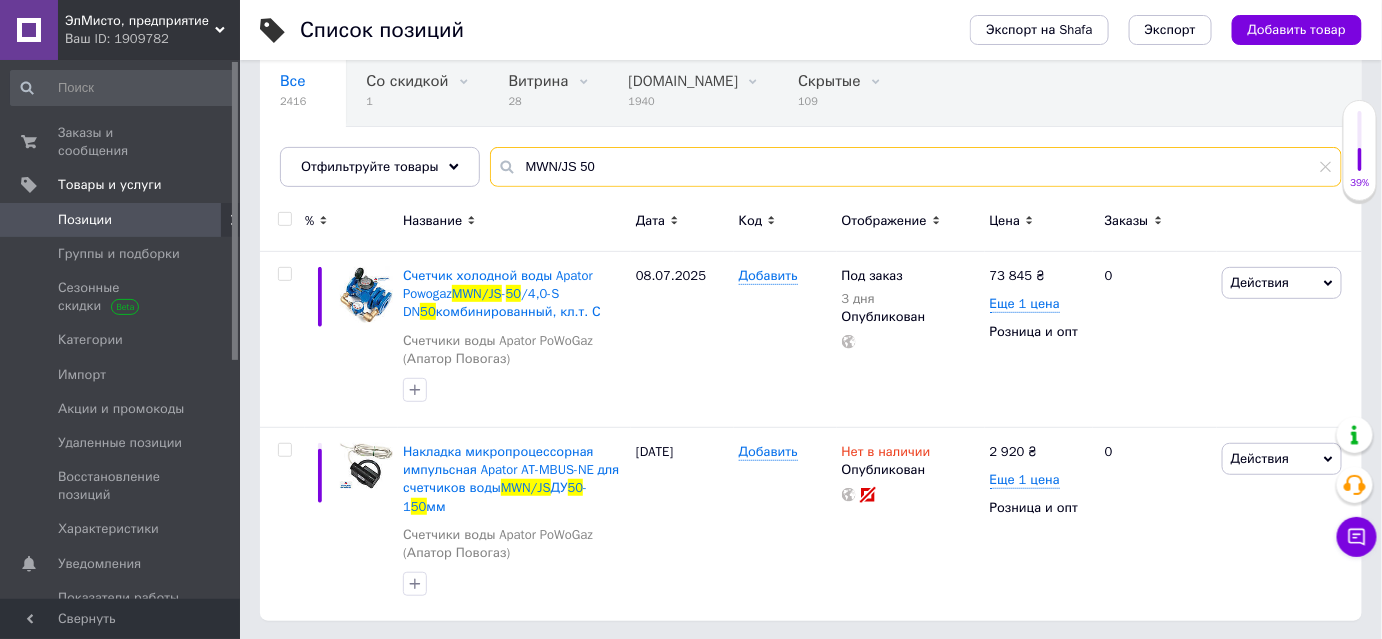 drag, startPoint x: 589, startPoint y: 164, endPoint x: 516, endPoint y: 165, distance: 73.00685 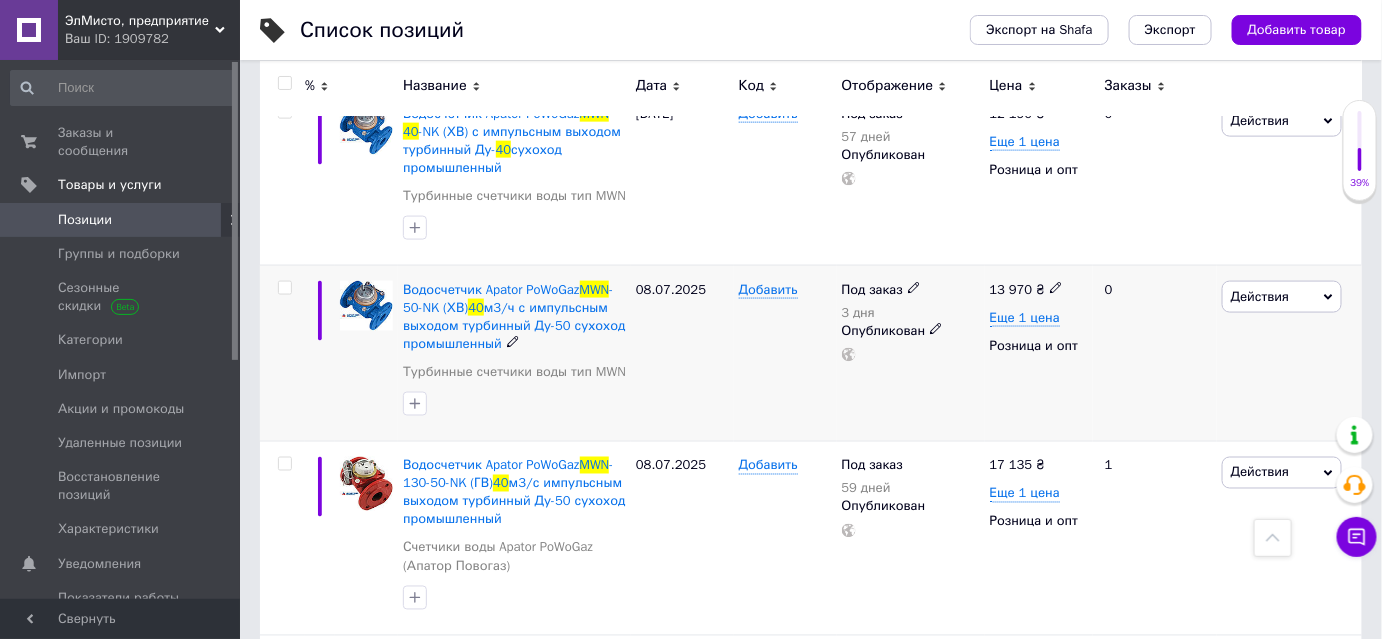 scroll, scrollTop: 641, scrollLeft: 0, axis: vertical 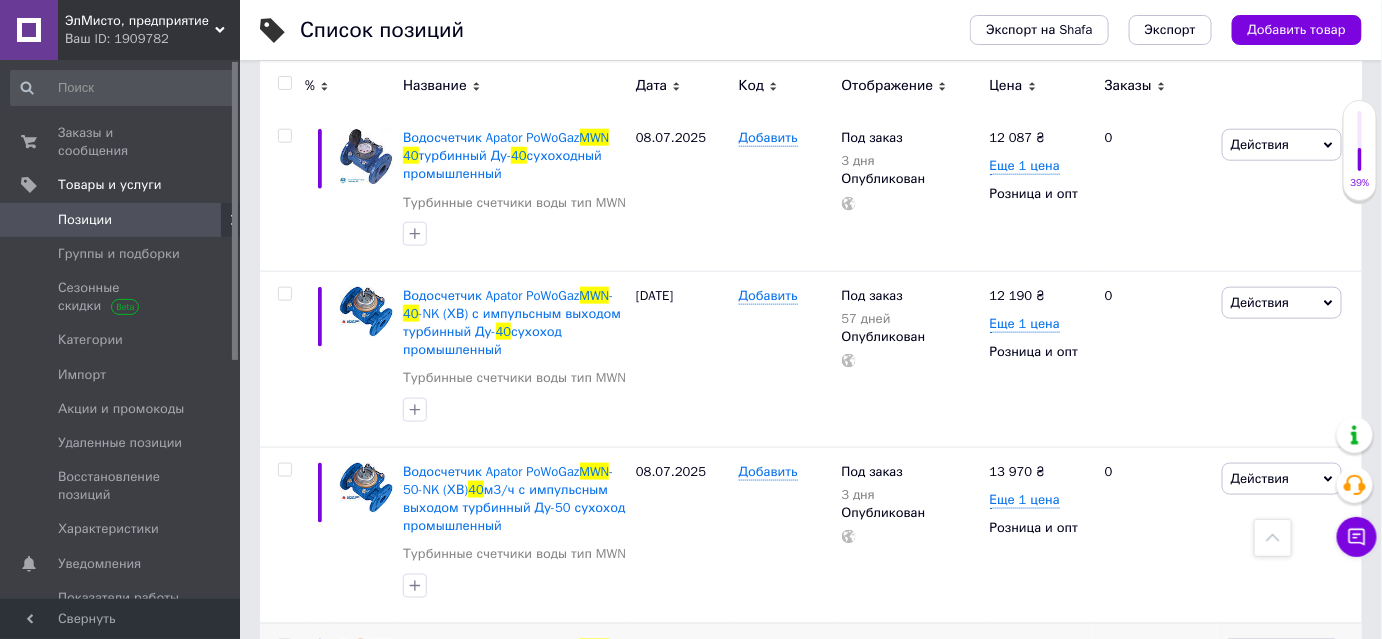 type on "MWN 40" 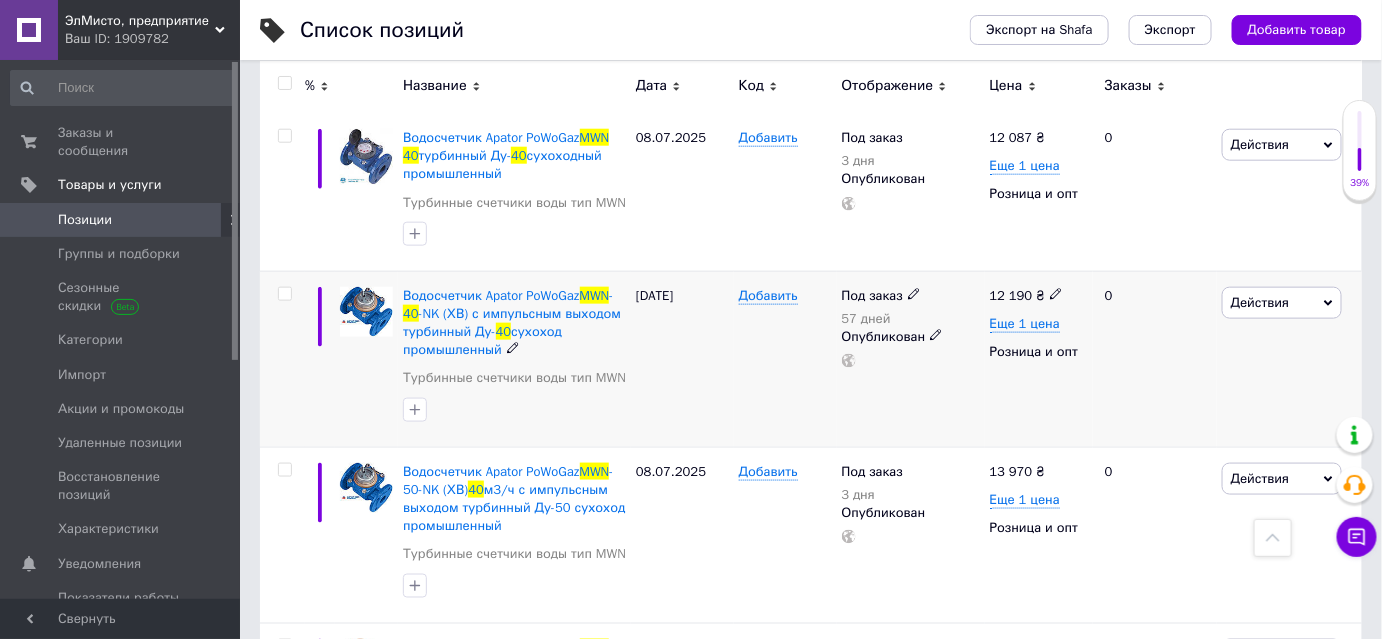 click on "12 190" at bounding box center (1011, 295) 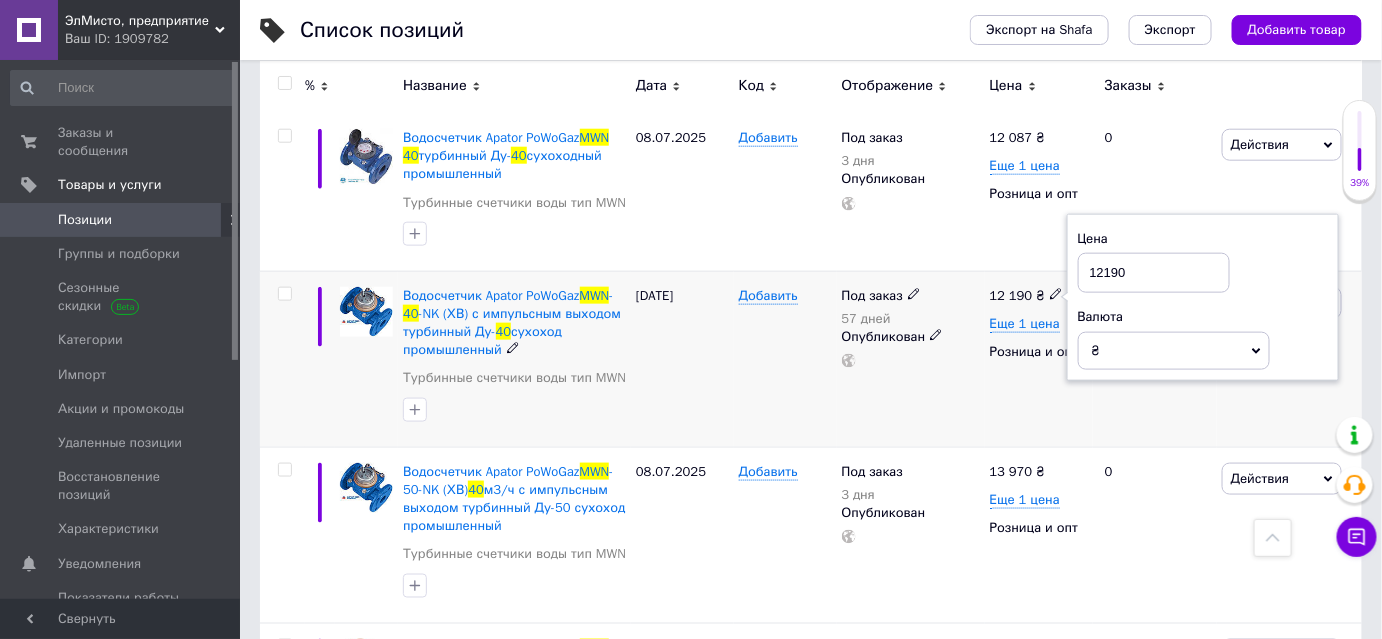 drag, startPoint x: 1130, startPoint y: 268, endPoint x: 1104, endPoint y: 267, distance: 26.019224 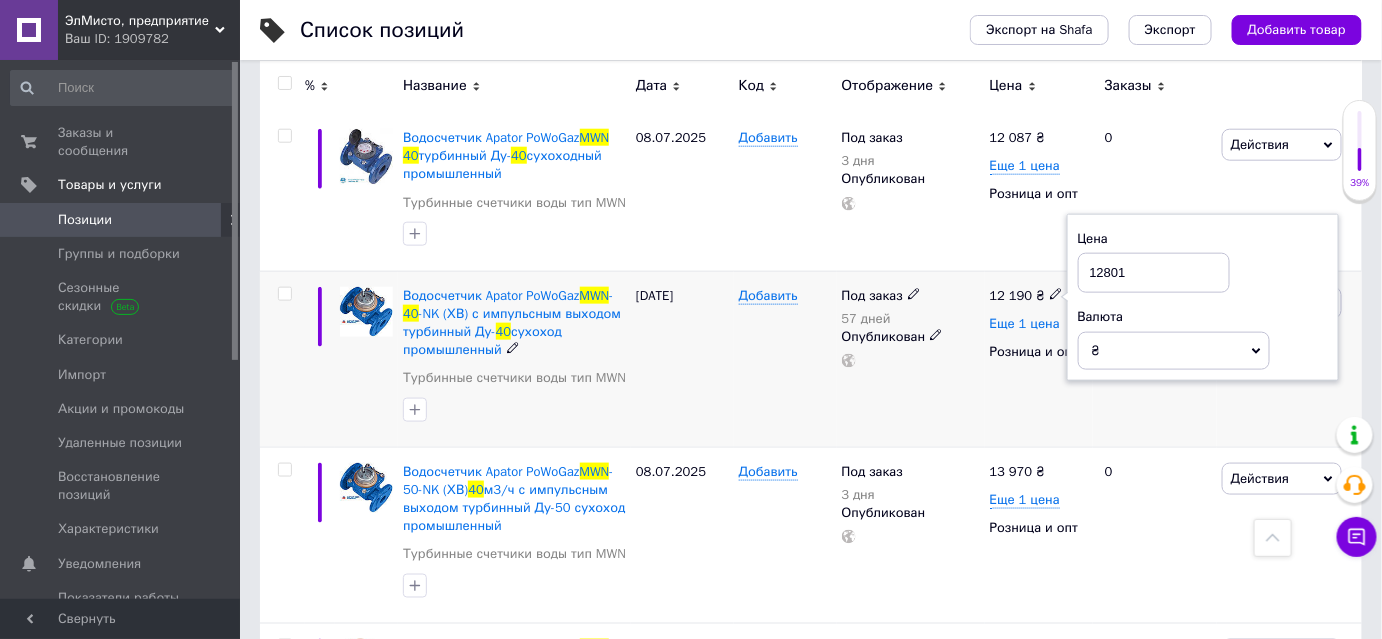 type on "12801" 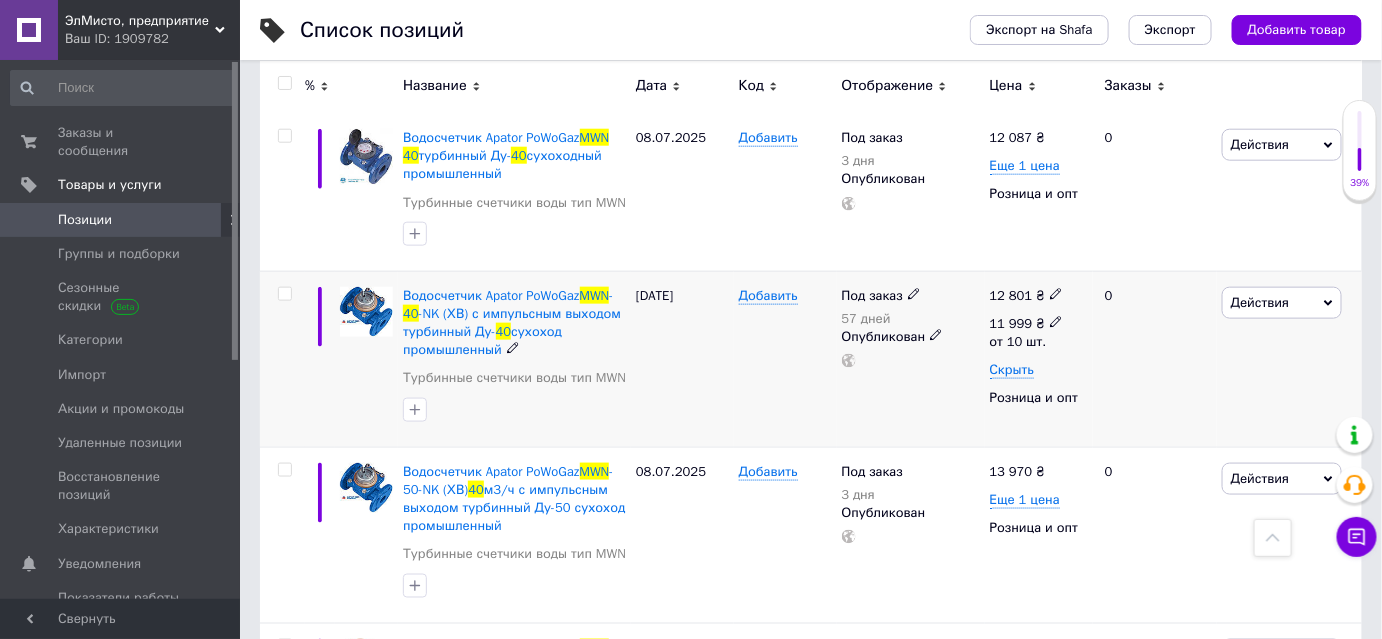 click on "11 999" at bounding box center [1011, 323] 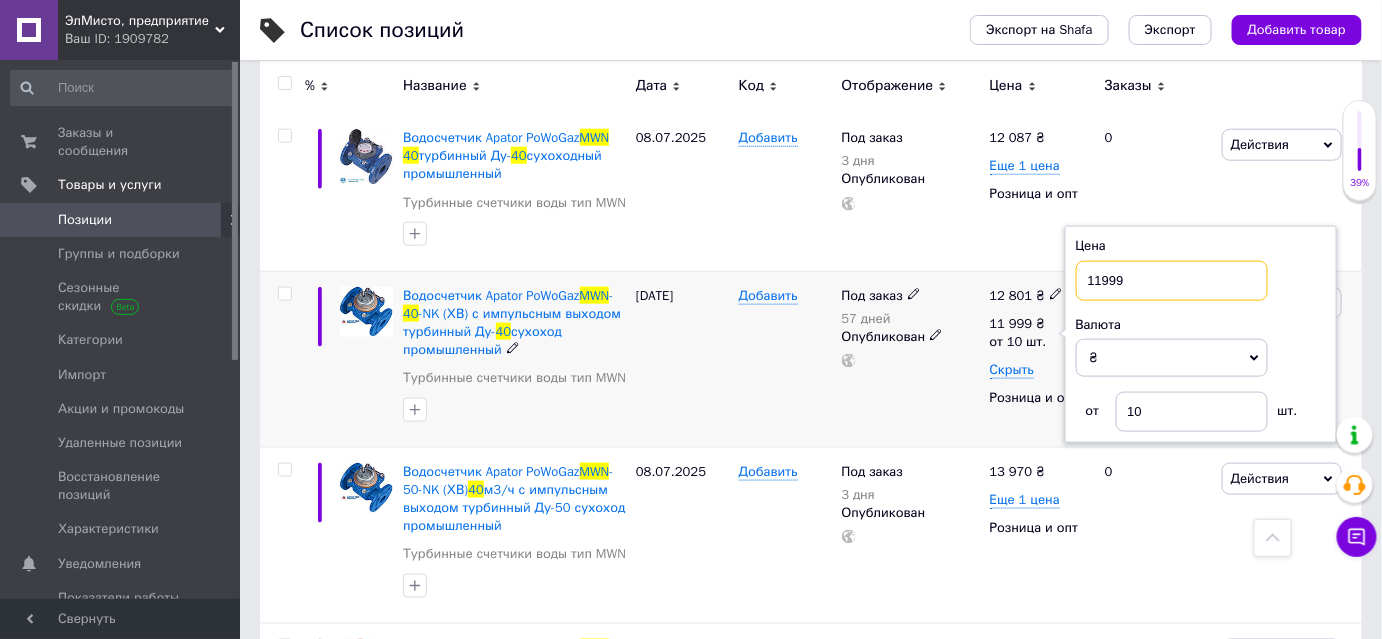 drag, startPoint x: 1146, startPoint y: 271, endPoint x: 1094, endPoint y: 272, distance: 52.009613 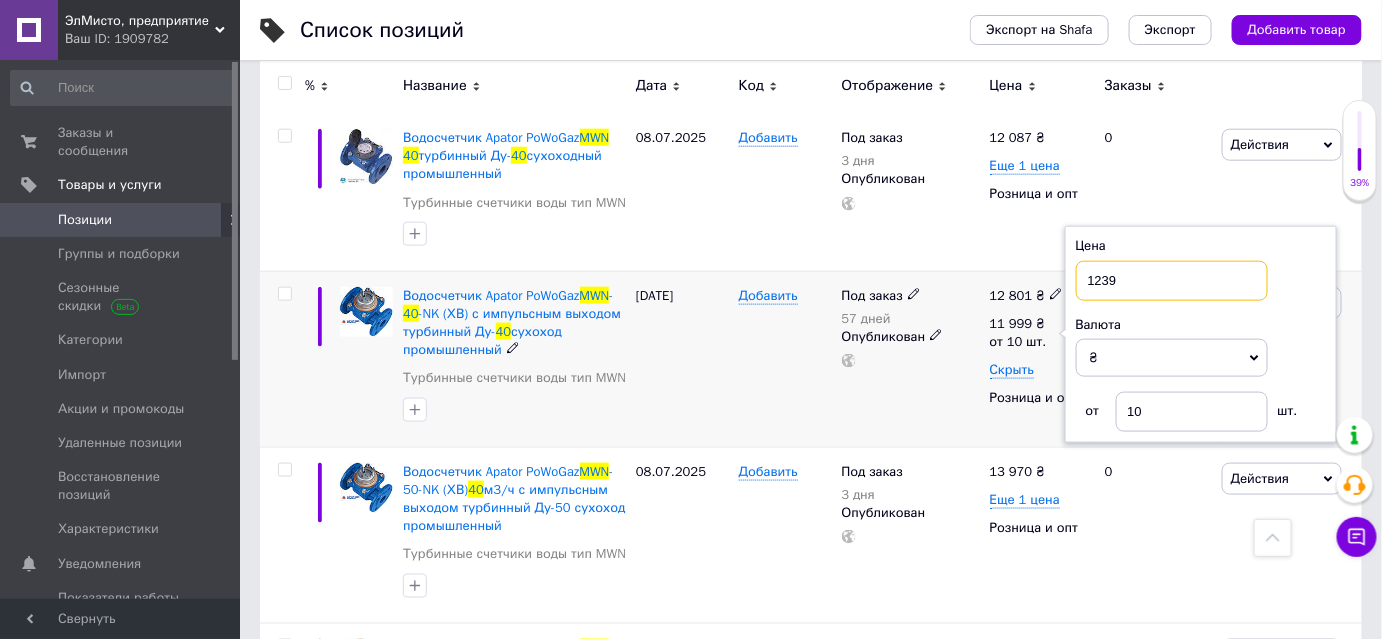 type on "12390" 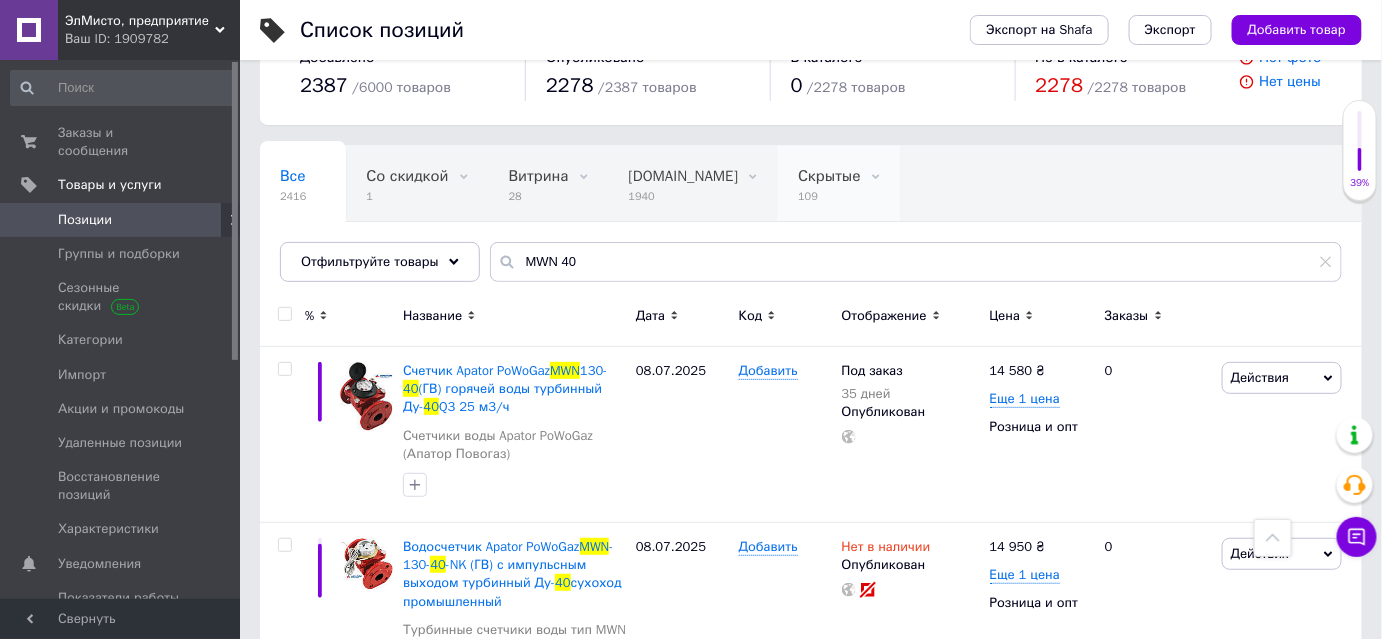scroll, scrollTop: 0, scrollLeft: 0, axis: both 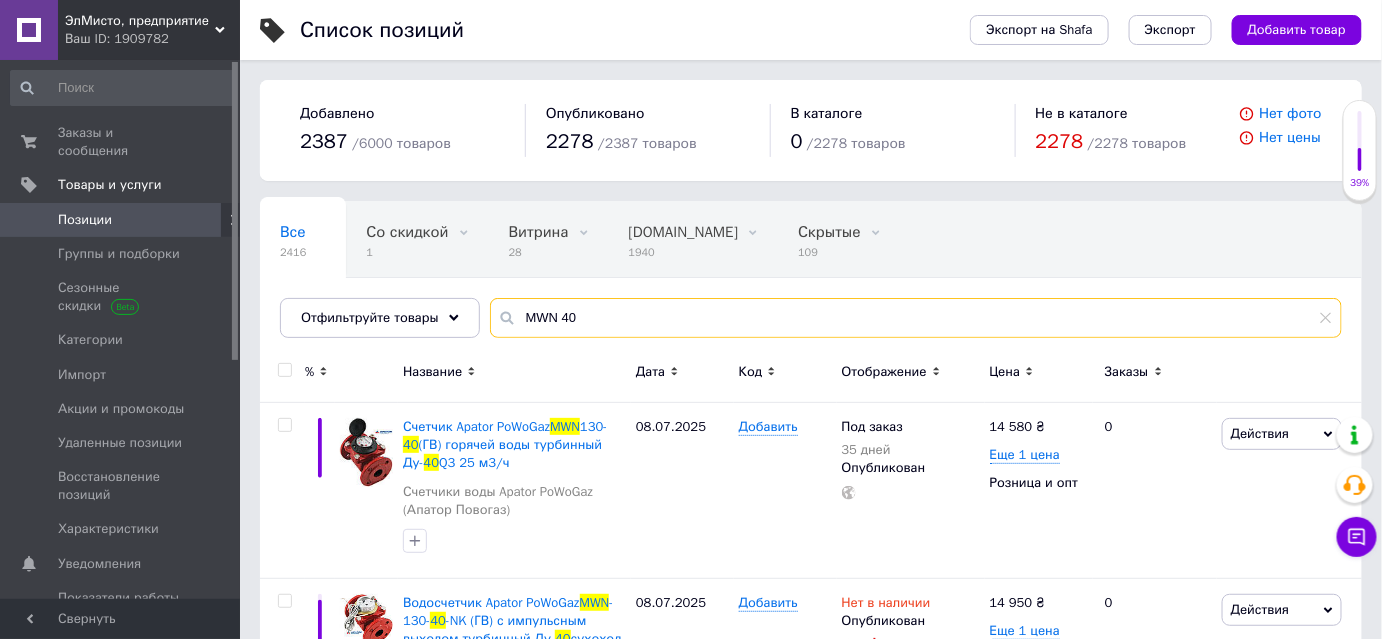 drag, startPoint x: 536, startPoint y: 319, endPoint x: 515, endPoint y: 319, distance: 21 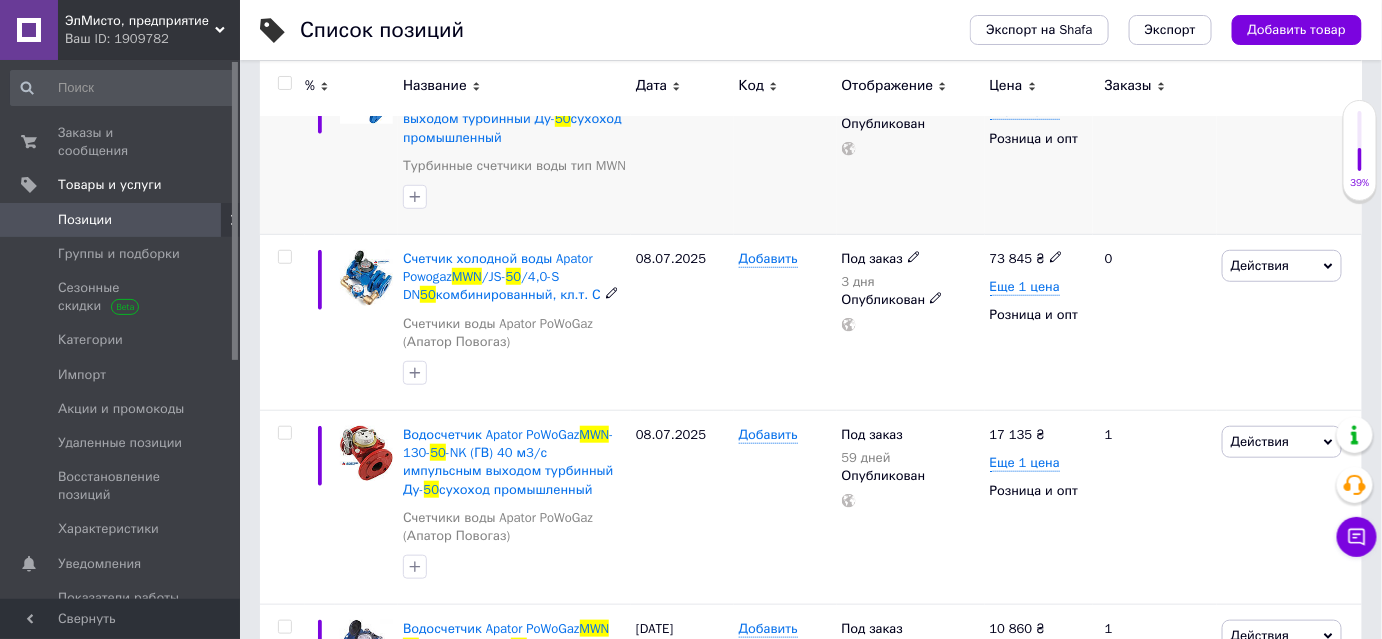 scroll, scrollTop: 454, scrollLeft: 0, axis: vertical 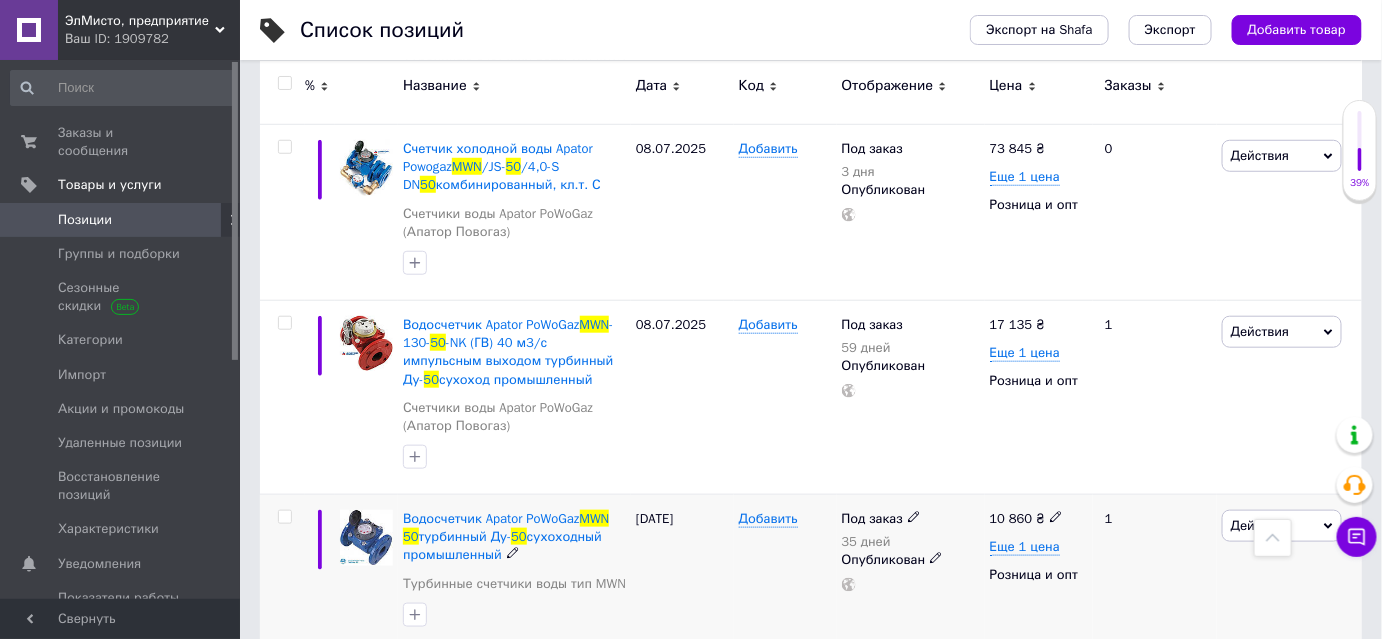 type on "MWN 50" 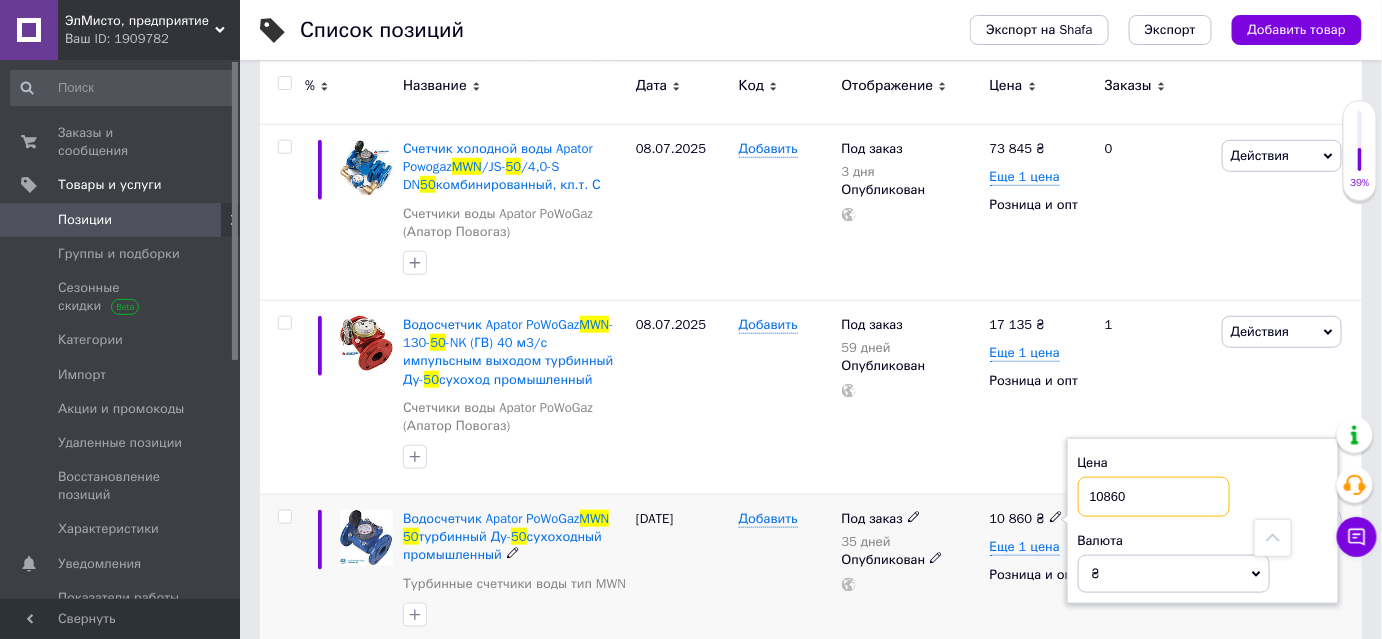 drag, startPoint x: 1131, startPoint y: 491, endPoint x: 1090, endPoint y: 491, distance: 41 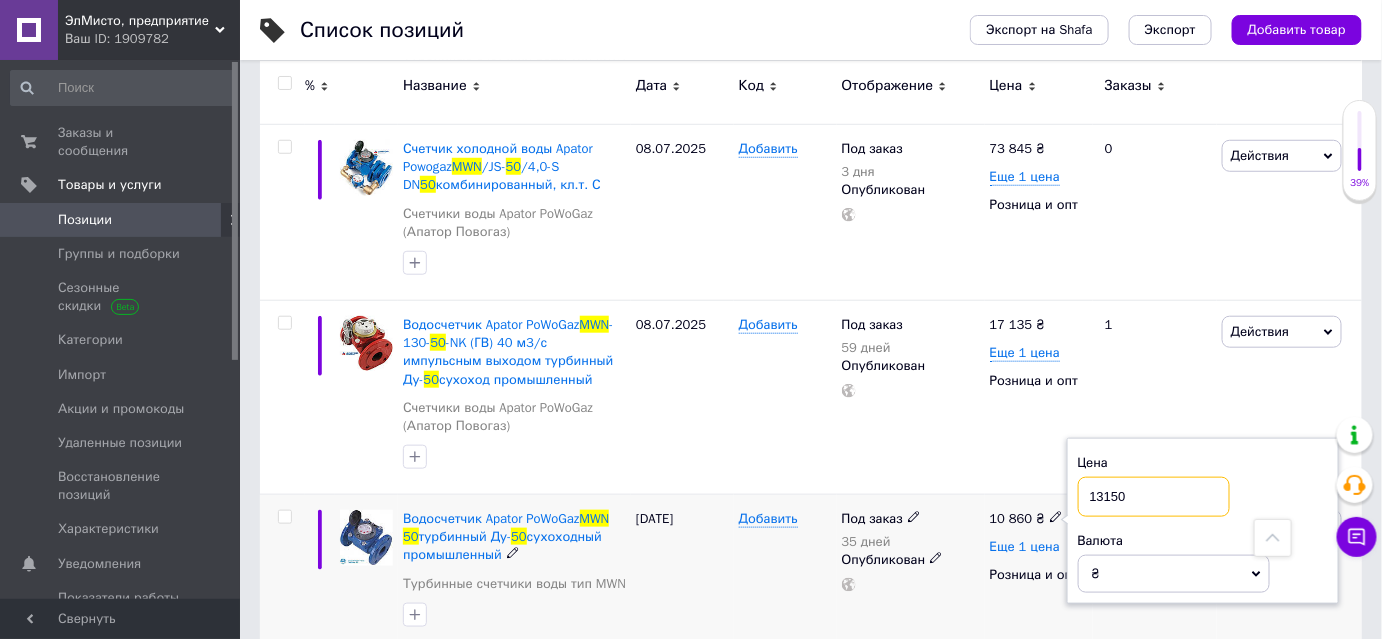 type on "13150" 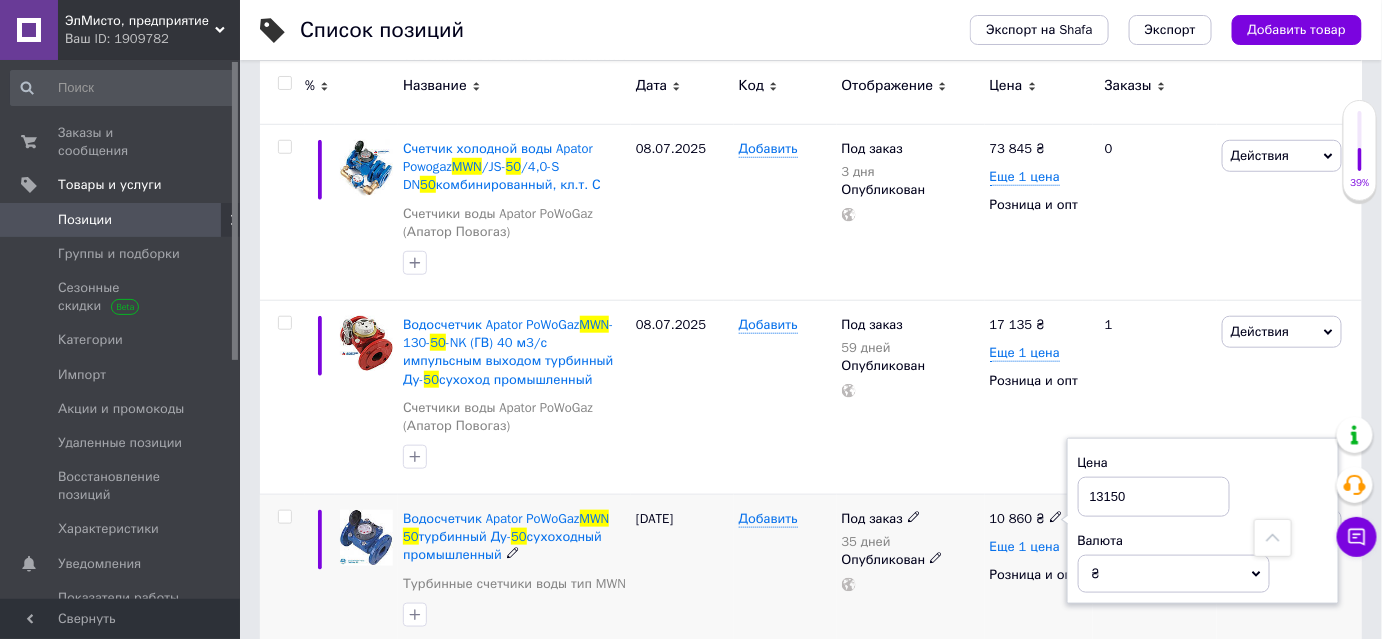 click on "Еще 1 цена" at bounding box center [1025, 547] 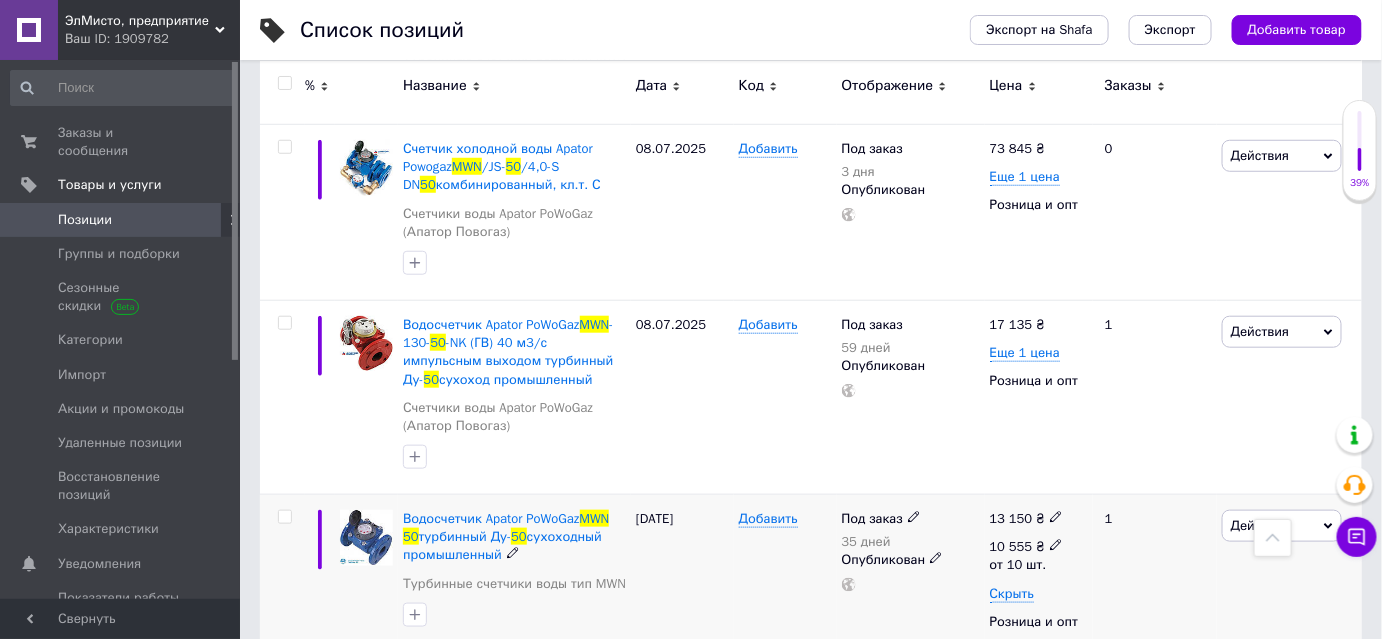 click on "10 555" at bounding box center [1011, 546] 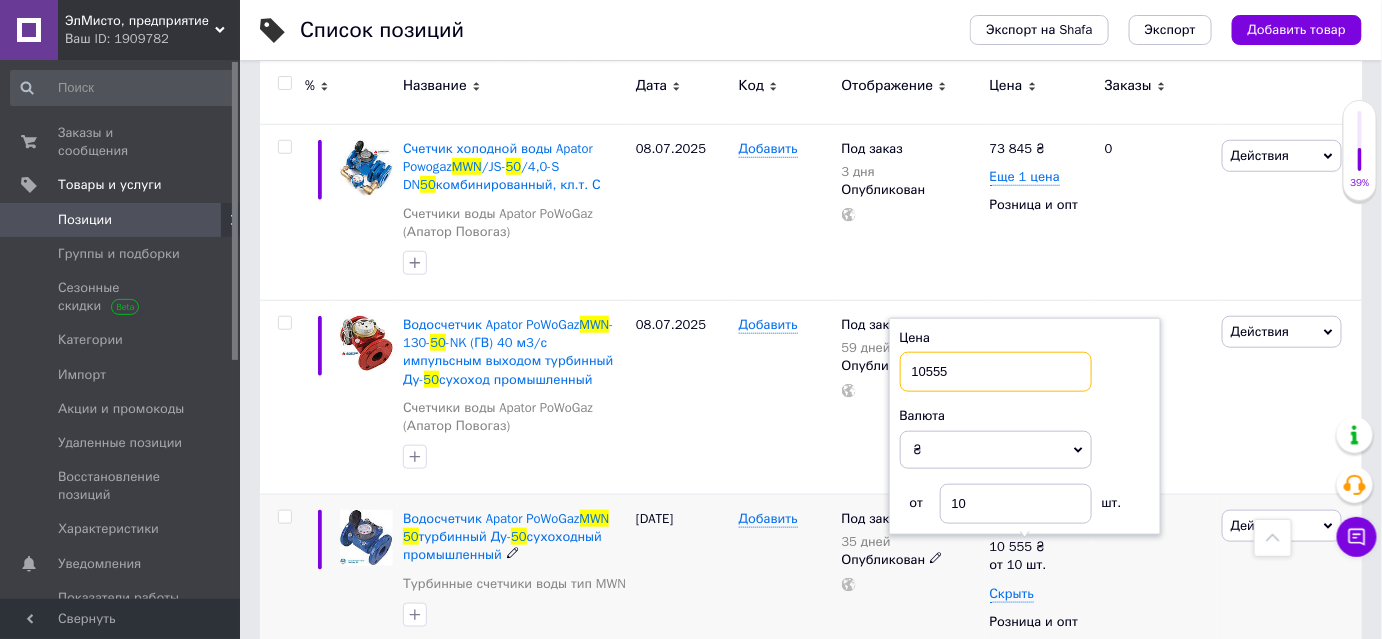 drag, startPoint x: 920, startPoint y: 367, endPoint x: 895, endPoint y: 370, distance: 25.179358 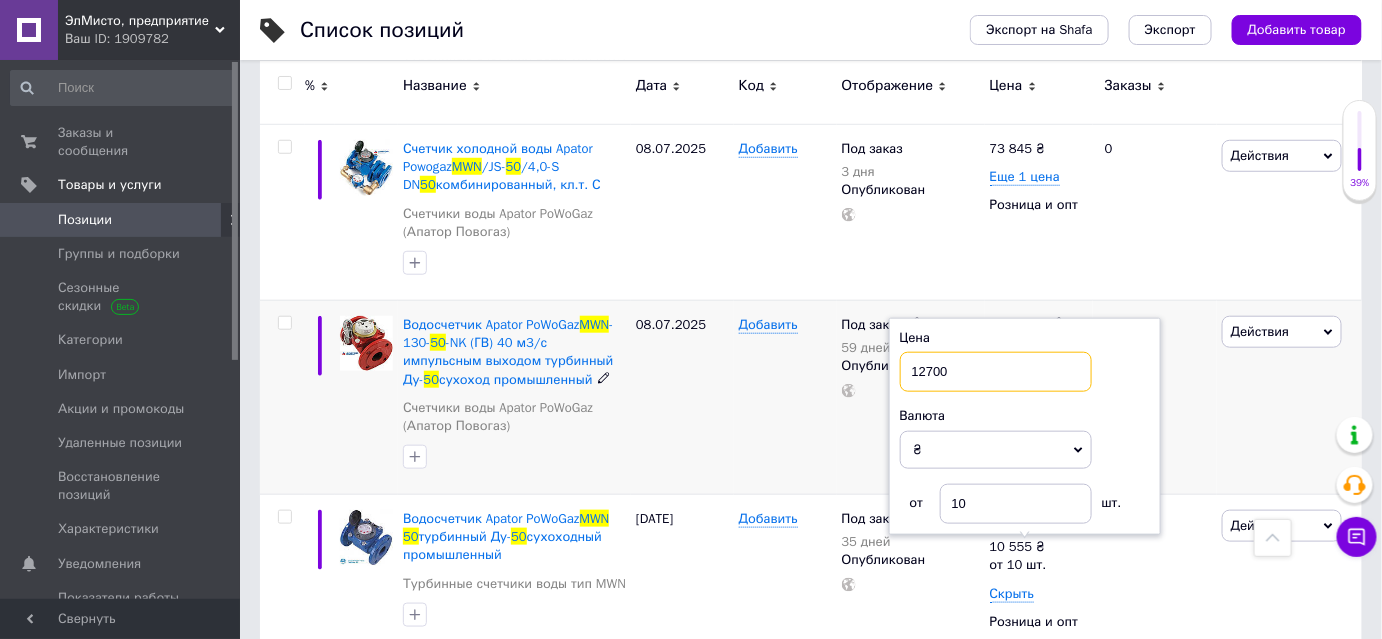 type on "12700" 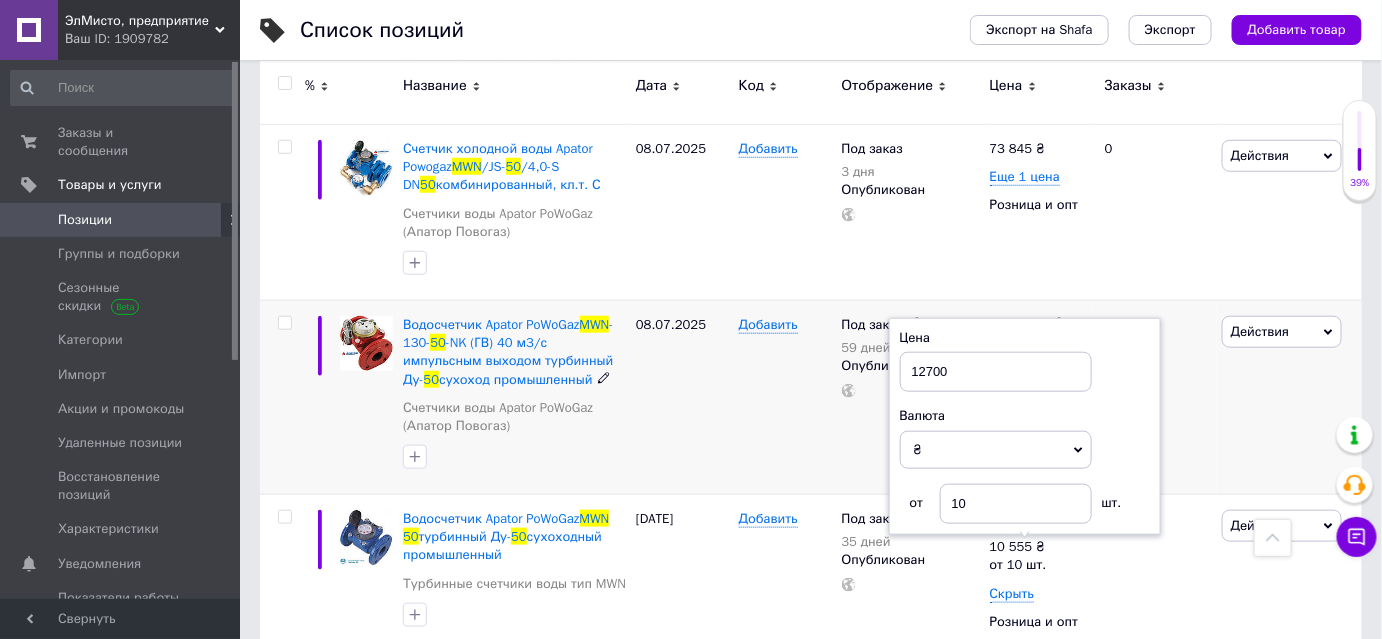 click on "Добавить" at bounding box center (785, 397) 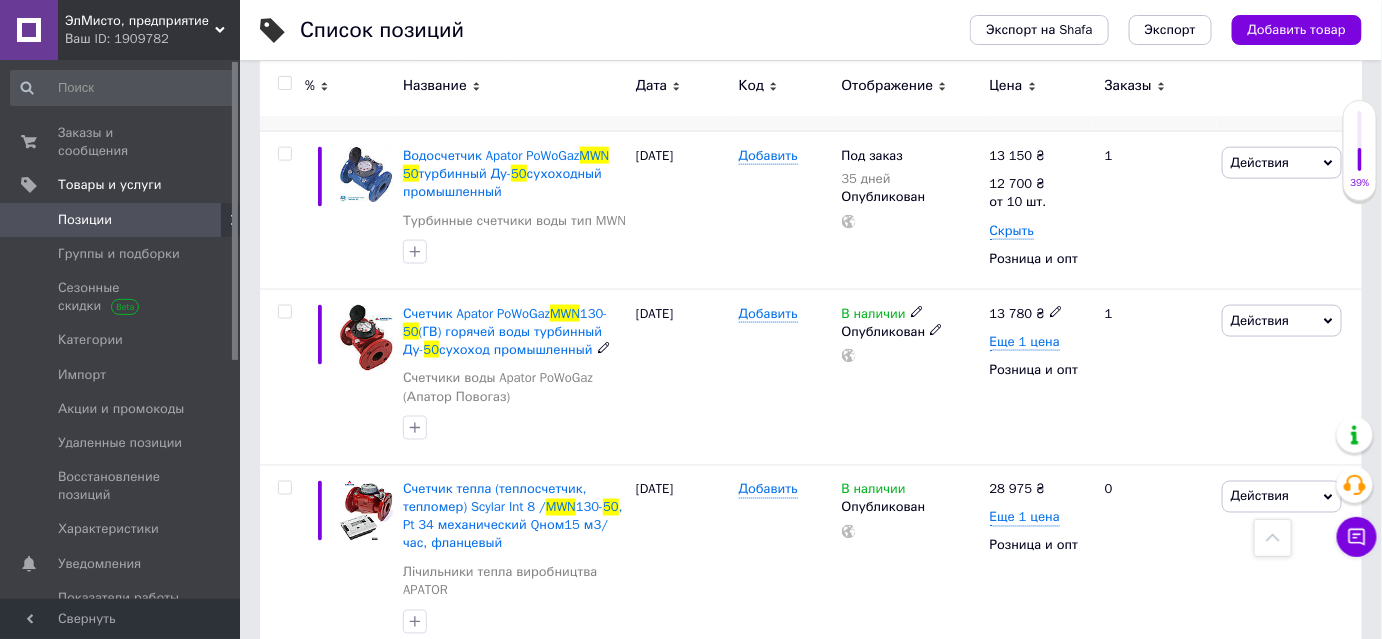 scroll, scrollTop: 818, scrollLeft: 0, axis: vertical 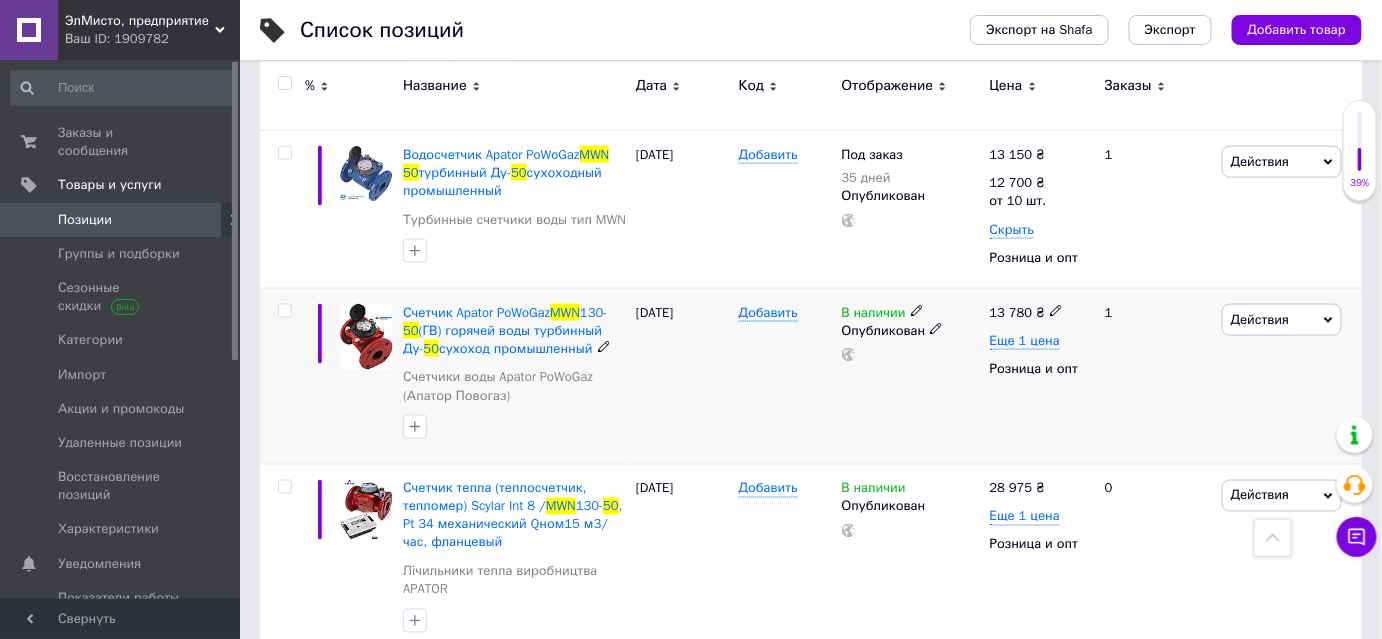 click on "13 780" at bounding box center (1011, 312) 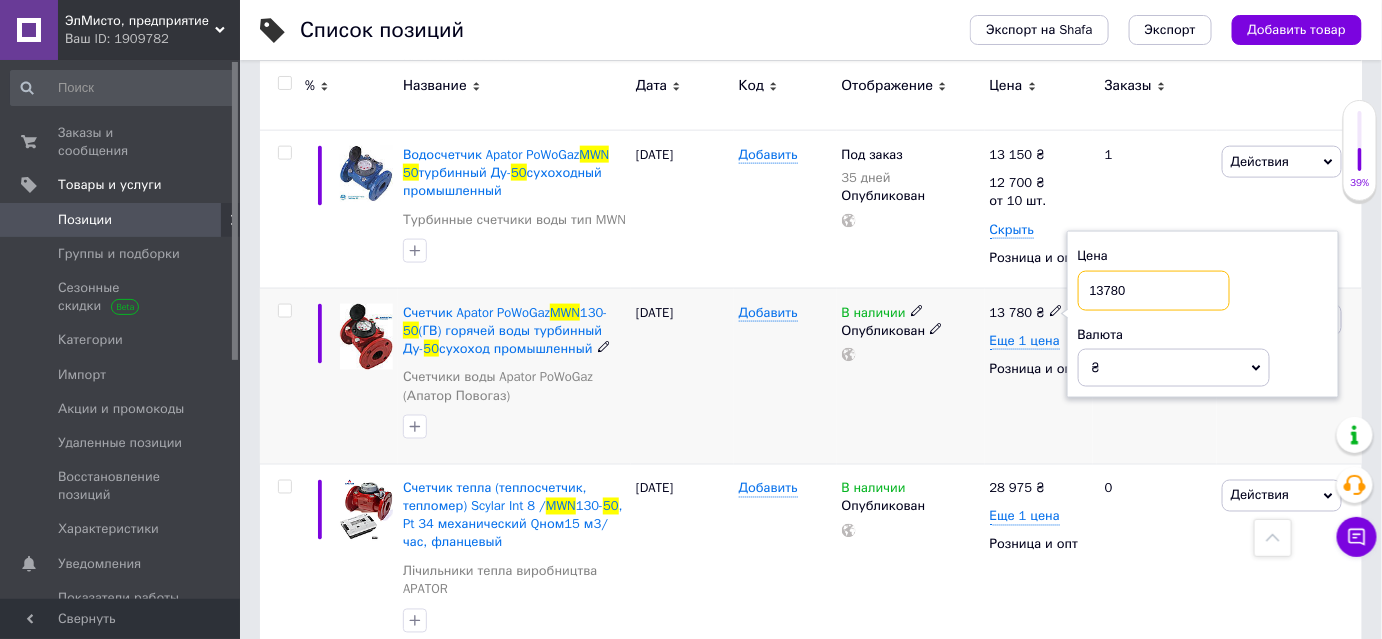 drag, startPoint x: 1132, startPoint y: 278, endPoint x: 1083, endPoint y: 282, distance: 49.162994 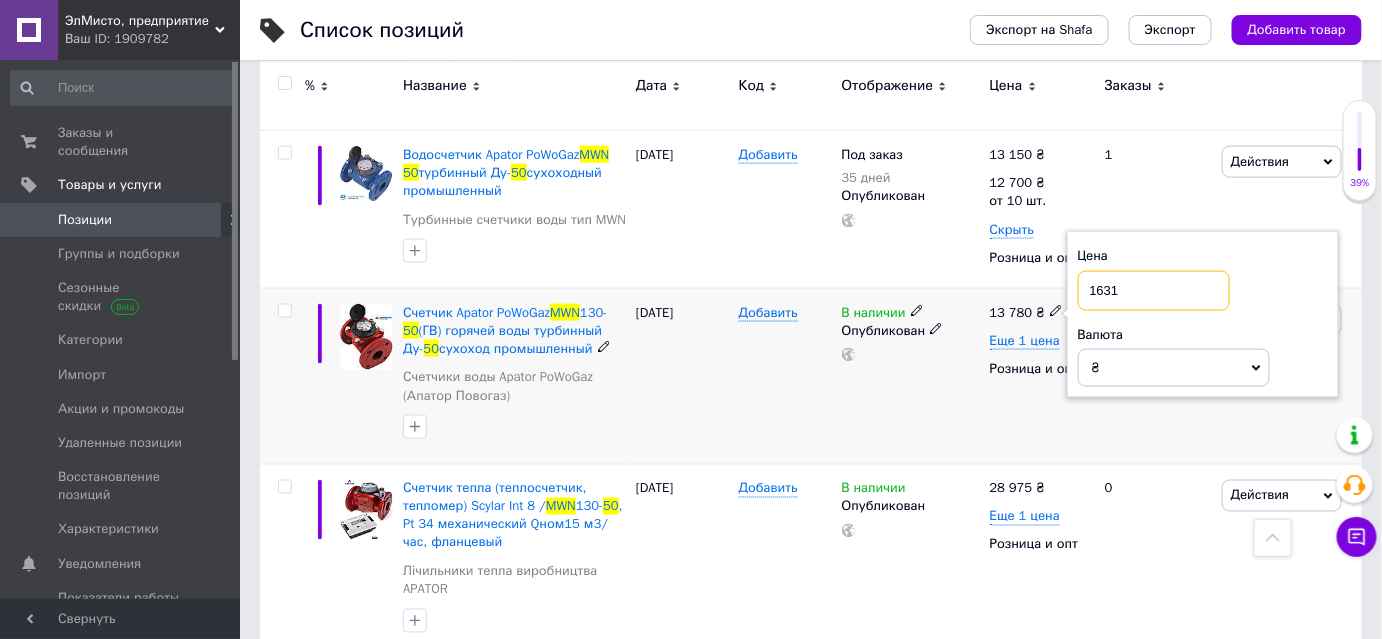 type on "16317" 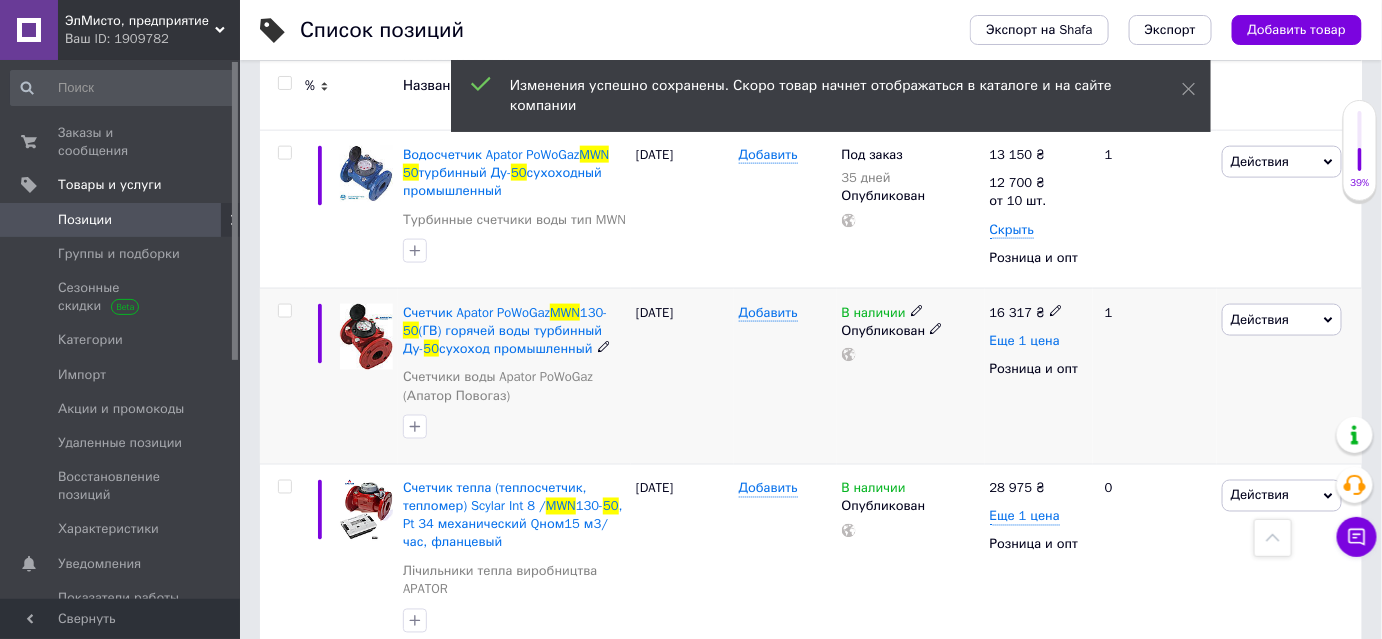 click on "Еще 1 цена" at bounding box center (1025, 341) 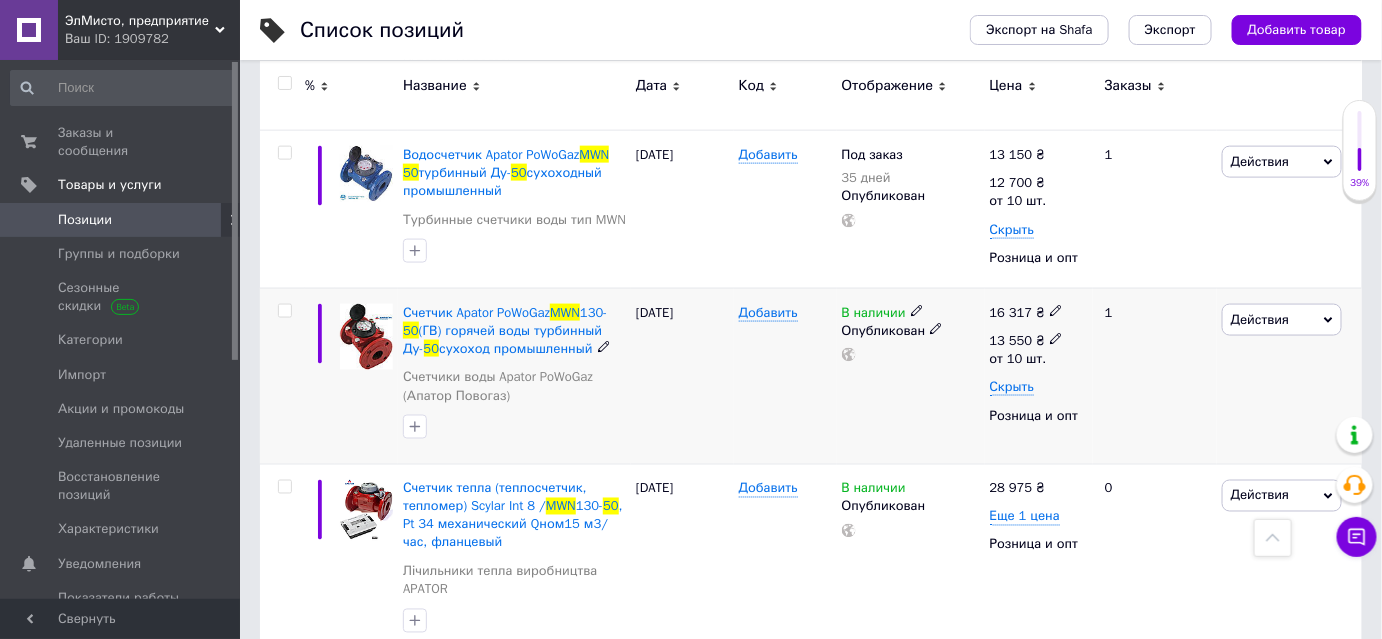 click on "13 550" at bounding box center (1011, 340) 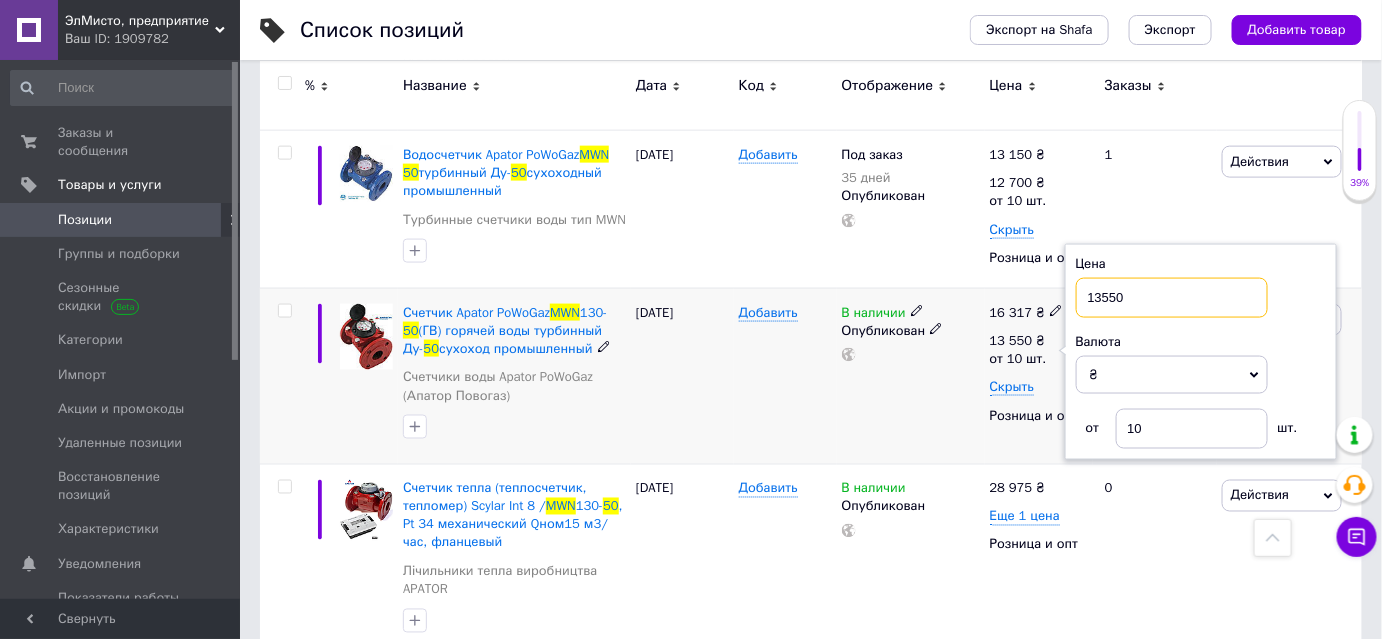 drag, startPoint x: 1133, startPoint y: 294, endPoint x: 1117, endPoint y: 294, distance: 16 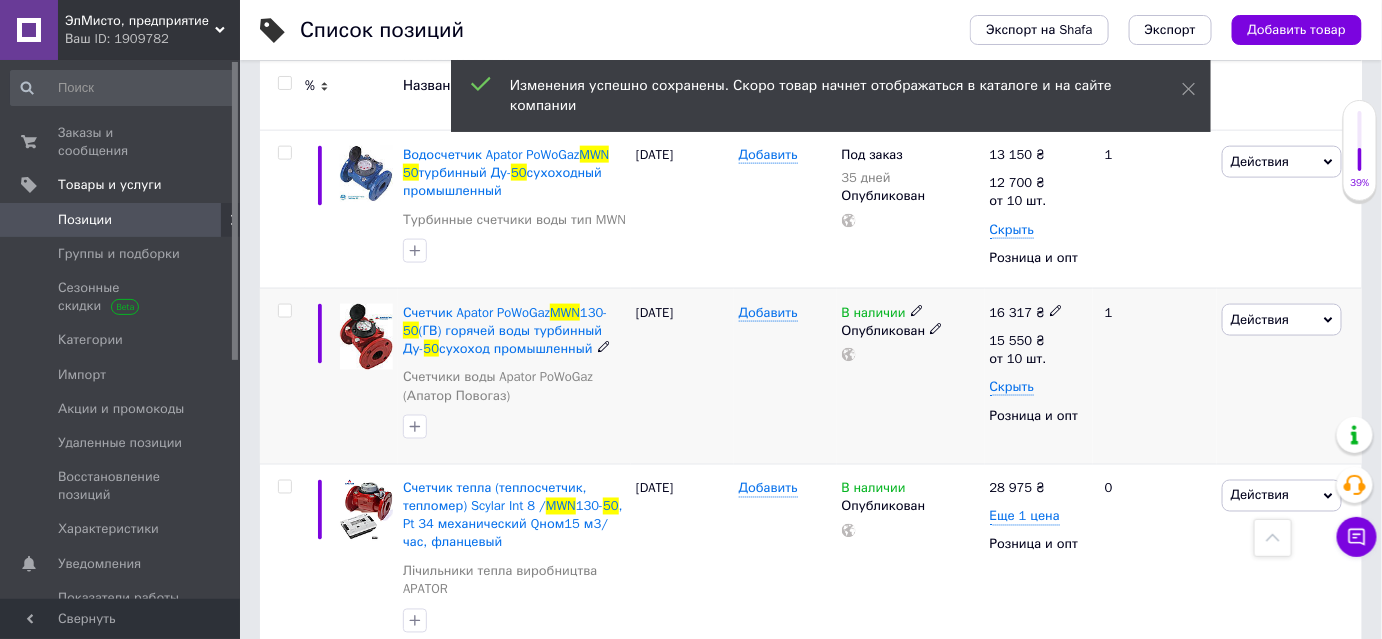 click on "В наличии Опубликован" at bounding box center [911, 376] 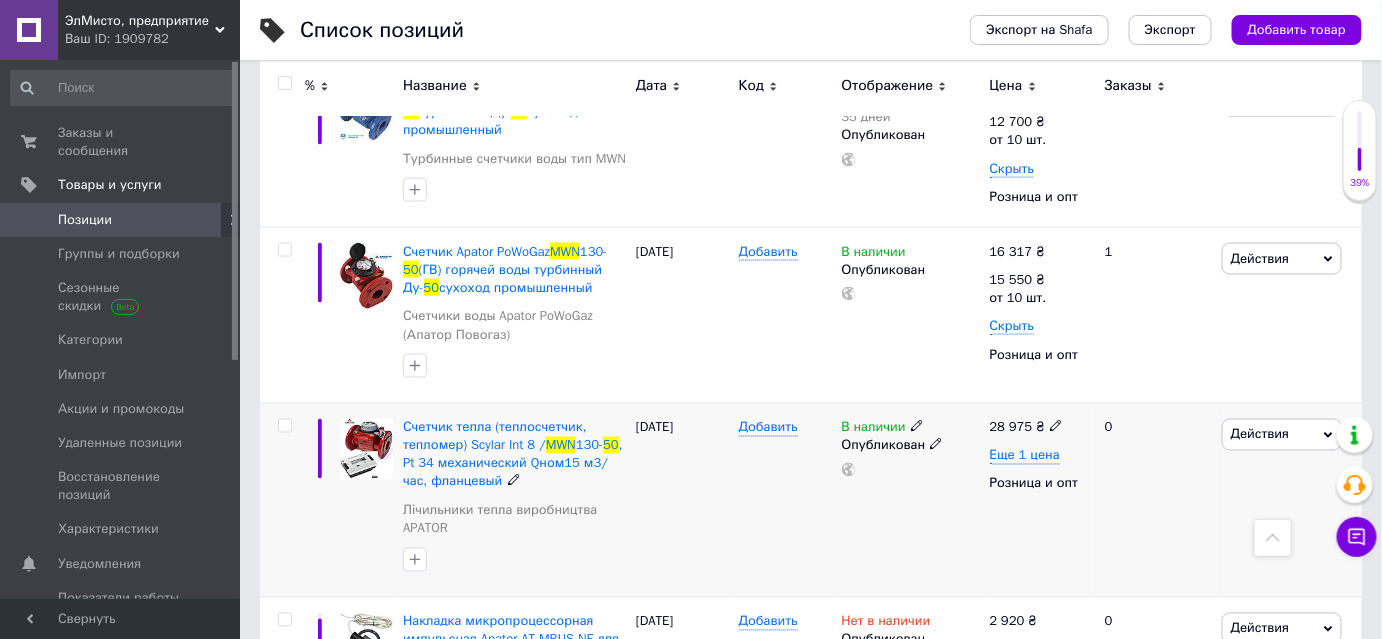 scroll, scrollTop: 909, scrollLeft: 0, axis: vertical 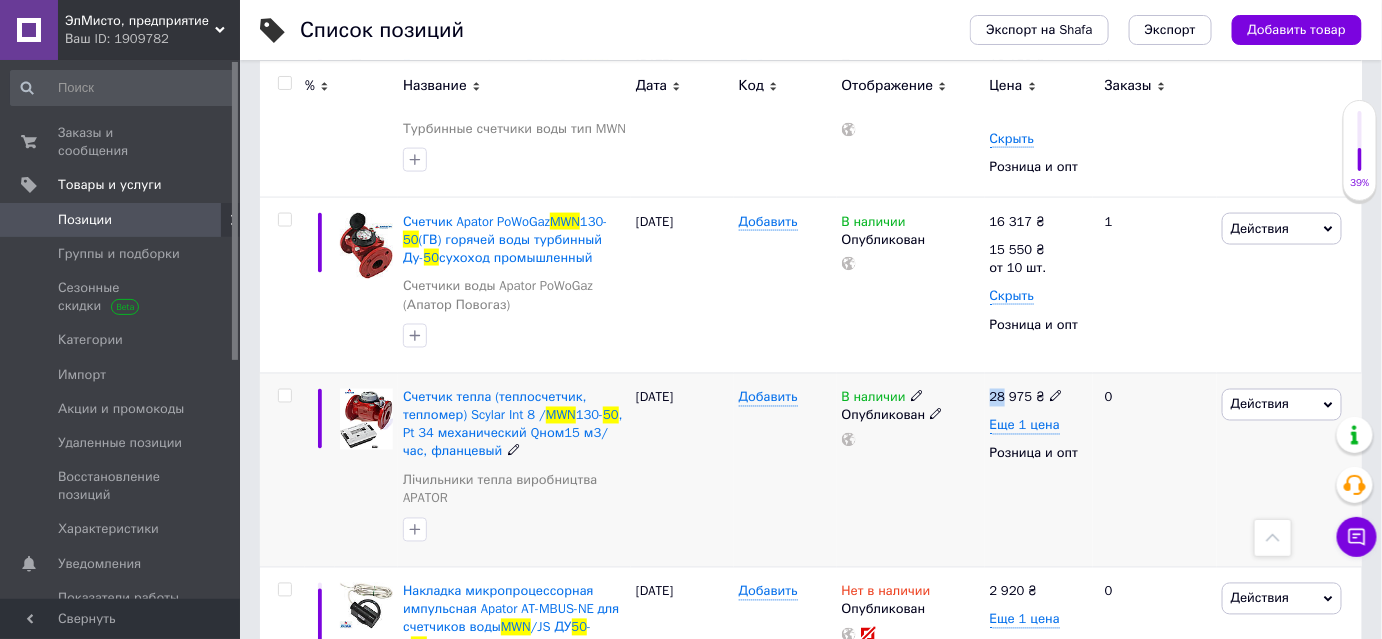 drag, startPoint x: 1005, startPoint y: 394, endPoint x: 986, endPoint y: 392, distance: 19.104973 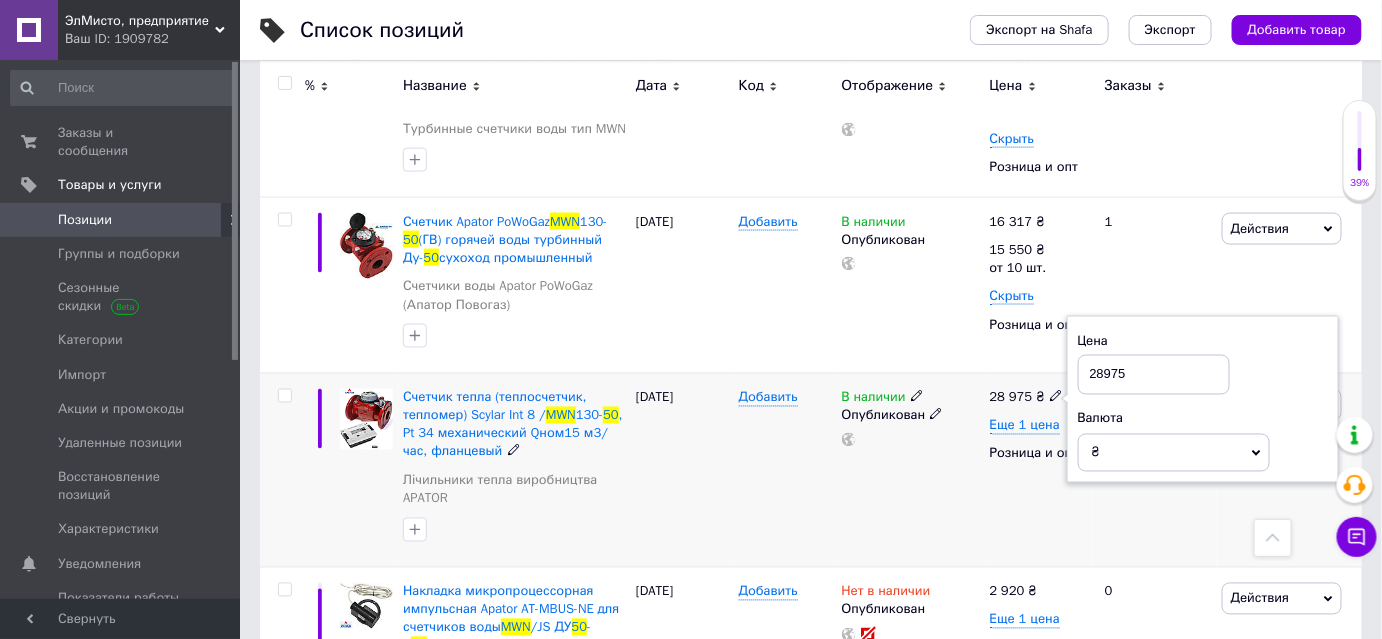 drag, startPoint x: 1101, startPoint y: 370, endPoint x: 1090, endPoint y: 369, distance: 11.045361 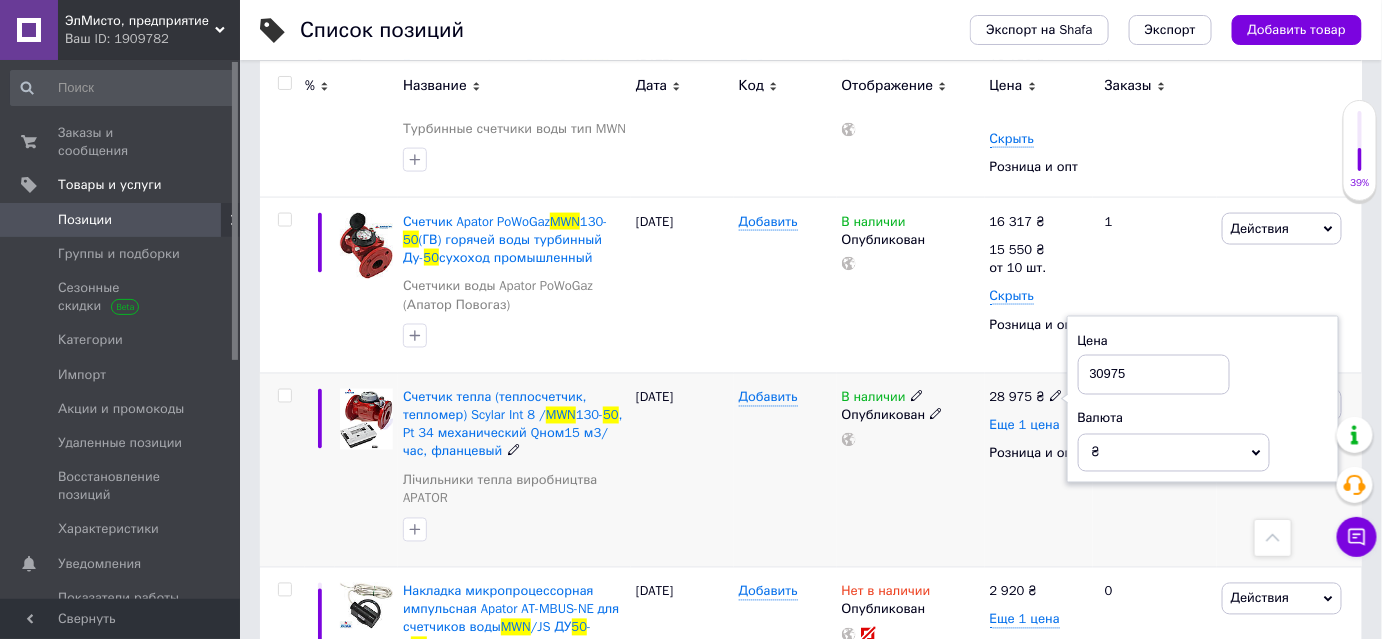 type on "30975" 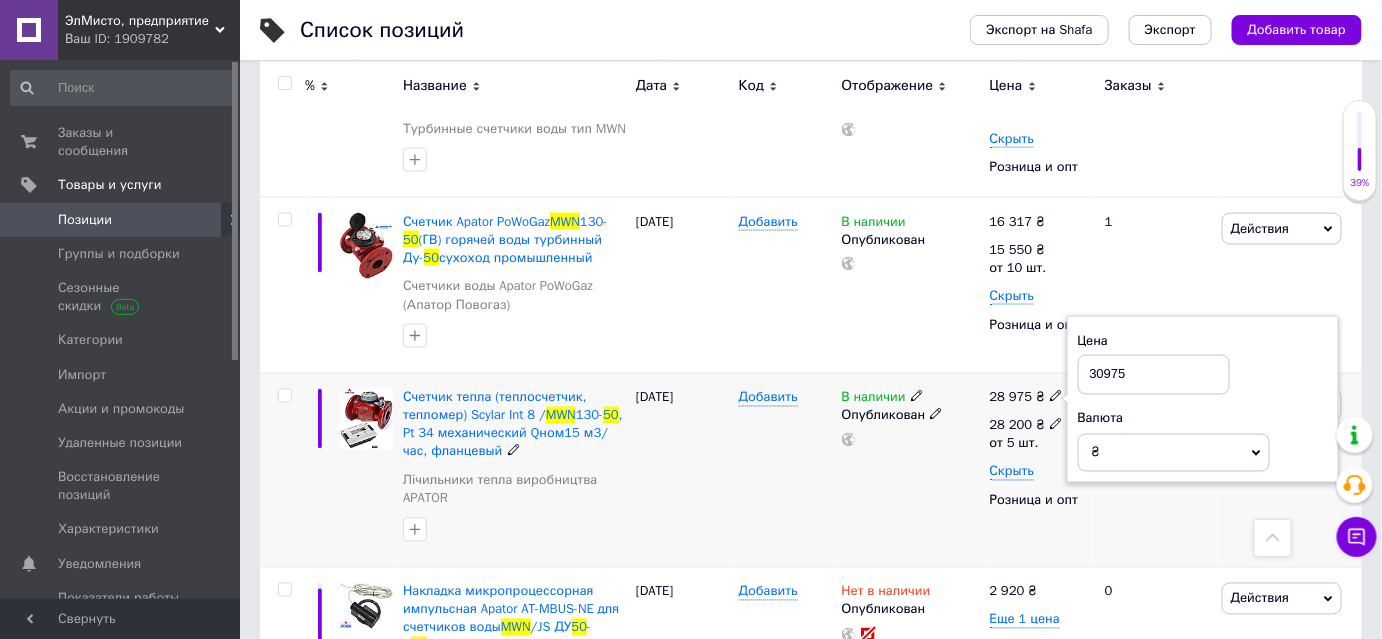 click on "28 200" at bounding box center (1011, 425) 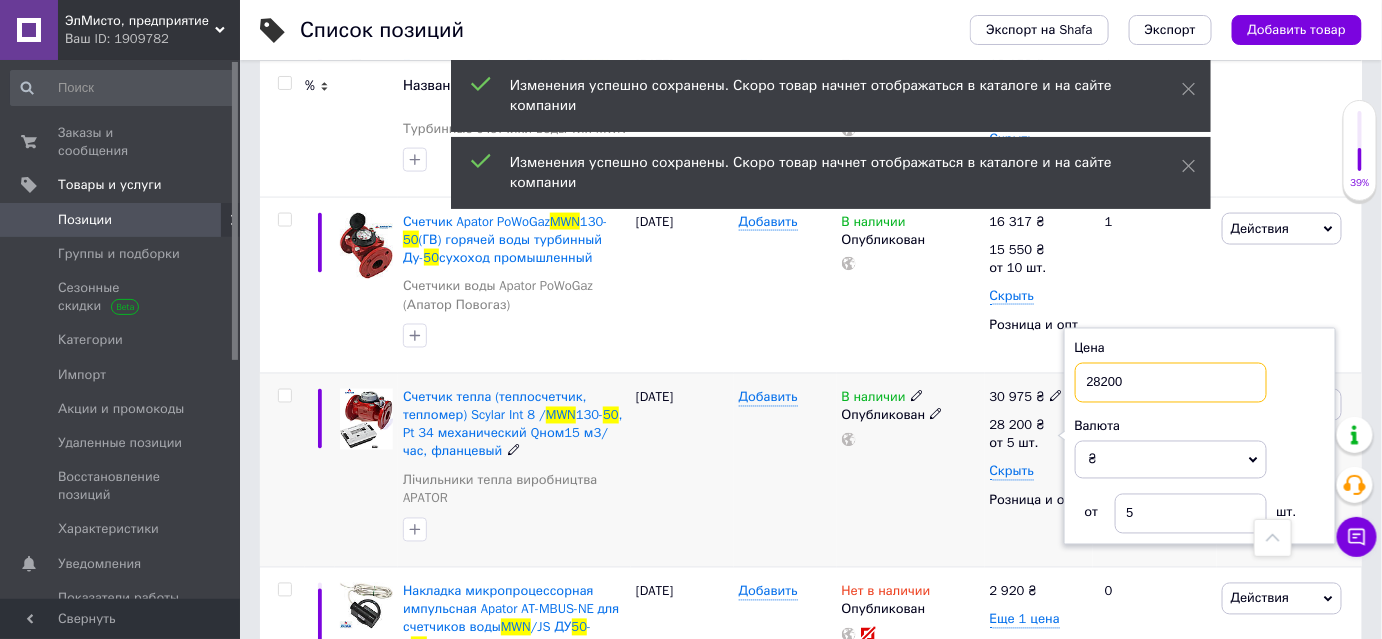 drag, startPoint x: 1102, startPoint y: 381, endPoint x: 1089, endPoint y: 379, distance: 13.152946 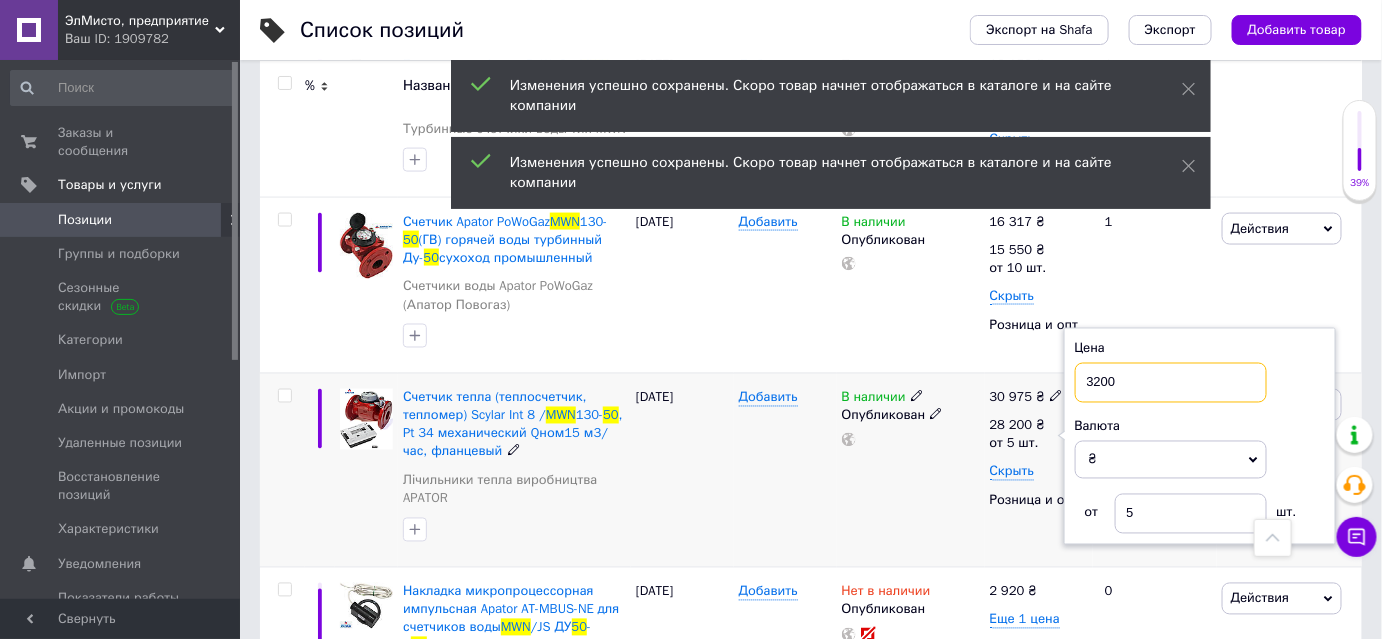 type on "30200" 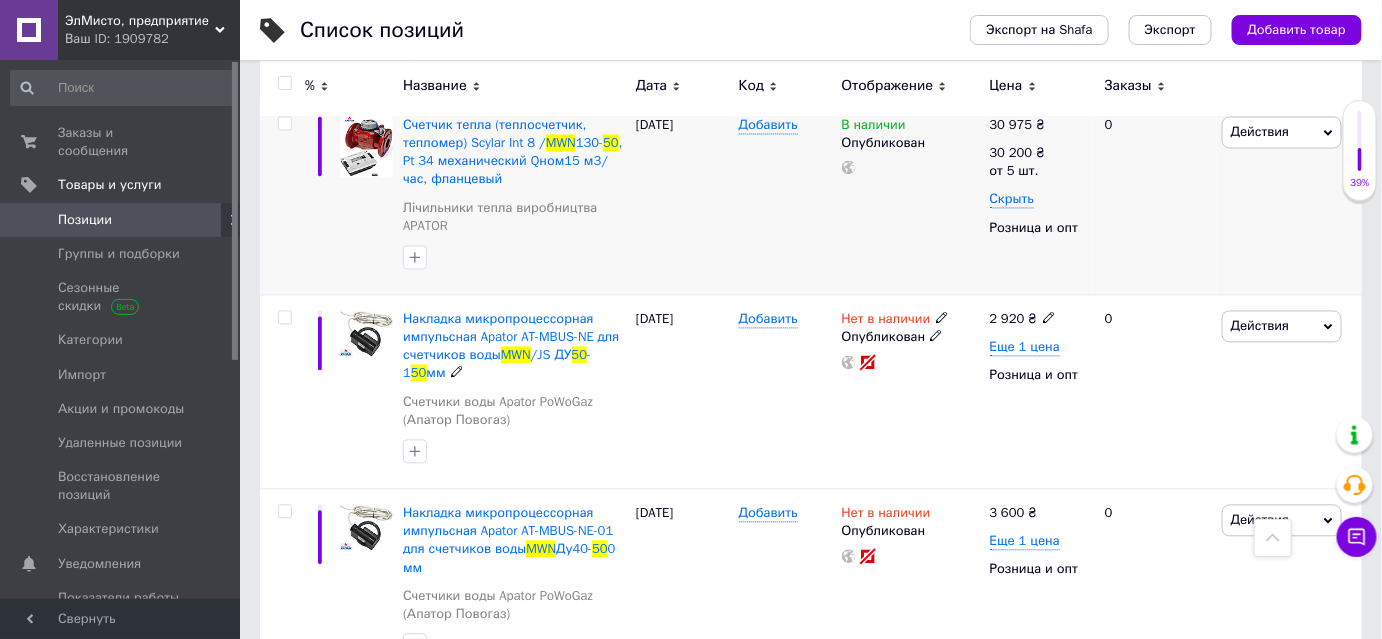 scroll, scrollTop: 1242, scrollLeft: 0, axis: vertical 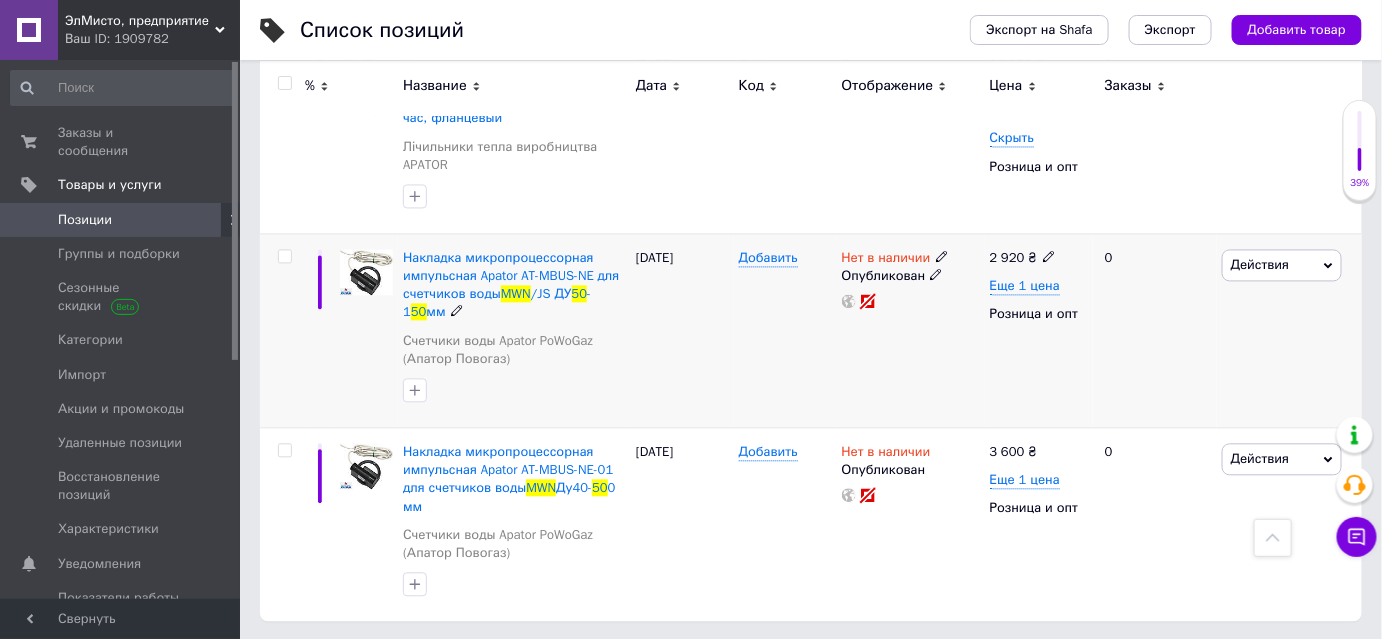 click on "2 920" at bounding box center [1007, 258] 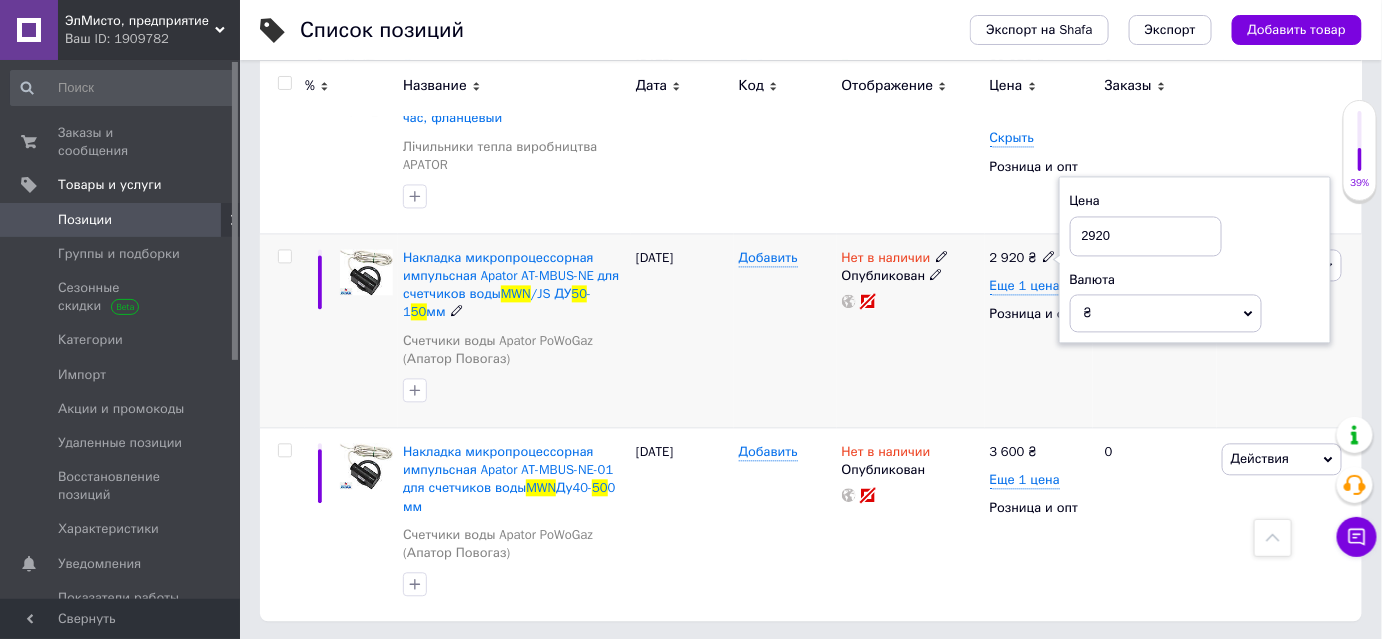 drag, startPoint x: 1117, startPoint y: 233, endPoint x: 1080, endPoint y: 231, distance: 37.054016 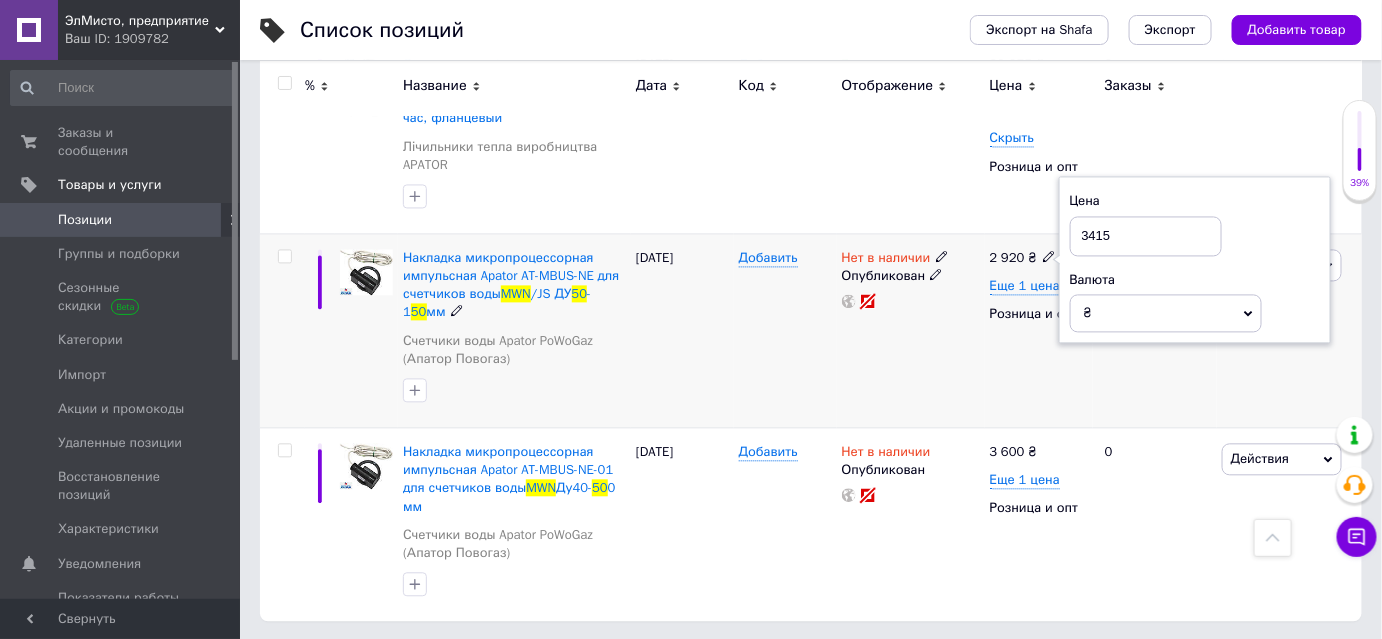 type on "3415" 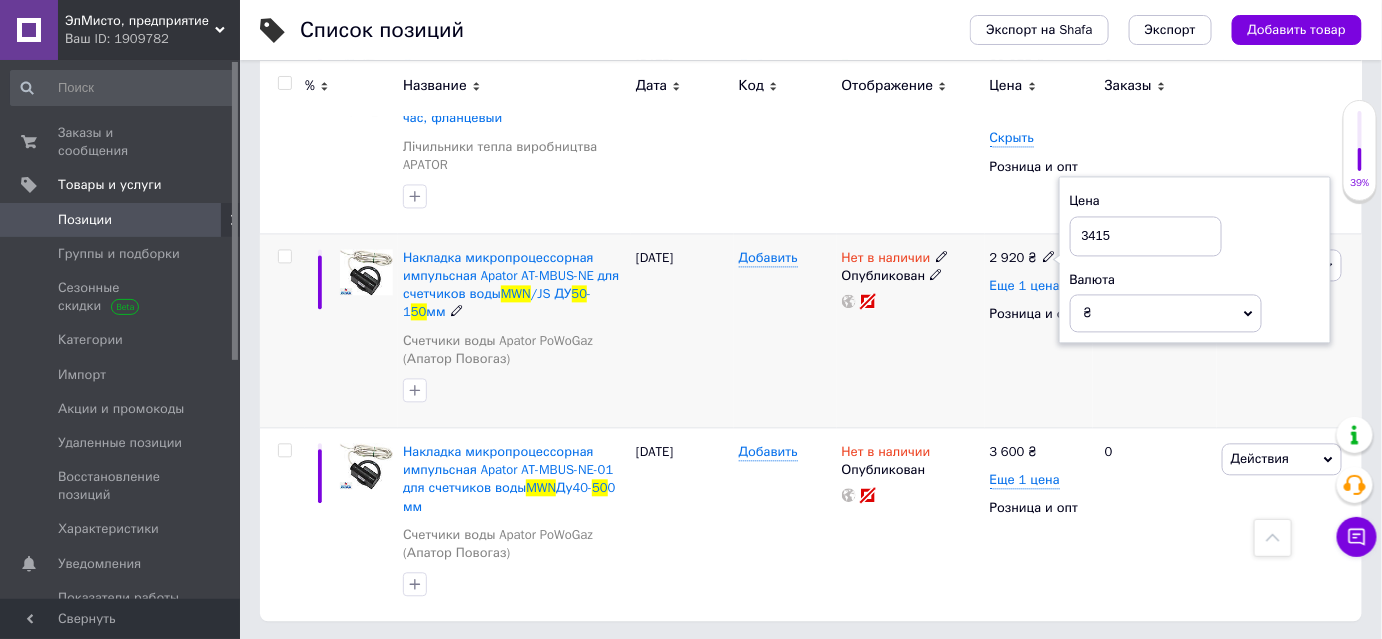drag, startPoint x: 989, startPoint y: 284, endPoint x: 1011, endPoint y: 285, distance: 22.022715 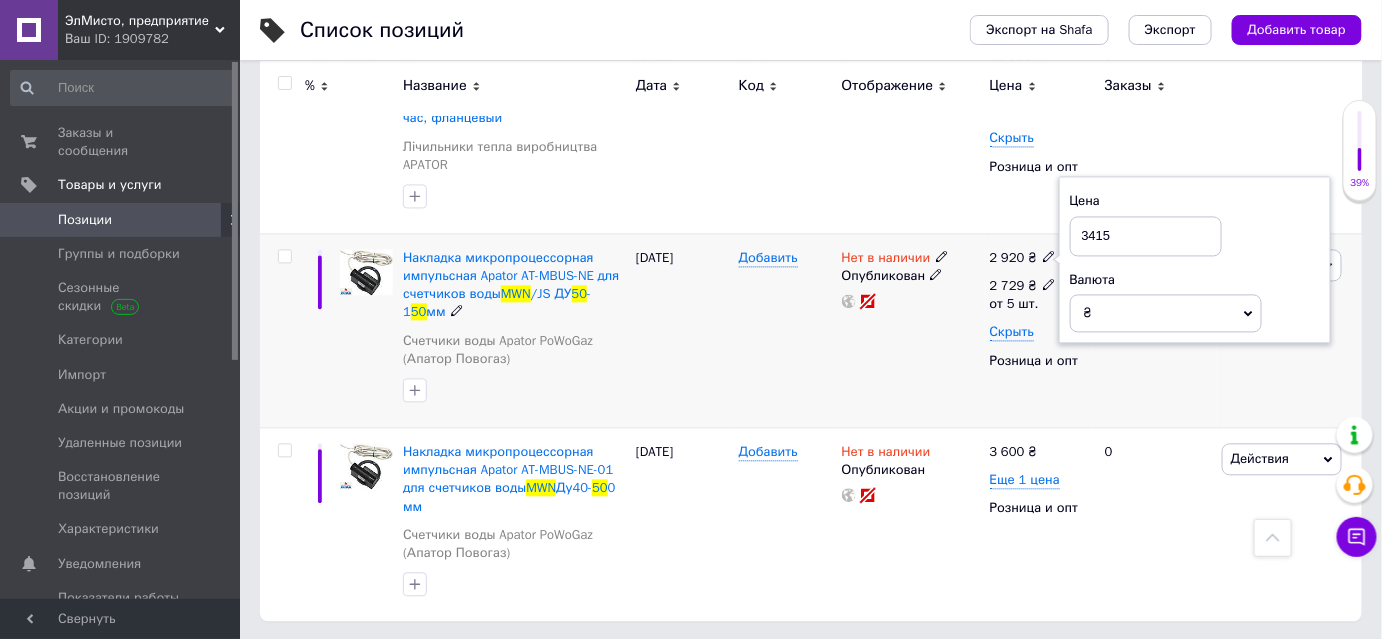 click on "2 729" at bounding box center [1007, 286] 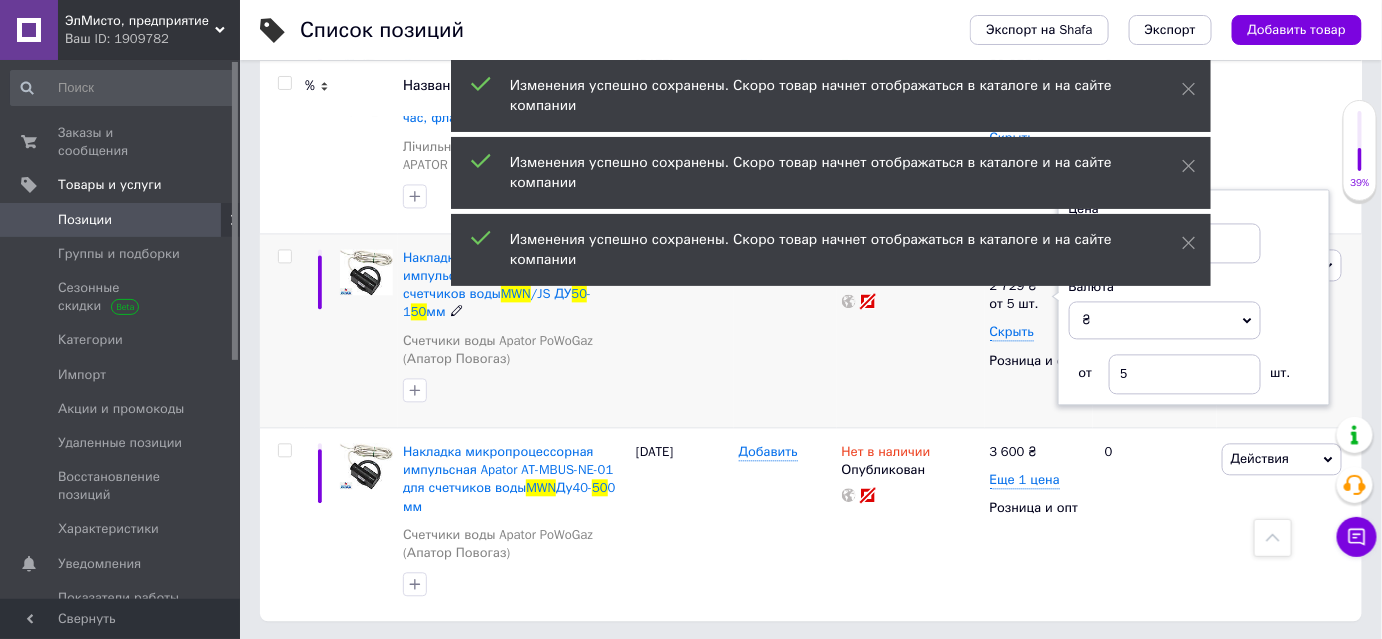 click on "Нет в наличии Опубликован" at bounding box center (911, 331) 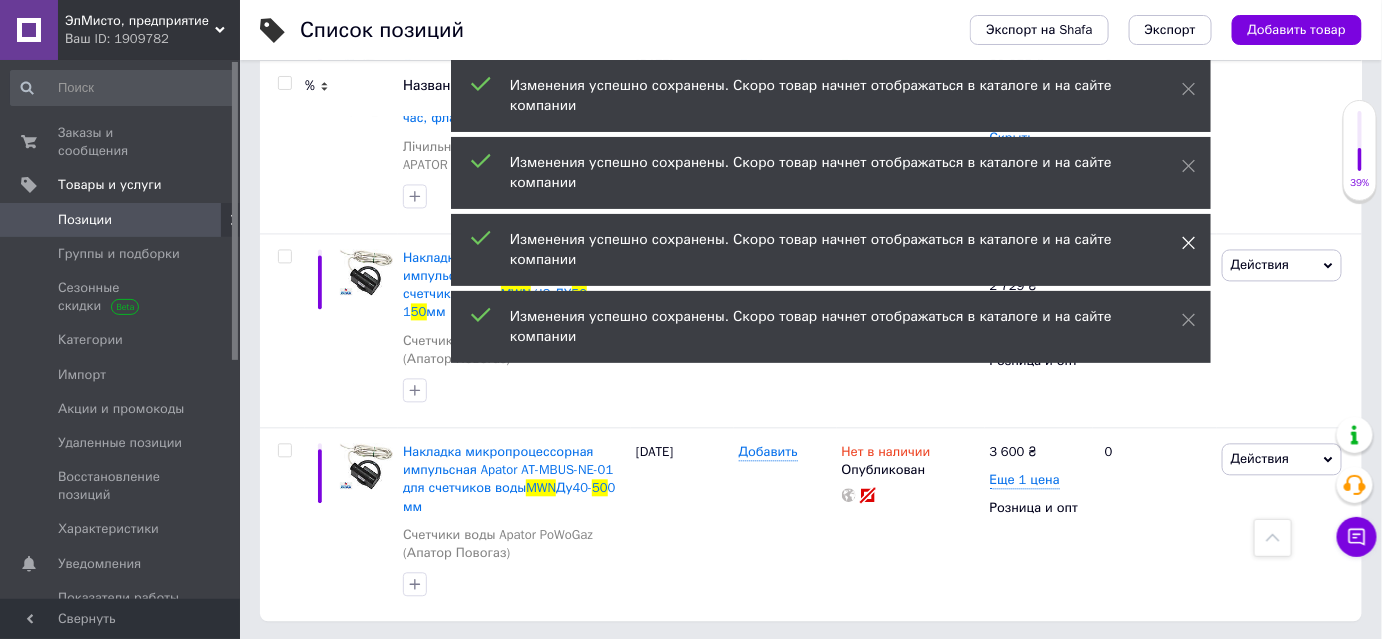 click 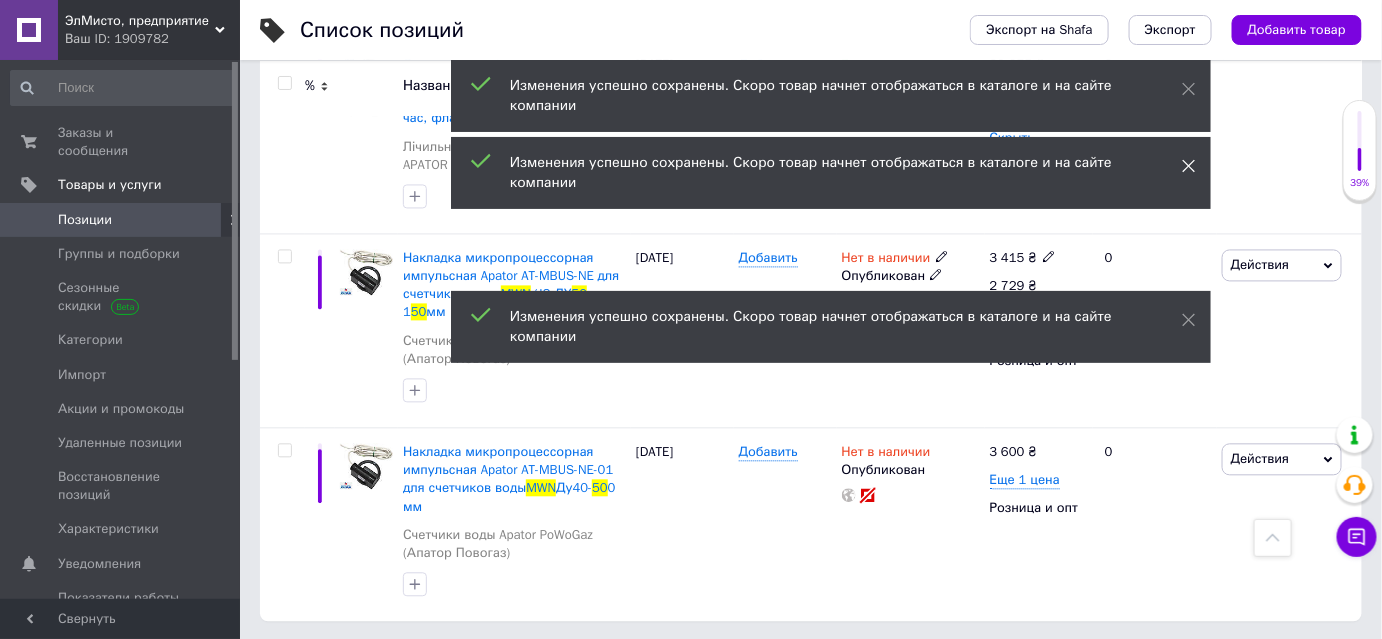click 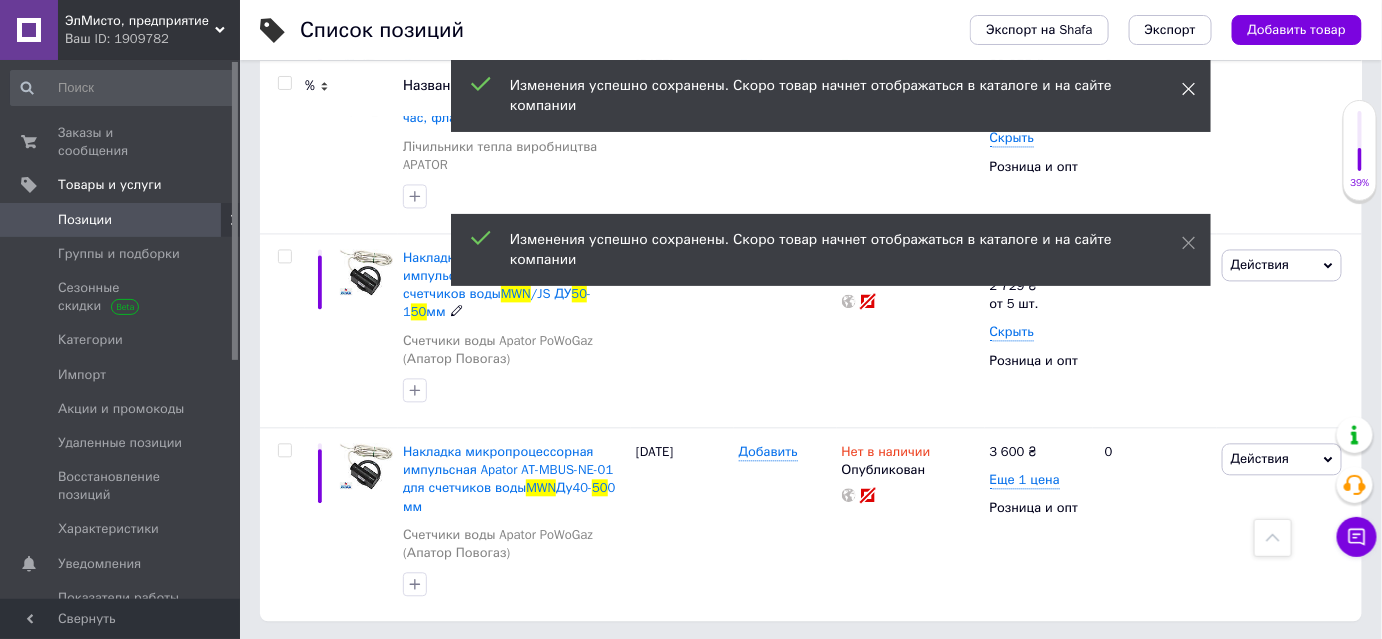 click 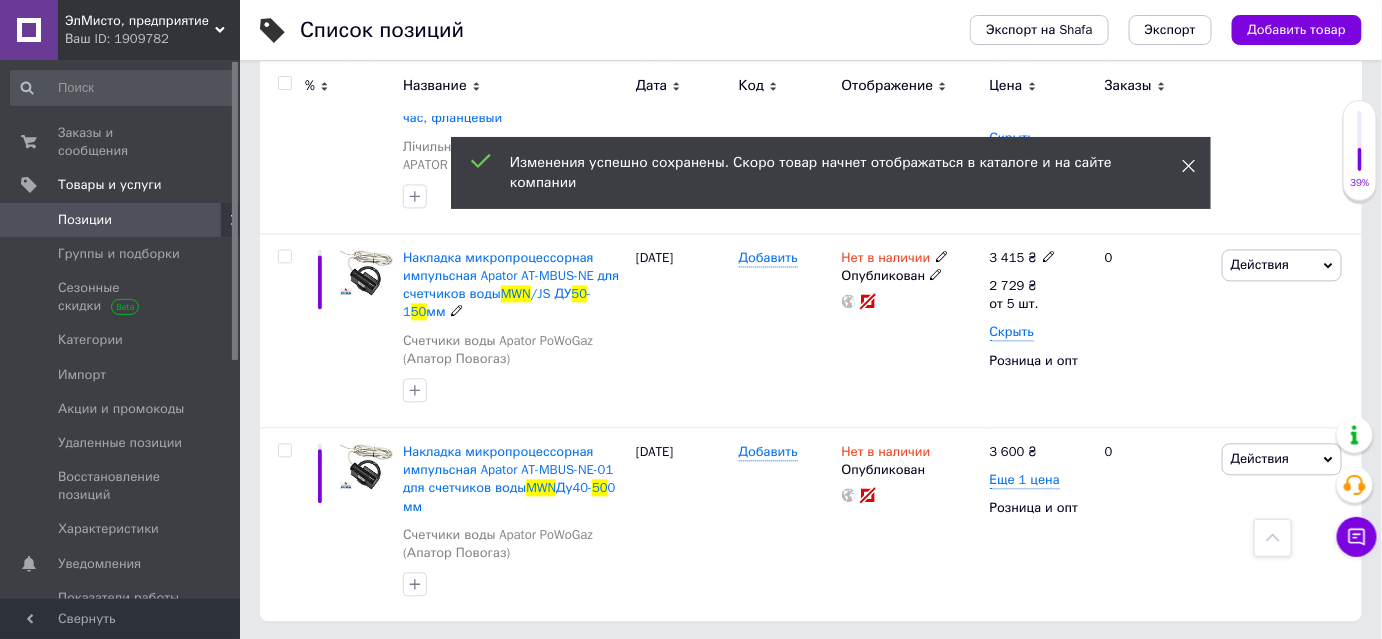 click on "0" at bounding box center [1155, 137] 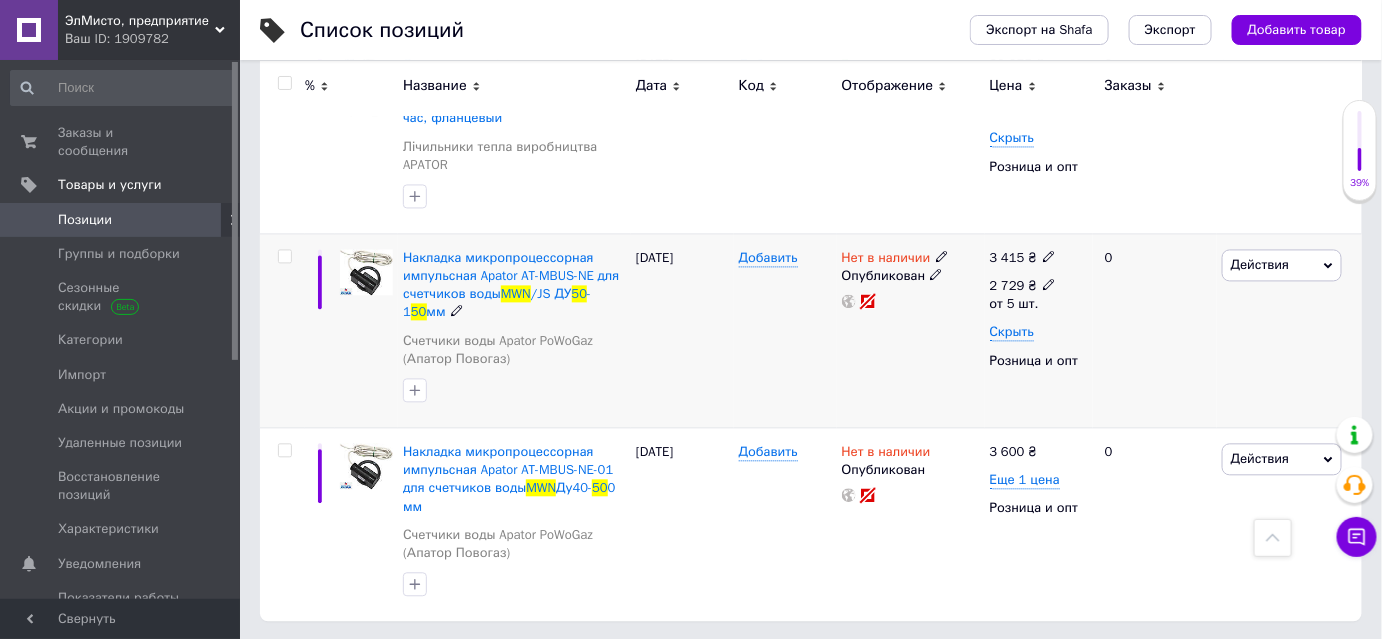 click on "2 729" at bounding box center (1007, 286) 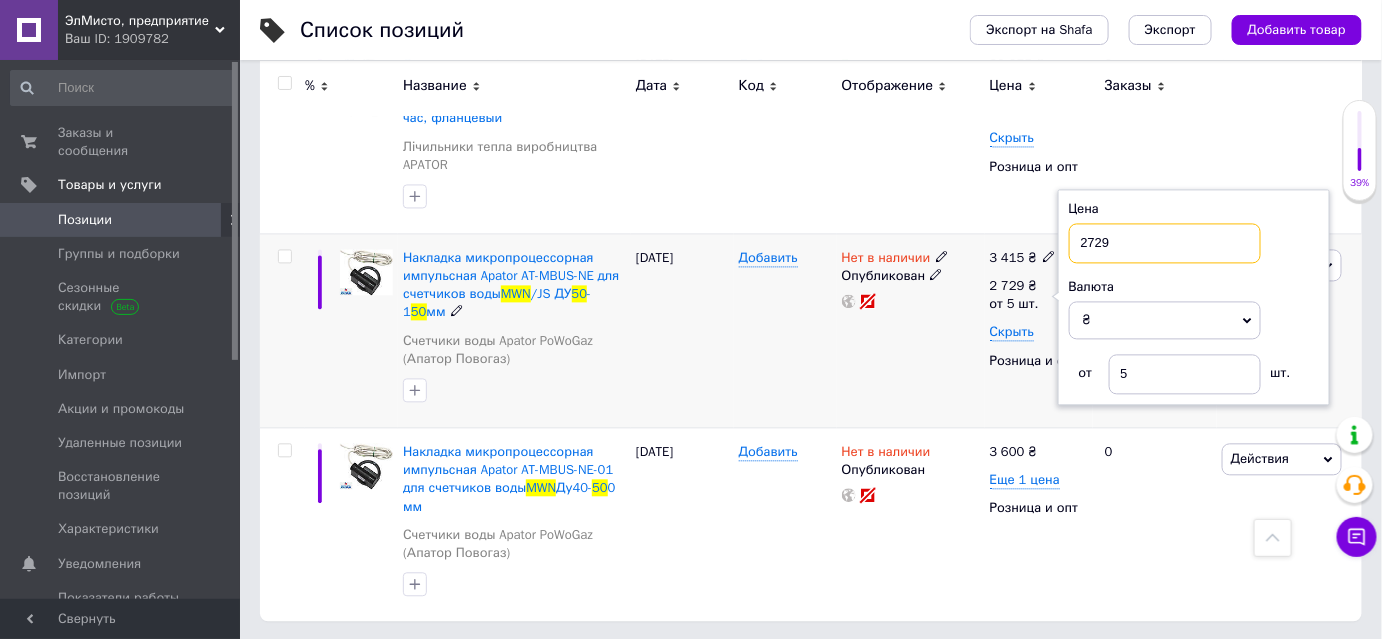 click on "2729" at bounding box center [1165, 244] 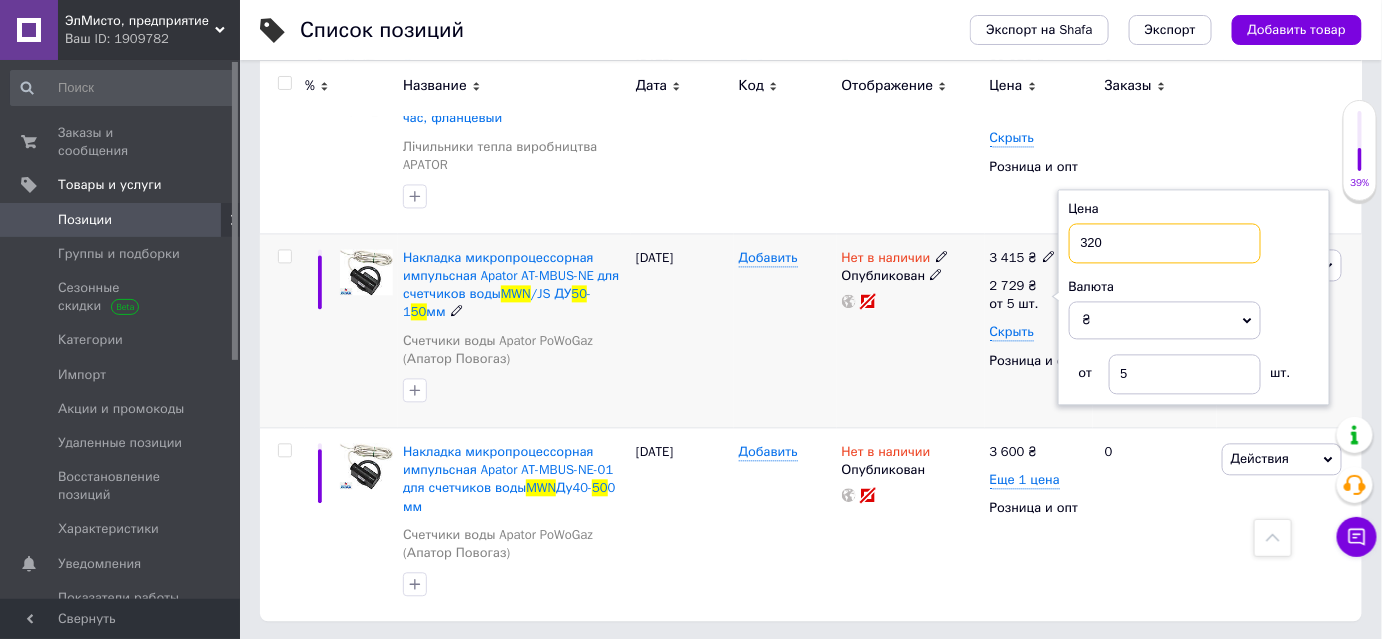 type on "3200" 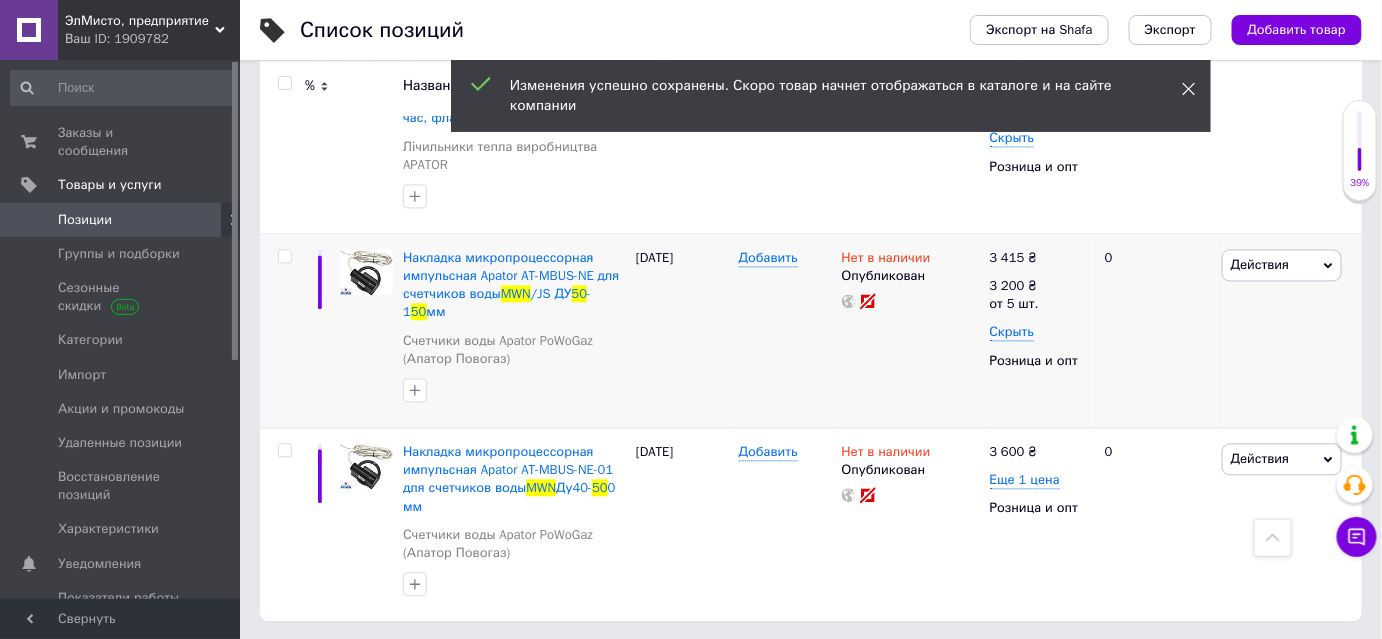click 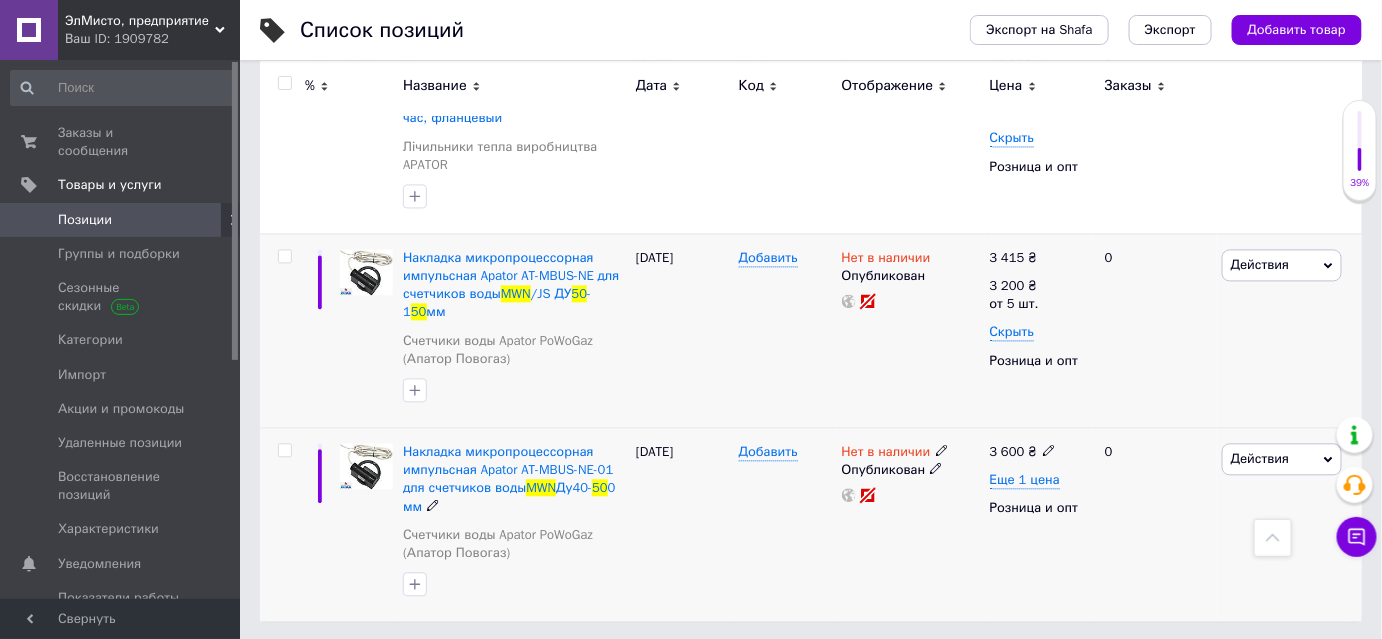 click on "3 600" at bounding box center (1007, 452) 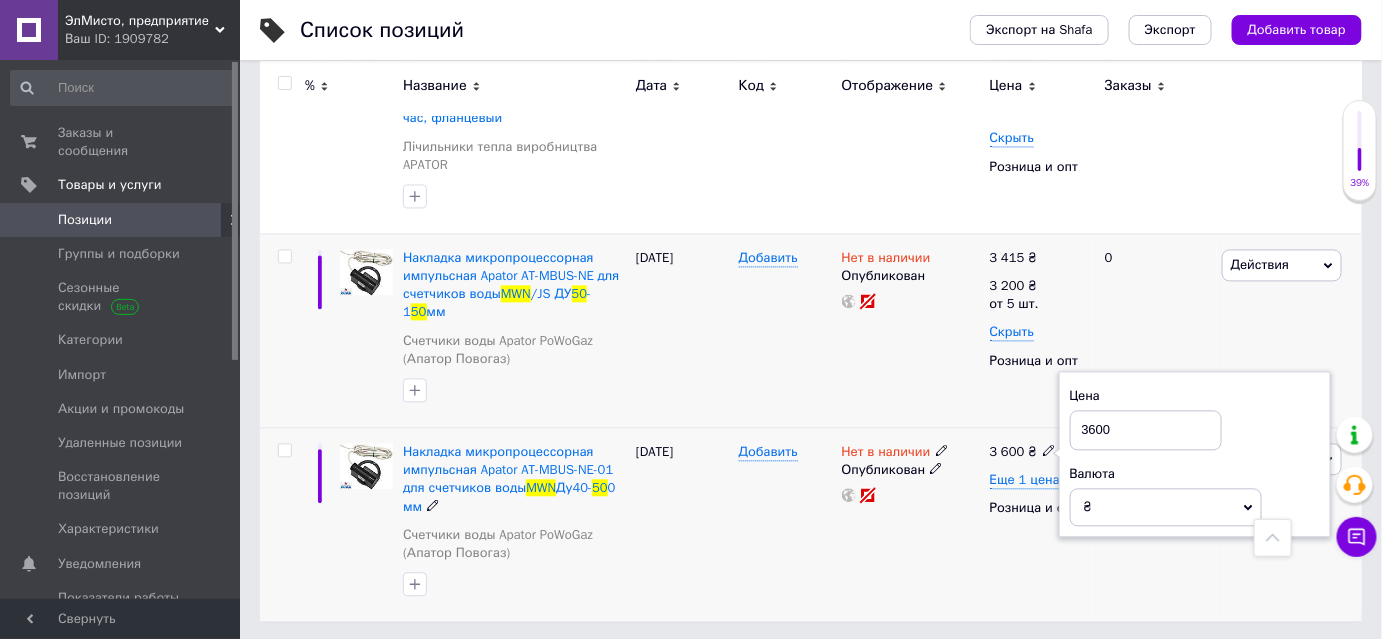 drag, startPoint x: 1113, startPoint y: 426, endPoint x: 1072, endPoint y: 424, distance: 41.04875 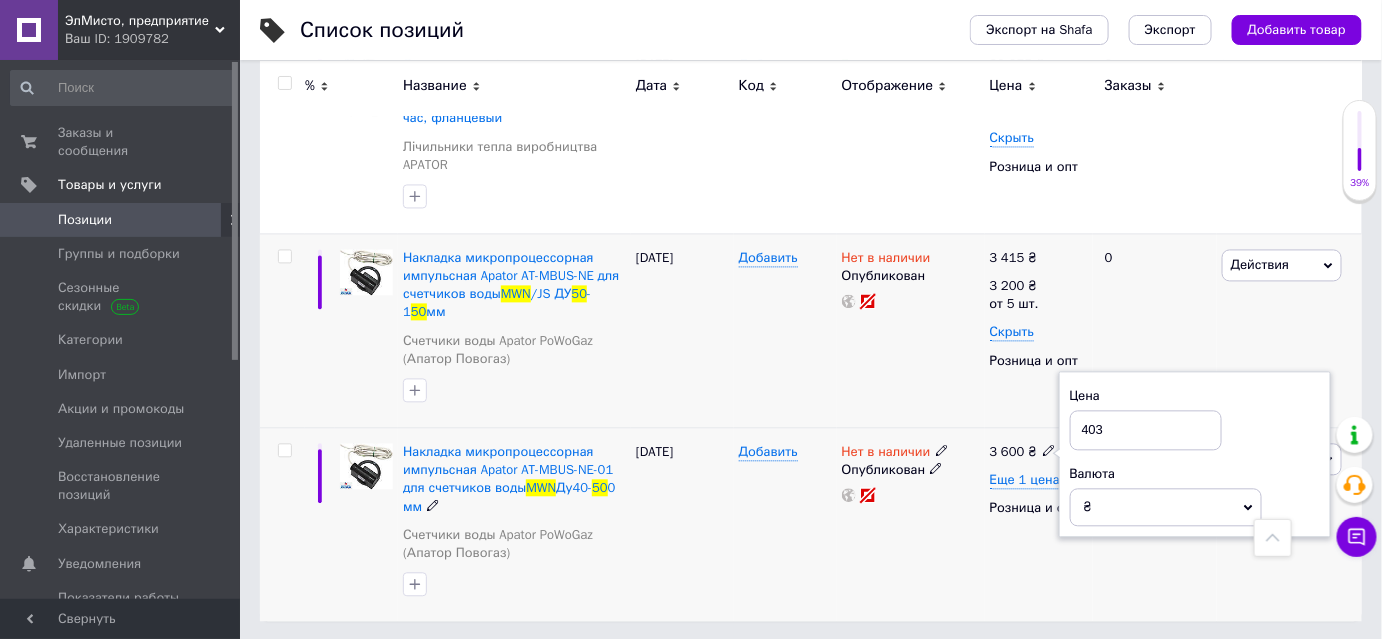 type on "4030" 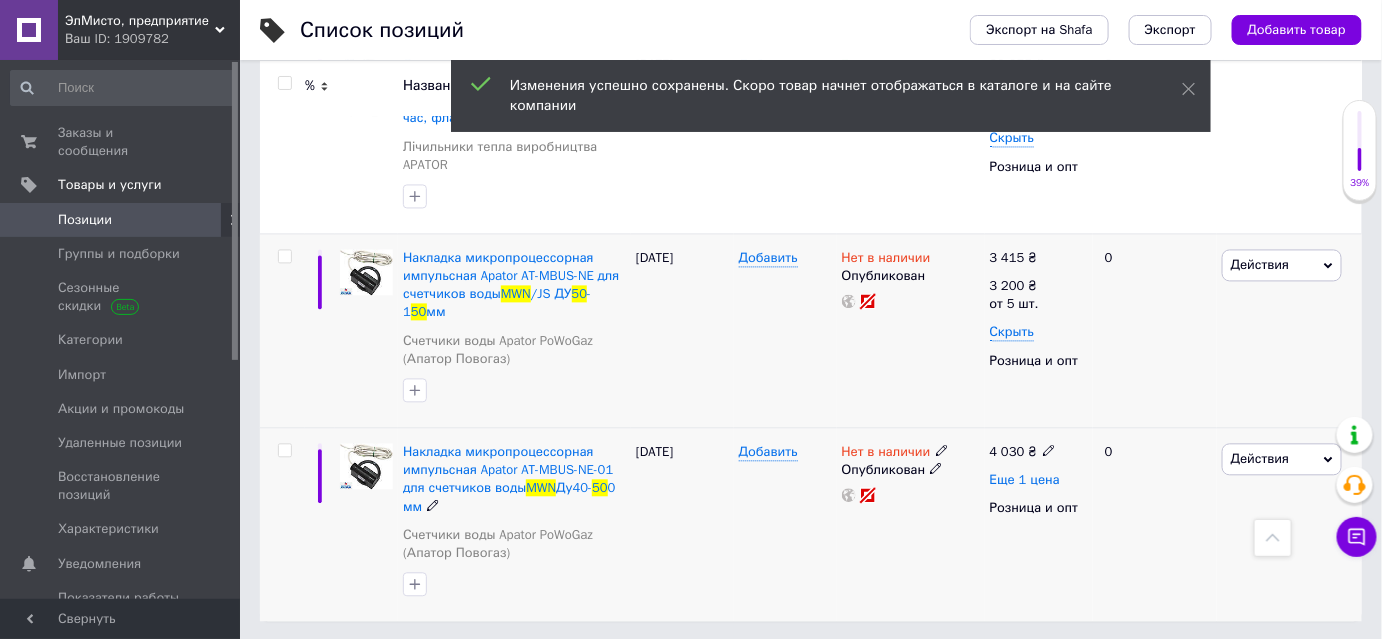 click on "Еще 1 цена" at bounding box center [1025, 481] 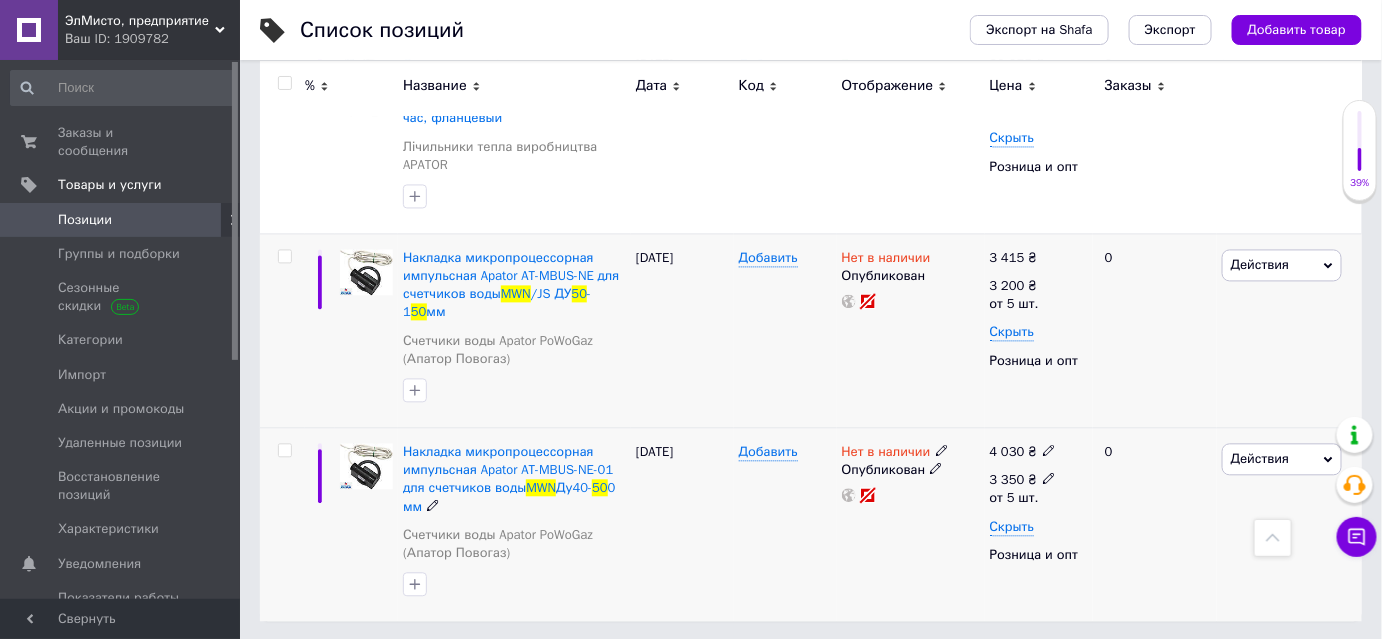 click on "3 350" at bounding box center (1007, 480) 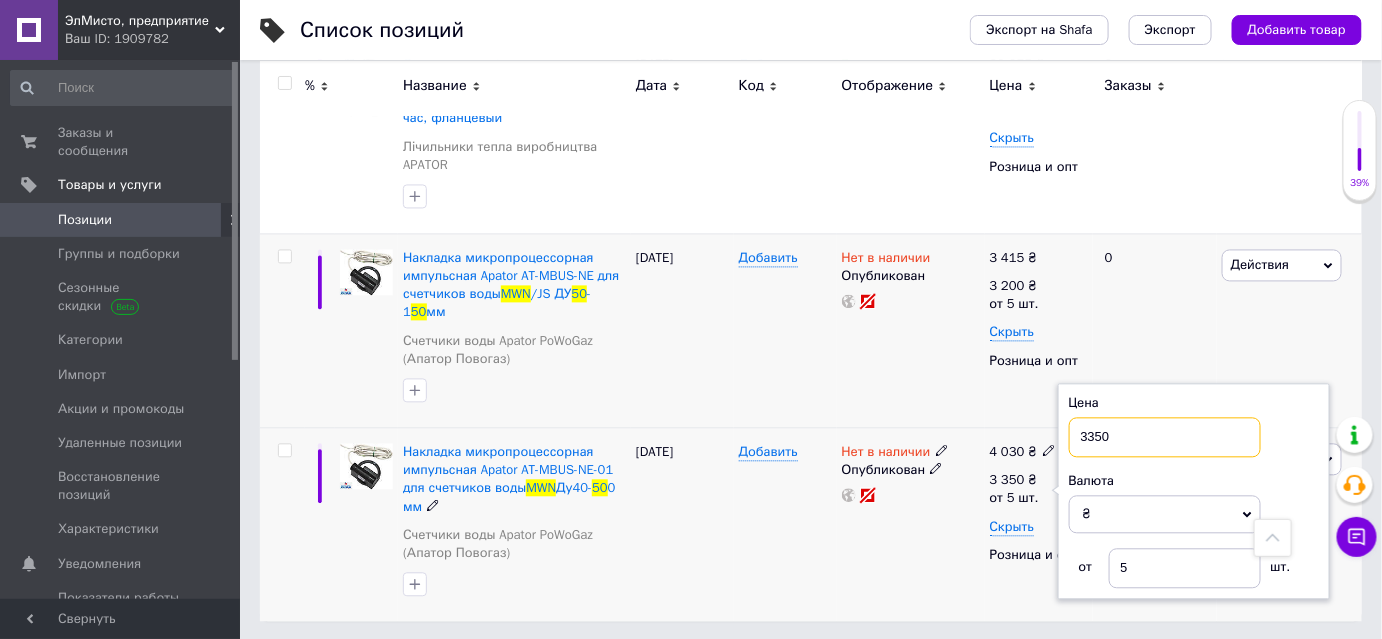 drag, startPoint x: 1139, startPoint y: 434, endPoint x: 1076, endPoint y: 436, distance: 63.03174 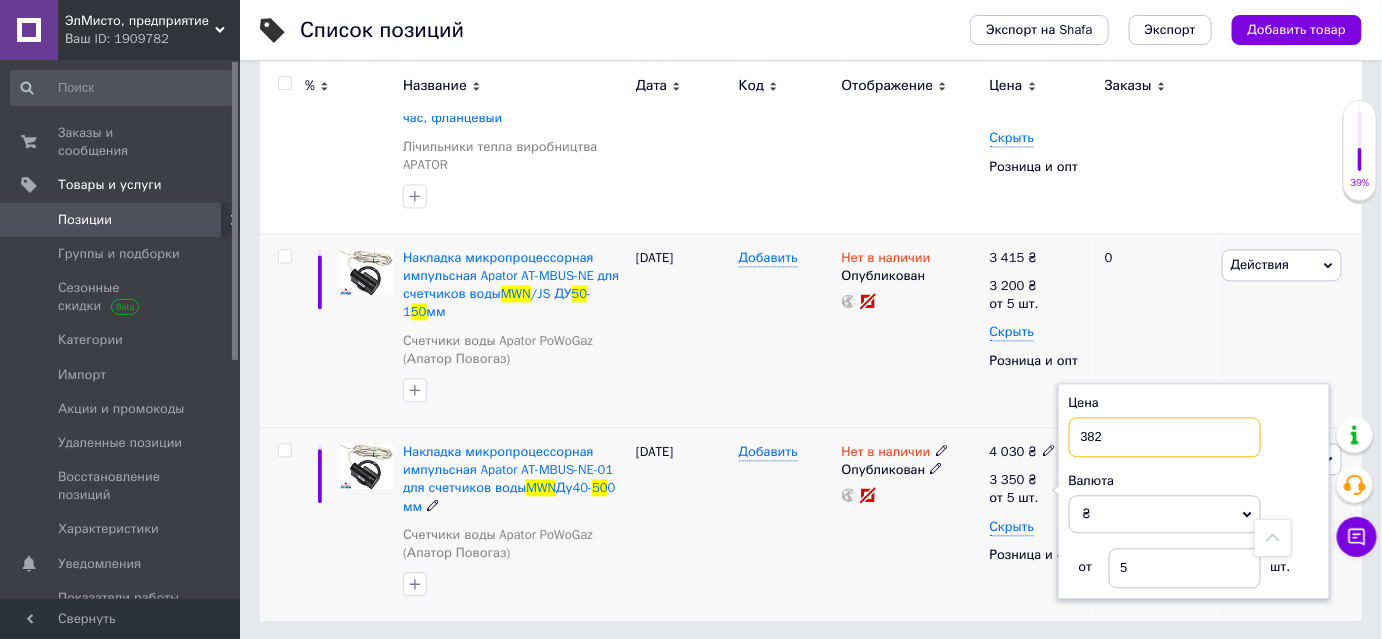 type on "3820" 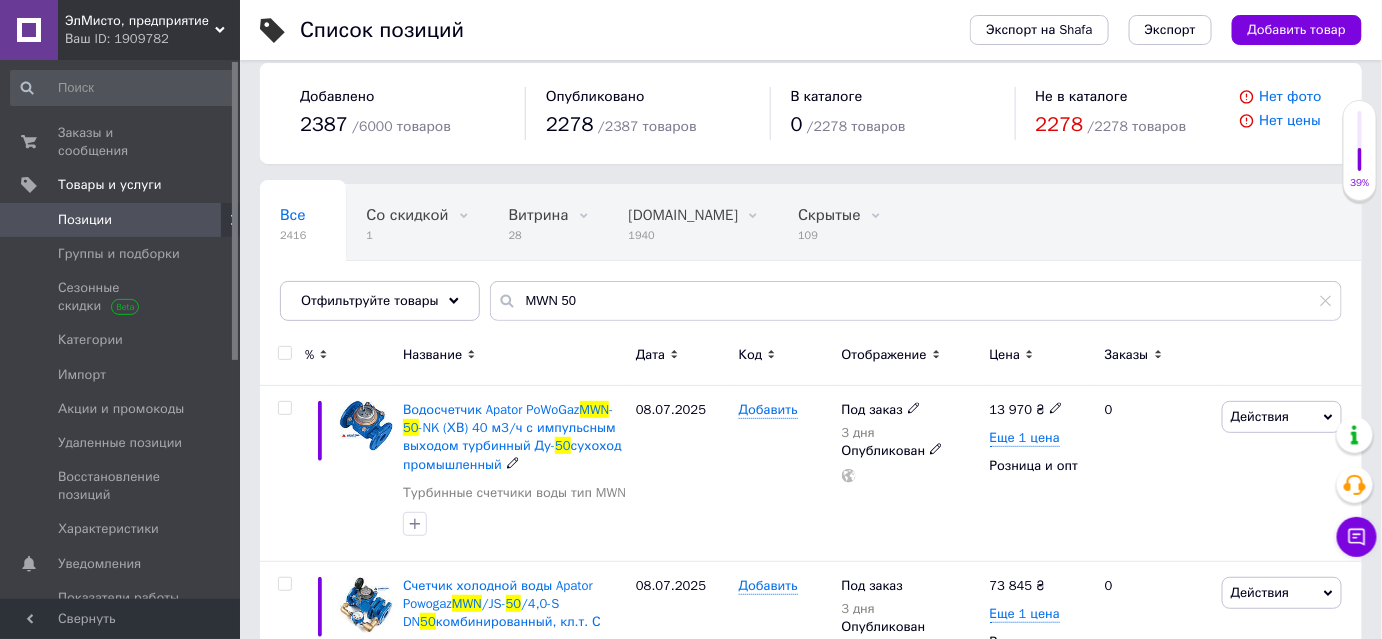 scroll, scrollTop: 0, scrollLeft: 0, axis: both 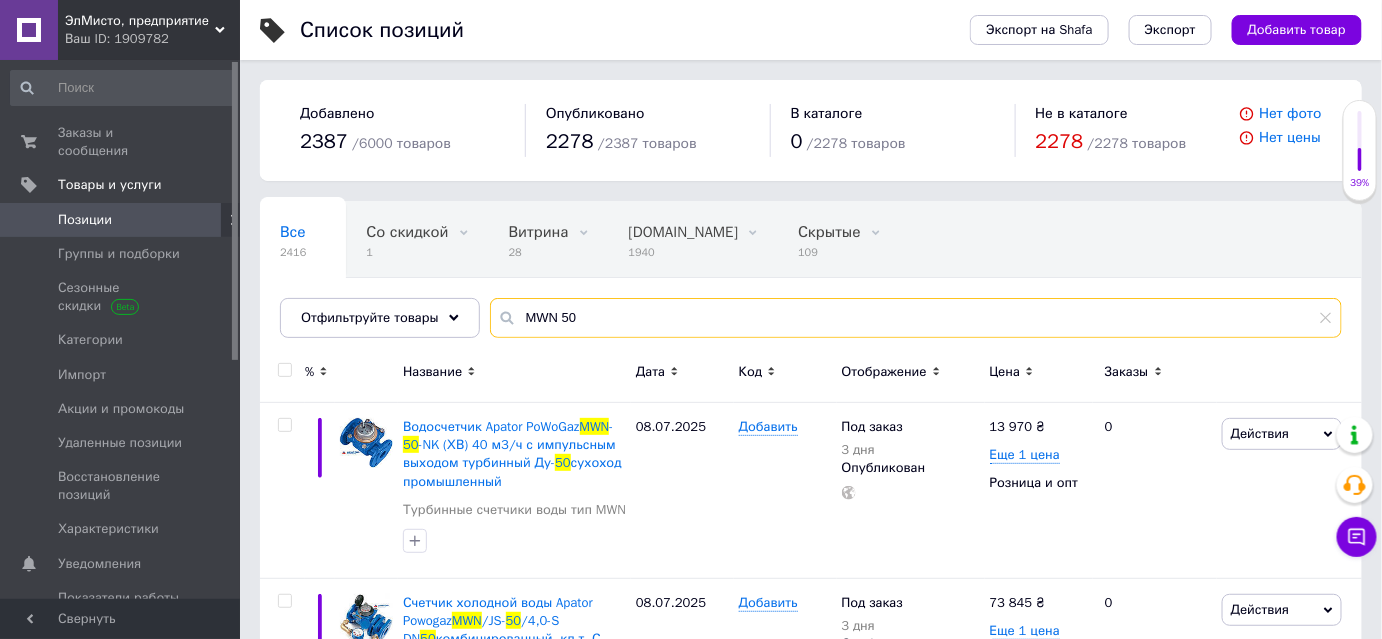drag, startPoint x: 576, startPoint y: 316, endPoint x: 552, endPoint y: 319, distance: 24.186773 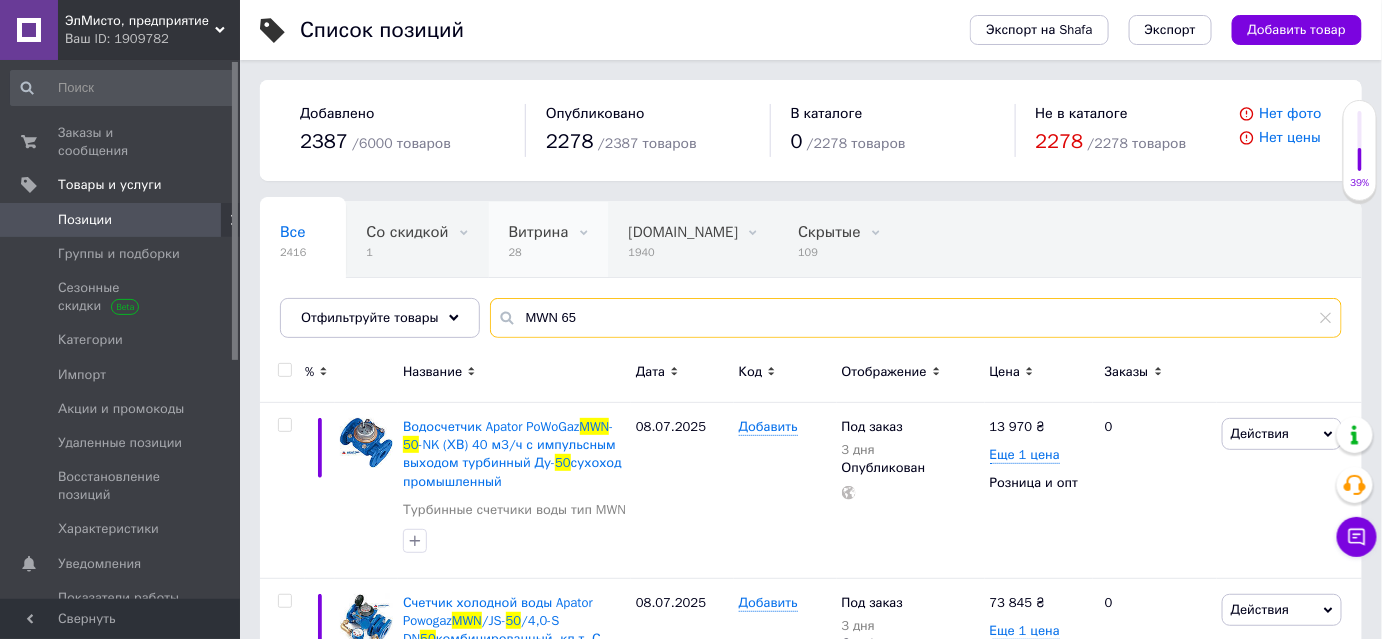type on "MWN 65" 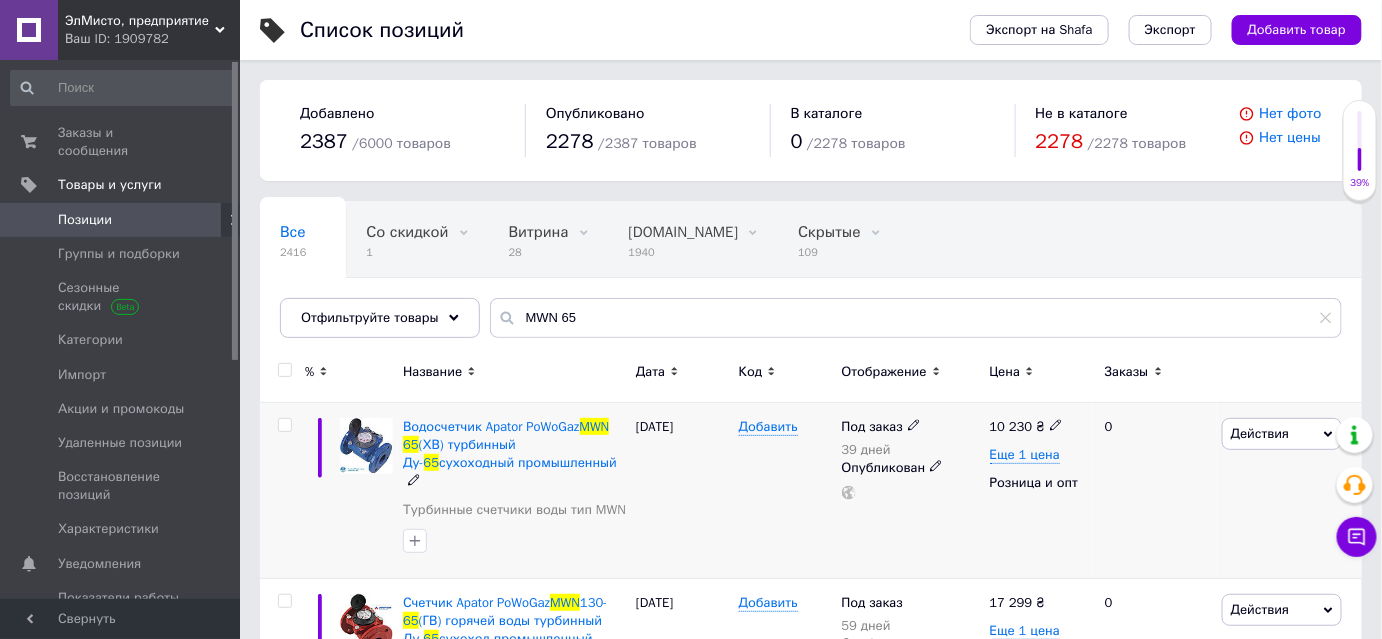 click on "10 230" at bounding box center [1011, 426] 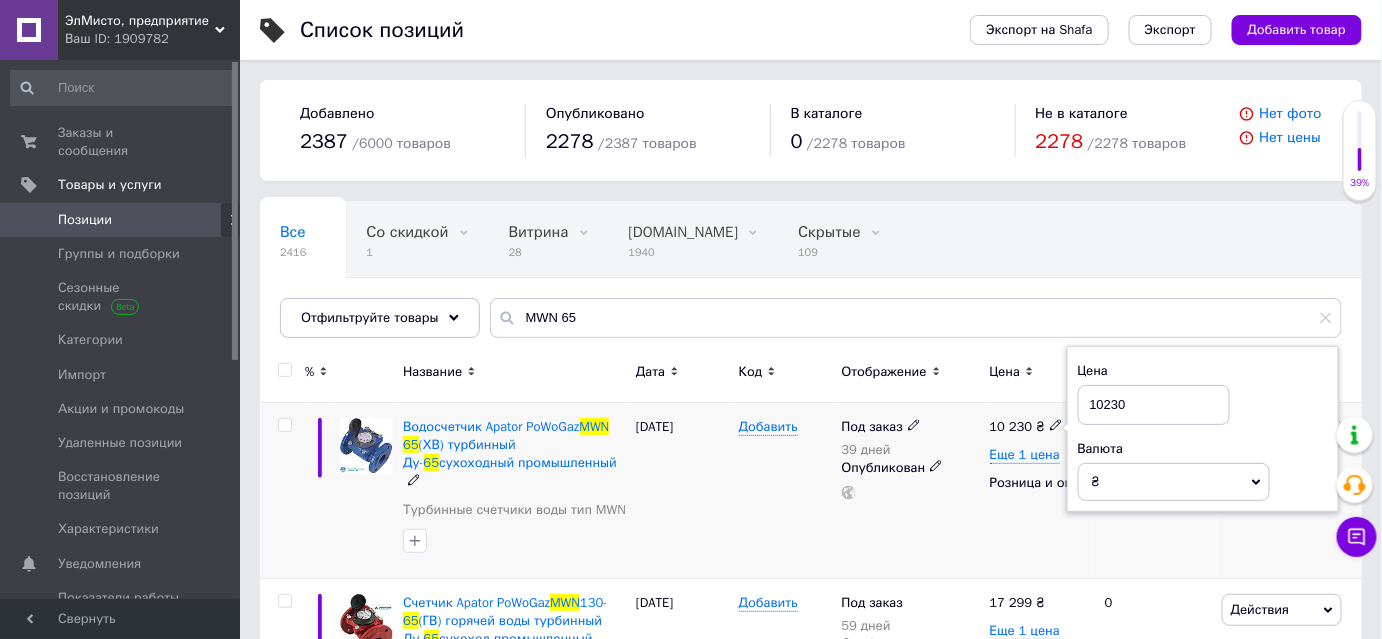 drag, startPoint x: 1114, startPoint y: 399, endPoint x: 1086, endPoint y: 401, distance: 28.071337 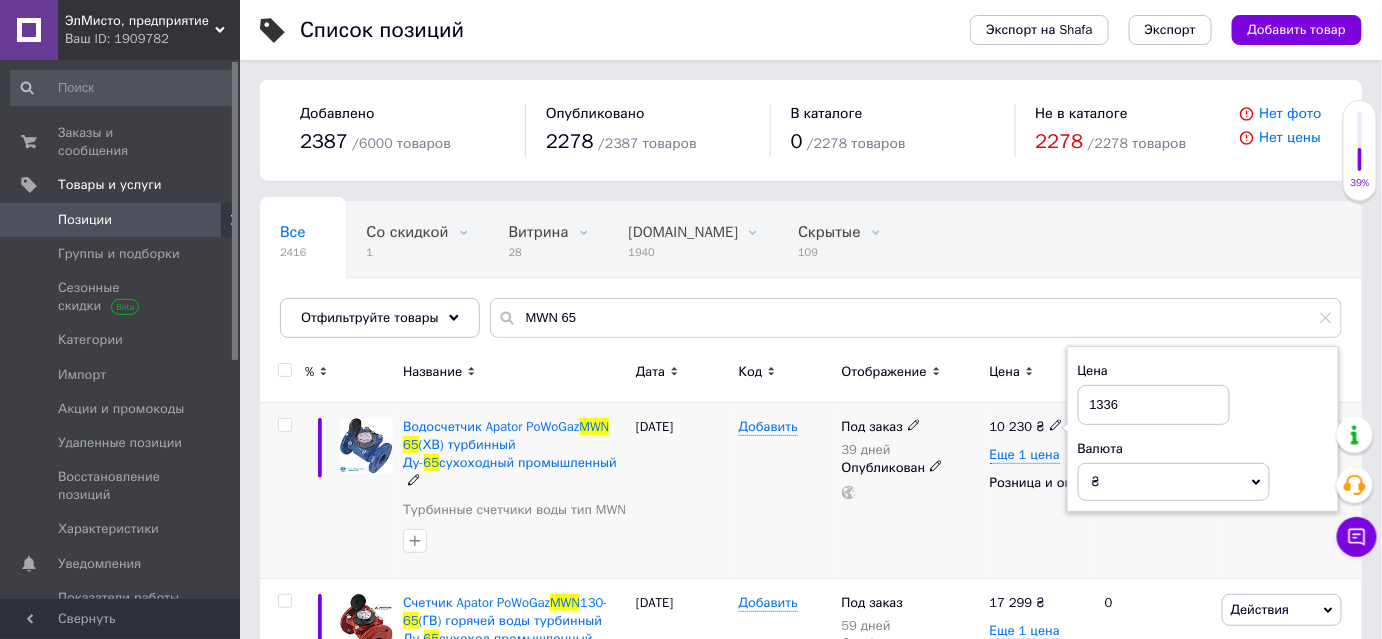 type on "13360" 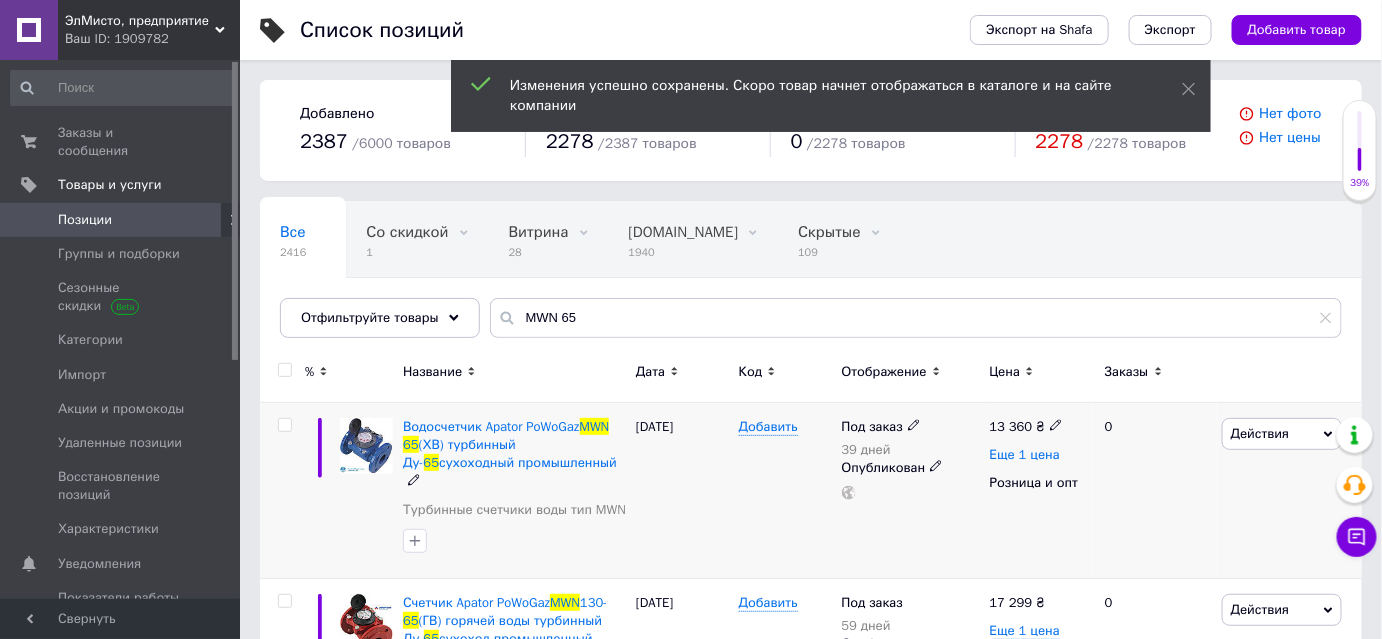 click on "Еще 1 цена" at bounding box center [1025, 455] 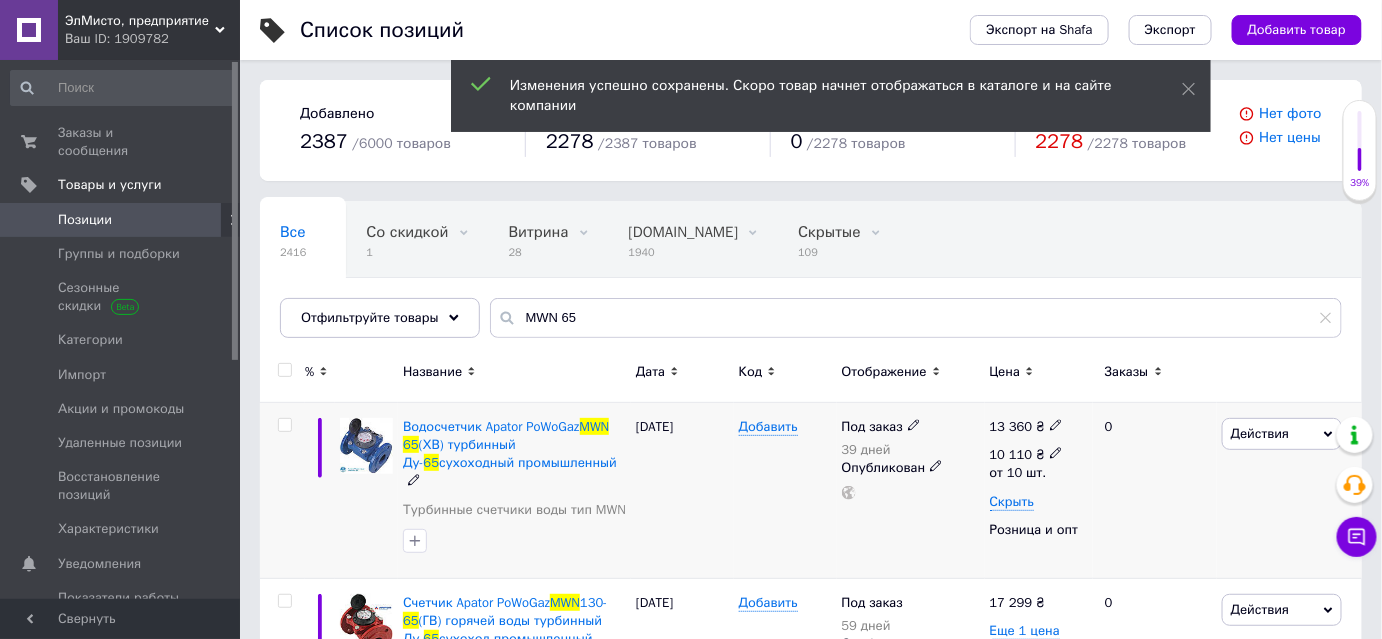 click on "10 110" at bounding box center [1011, 454] 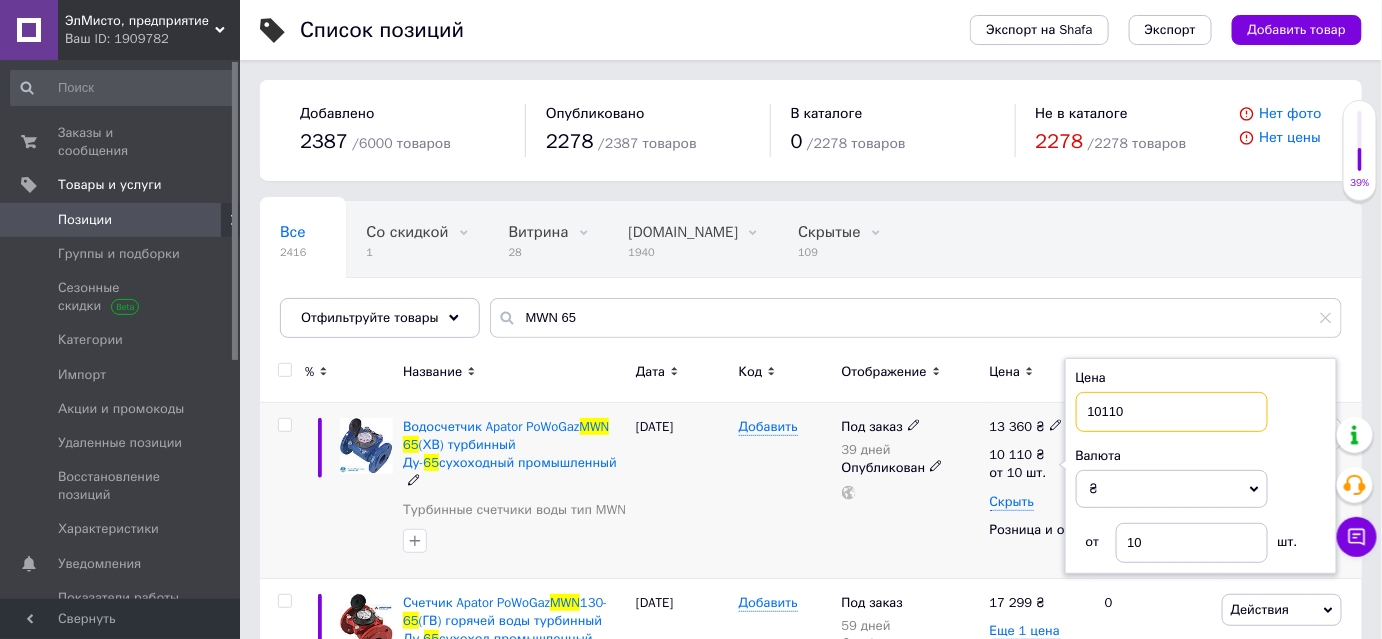 drag, startPoint x: 1134, startPoint y: 411, endPoint x: 1088, endPoint y: 410, distance: 46.010868 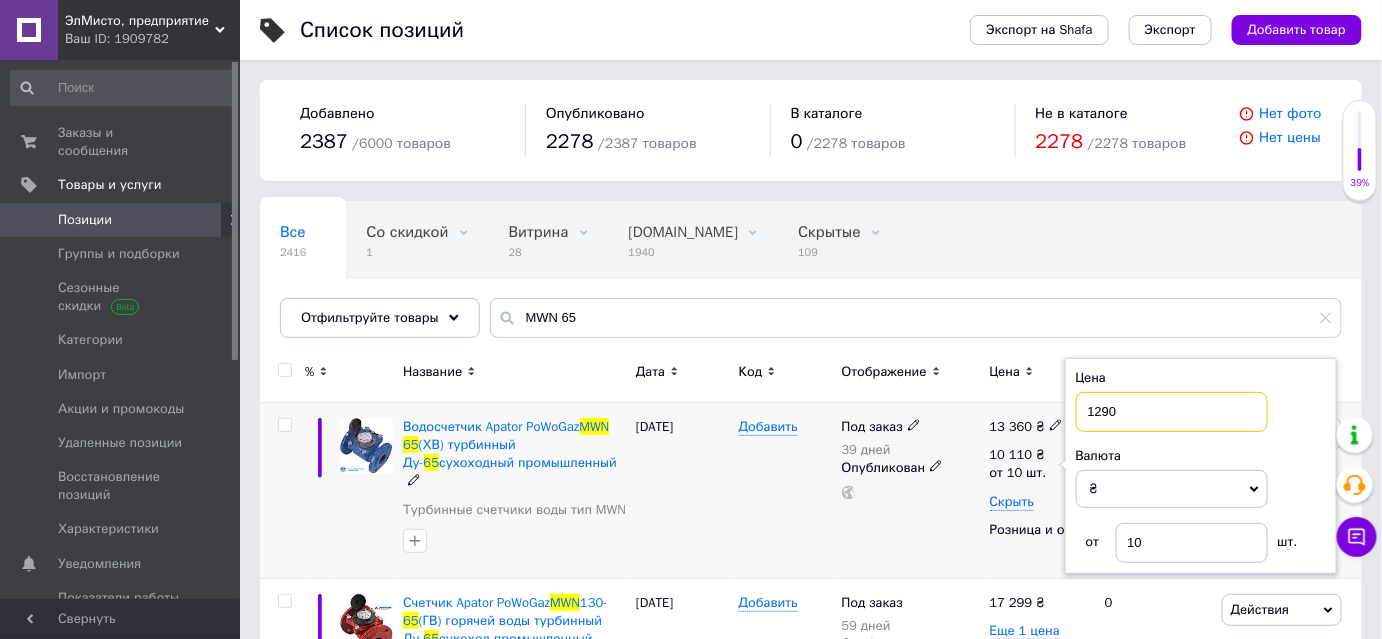 type on "12900" 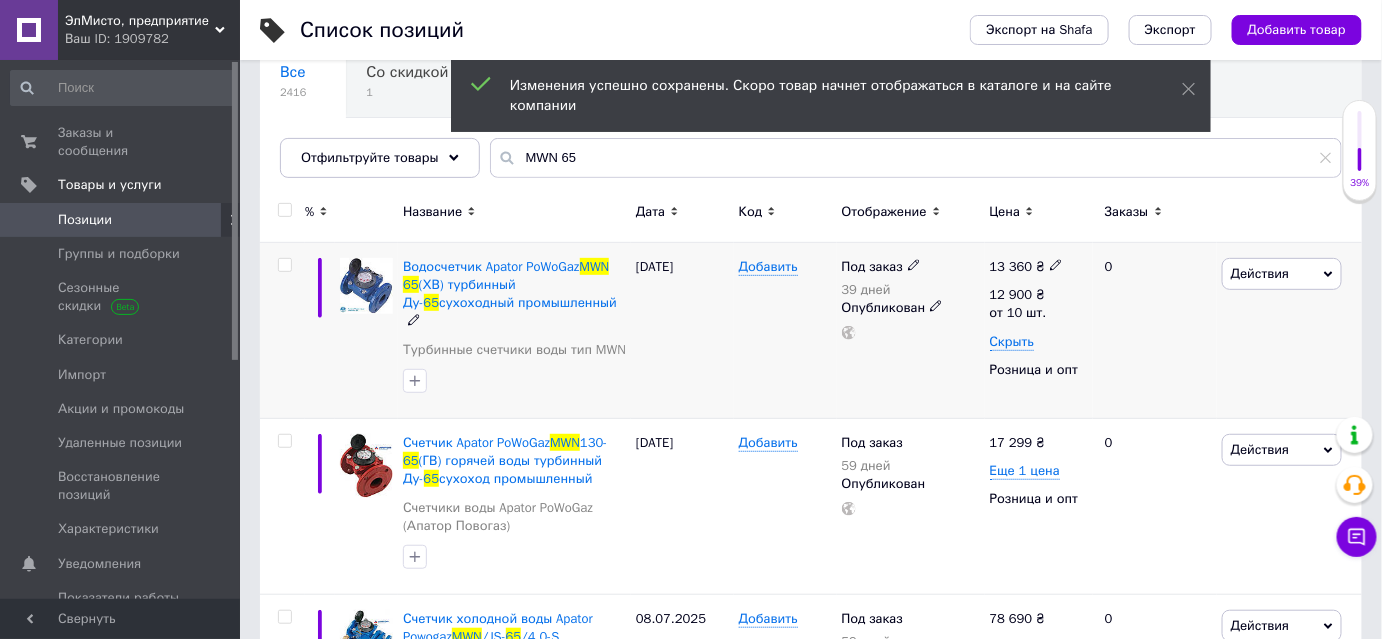 scroll, scrollTop: 181, scrollLeft: 0, axis: vertical 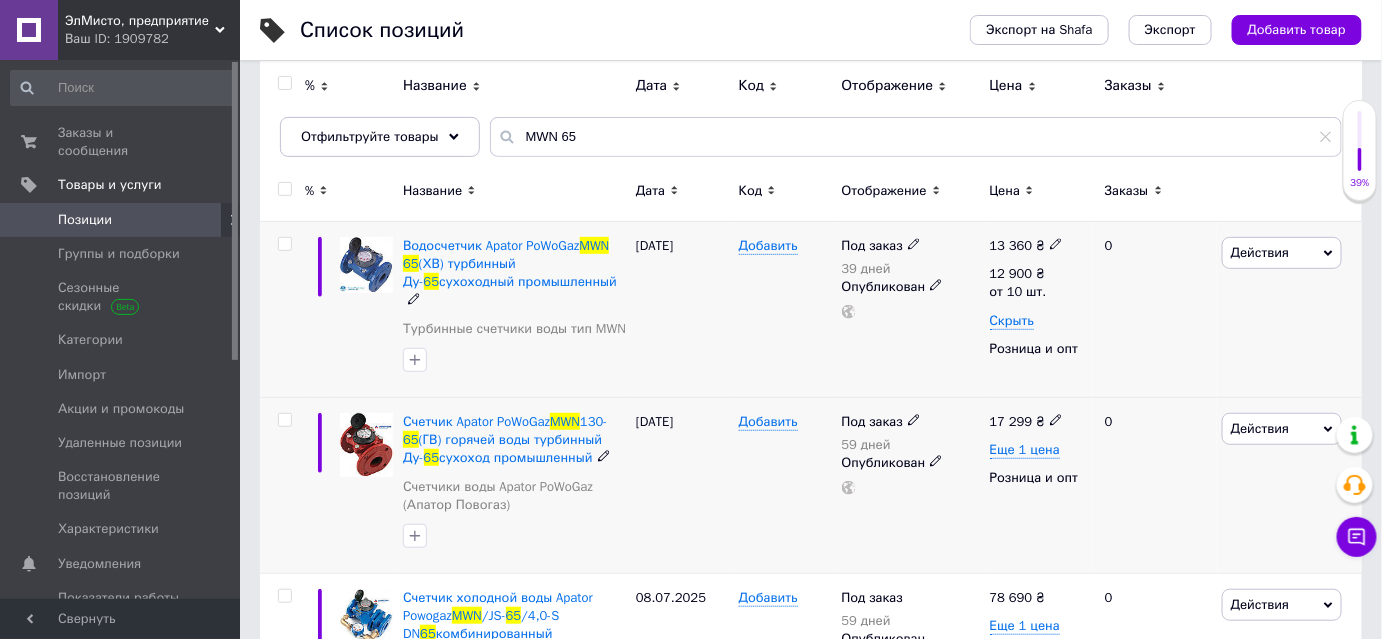 click on "17 299" at bounding box center [1011, 421] 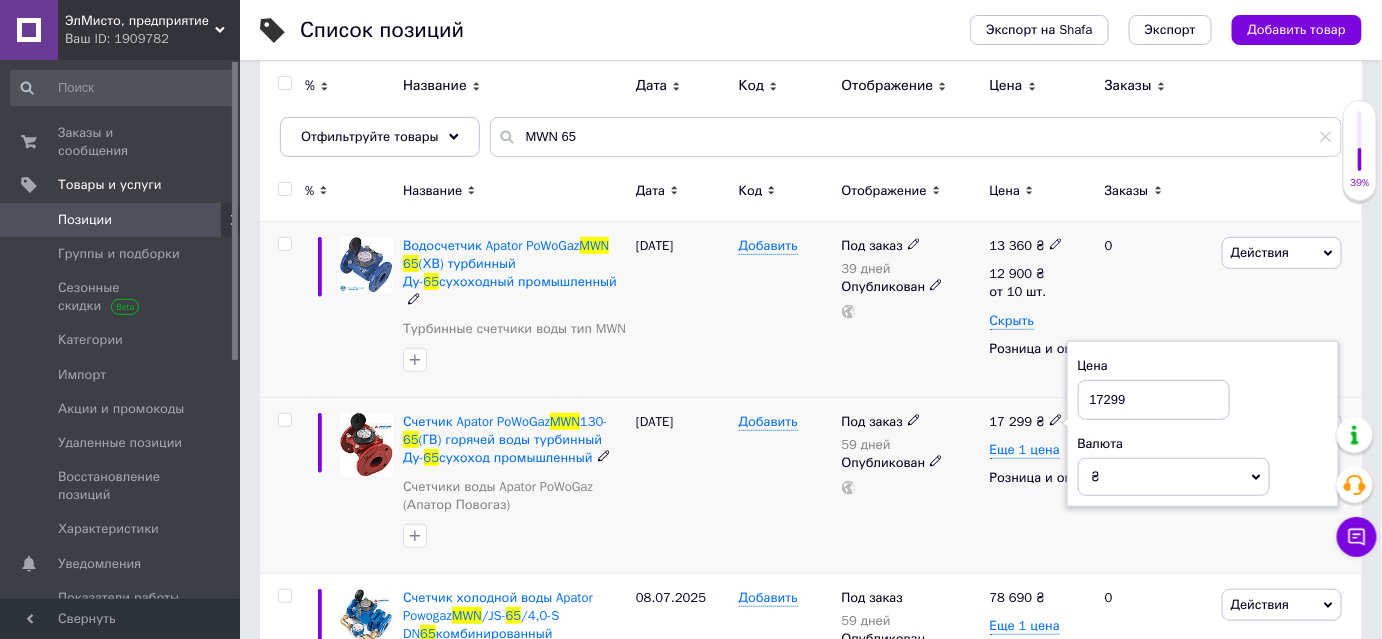 drag, startPoint x: 1126, startPoint y: 376, endPoint x: 1076, endPoint y: 374, distance: 50.039986 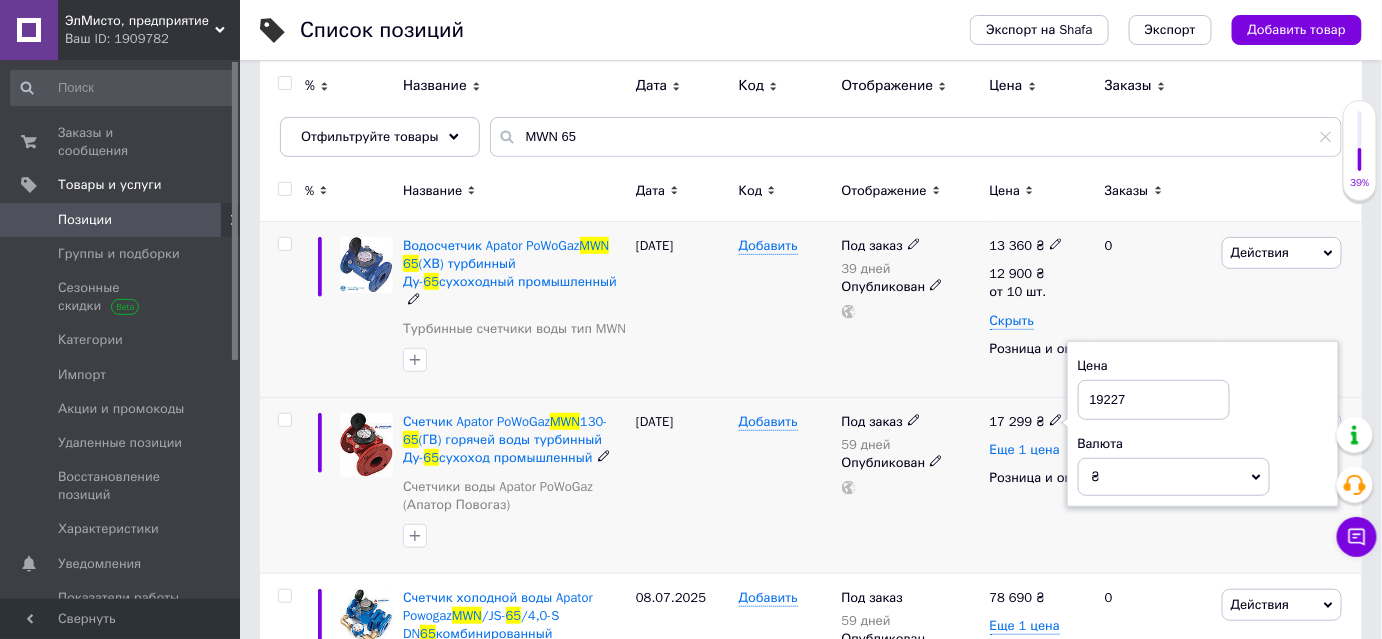 type on "19227" 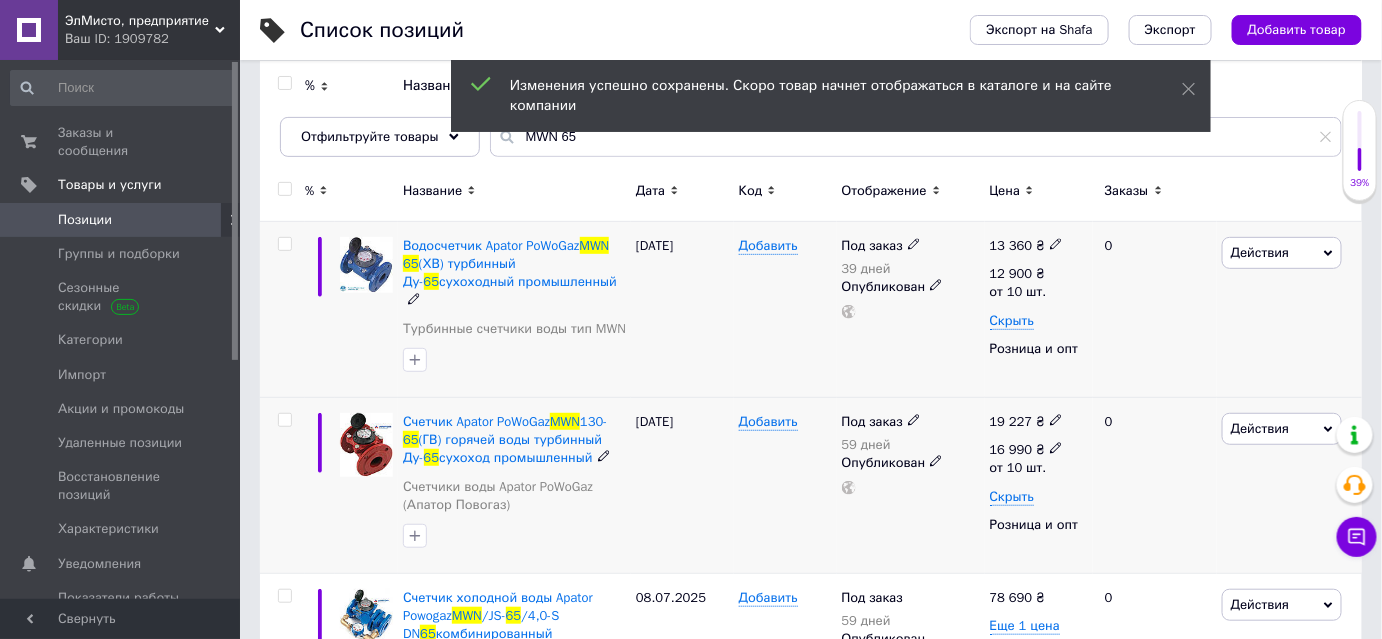 click on "16 990" at bounding box center (1011, 449) 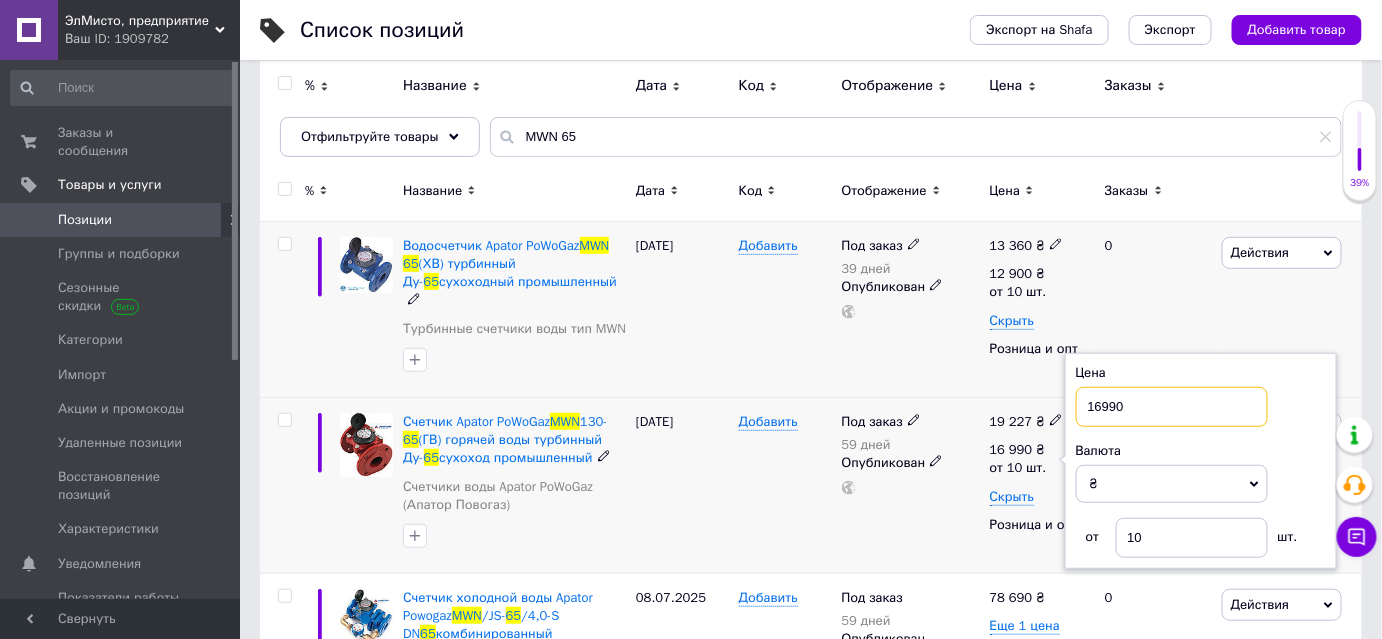 drag, startPoint x: 1136, startPoint y: 383, endPoint x: 1088, endPoint y: 383, distance: 48 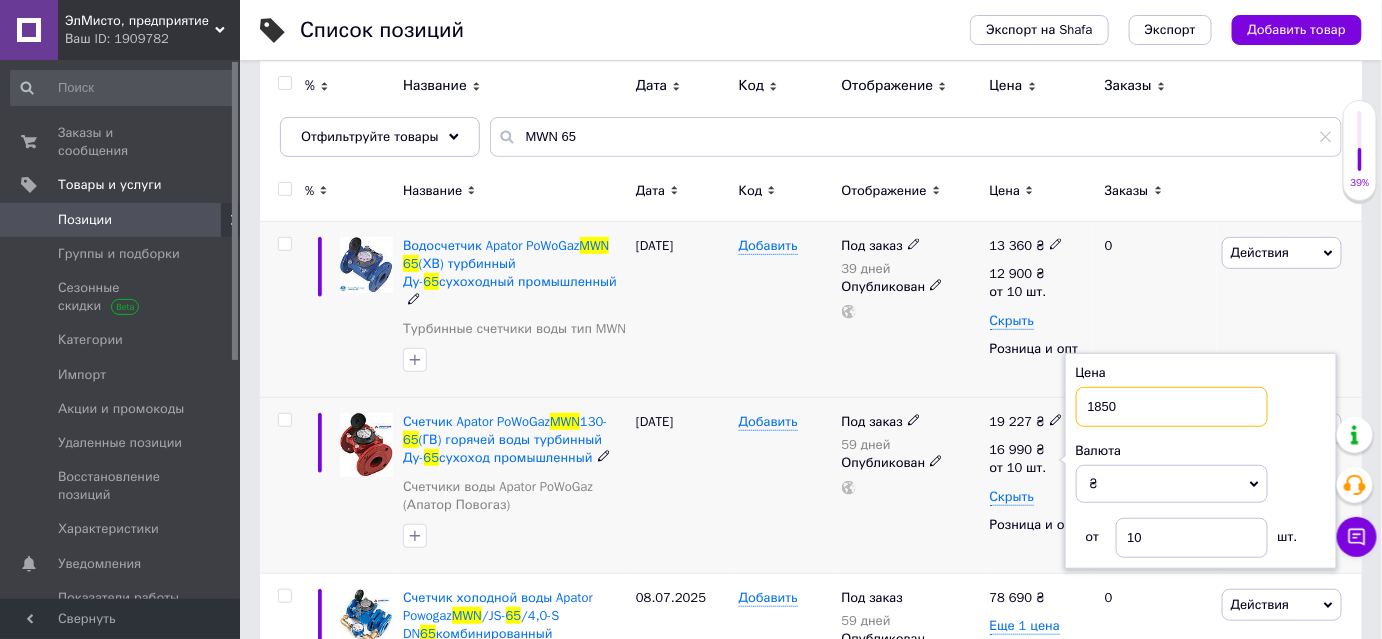type on "18500" 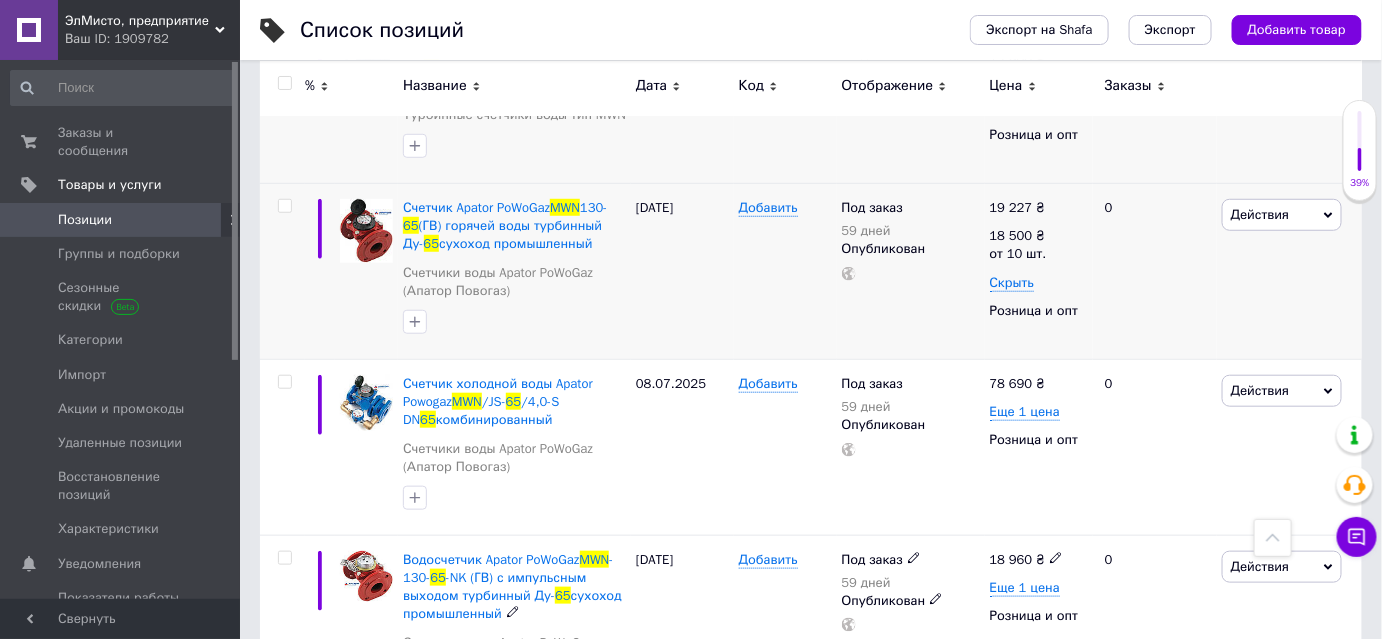 scroll, scrollTop: 363, scrollLeft: 0, axis: vertical 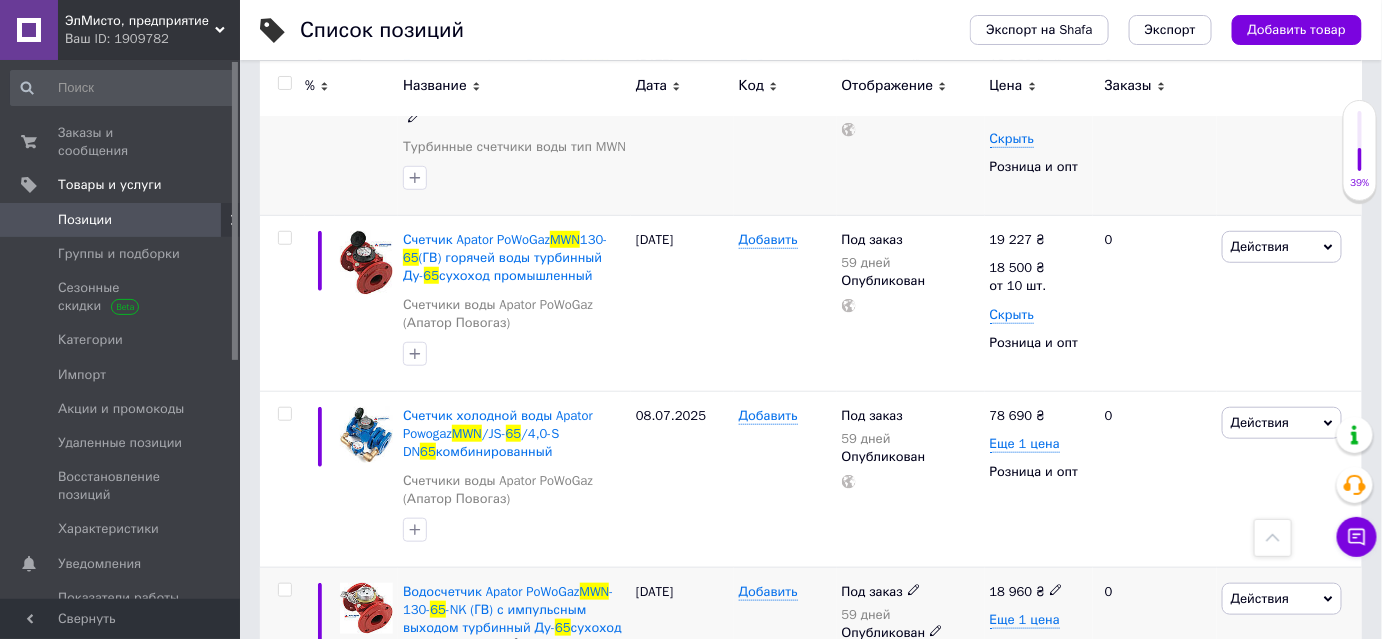 click on "18 960" at bounding box center [1011, 591] 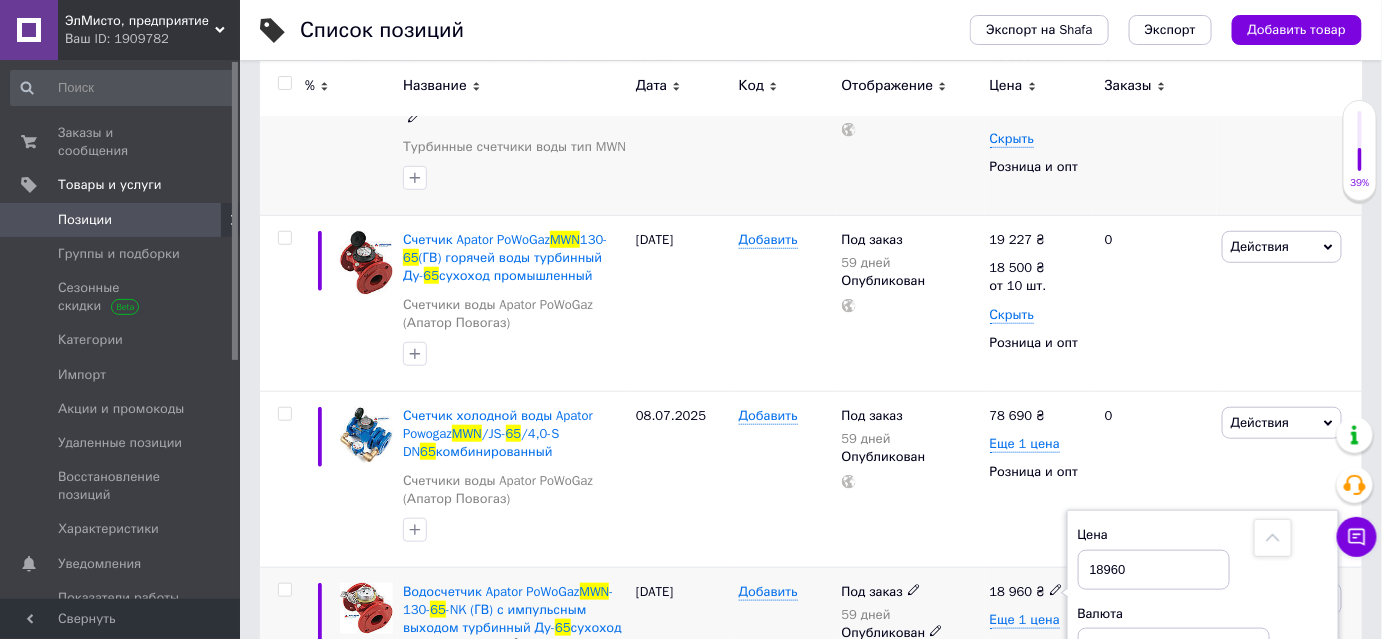 scroll, scrollTop: 383, scrollLeft: 0, axis: vertical 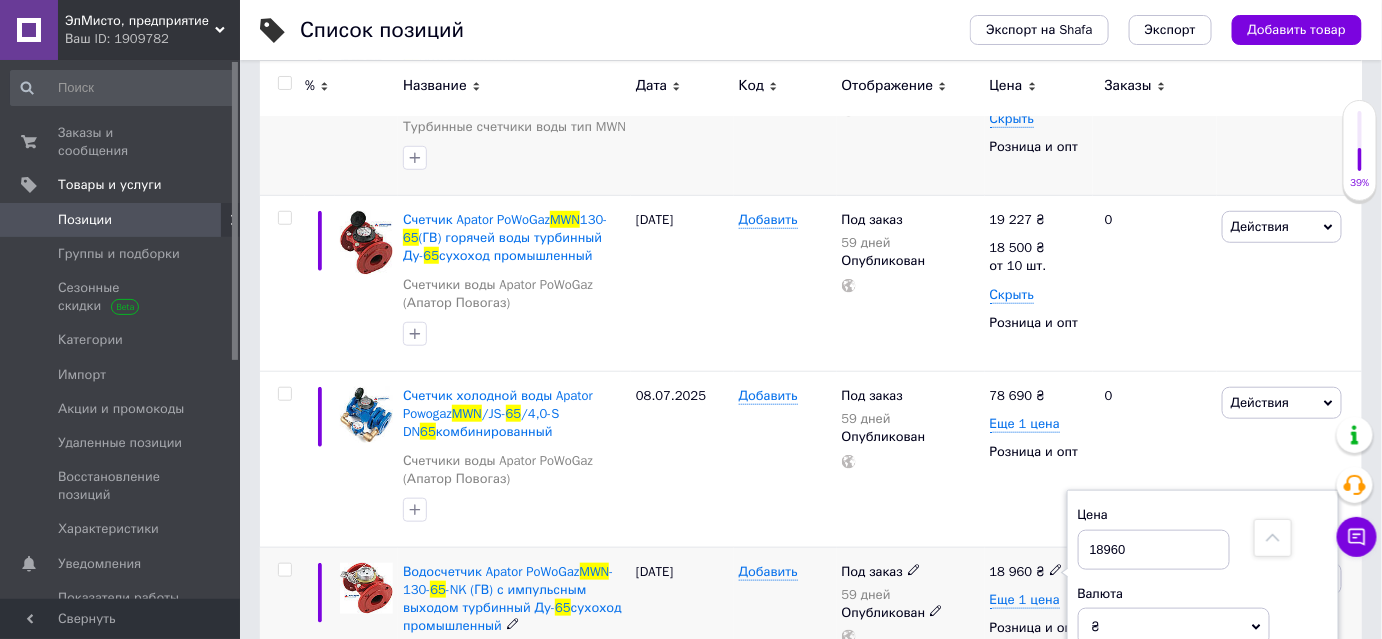 drag, startPoint x: 1137, startPoint y: 519, endPoint x: 1096, endPoint y: 522, distance: 41.109608 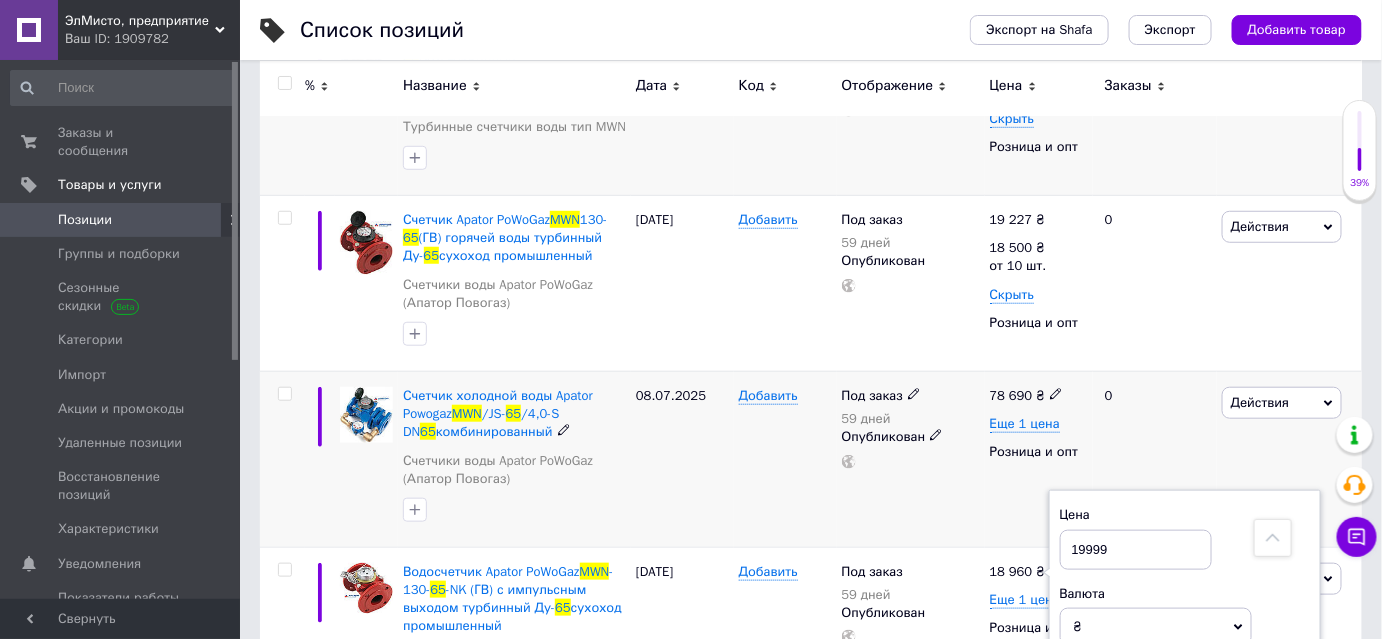 type on "19999" 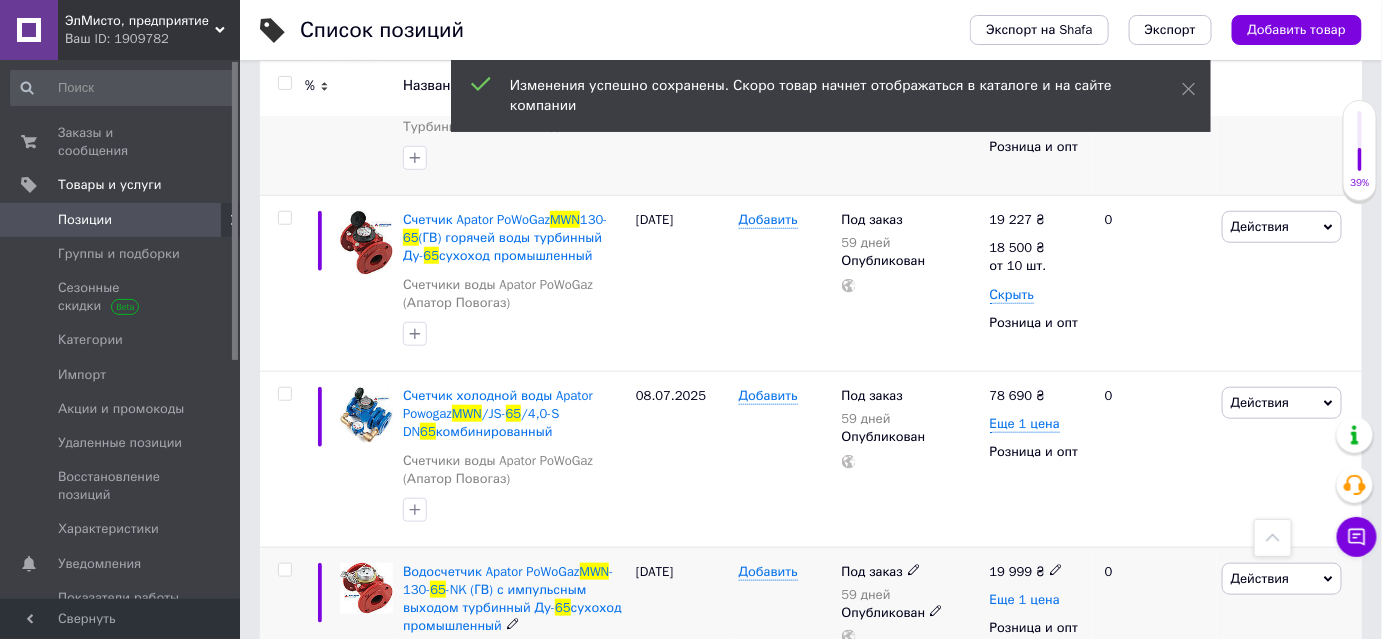 click on "Еще 1 цена" at bounding box center [1025, 600] 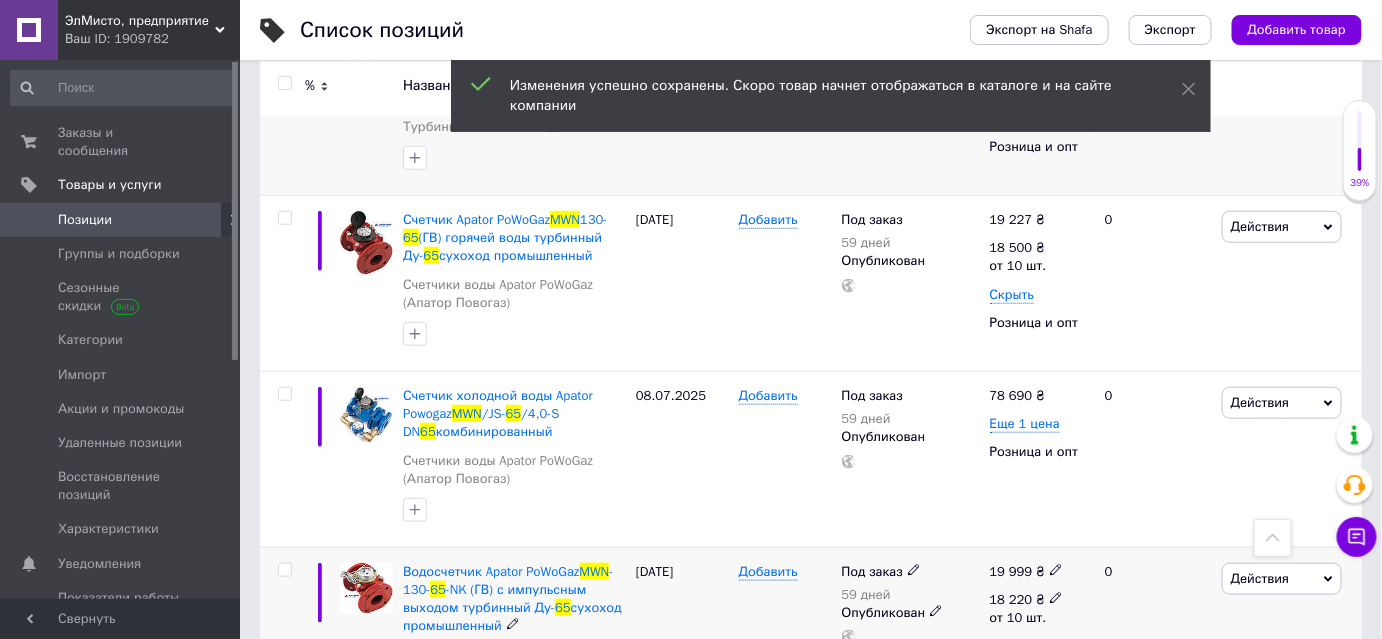 click on "18 220   ₴" at bounding box center (1027, 600) 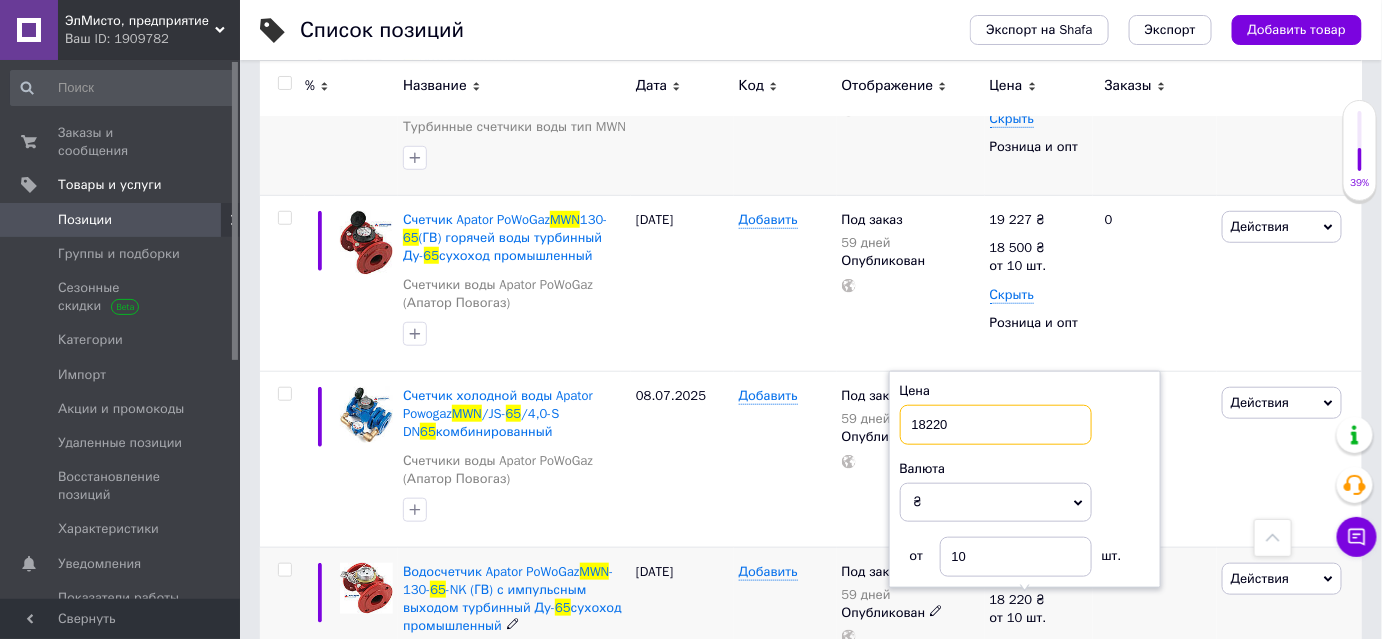 drag, startPoint x: 947, startPoint y: 403, endPoint x: 909, endPoint y: 402, distance: 38.013157 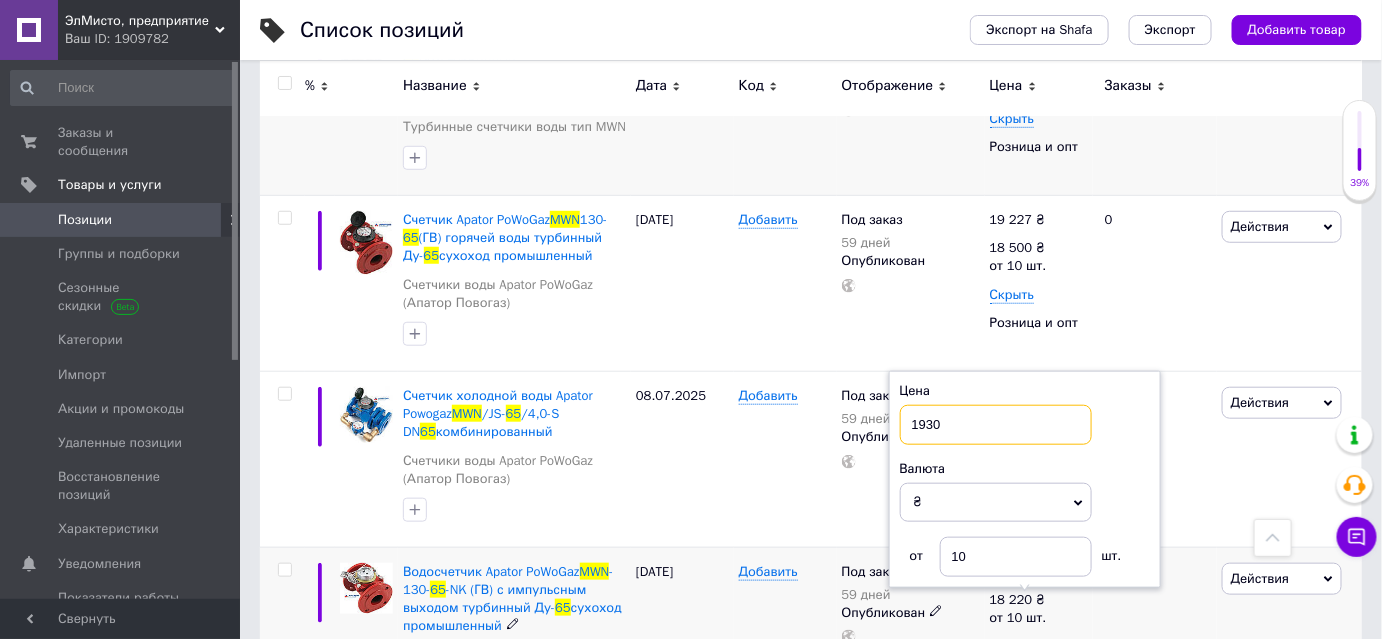 type on "19300" 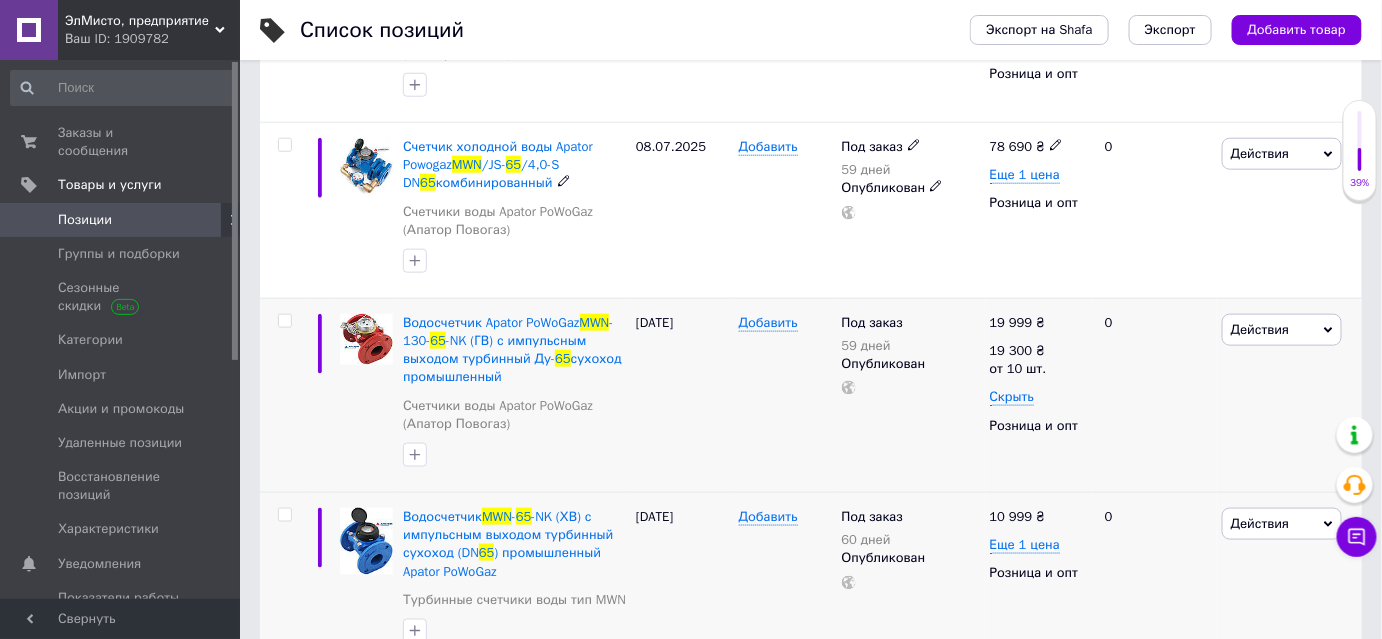 scroll, scrollTop: 660, scrollLeft: 0, axis: vertical 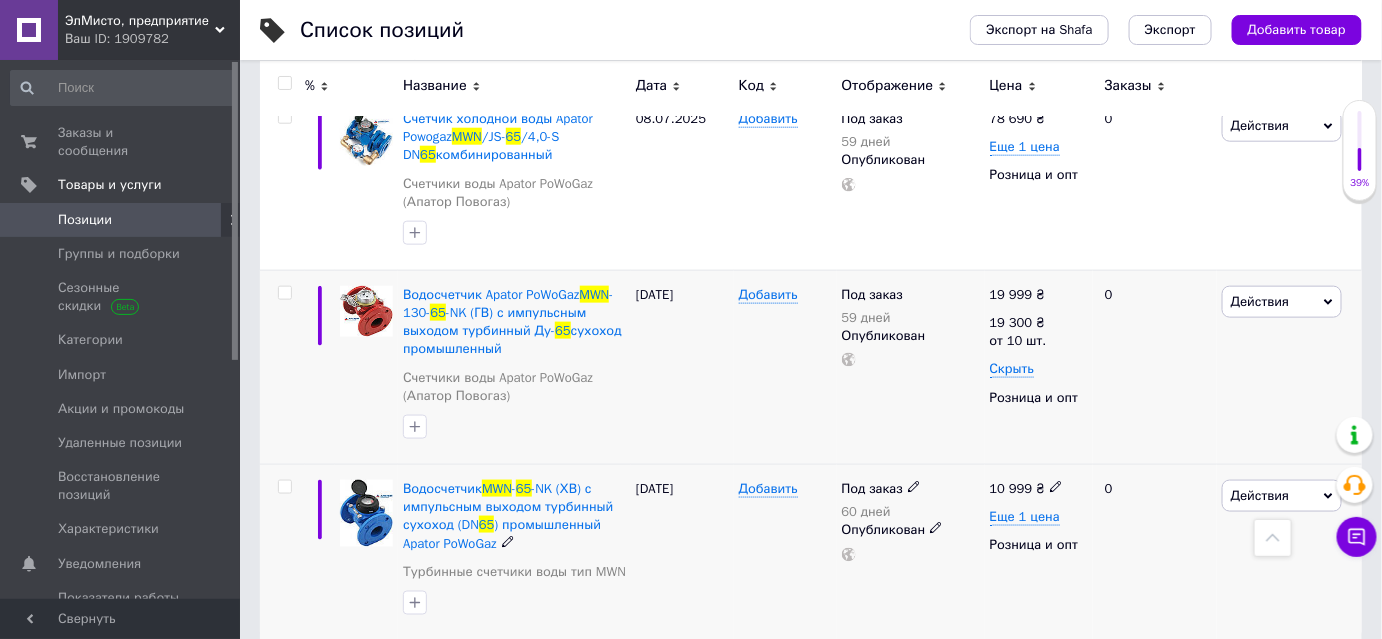 click on "10 999" at bounding box center (1011, 488) 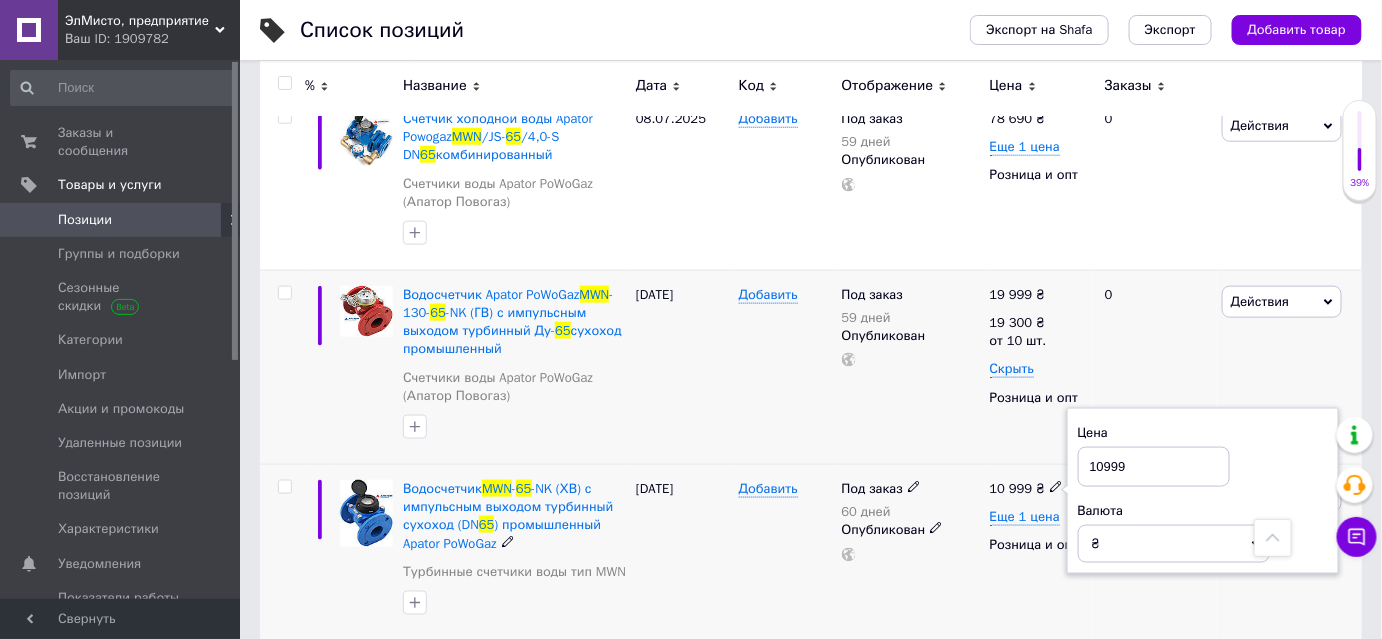 drag, startPoint x: 1138, startPoint y: 443, endPoint x: 1084, endPoint y: 444, distance: 54.00926 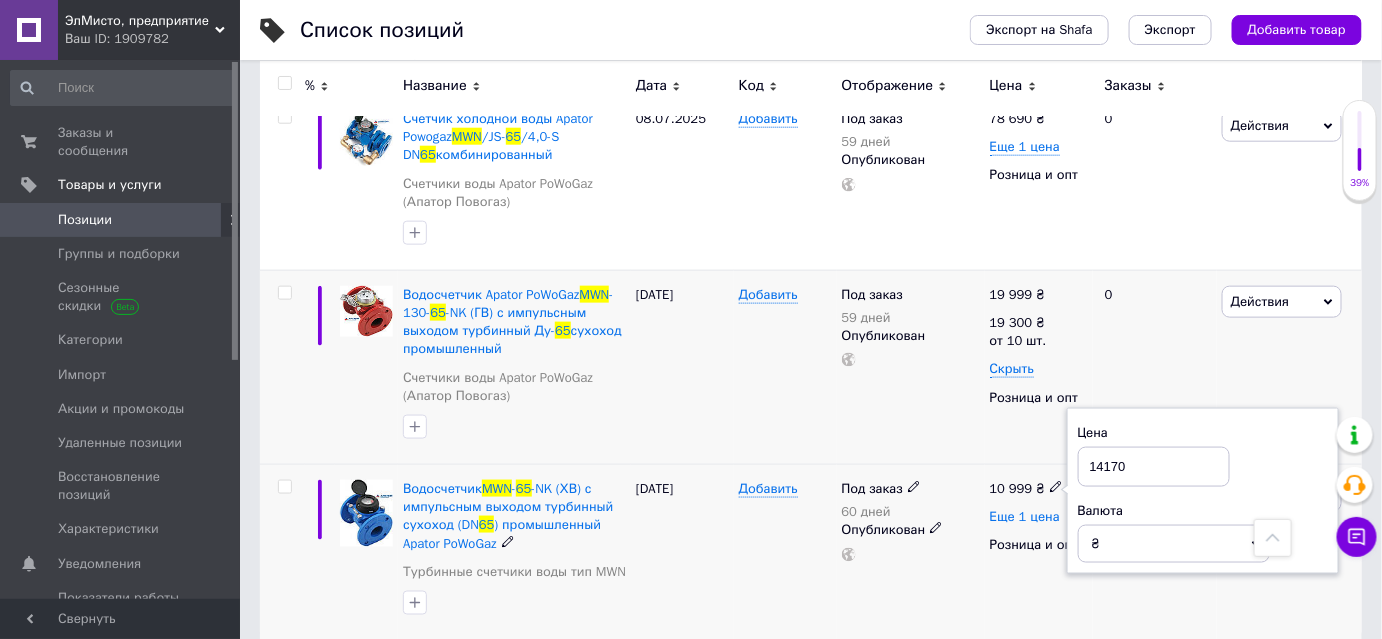 type on "14170" 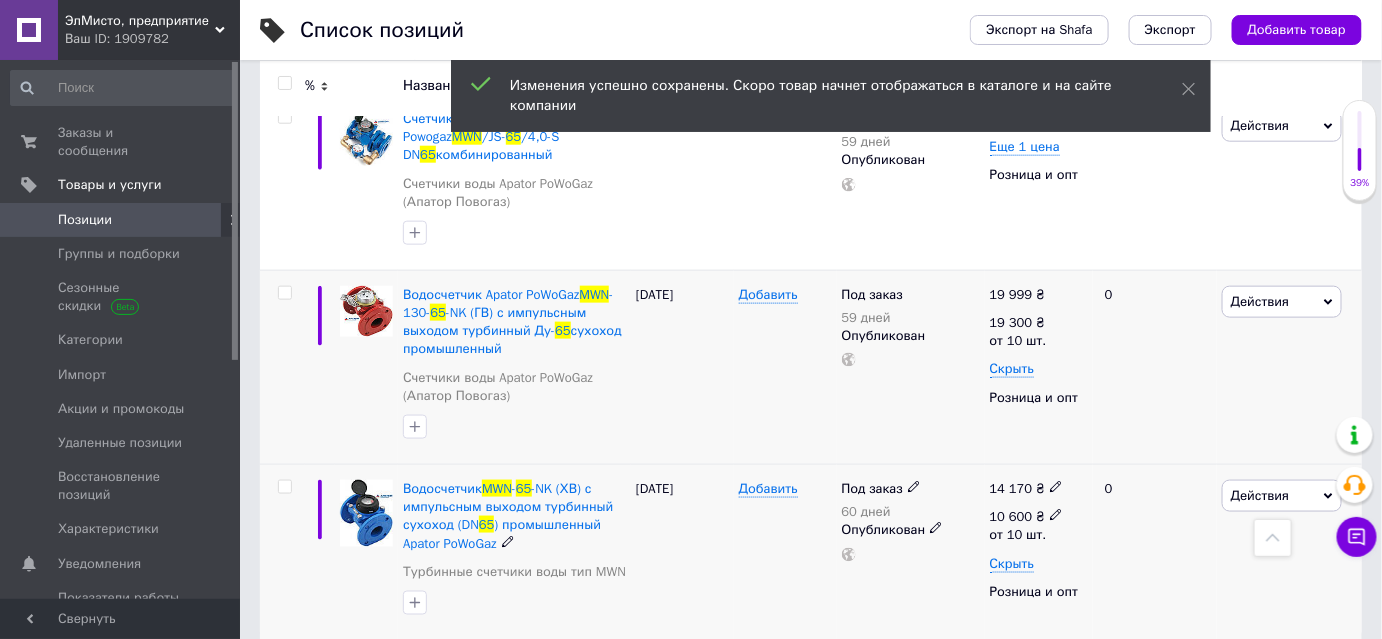 click on "10 600" at bounding box center (1011, 516) 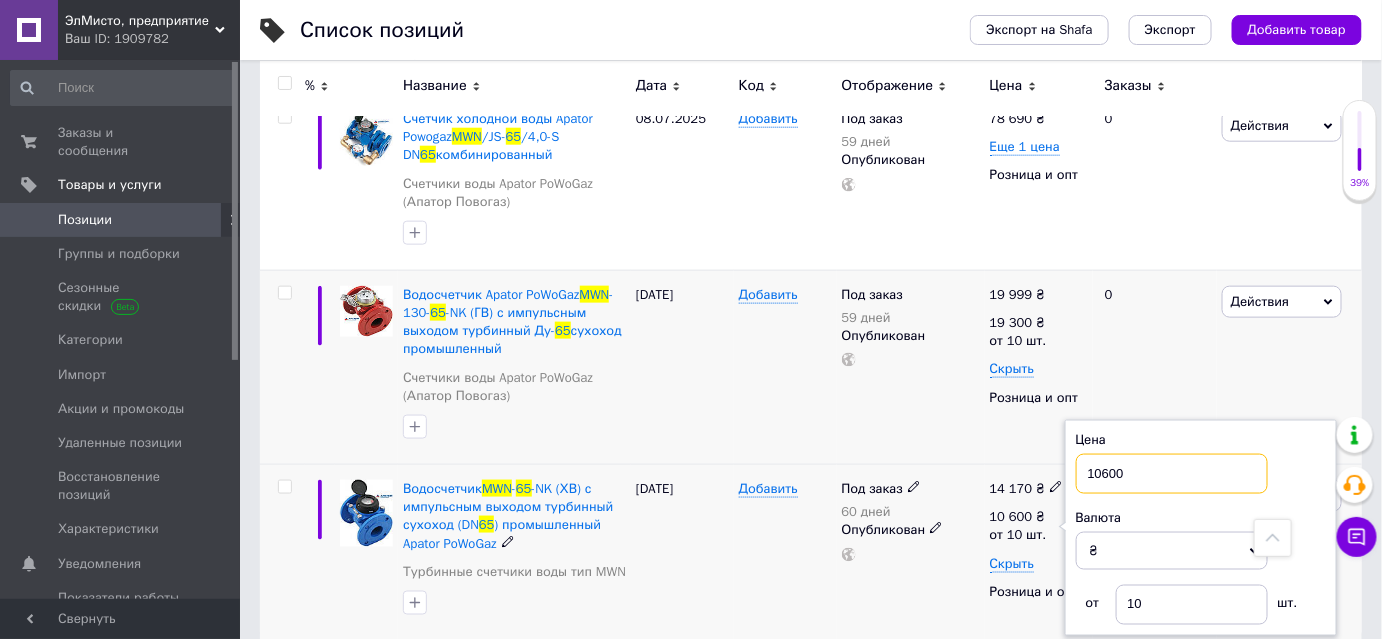 drag, startPoint x: 1149, startPoint y: 459, endPoint x: 1092, endPoint y: 448, distance: 58.0517 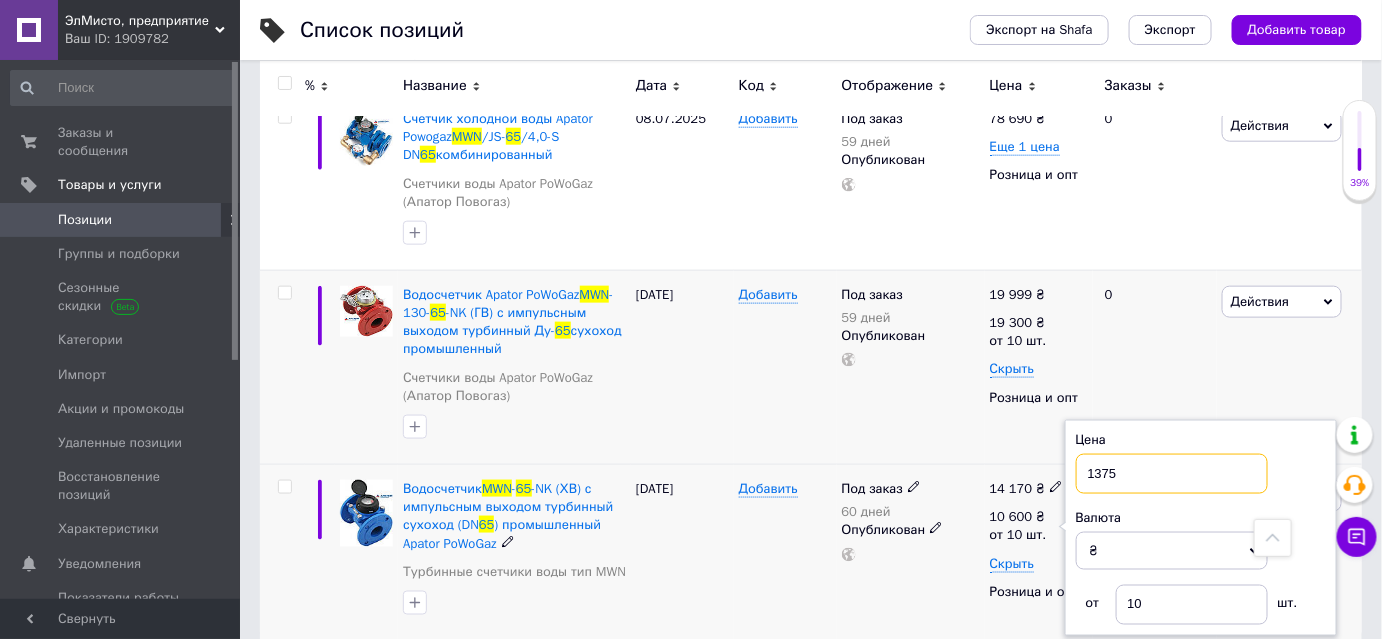type on "13750" 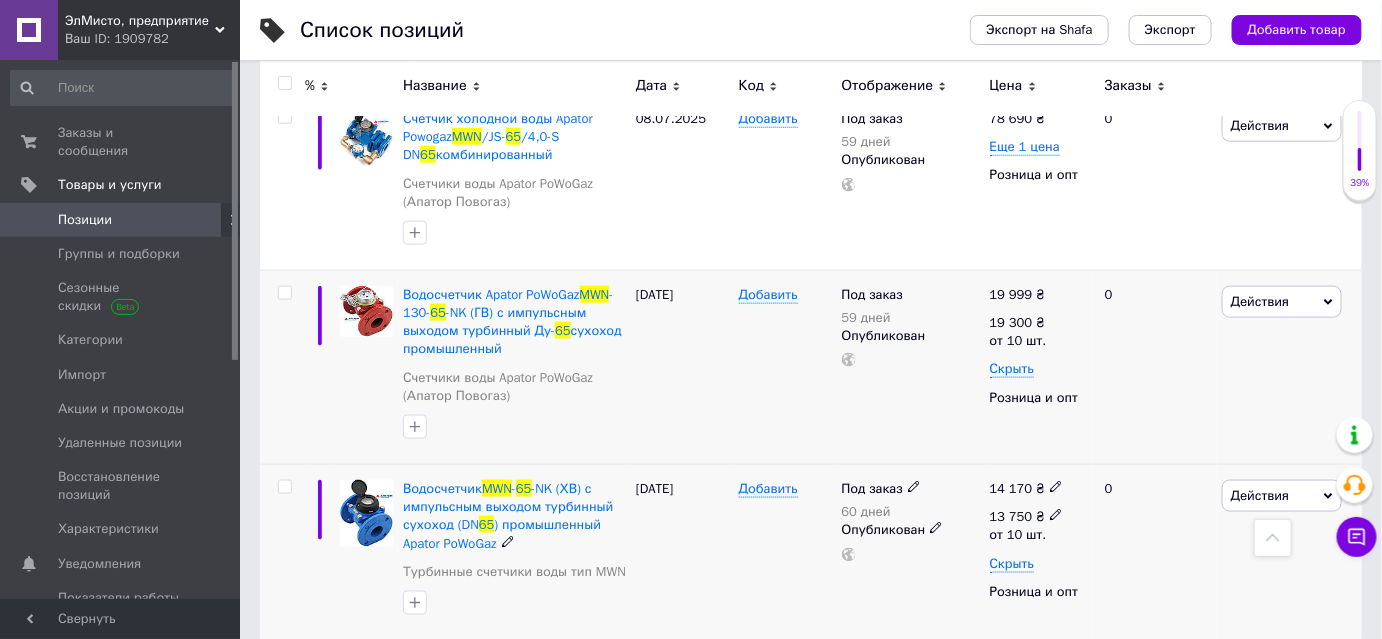 click on "13 750" at bounding box center (1011, 516) 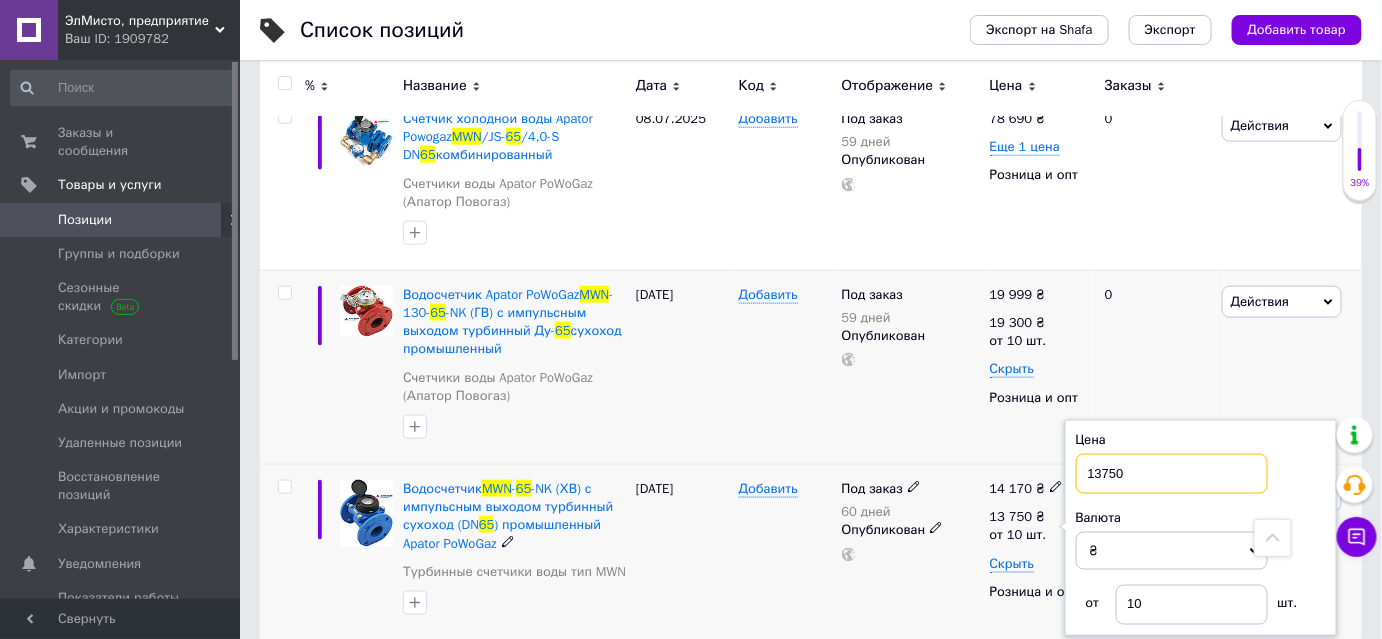 click on "13750" at bounding box center (1172, 474) 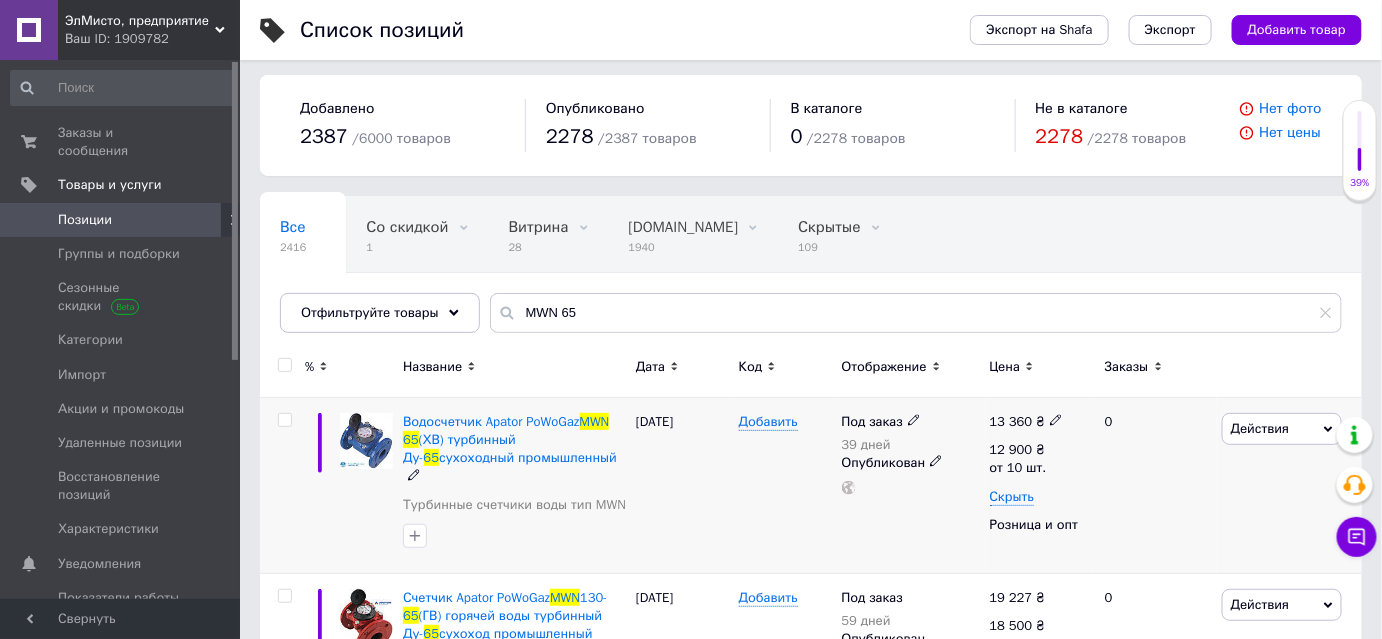 scroll, scrollTop: 0, scrollLeft: 0, axis: both 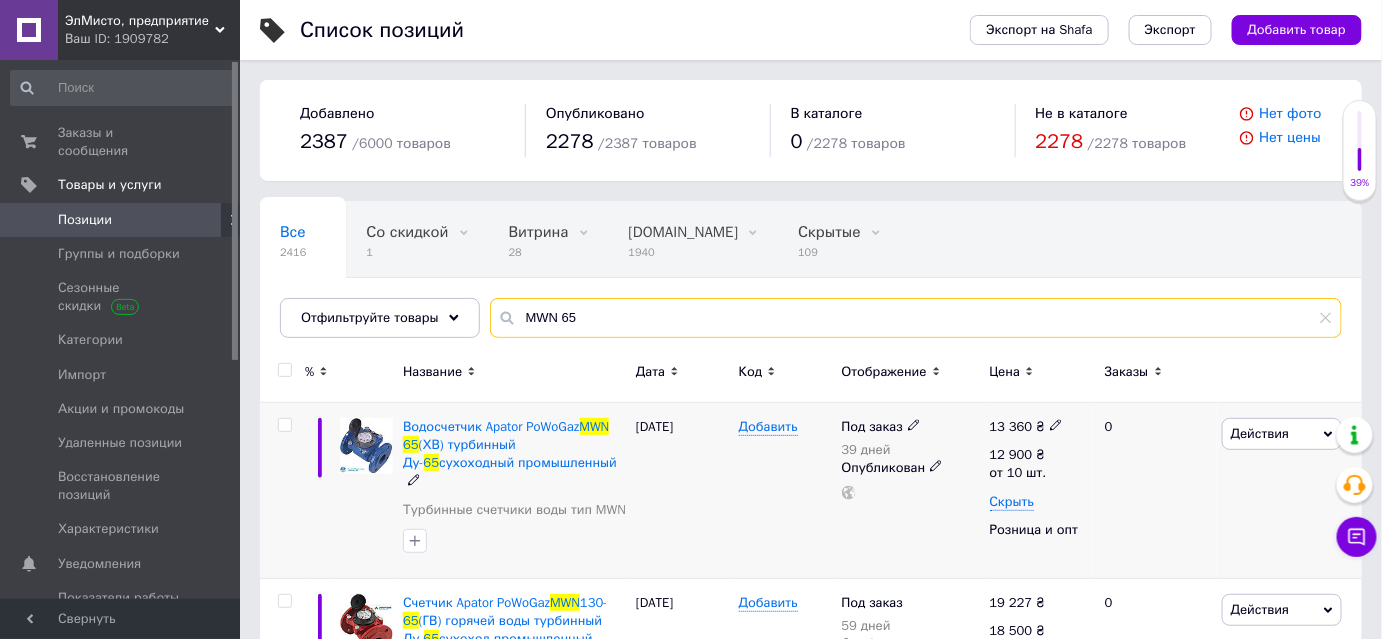 drag, startPoint x: 573, startPoint y: 315, endPoint x: 555, endPoint y: 315, distance: 18 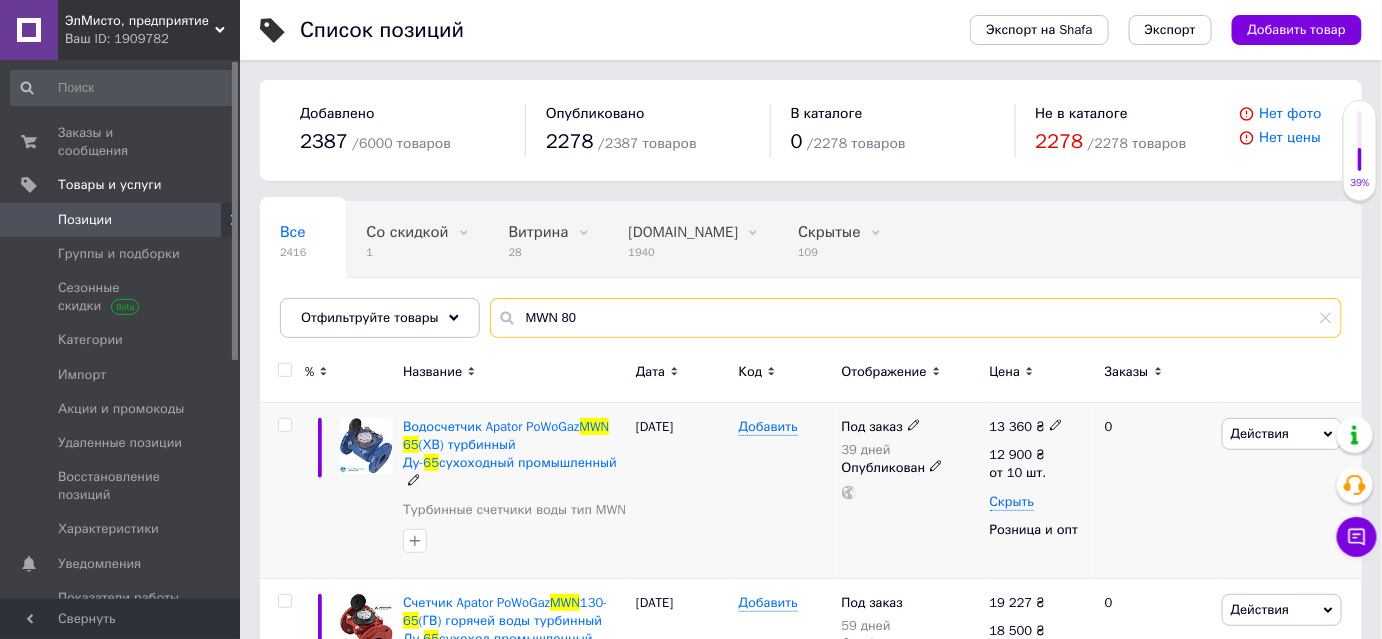 type on "MWN 80" 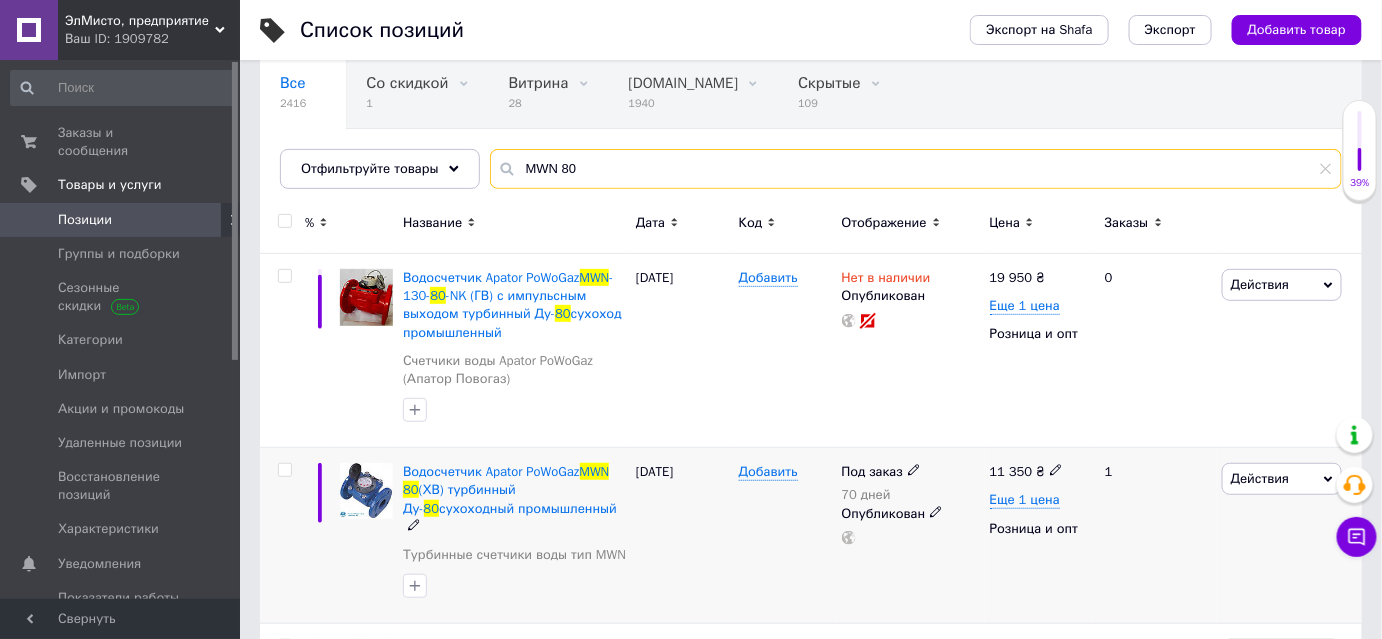 scroll, scrollTop: 181, scrollLeft: 0, axis: vertical 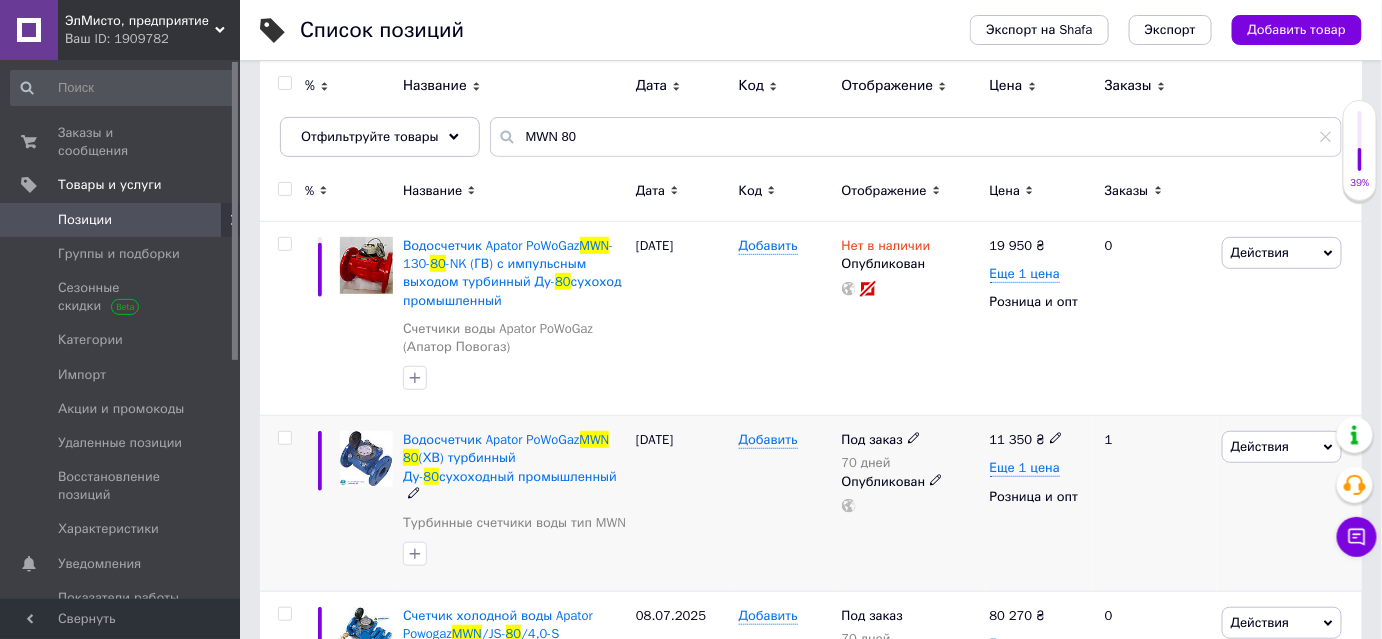 click on "11 350" at bounding box center [1011, 439] 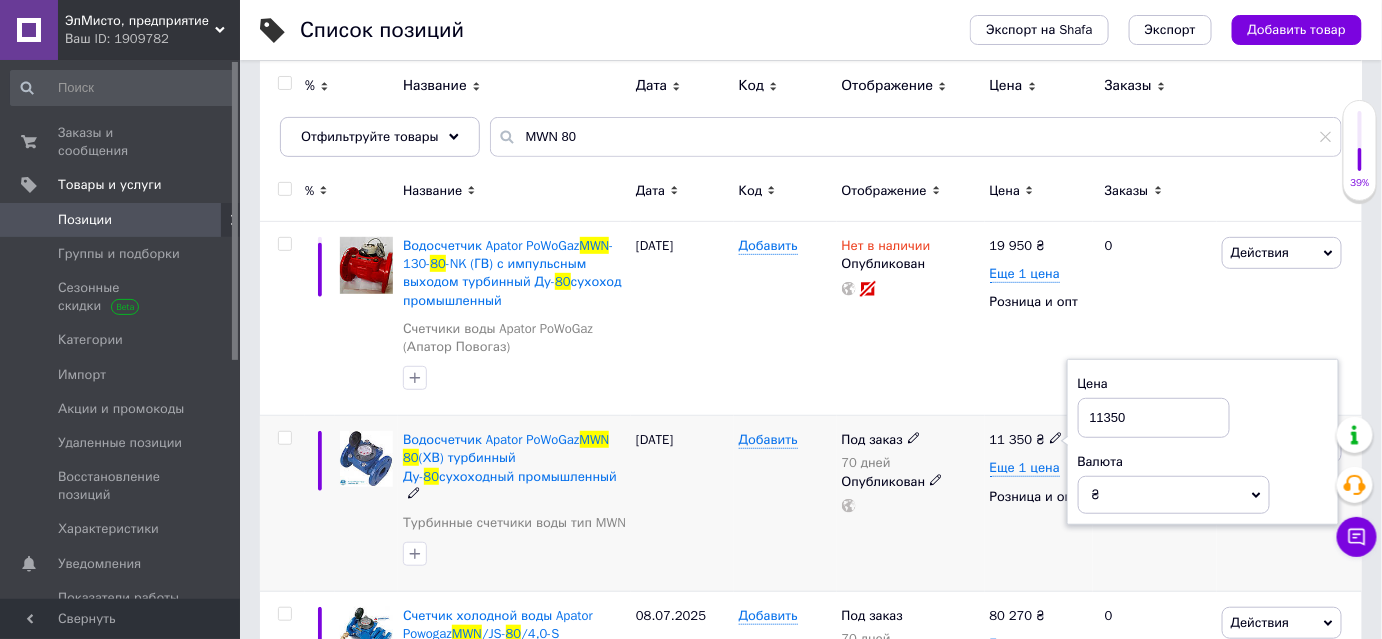 drag, startPoint x: 1133, startPoint y: 418, endPoint x: 1088, endPoint y: 423, distance: 45.276924 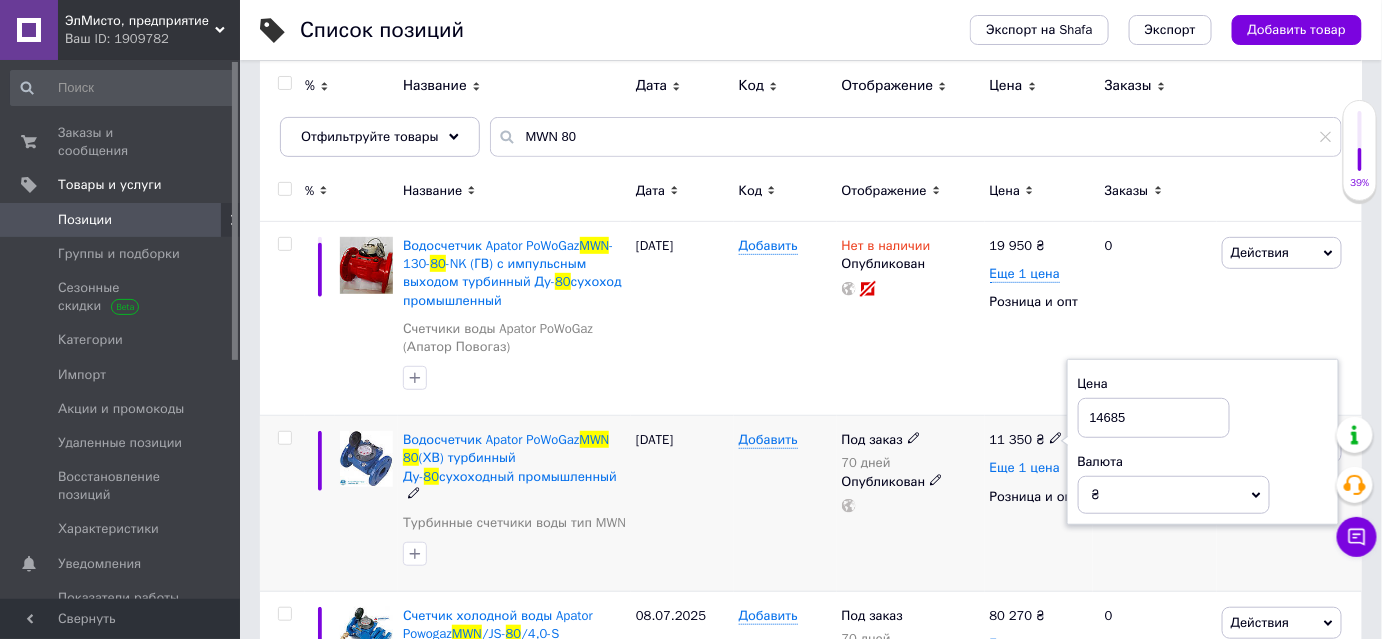 type on "14685" 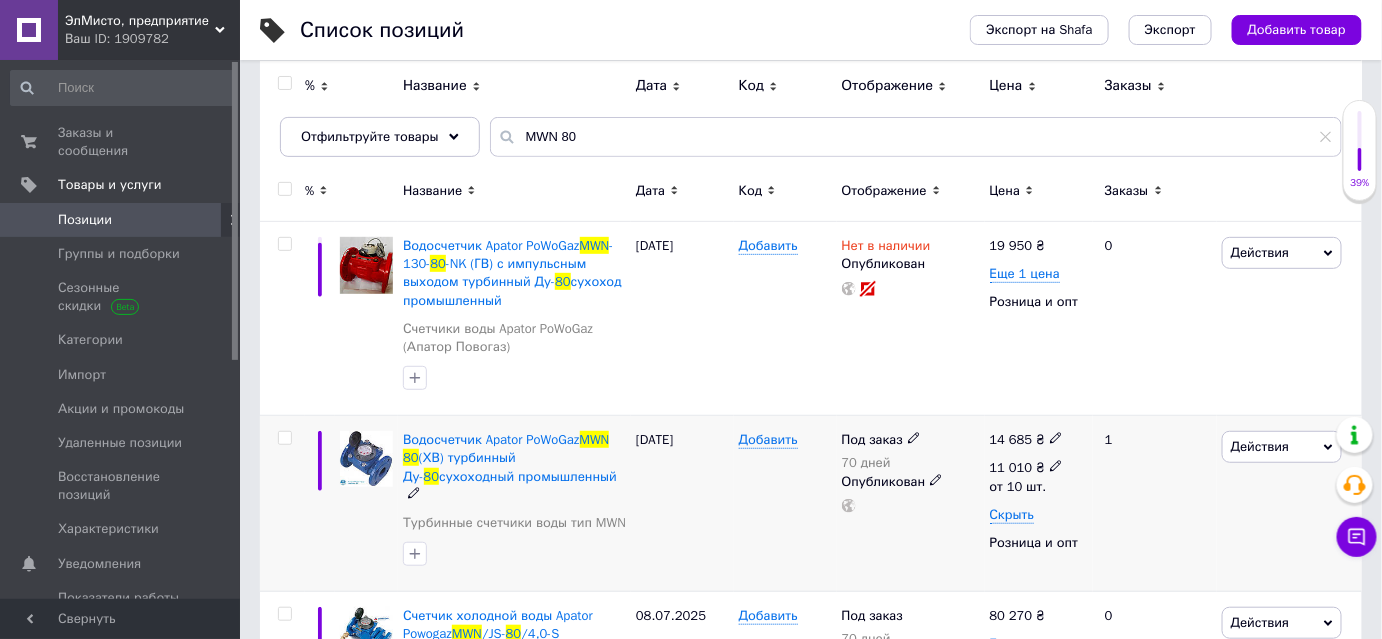 click on "11 010   ₴" at bounding box center [1027, 468] 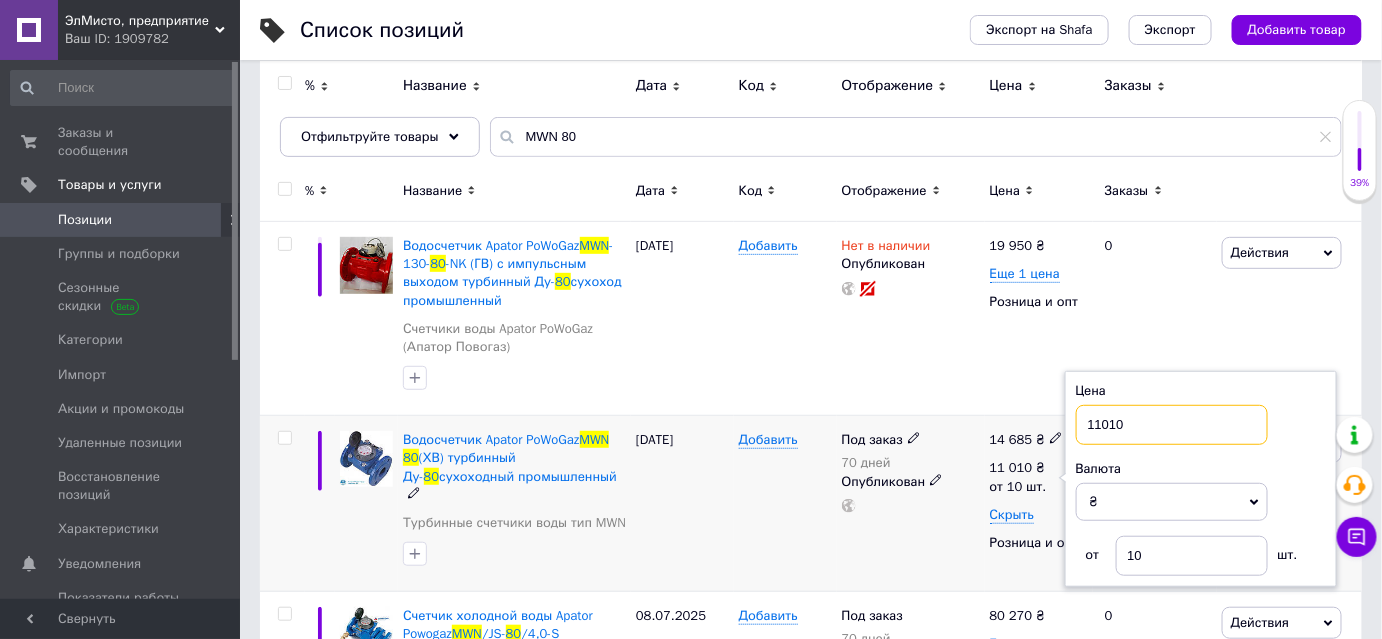 drag, startPoint x: 1125, startPoint y: 422, endPoint x: 1089, endPoint y: 421, distance: 36.013885 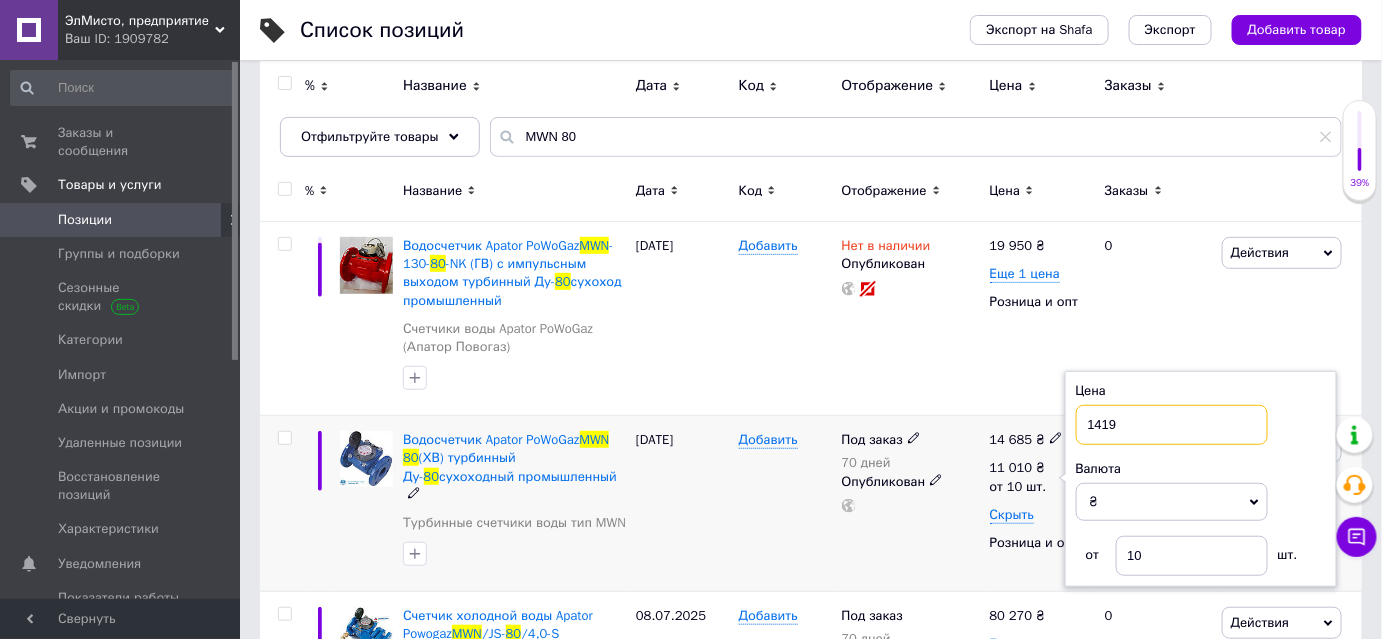 type on "14199" 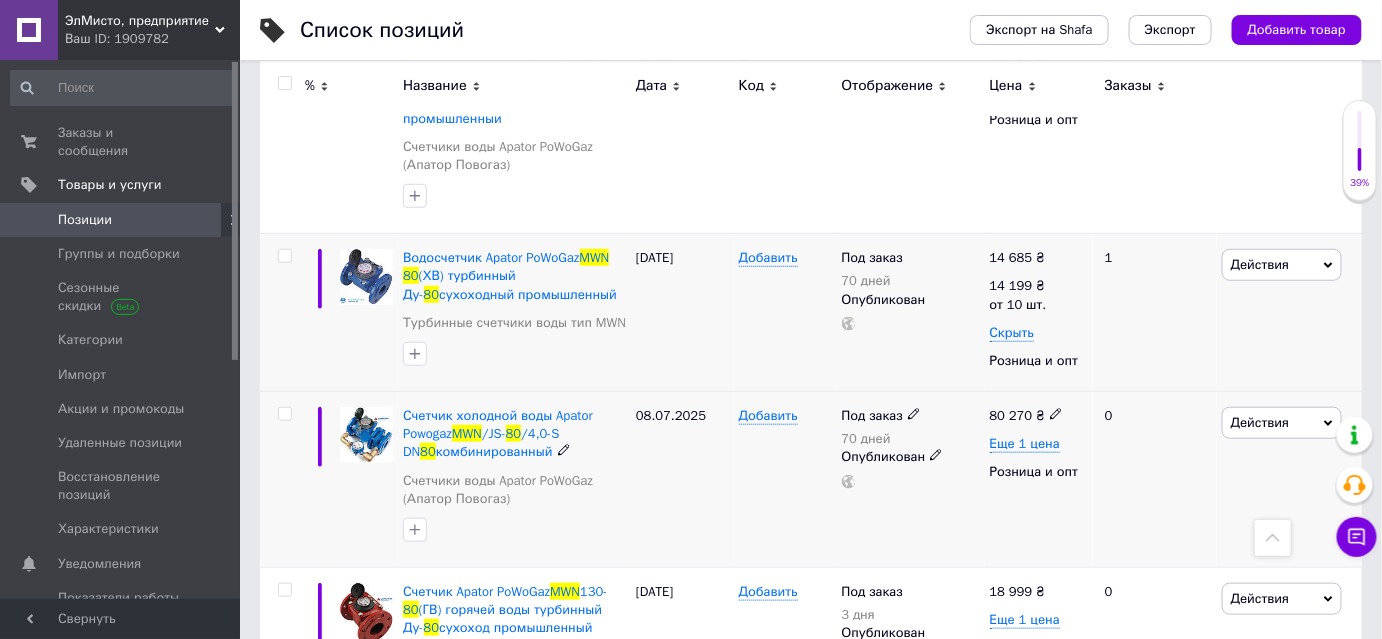 scroll, scrollTop: 454, scrollLeft: 0, axis: vertical 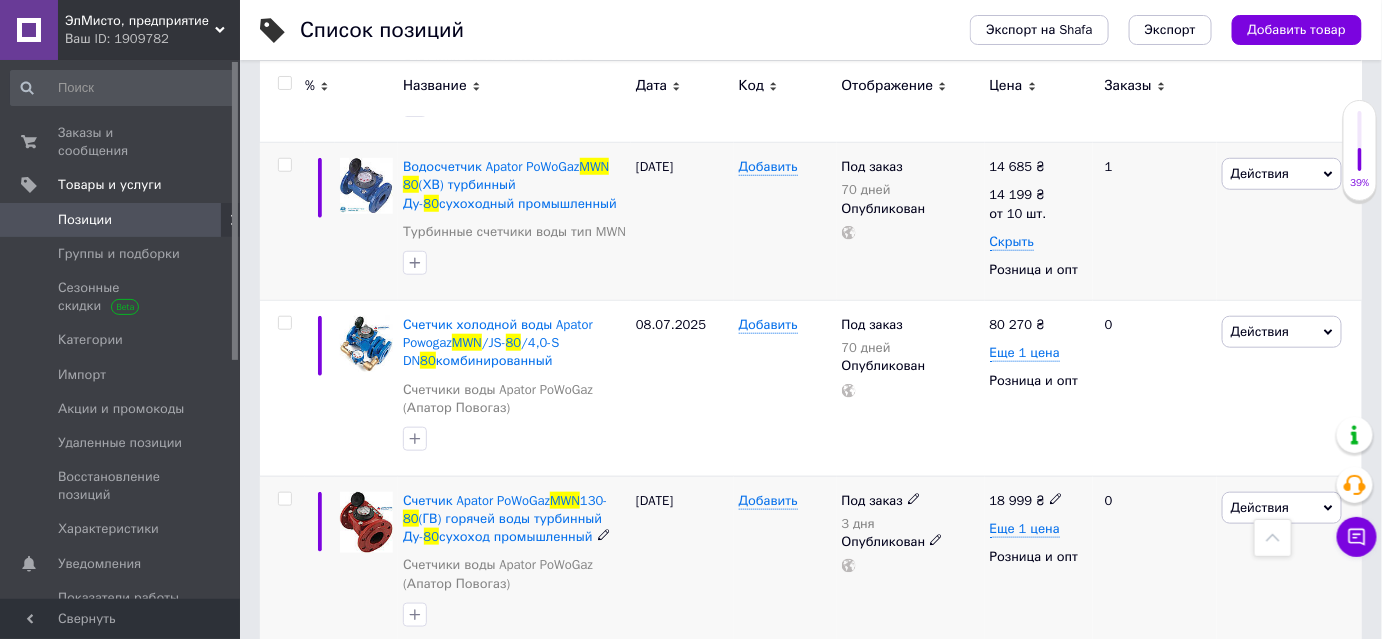 click on "18 999" at bounding box center [1011, 500] 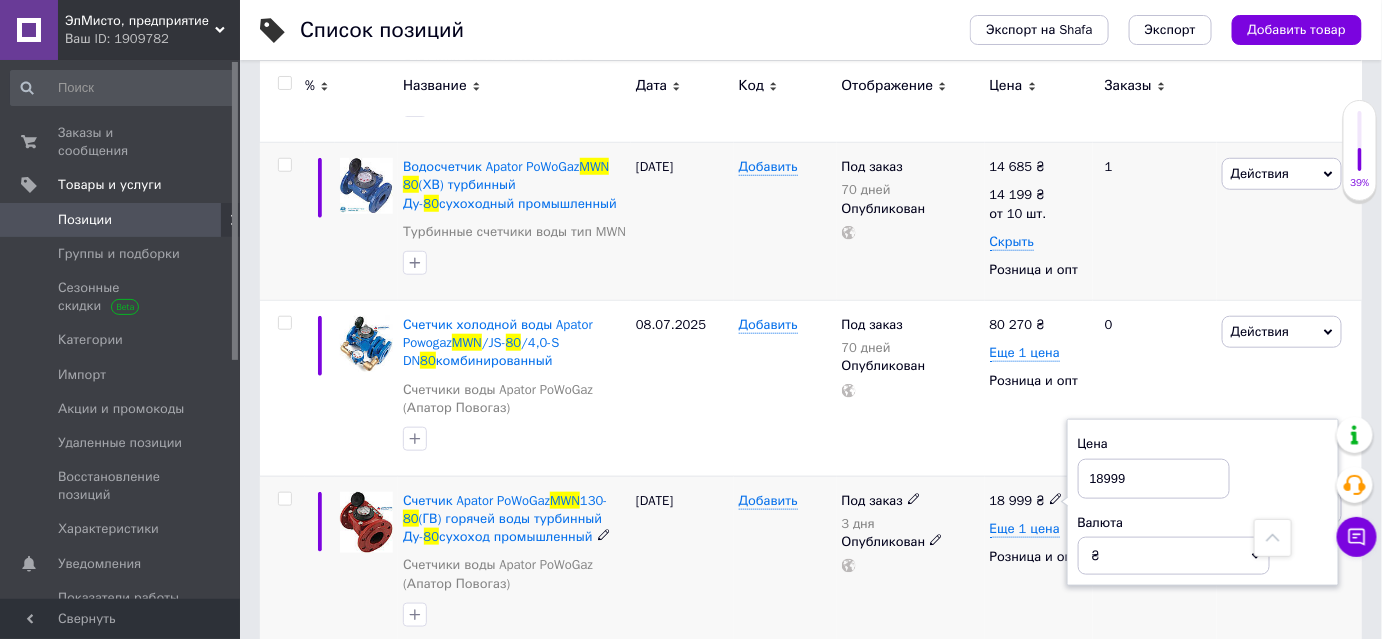 drag, startPoint x: 1125, startPoint y: 476, endPoint x: 1090, endPoint y: 476, distance: 35 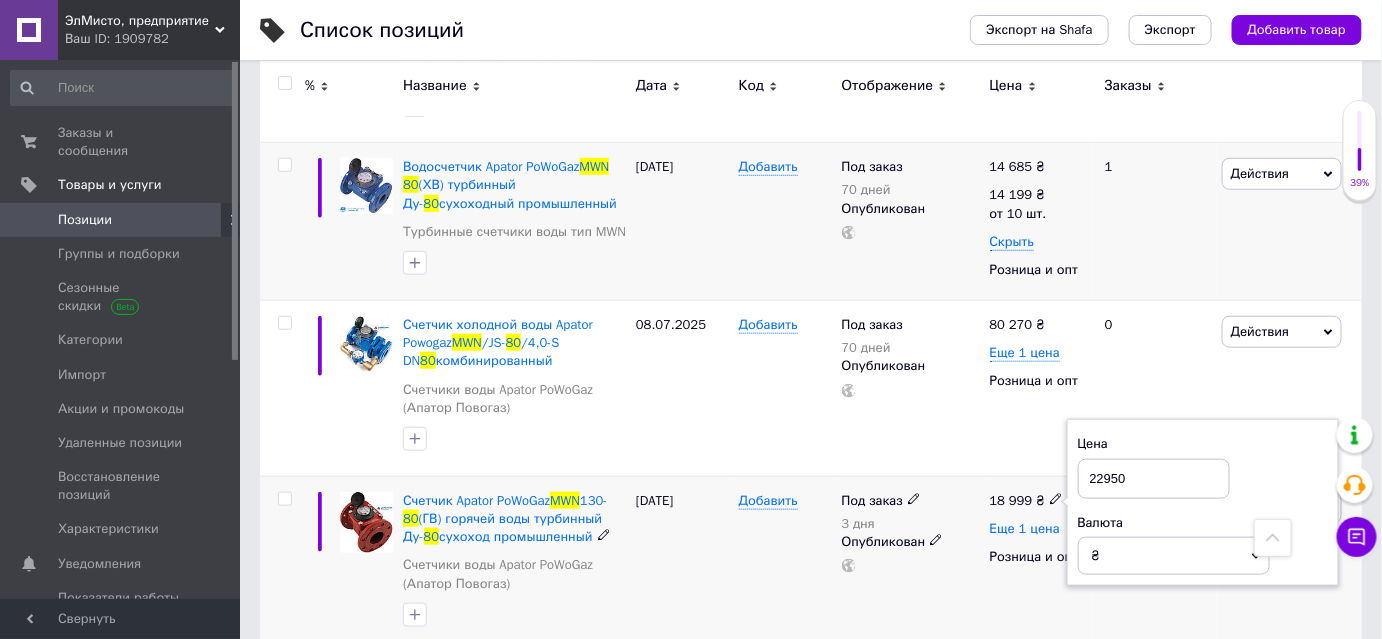 type on "22950" 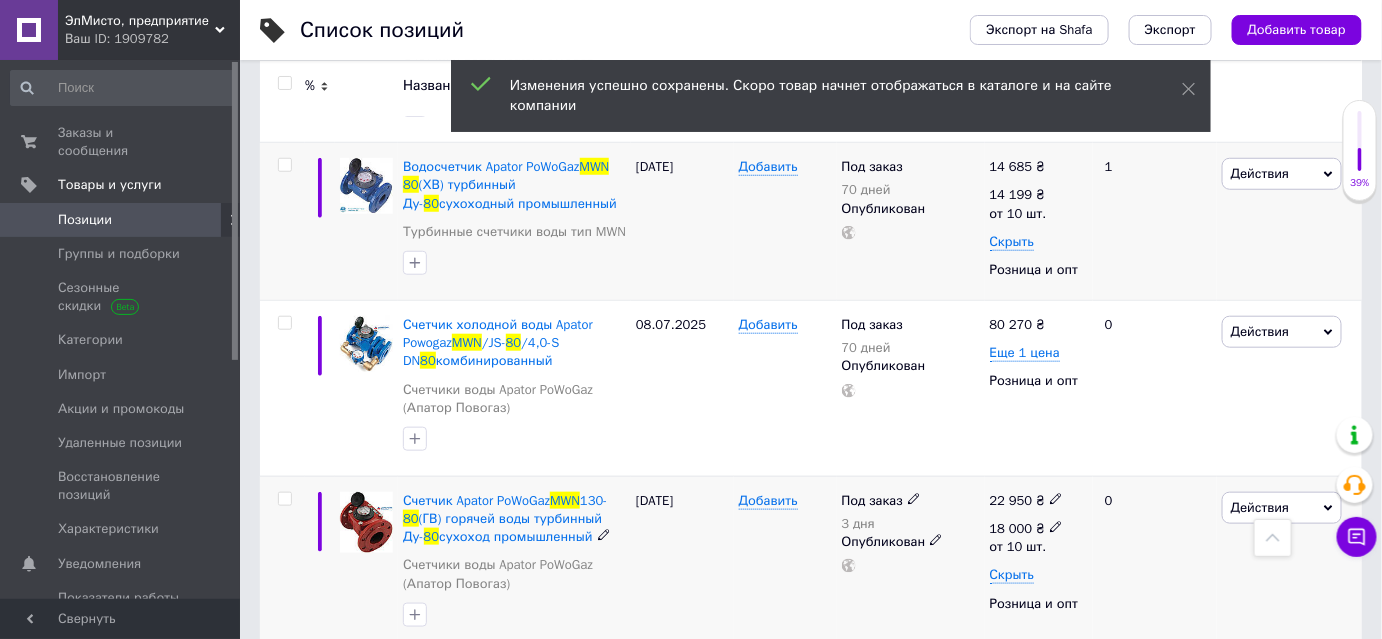 click on "18 000" at bounding box center [1011, 528] 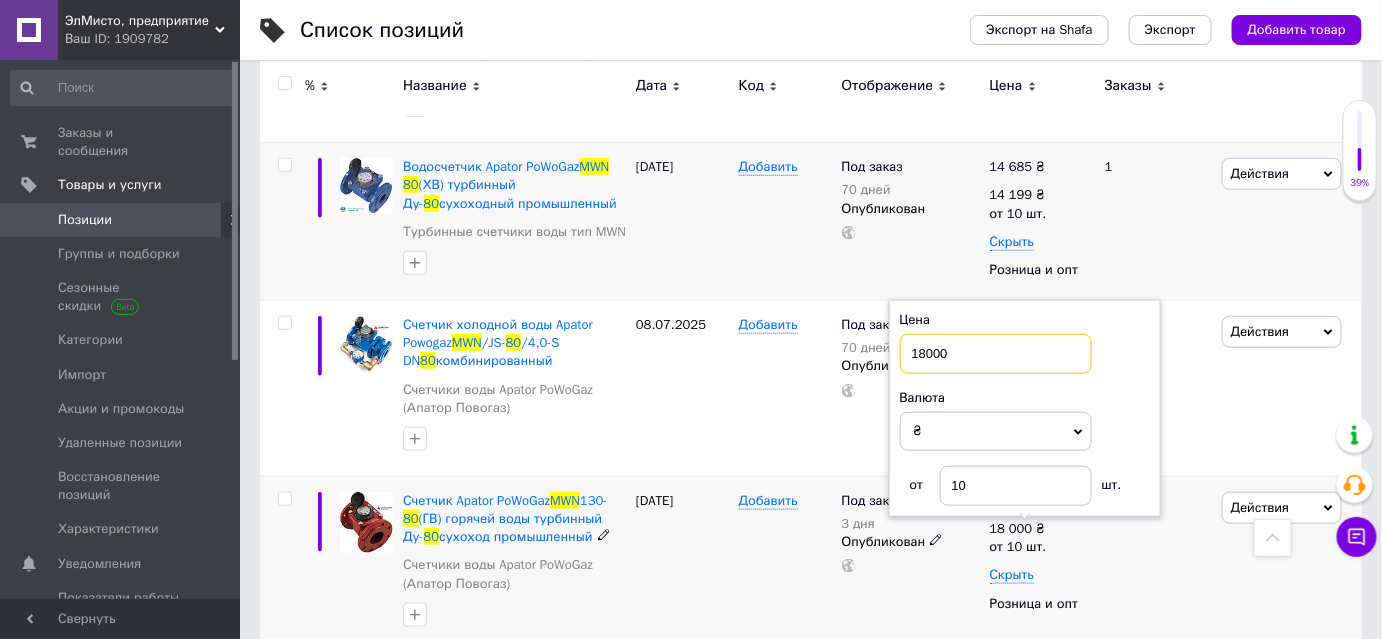 drag, startPoint x: 964, startPoint y: 346, endPoint x: 905, endPoint y: 356, distance: 59.841457 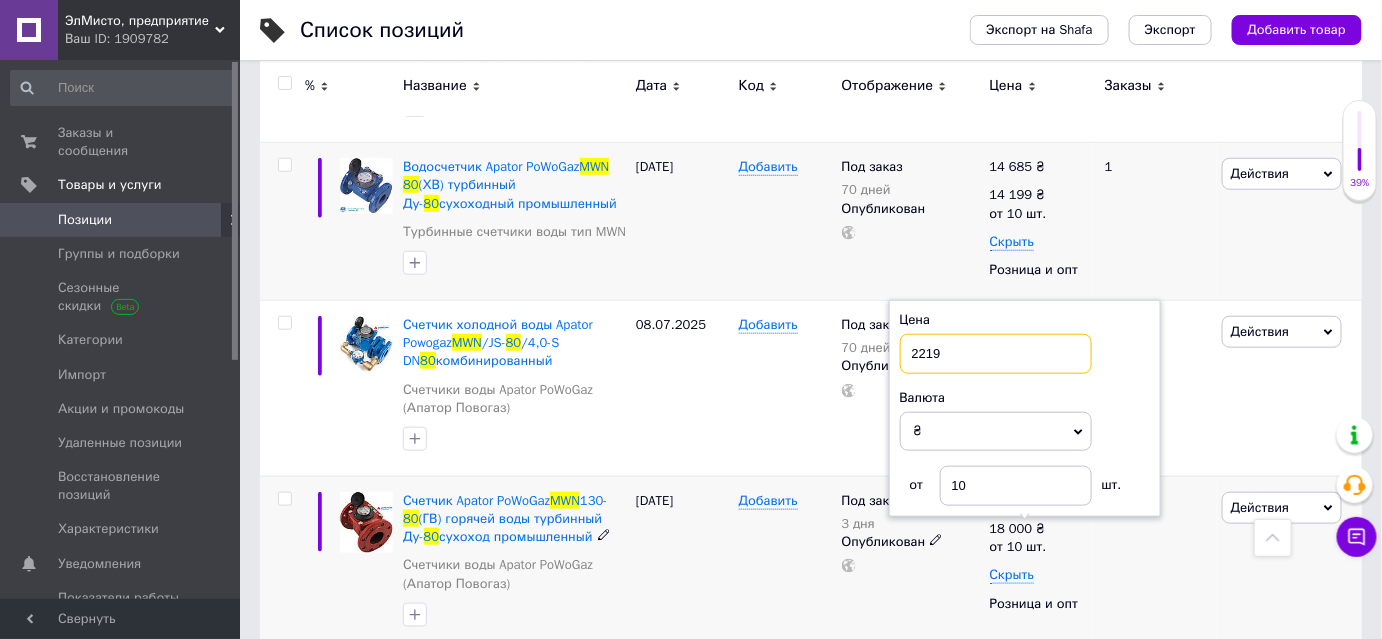 type on "22190" 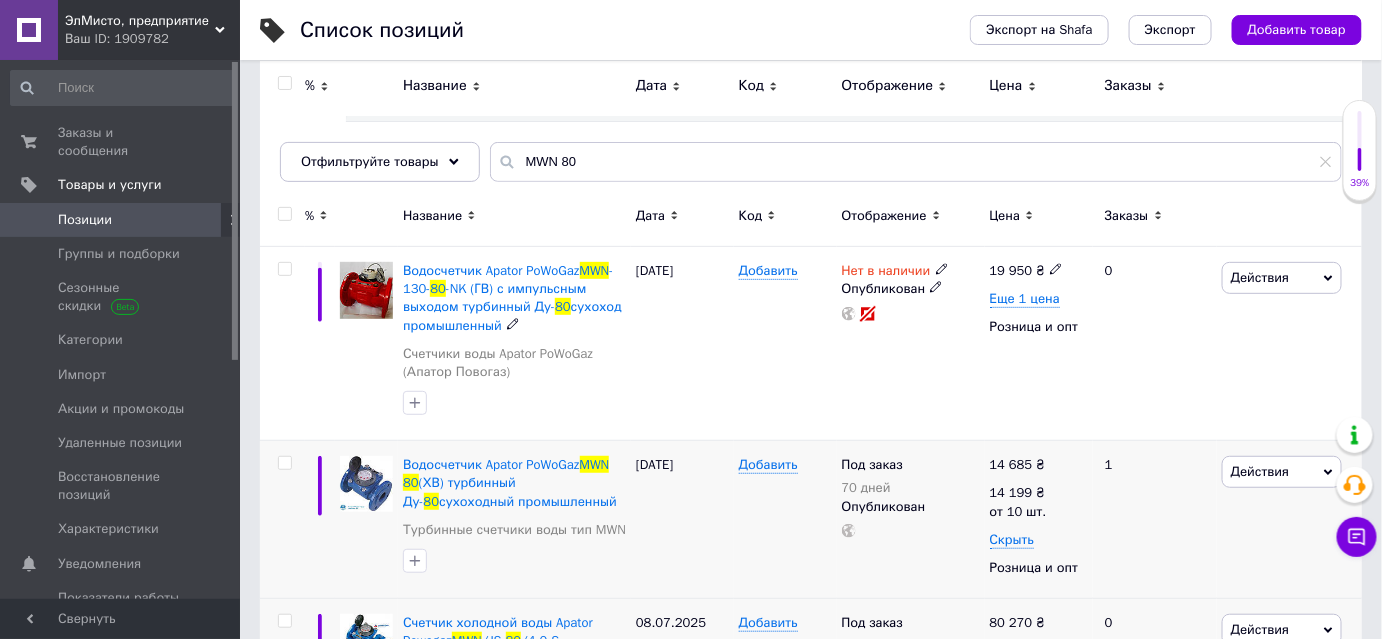 scroll, scrollTop: 90, scrollLeft: 0, axis: vertical 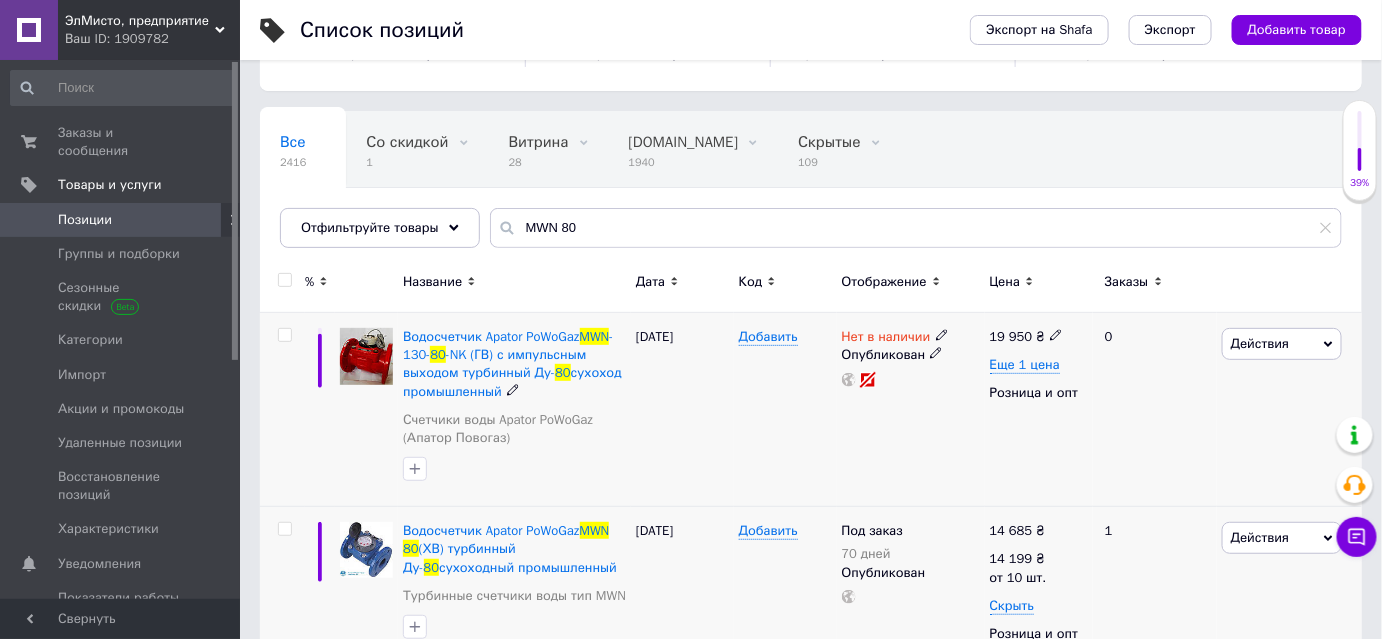 click on "19 950" at bounding box center (1011, 336) 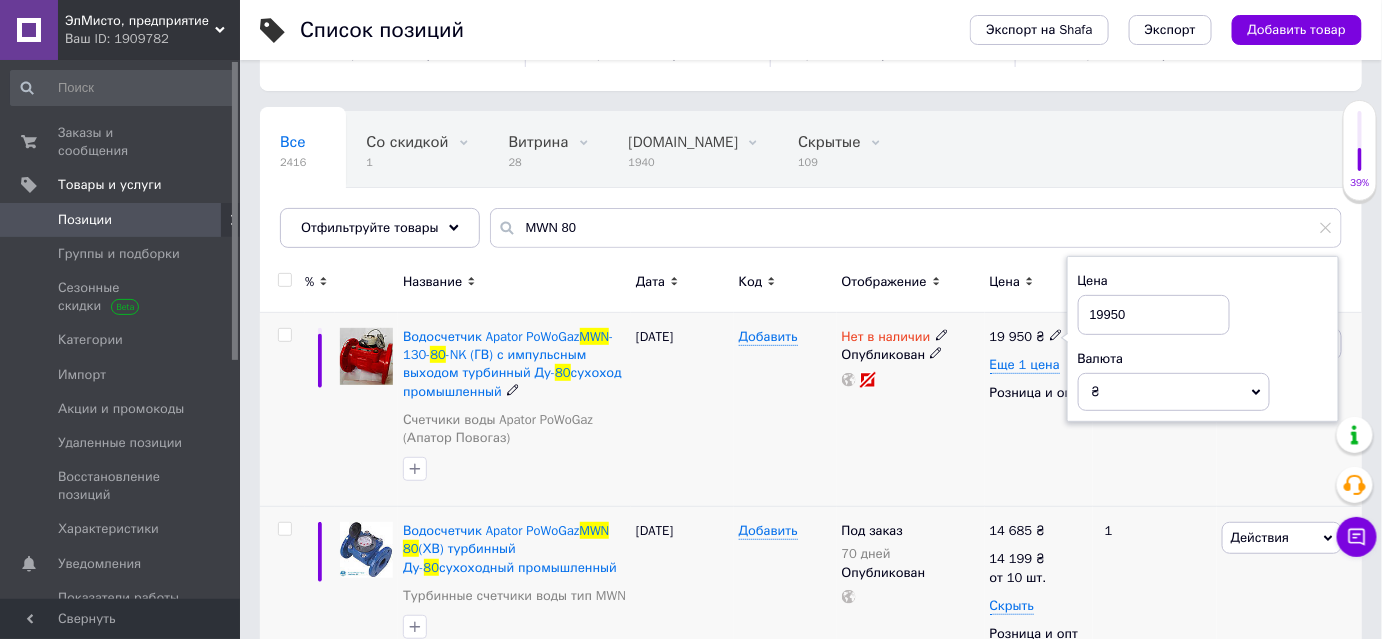 drag, startPoint x: 1133, startPoint y: 315, endPoint x: 1085, endPoint y: 308, distance: 48.507732 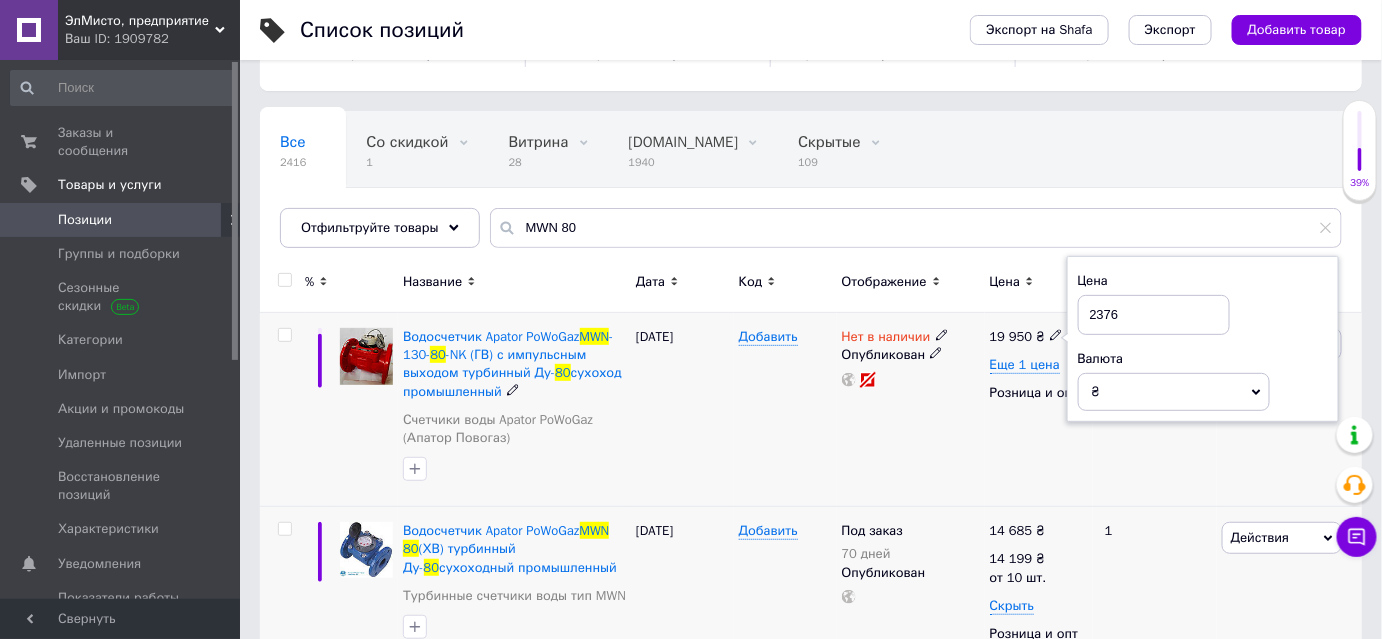 type on "23760" 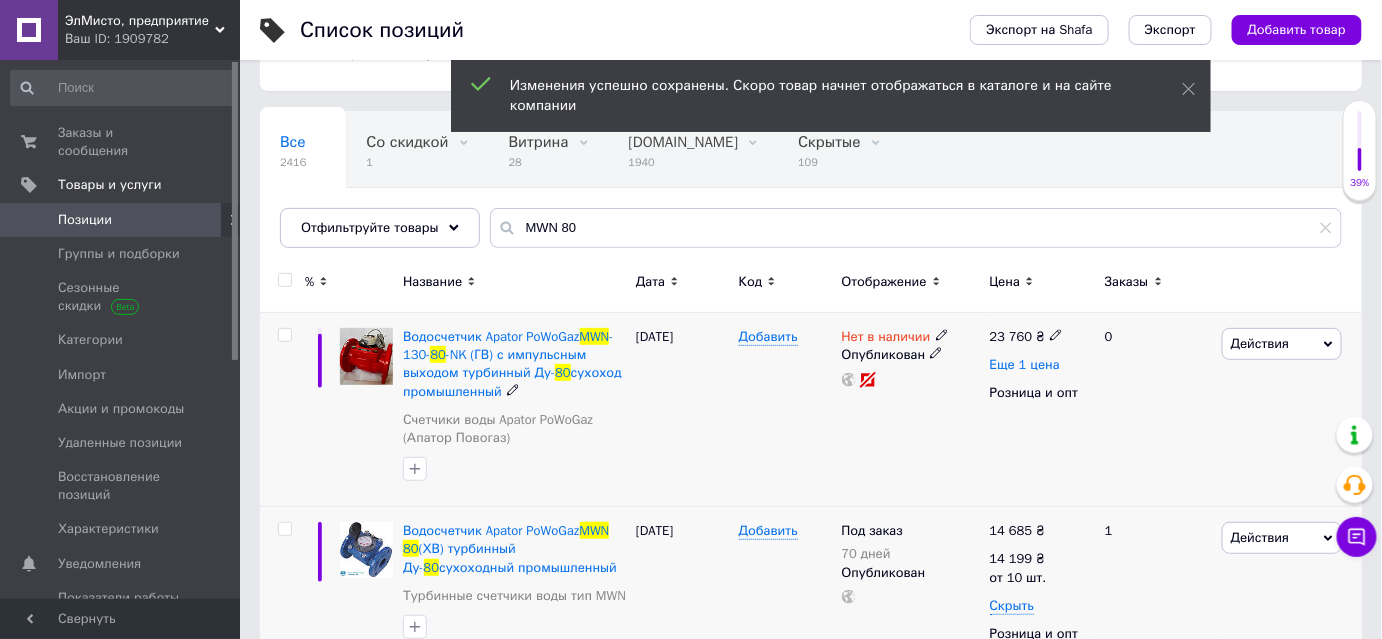 click on "Еще 1 цена" at bounding box center [1025, 365] 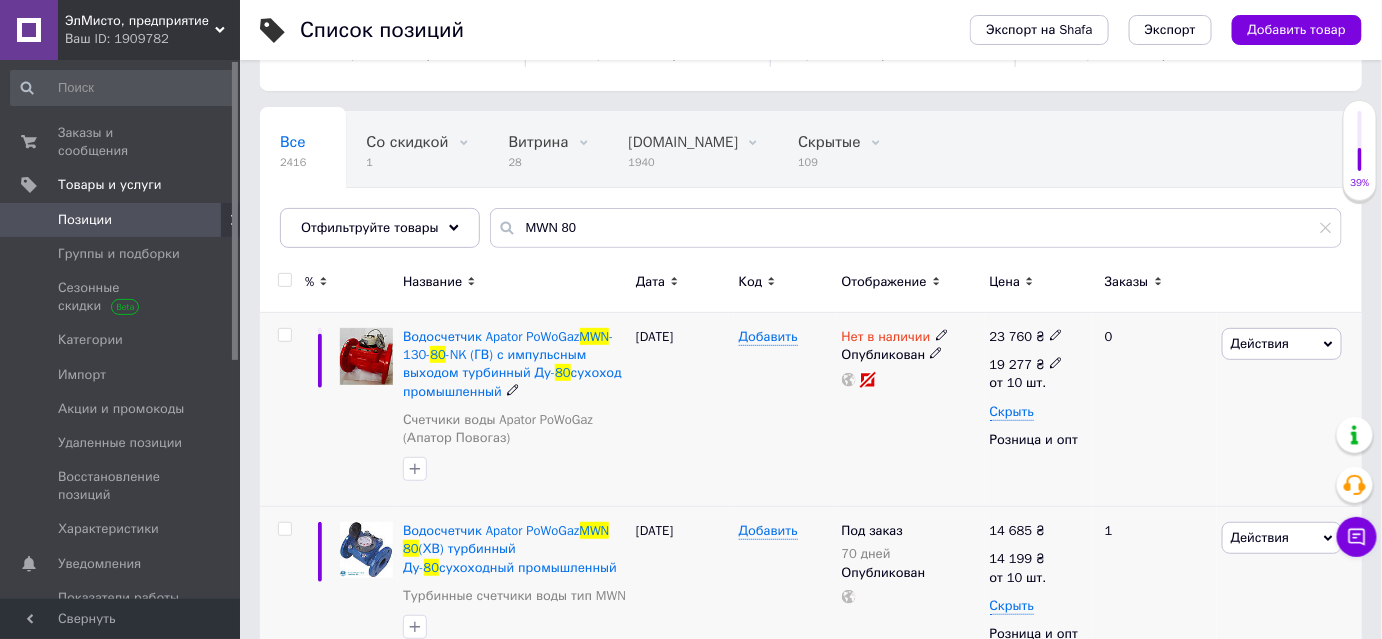 click on "19 277" at bounding box center (1011, 364) 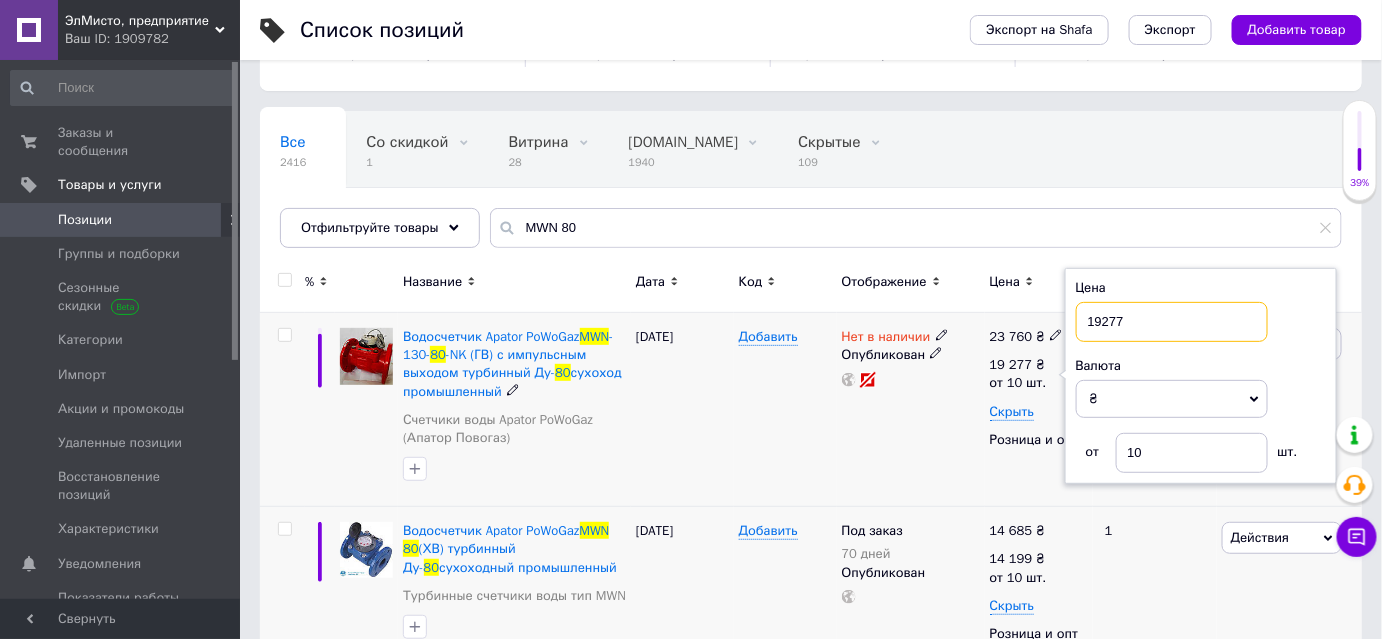 drag, startPoint x: 1136, startPoint y: 324, endPoint x: 1079, endPoint y: 324, distance: 57 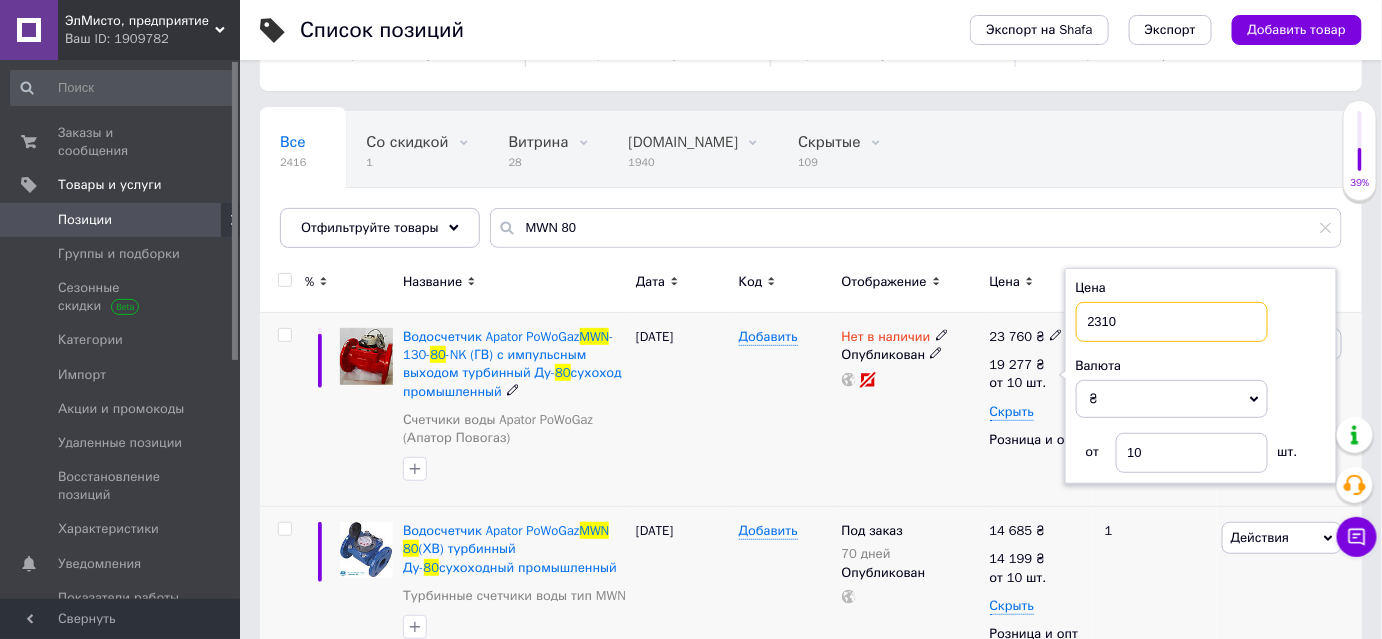type on "23100" 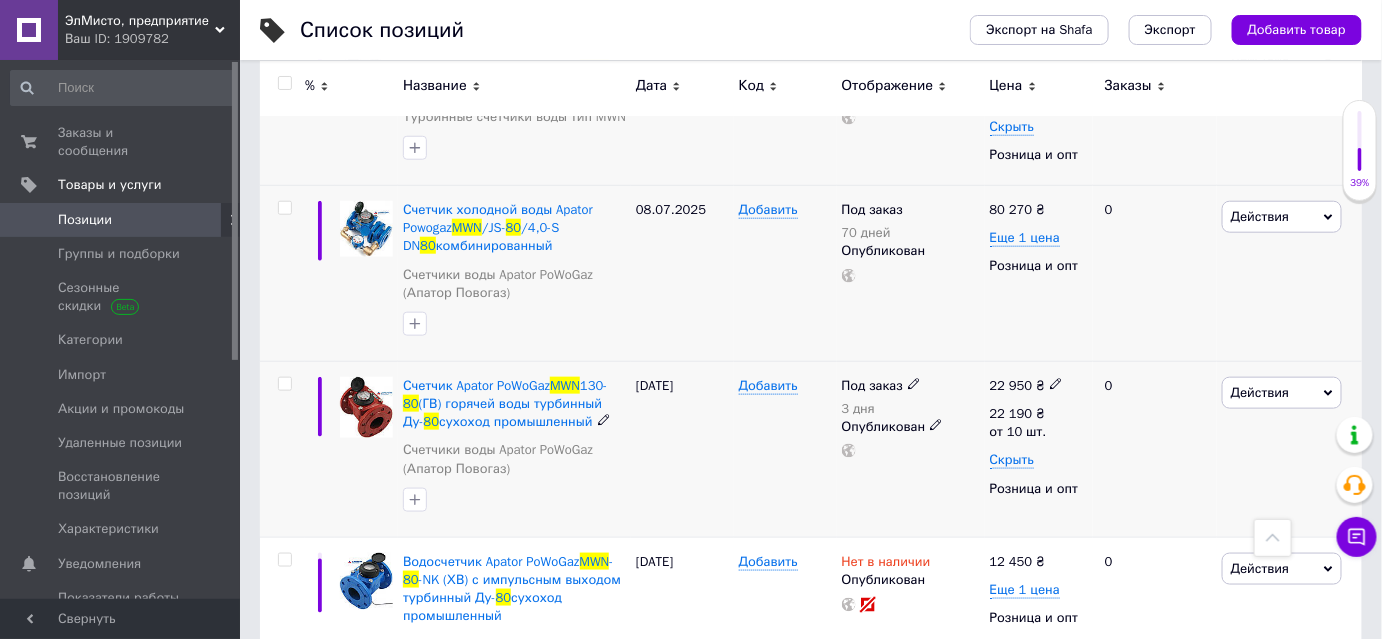 scroll, scrollTop: 660, scrollLeft: 0, axis: vertical 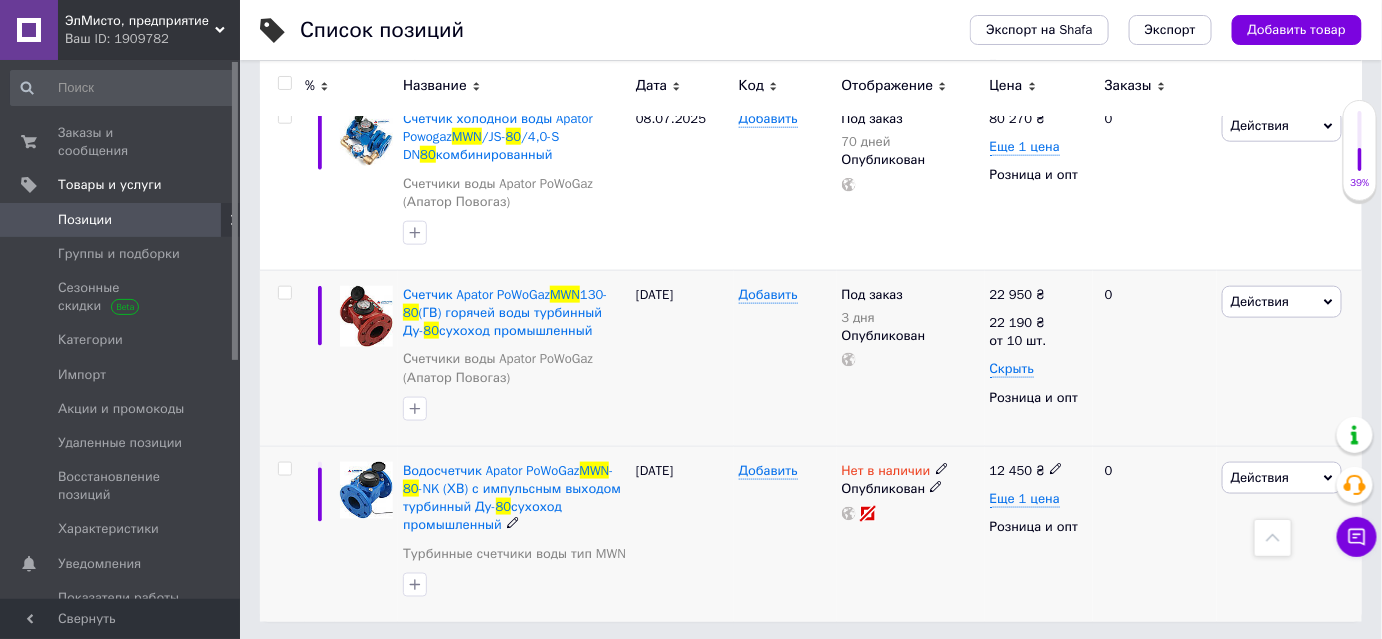click on "12 450" at bounding box center (1011, 470) 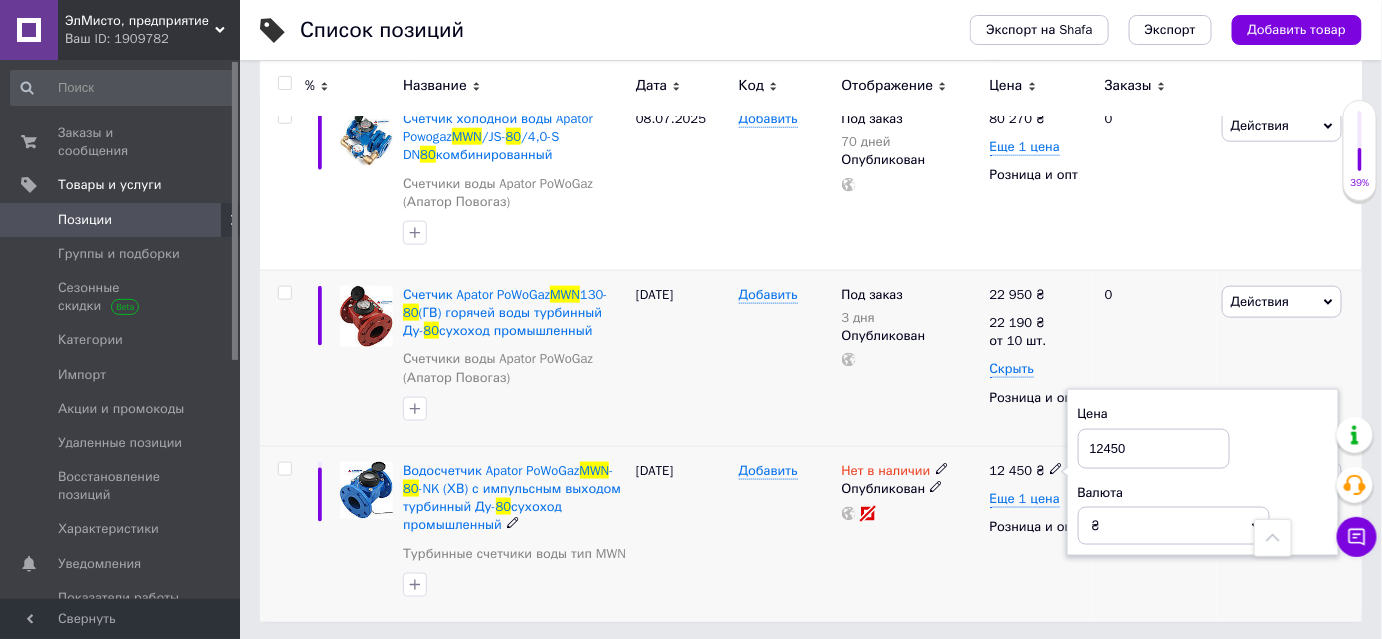drag, startPoint x: 1149, startPoint y: 447, endPoint x: 1093, endPoint y: 439, distance: 56.568542 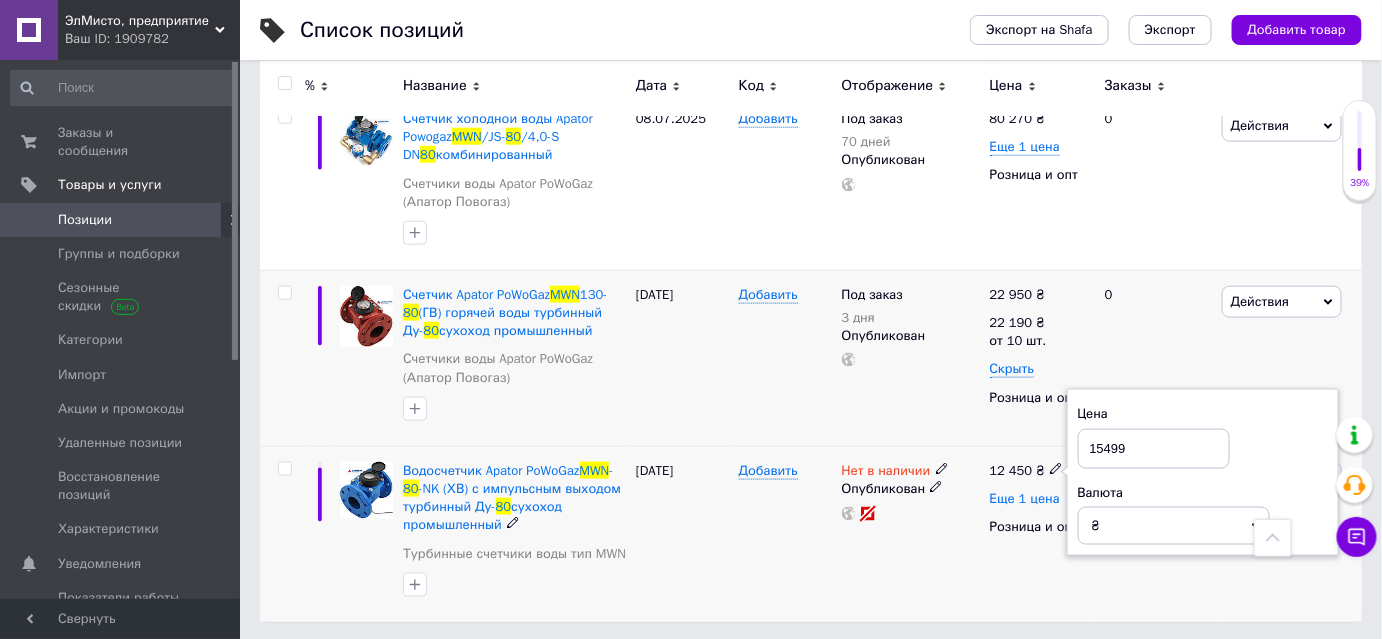 type on "15499" 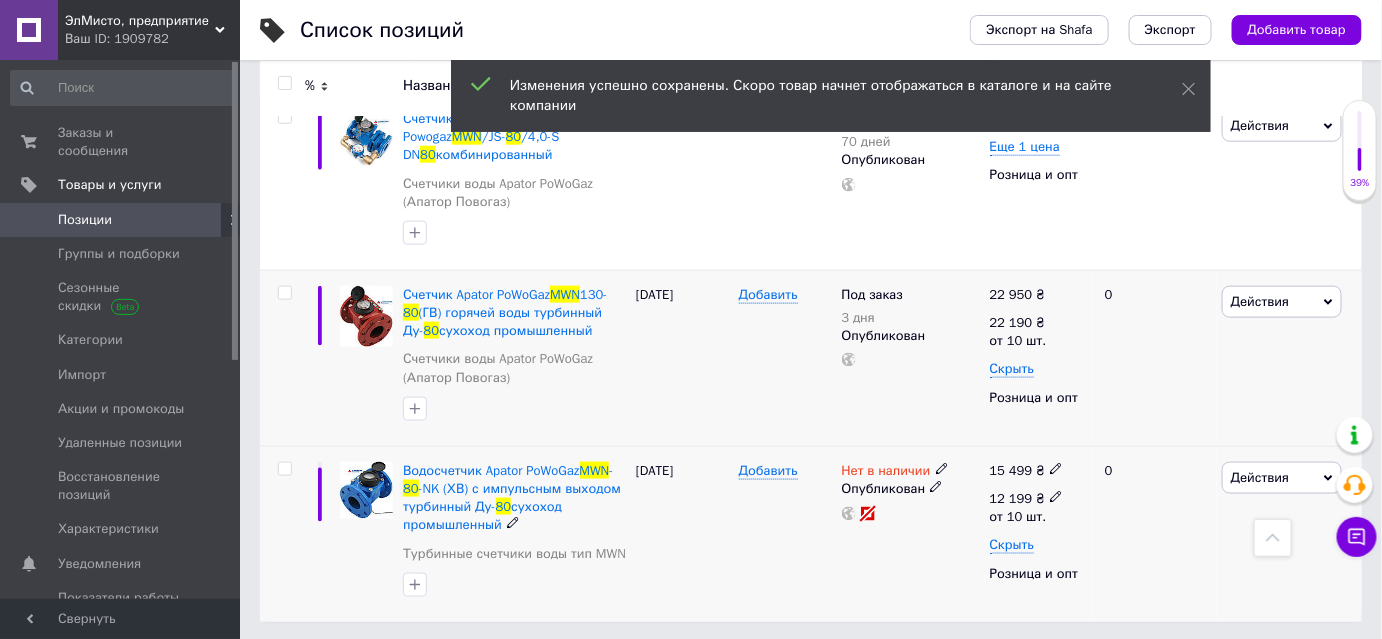 click on "12 199" at bounding box center [1011, 498] 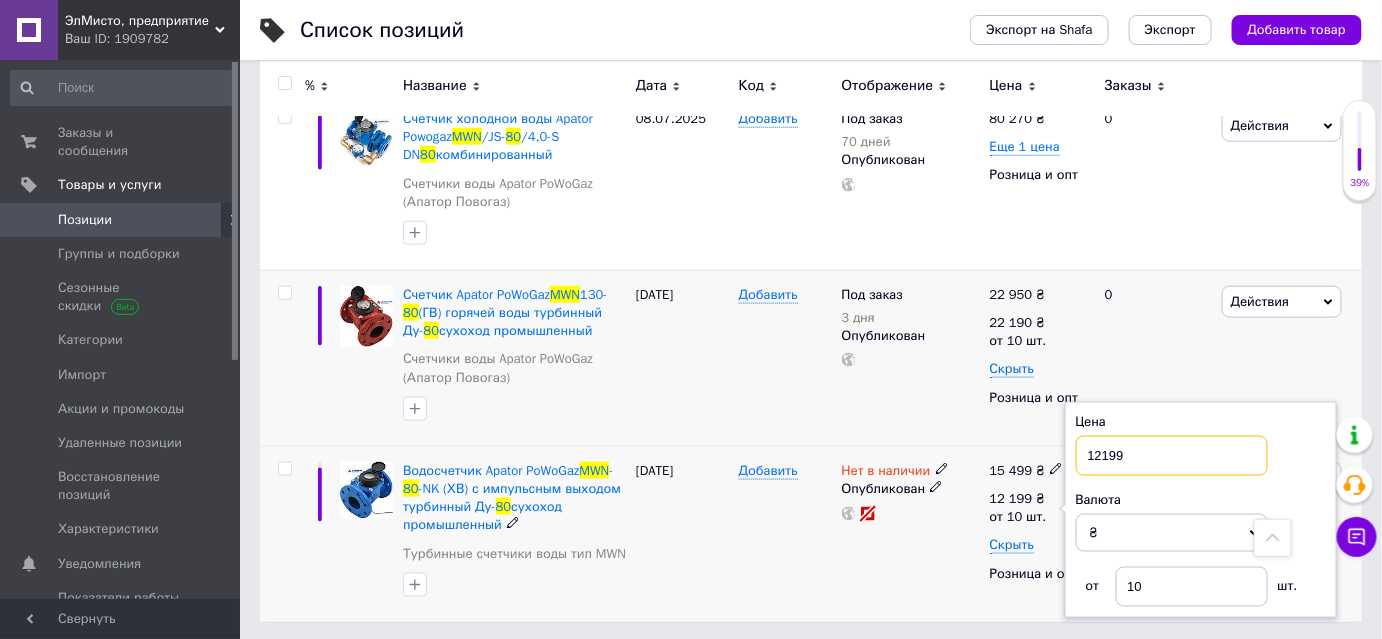 drag, startPoint x: 1151, startPoint y: 448, endPoint x: 1093, endPoint y: 448, distance: 58 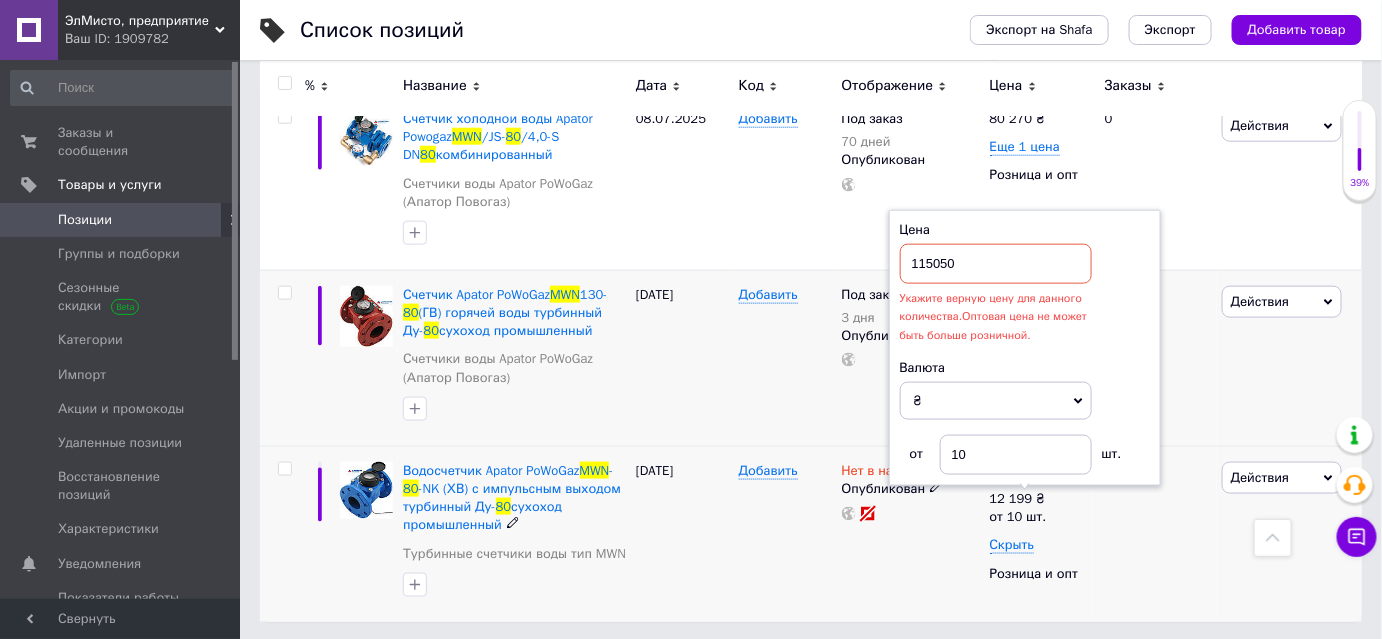 click on "115050" at bounding box center [996, 264] 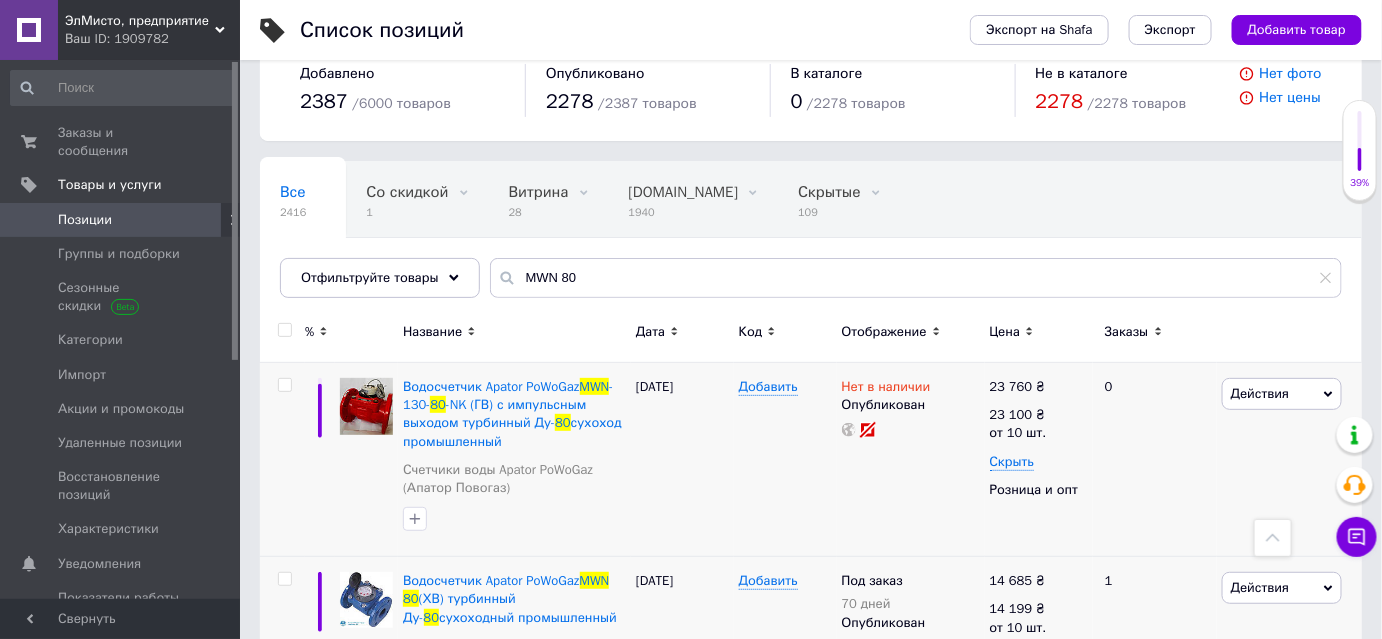 scroll, scrollTop: 0, scrollLeft: 0, axis: both 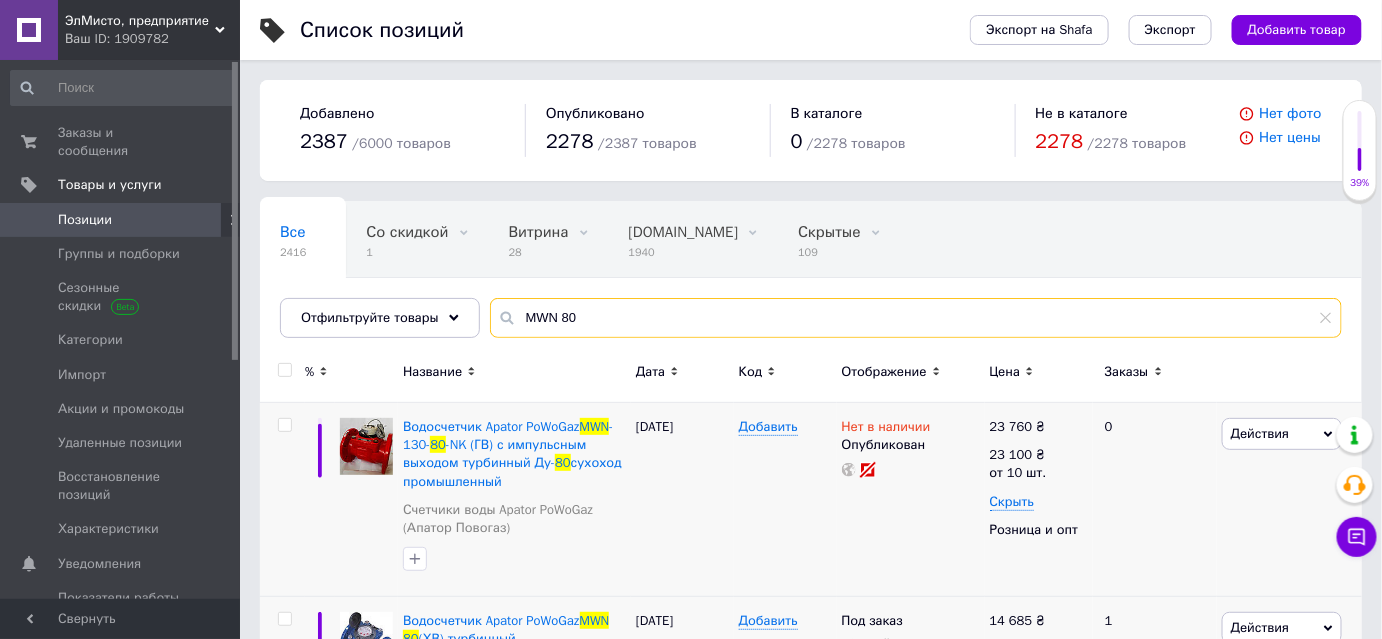 drag, startPoint x: 581, startPoint y: 316, endPoint x: 556, endPoint y: 316, distance: 25 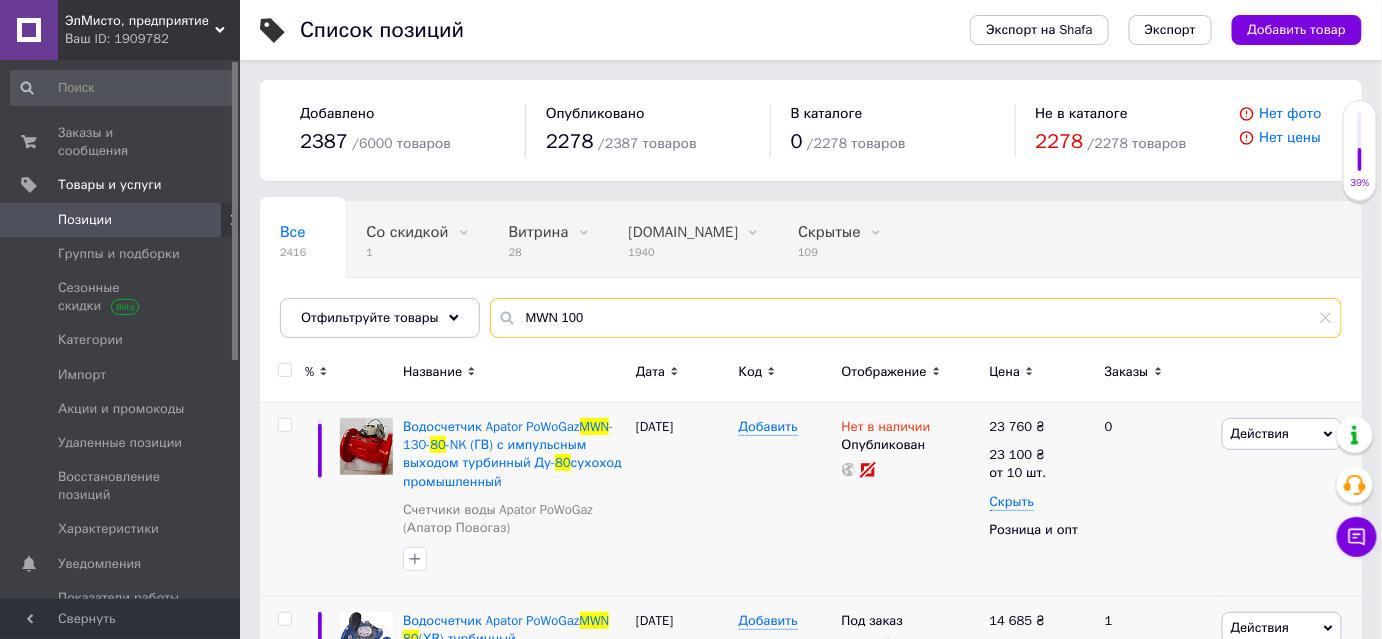 type on "MWN 100" 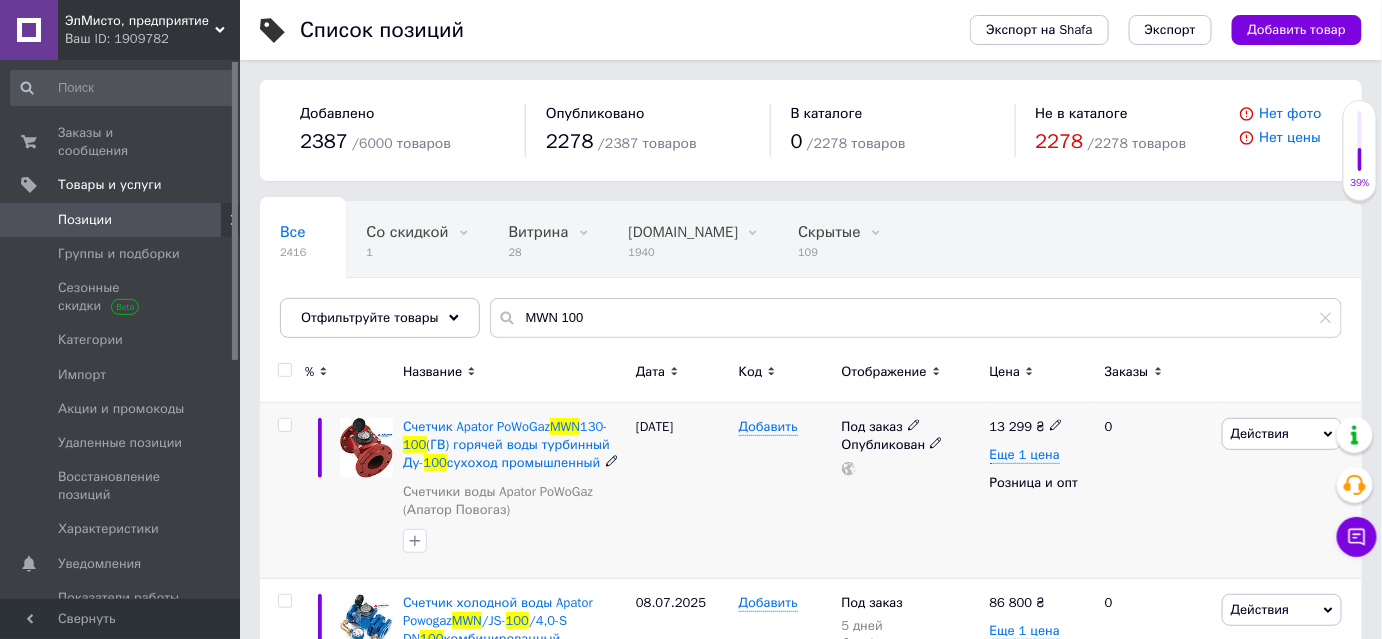 click on "13 299" at bounding box center (1011, 426) 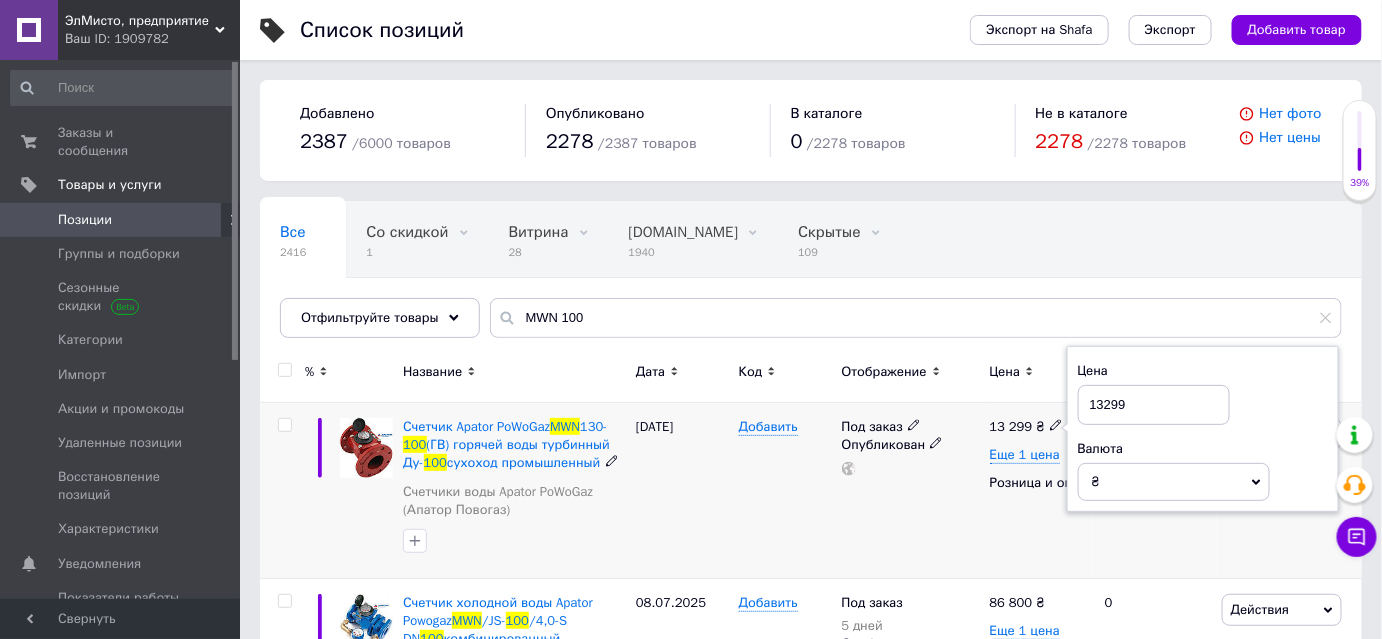 drag, startPoint x: 1130, startPoint y: 399, endPoint x: 1088, endPoint y: 399, distance: 42 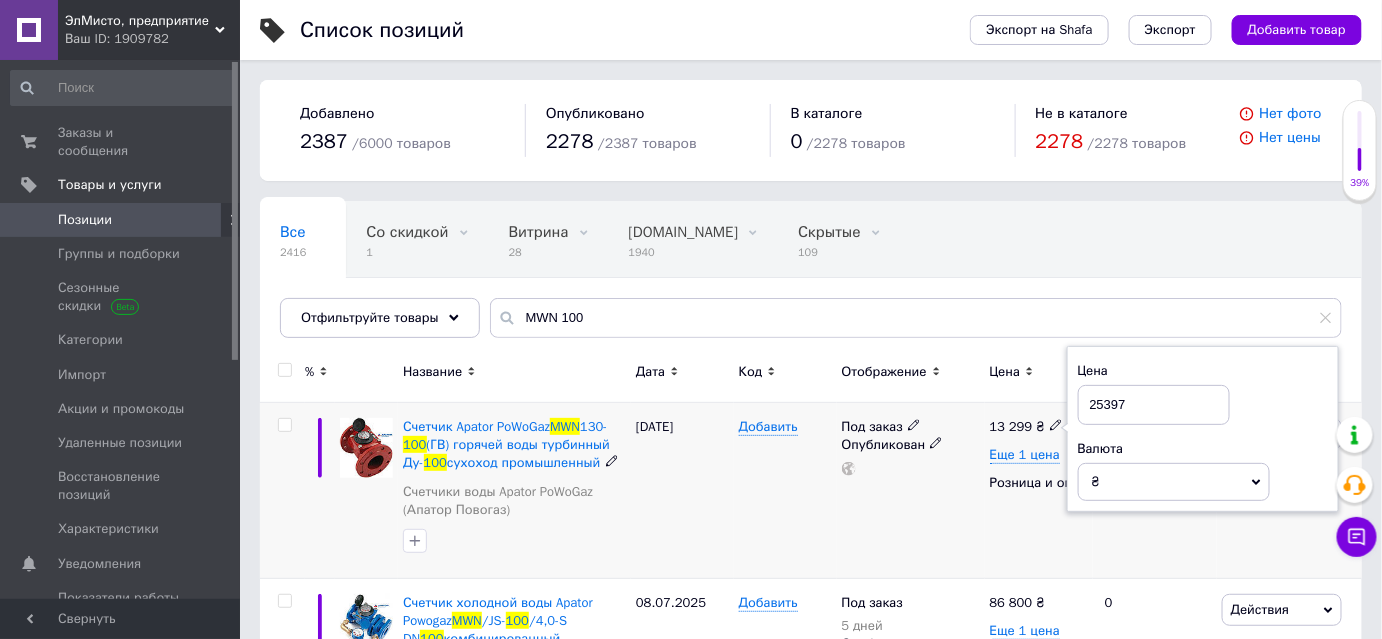 type on "25397" 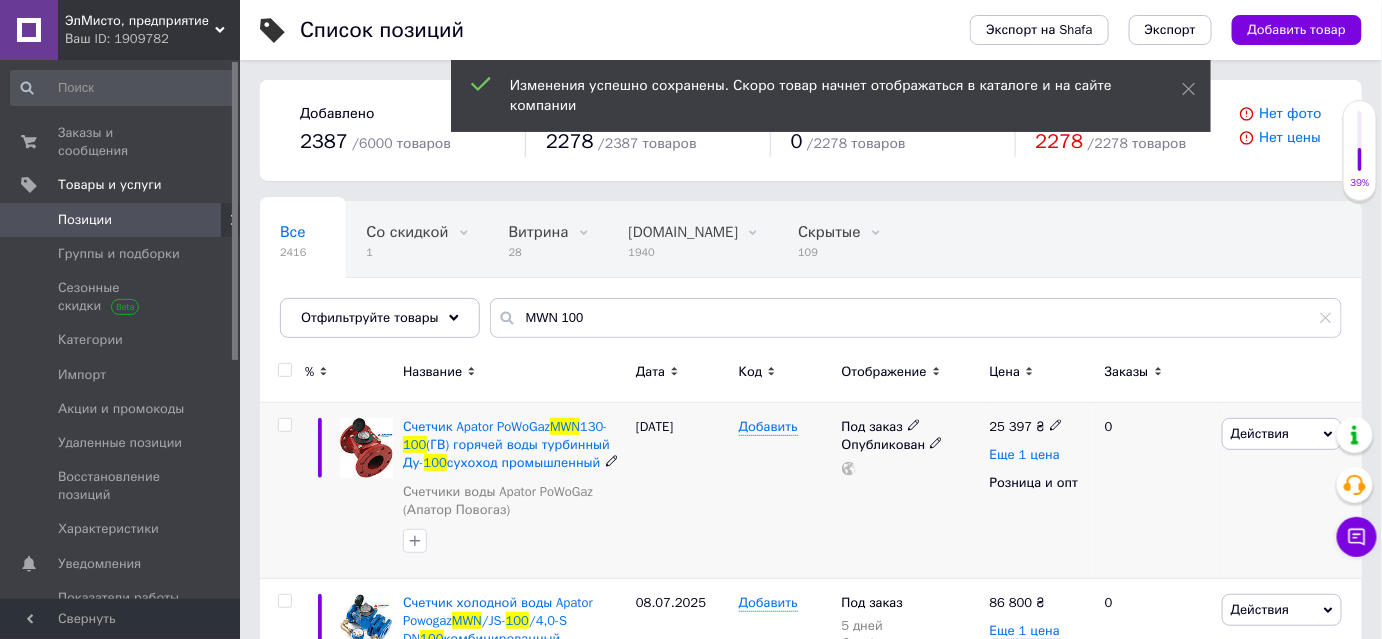 click on "Еще 1 цена" at bounding box center [1025, 455] 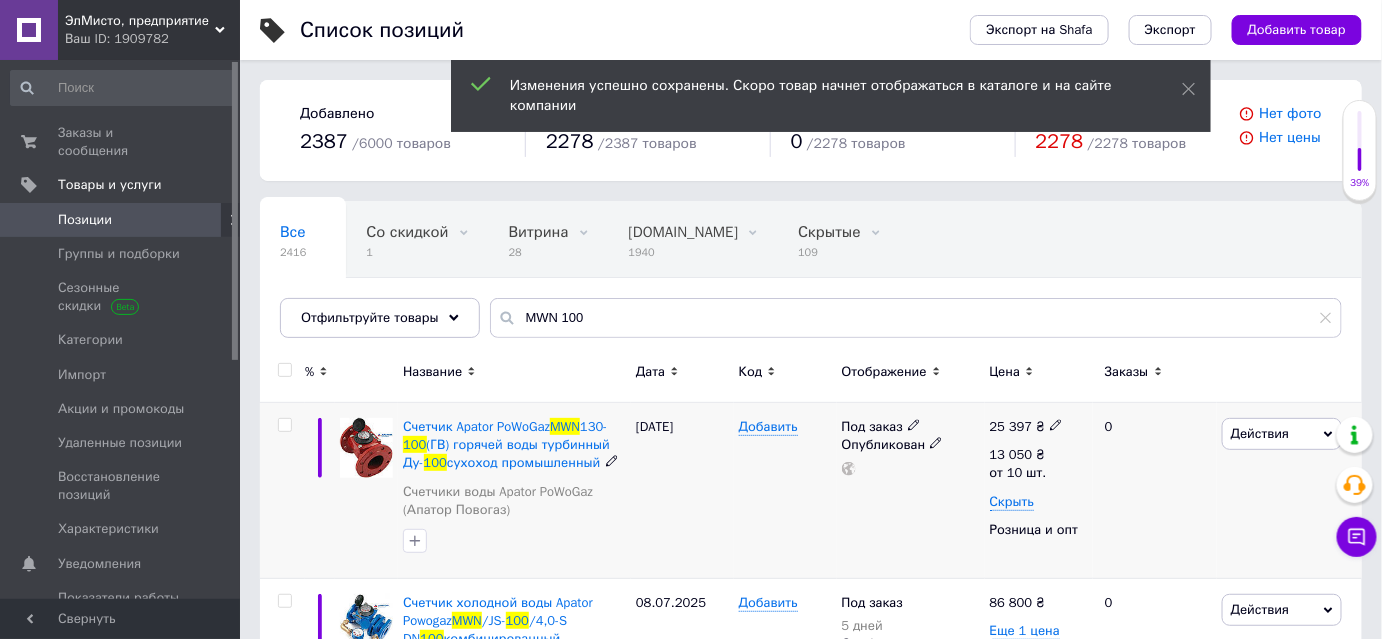 click on "13 050" at bounding box center [1011, 454] 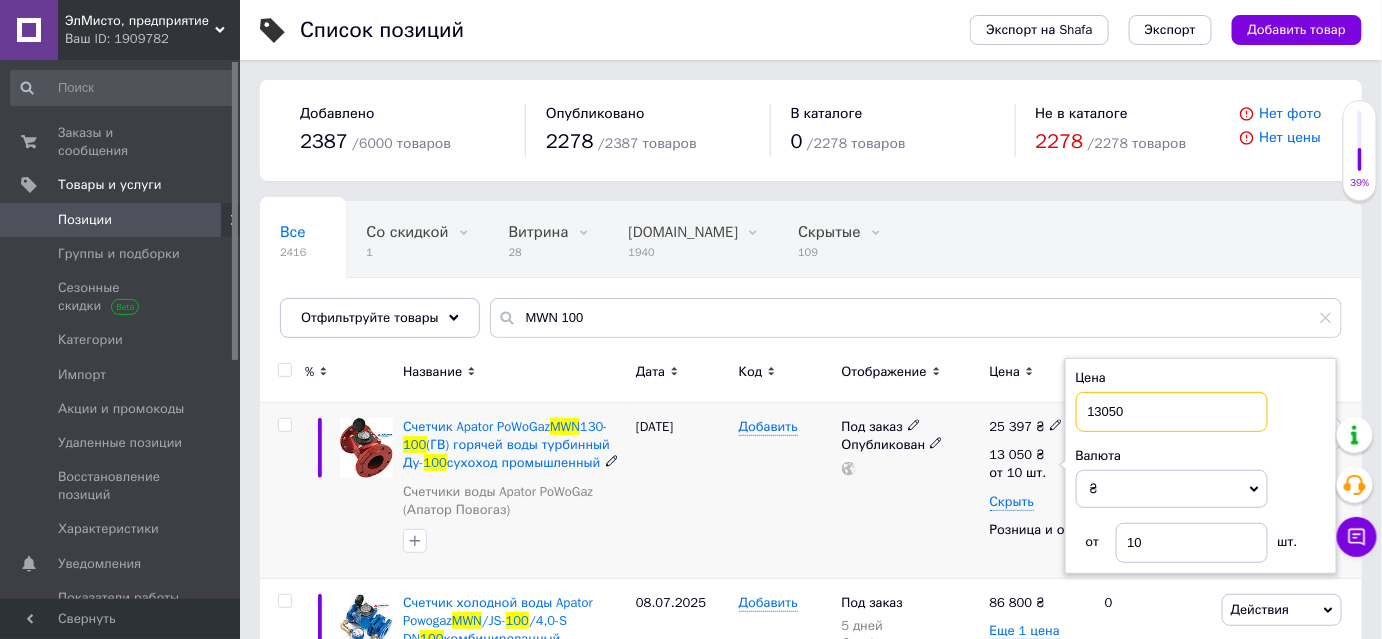 drag, startPoint x: 1144, startPoint y: 414, endPoint x: 1086, endPoint y: 415, distance: 58.00862 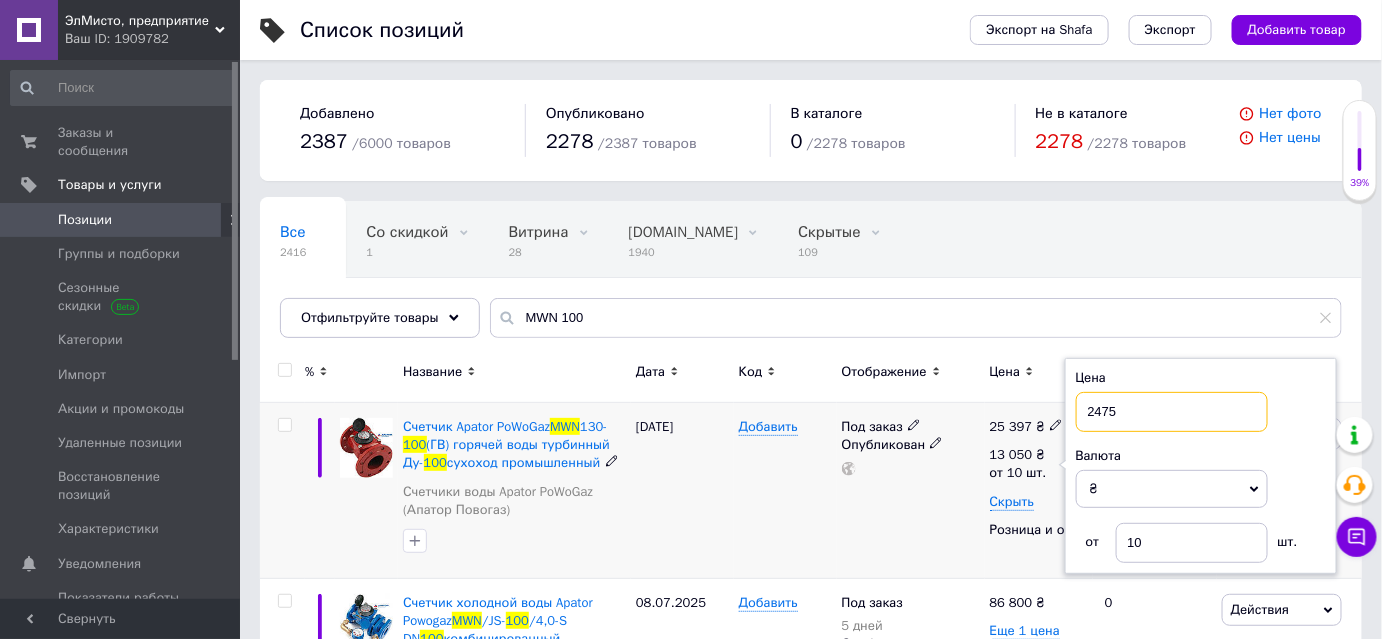 type on "24750" 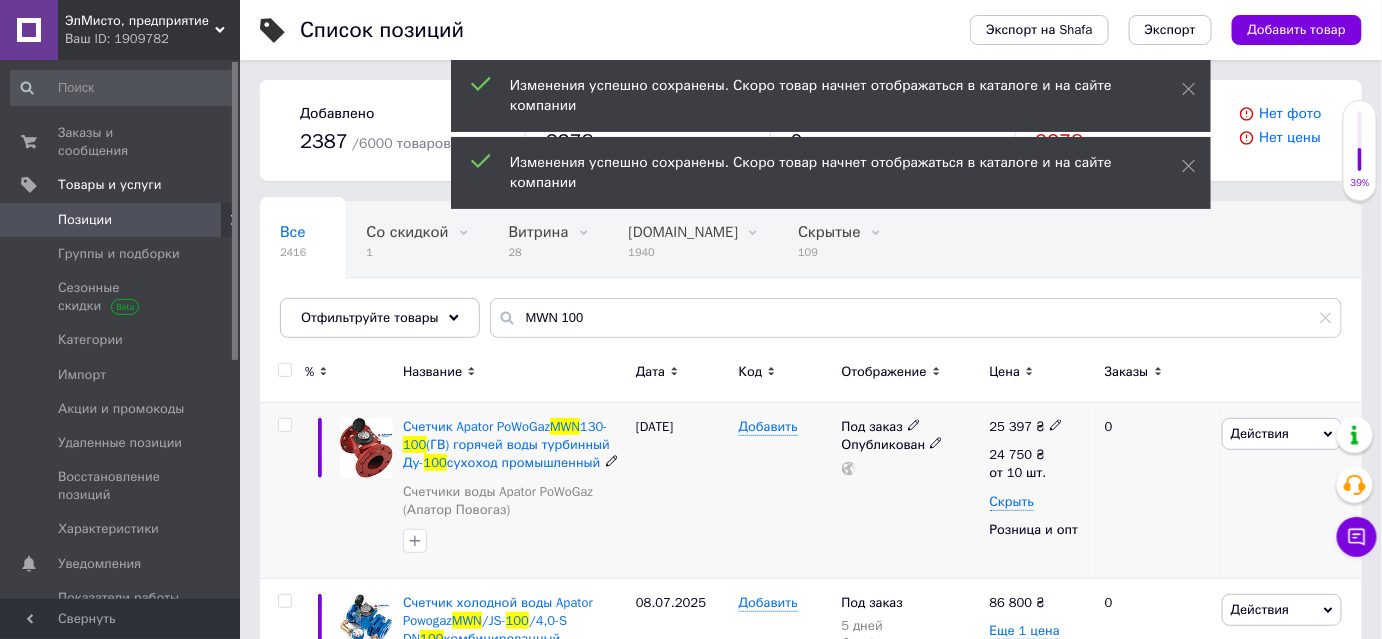 click on "0" at bounding box center [1155, 491] 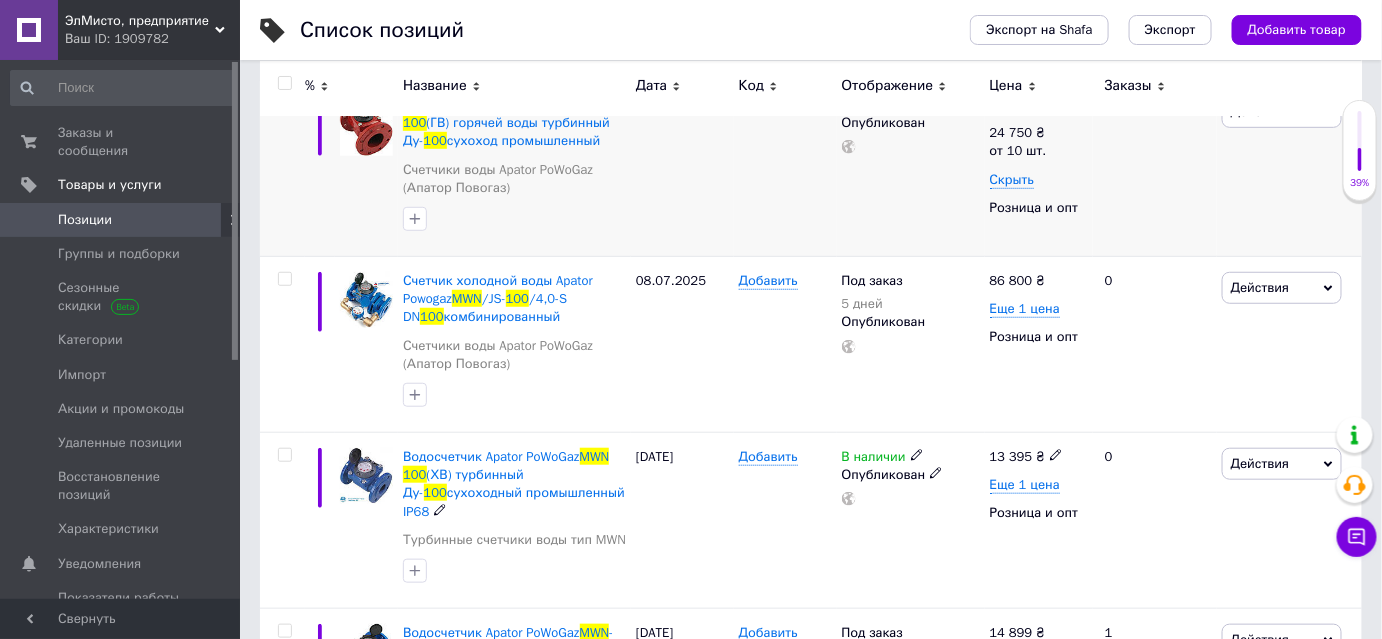 scroll, scrollTop: 363, scrollLeft: 0, axis: vertical 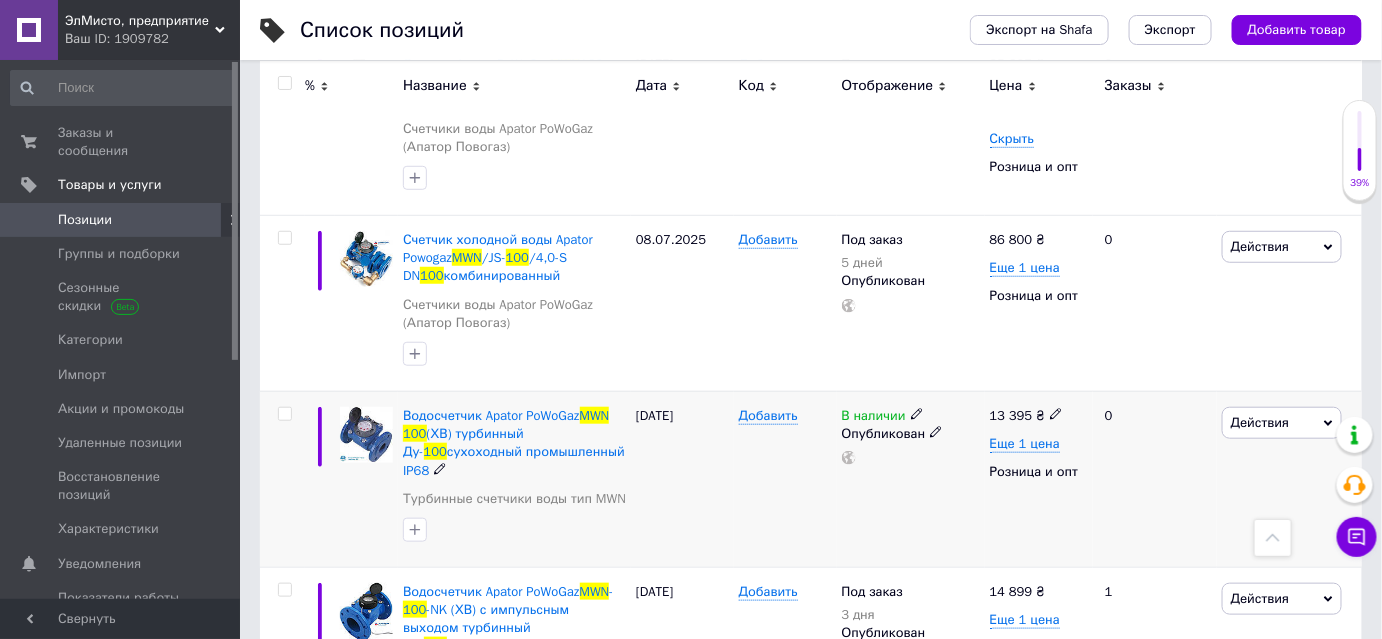 click on "13 395" at bounding box center (1011, 415) 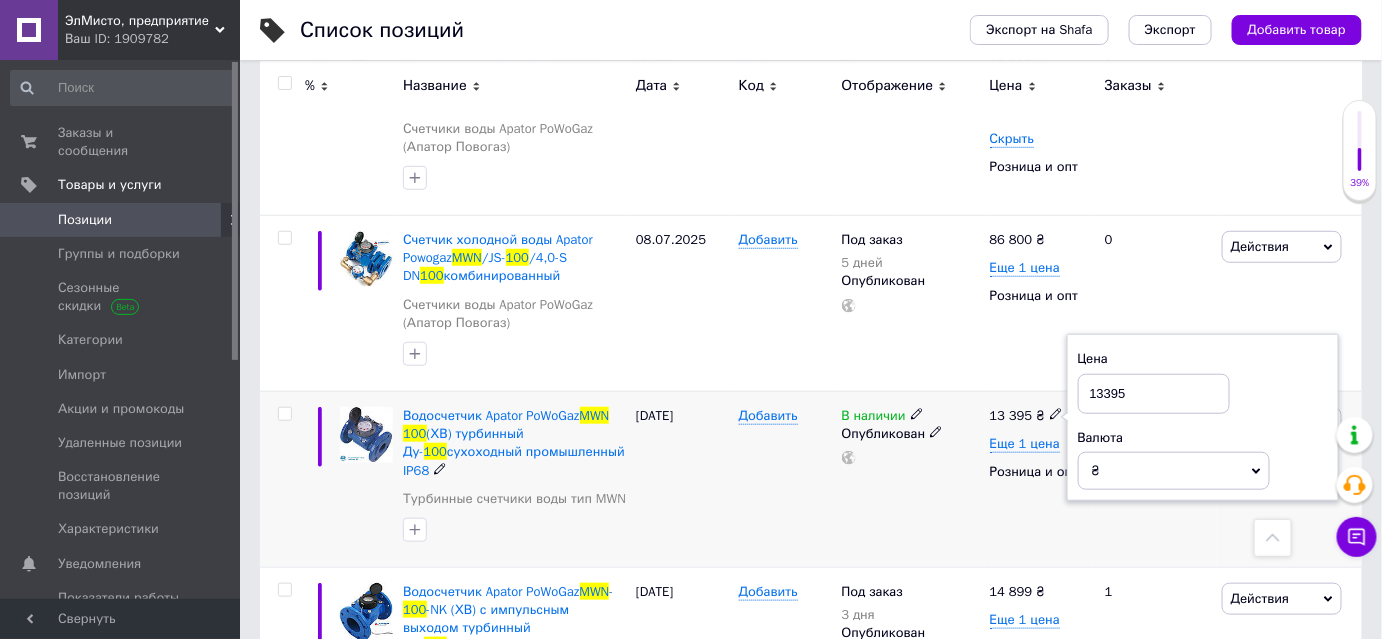 drag, startPoint x: 1128, startPoint y: 391, endPoint x: 1091, endPoint y: 391, distance: 37 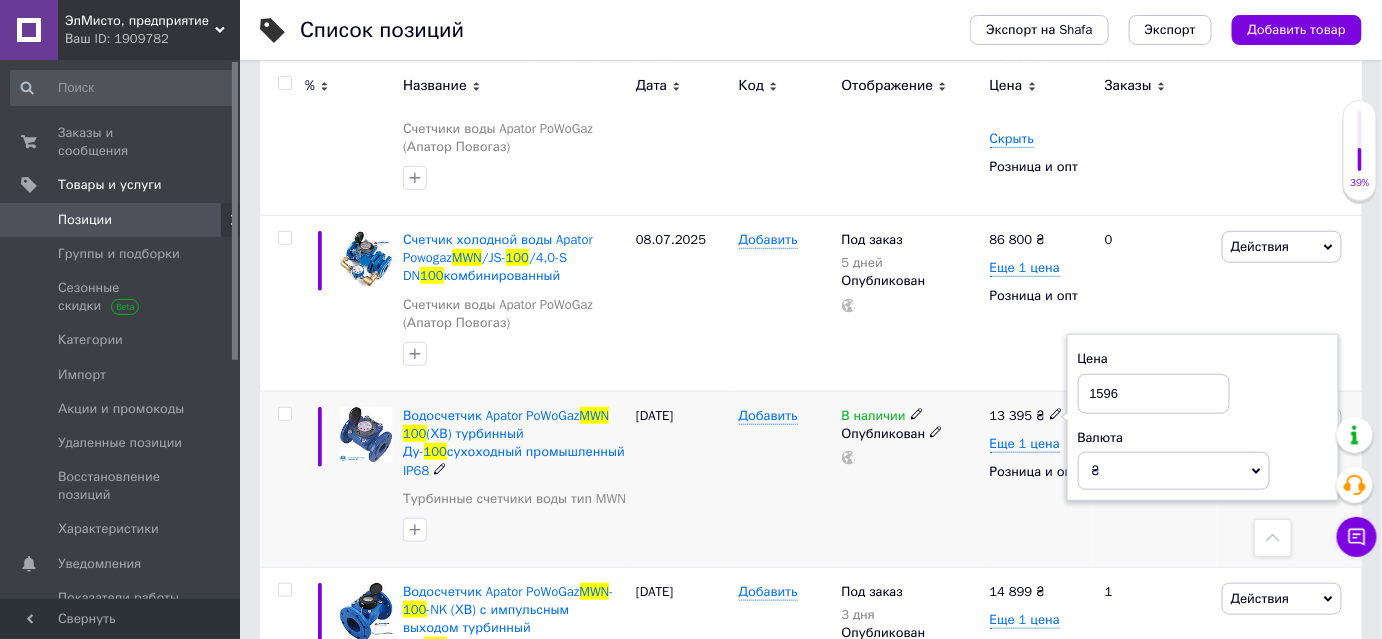 type on "15960" 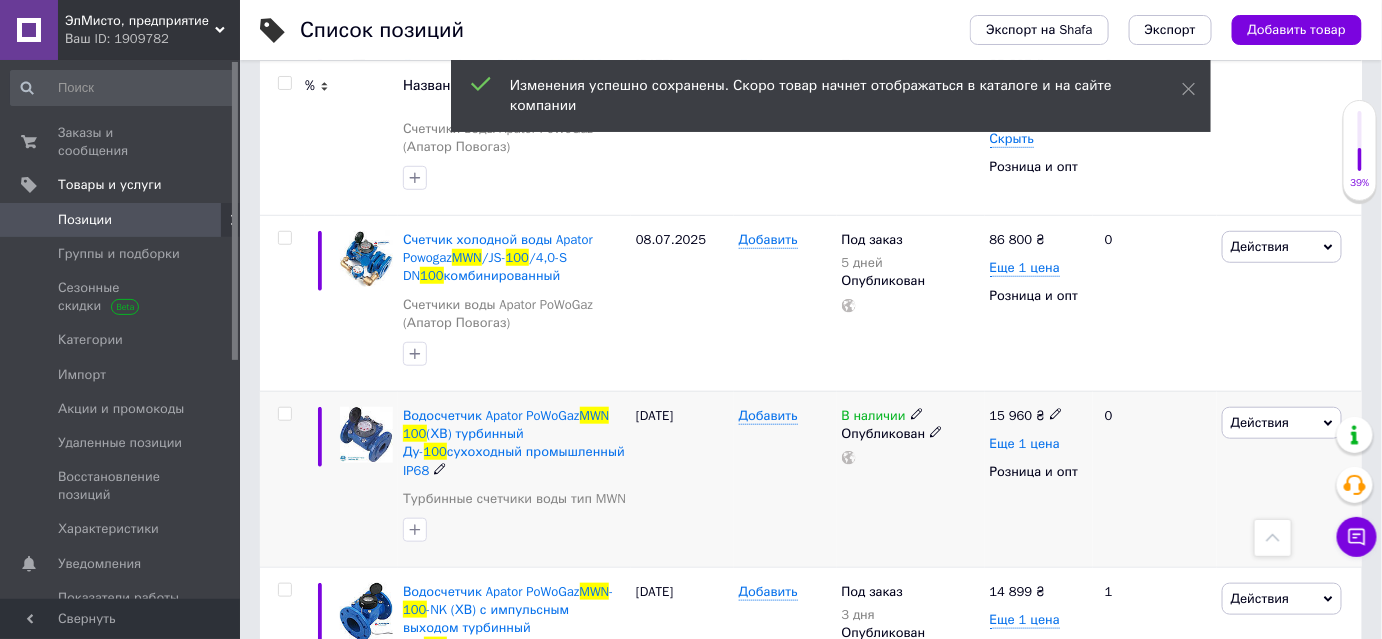 click on "Еще 1 цена" at bounding box center [1025, 444] 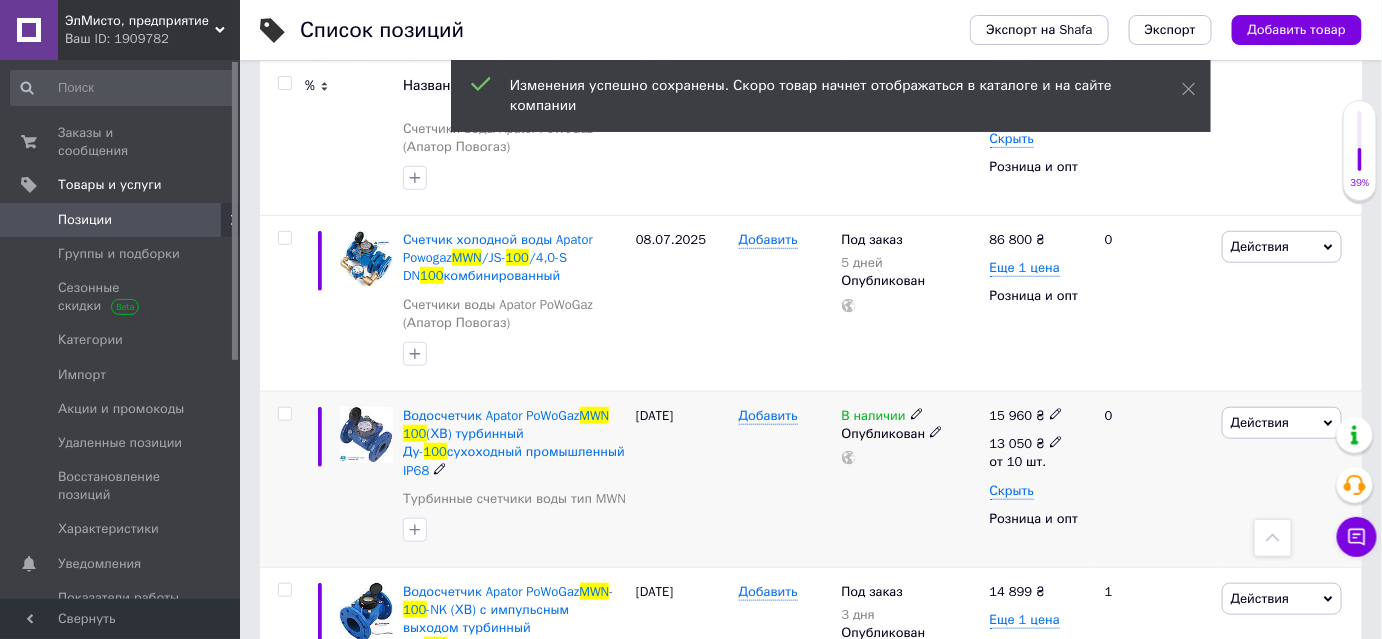 click on "13 050   ₴" at bounding box center (1027, 444) 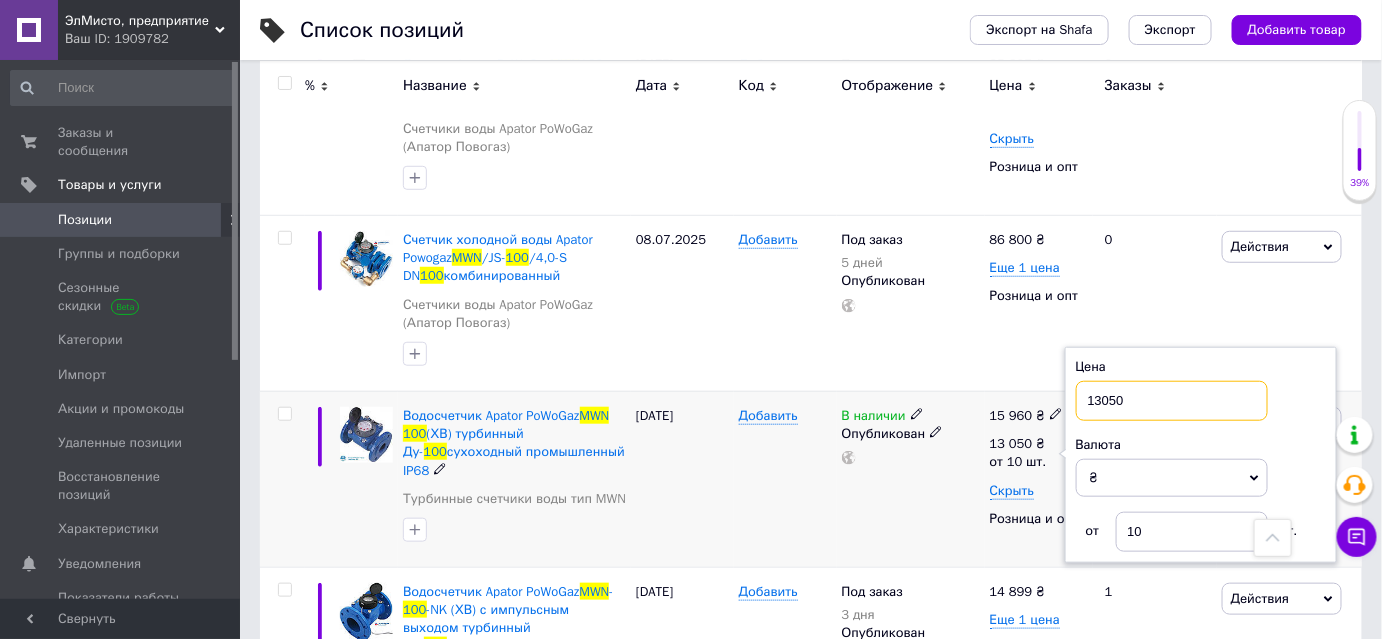 drag, startPoint x: 1133, startPoint y: 400, endPoint x: 1094, endPoint y: 396, distance: 39.20459 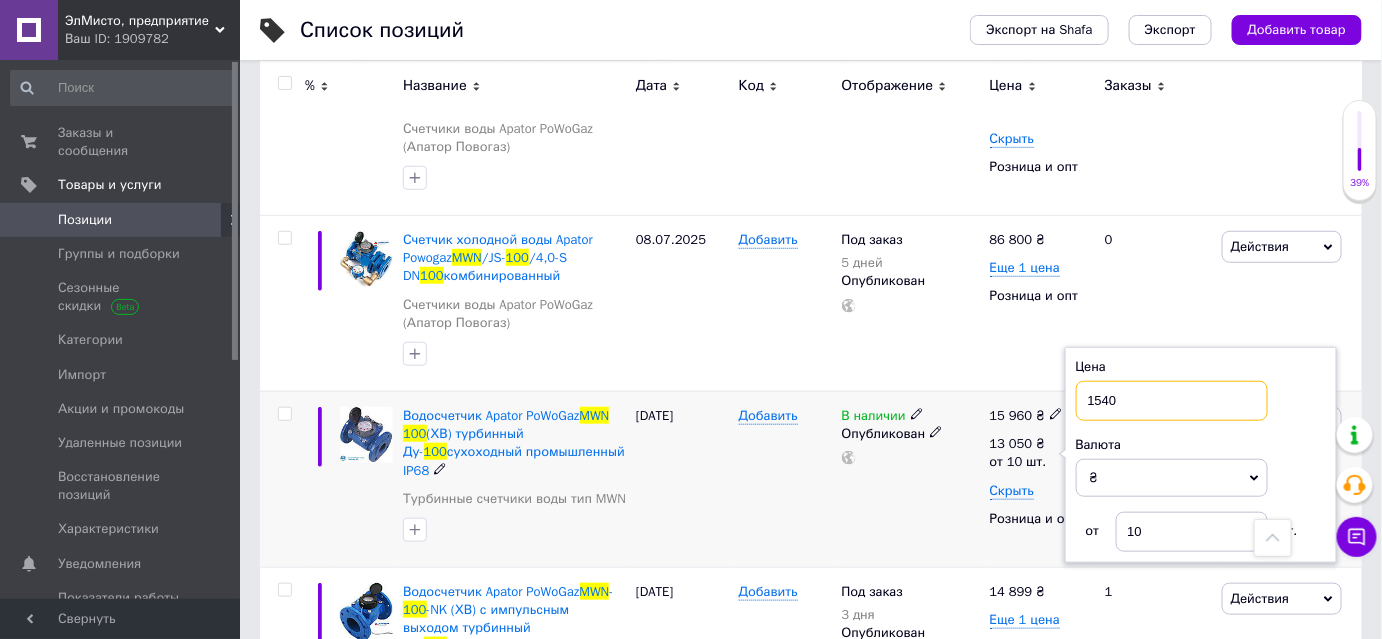 type on "15400" 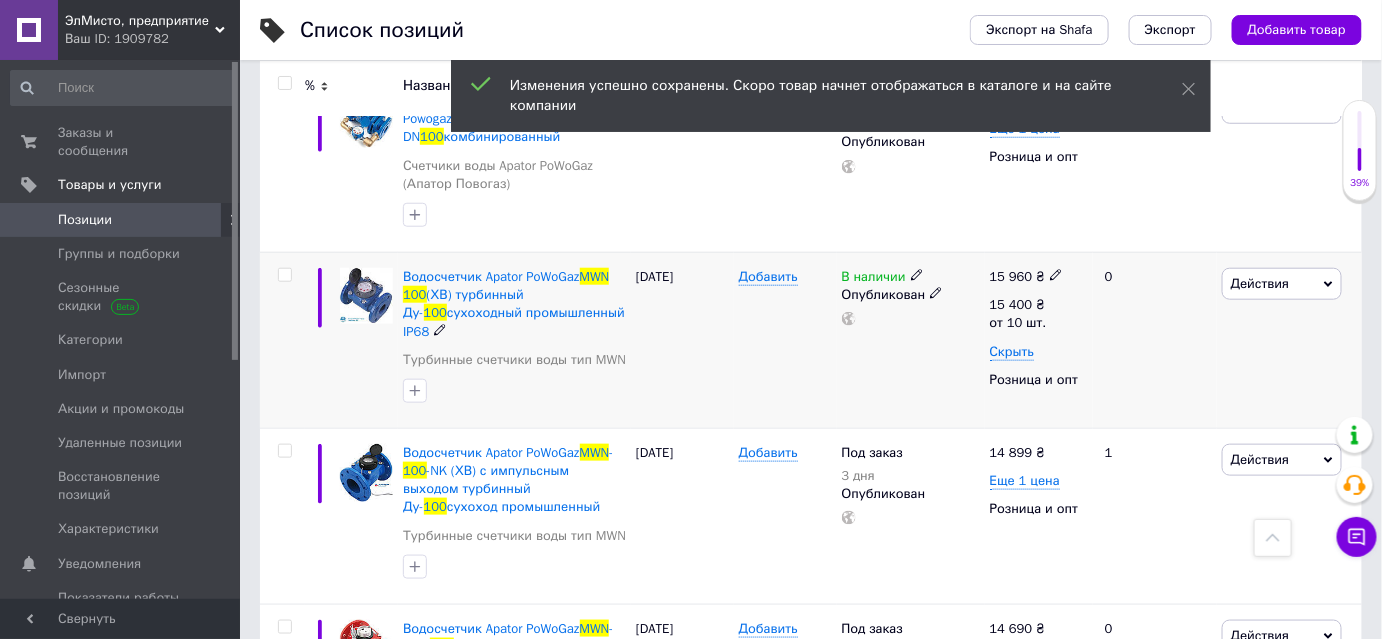 scroll, scrollTop: 545, scrollLeft: 0, axis: vertical 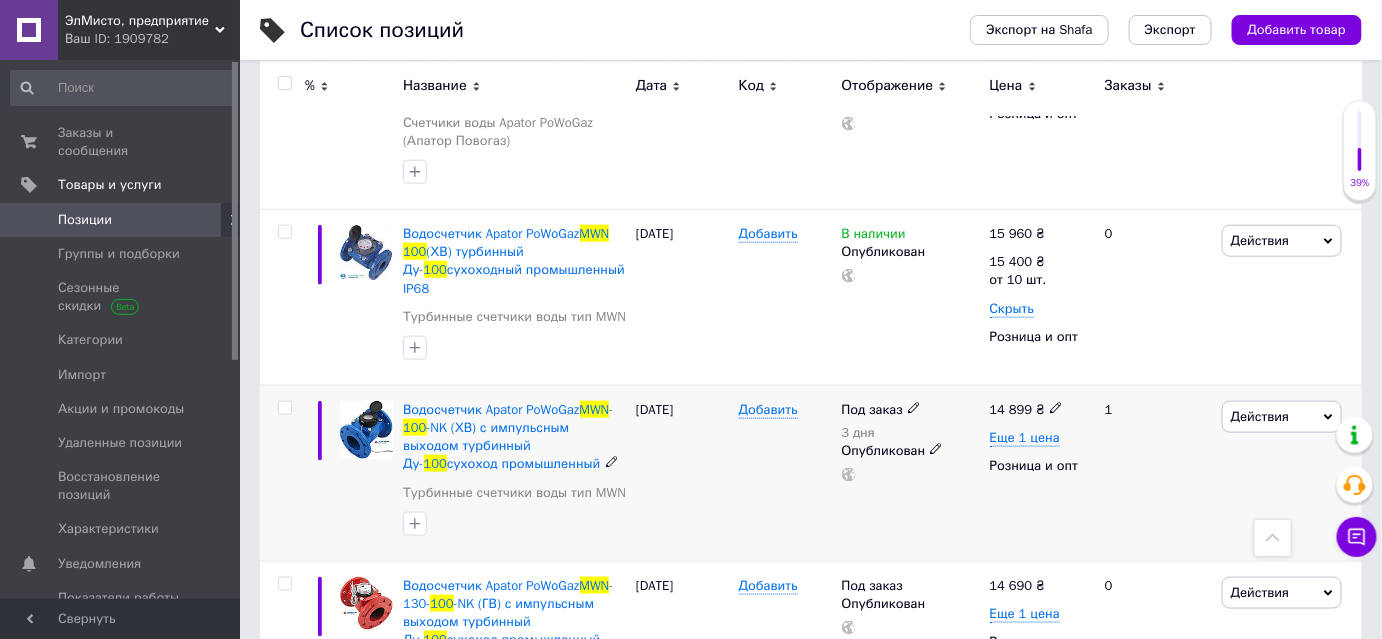 click on "14 899" at bounding box center (1011, 409) 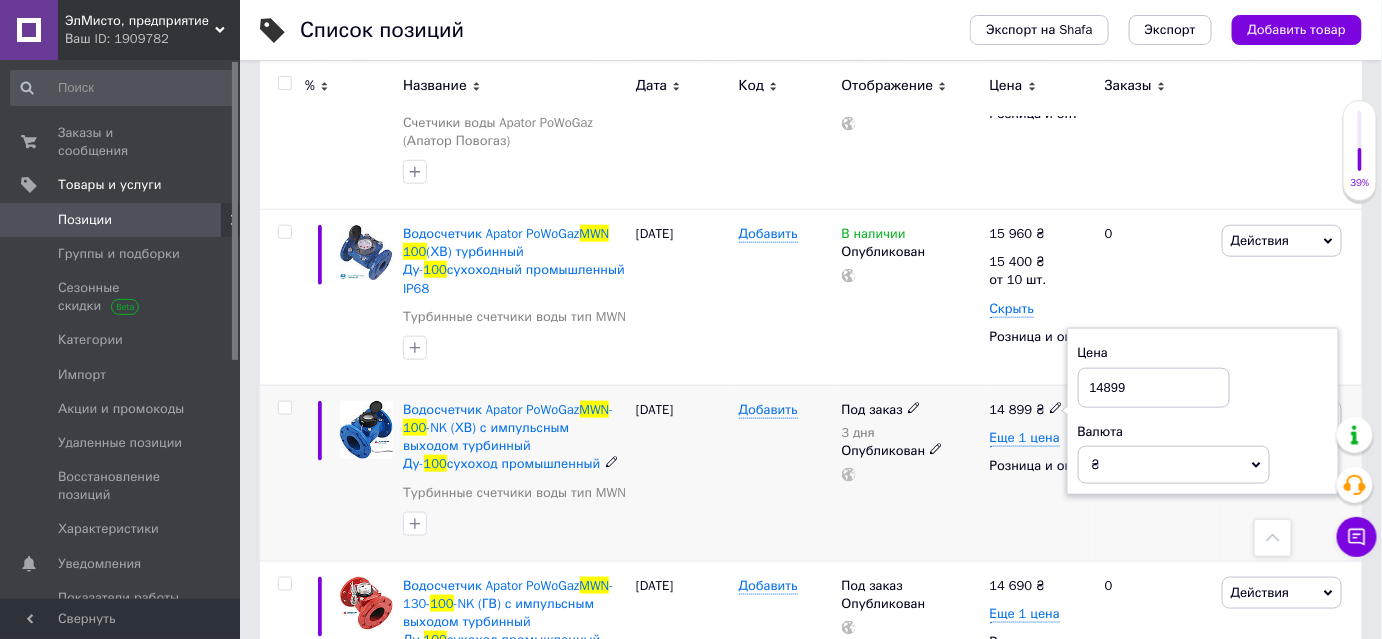 drag, startPoint x: 1133, startPoint y: 364, endPoint x: 1088, endPoint y: 367, distance: 45.099888 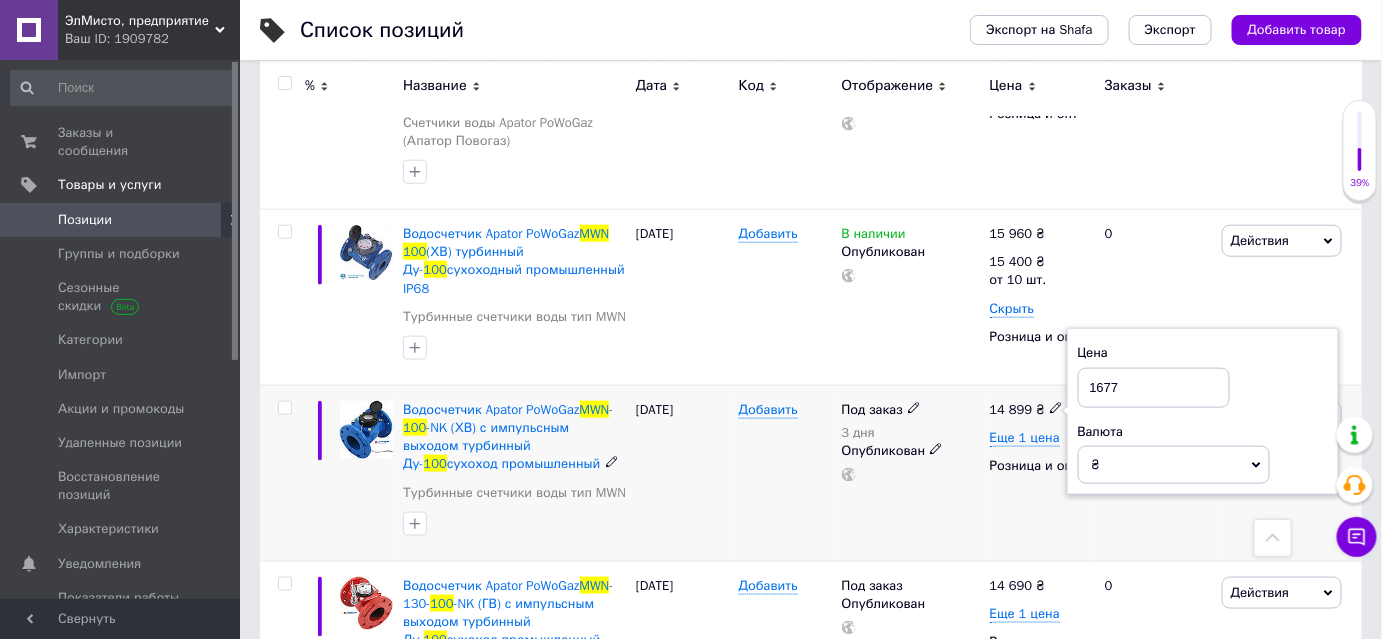 type on "16775" 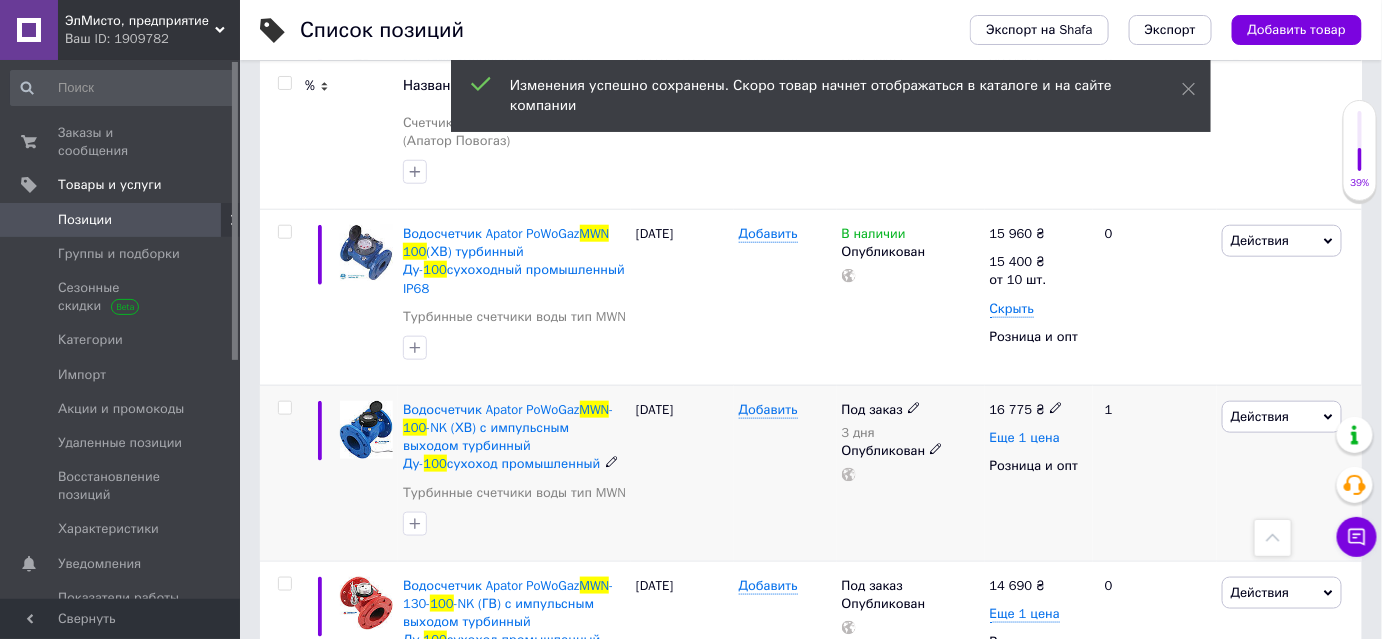 click on "Еще 1 цена" at bounding box center [1025, 438] 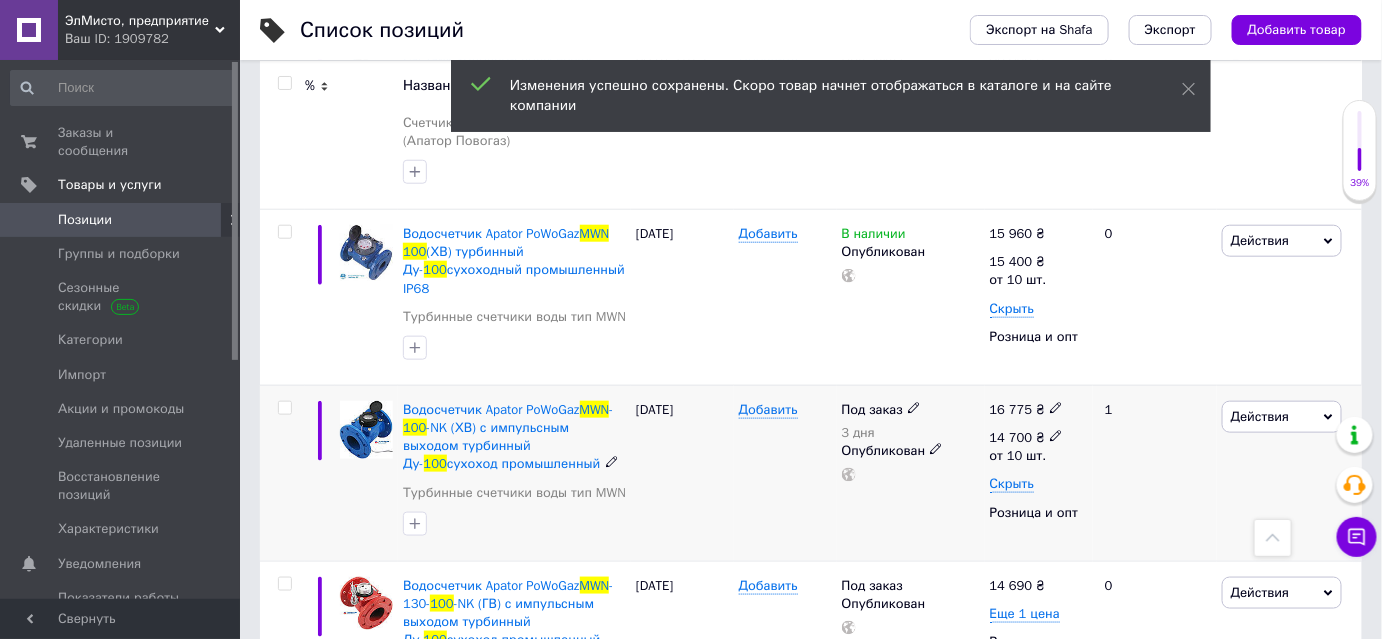 click on "14 700   ₴" at bounding box center (1027, 438) 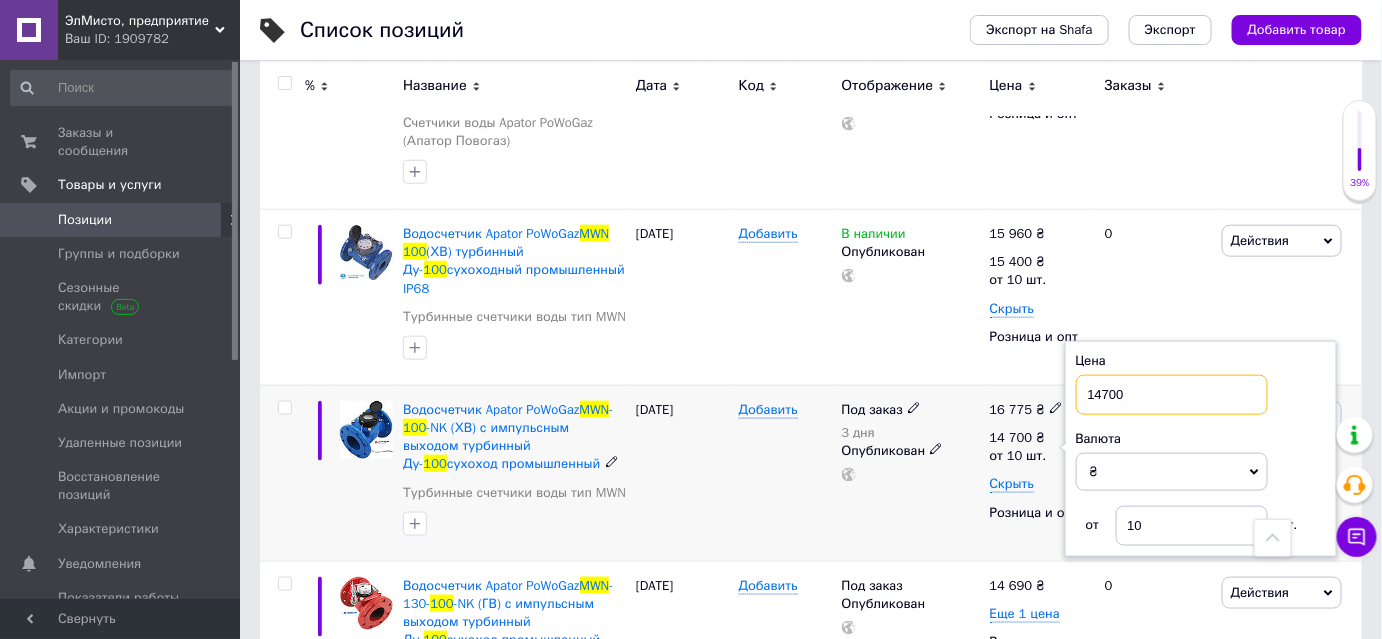 drag, startPoint x: 1146, startPoint y: 378, endPoint x: 1096, endPoint y: 377, distance: 50.01 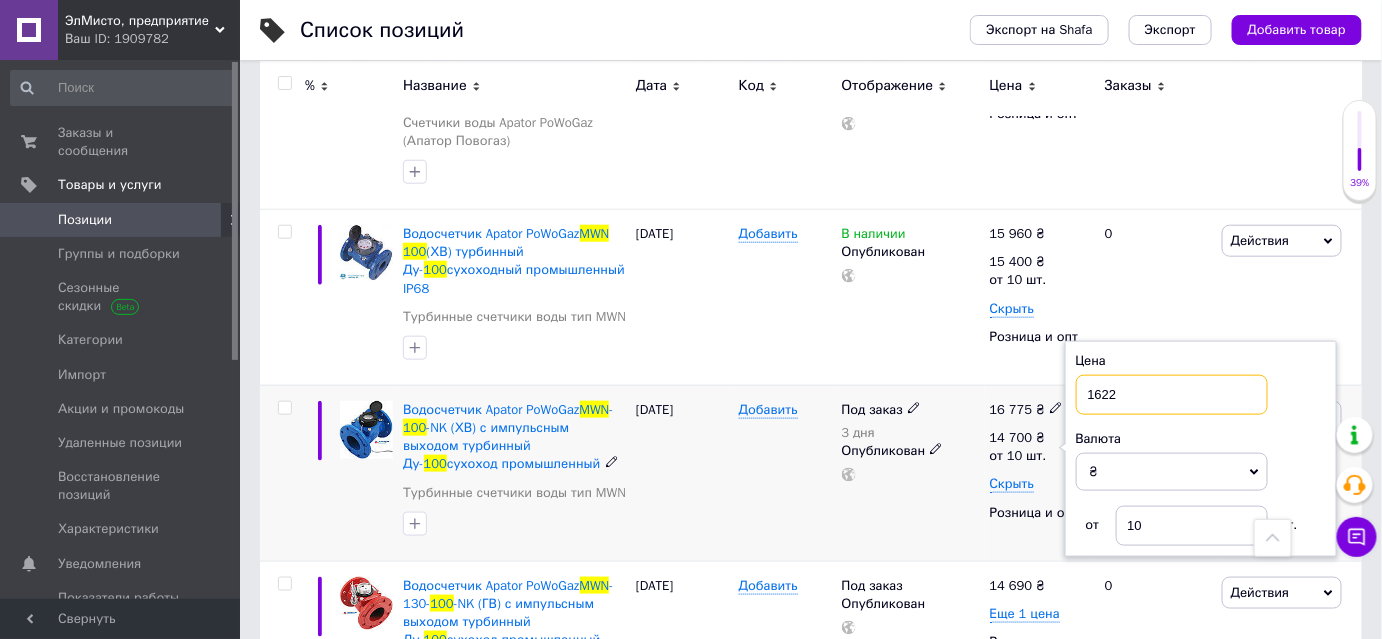 type on "16220" 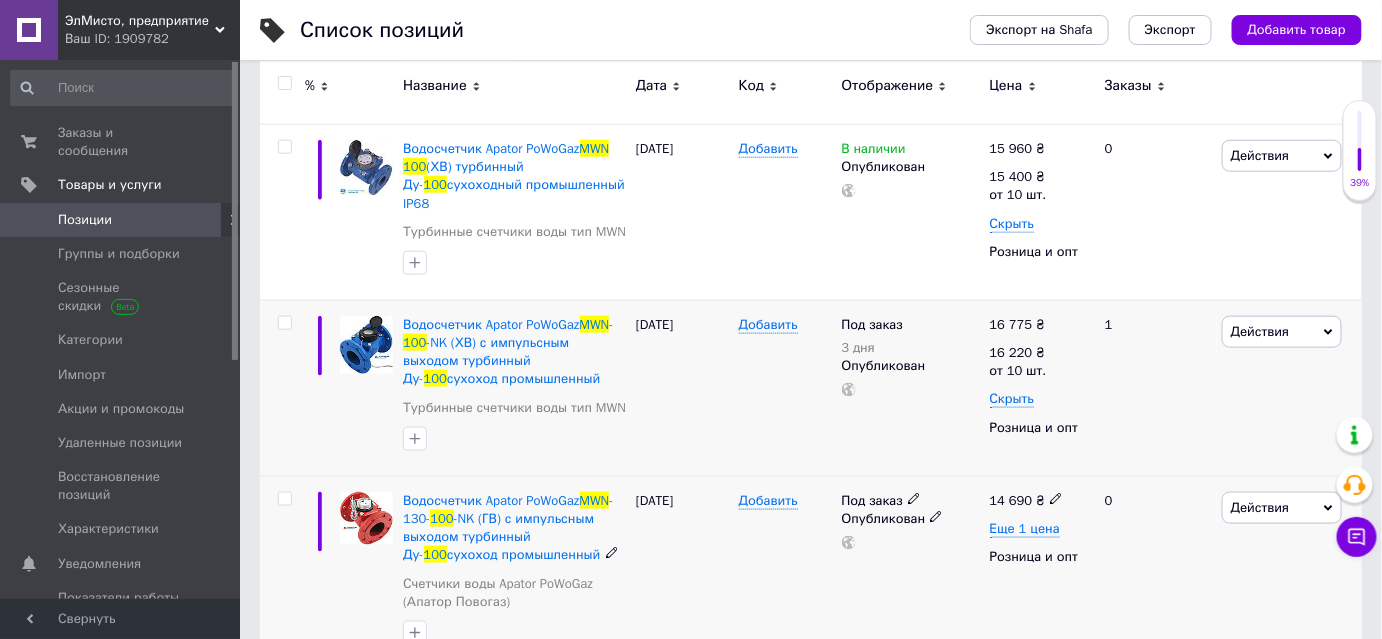 scroll, scrollTop: 660, scrollLeft: 0, axis: vertical 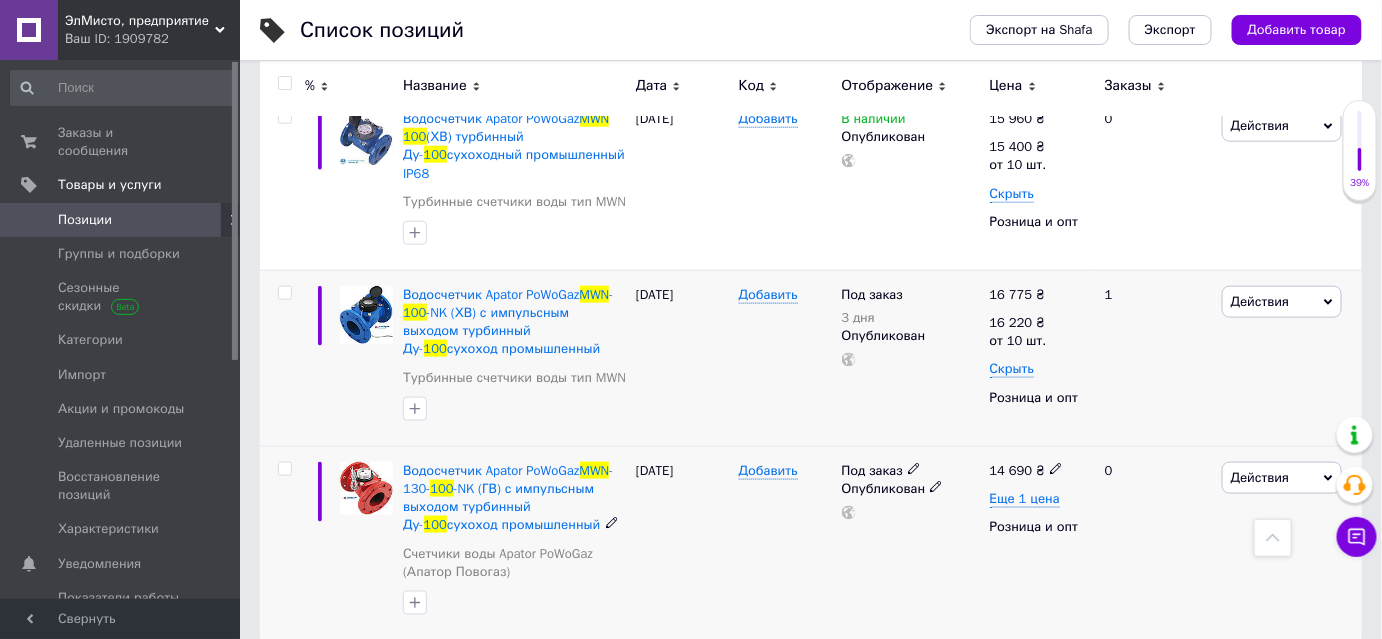 click on "14 690" at bounding box center (1011, 470) 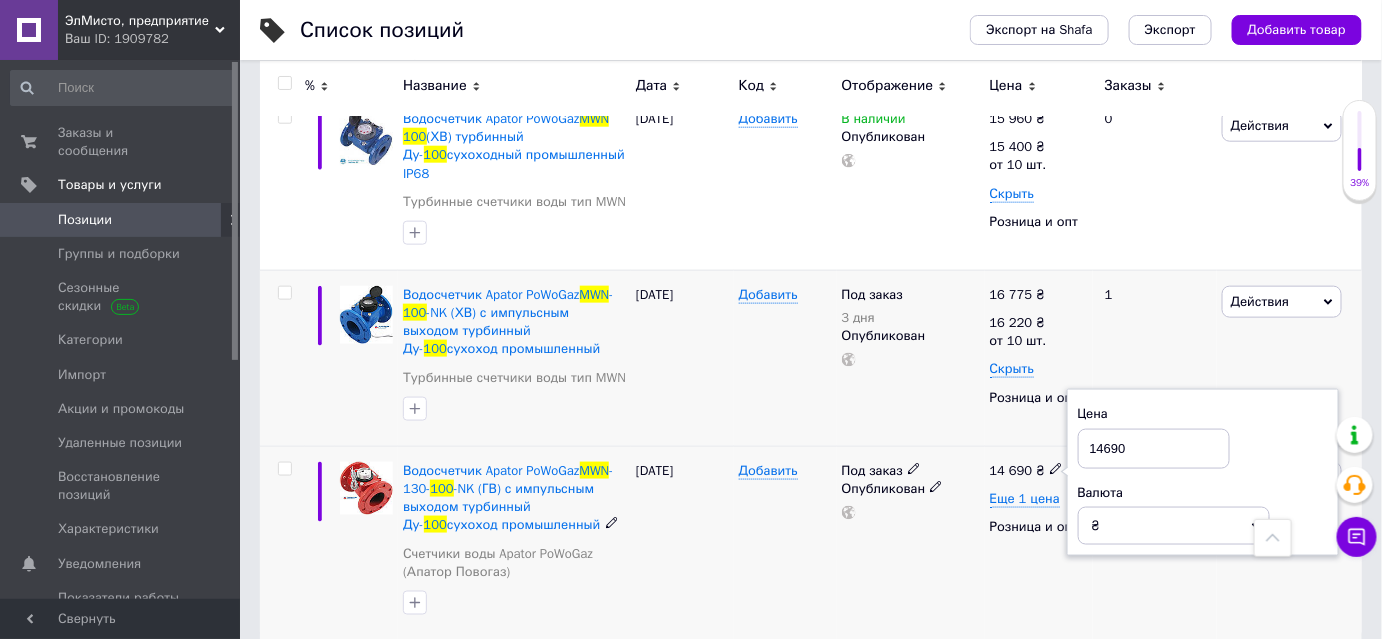 drag, startPoint x: 1151, startPoint y: 427, endPoint x: 1085, endPoint y: 427, distance: 66 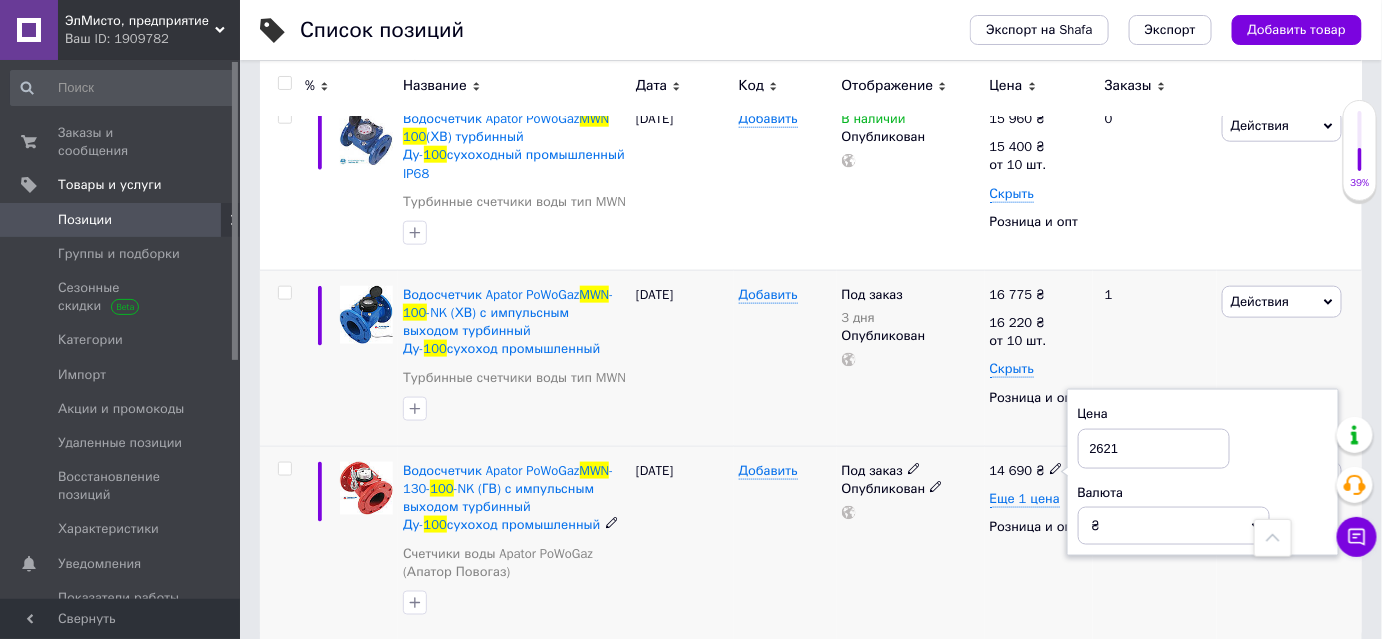type on "26210" 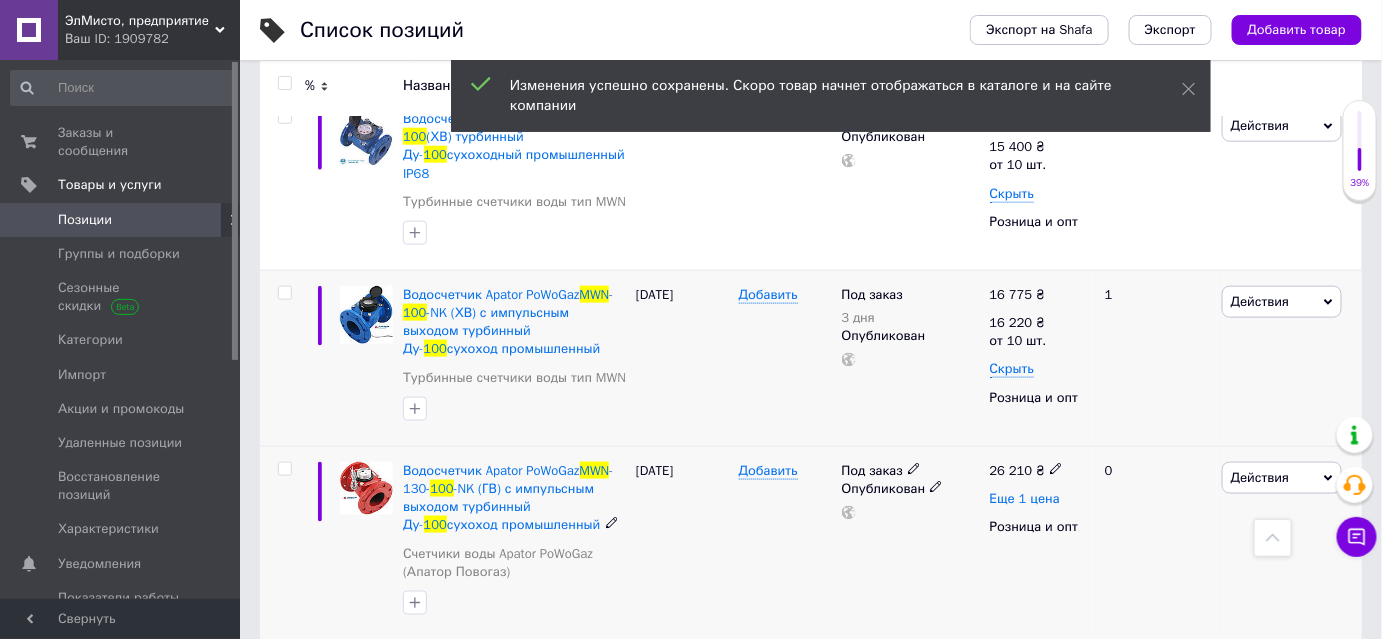 click on "Еще 1 цена" at bounding box center (1025, 499) 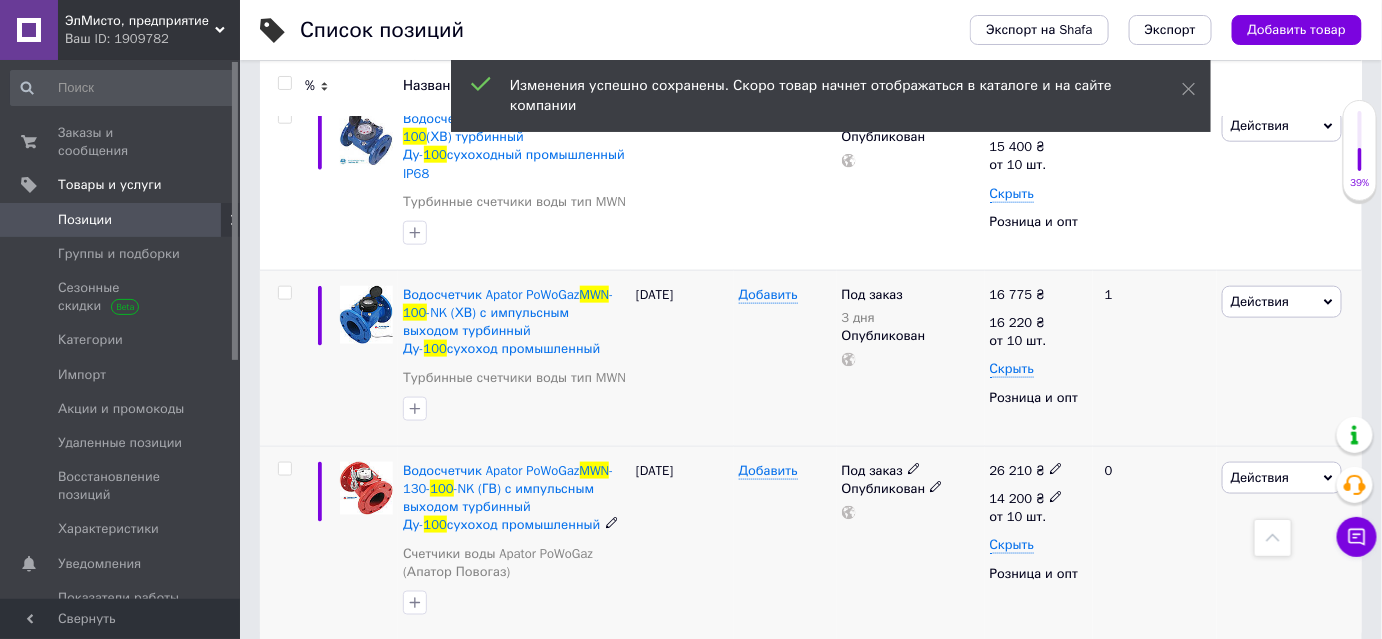 click on "14 200" at bounding box center (1011, 498) 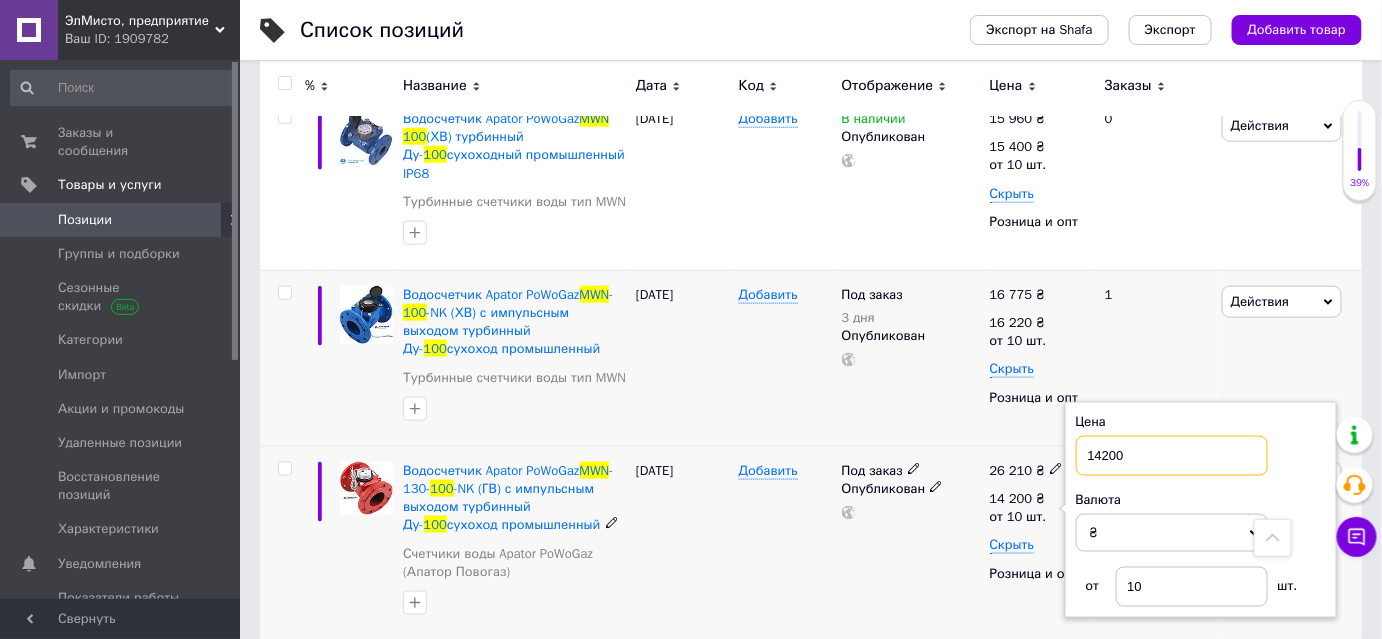 drag, startPoint x: 1126, startPoint y: 428, endPoint x: 1071, endPoint y: 435, distance: 55.443665 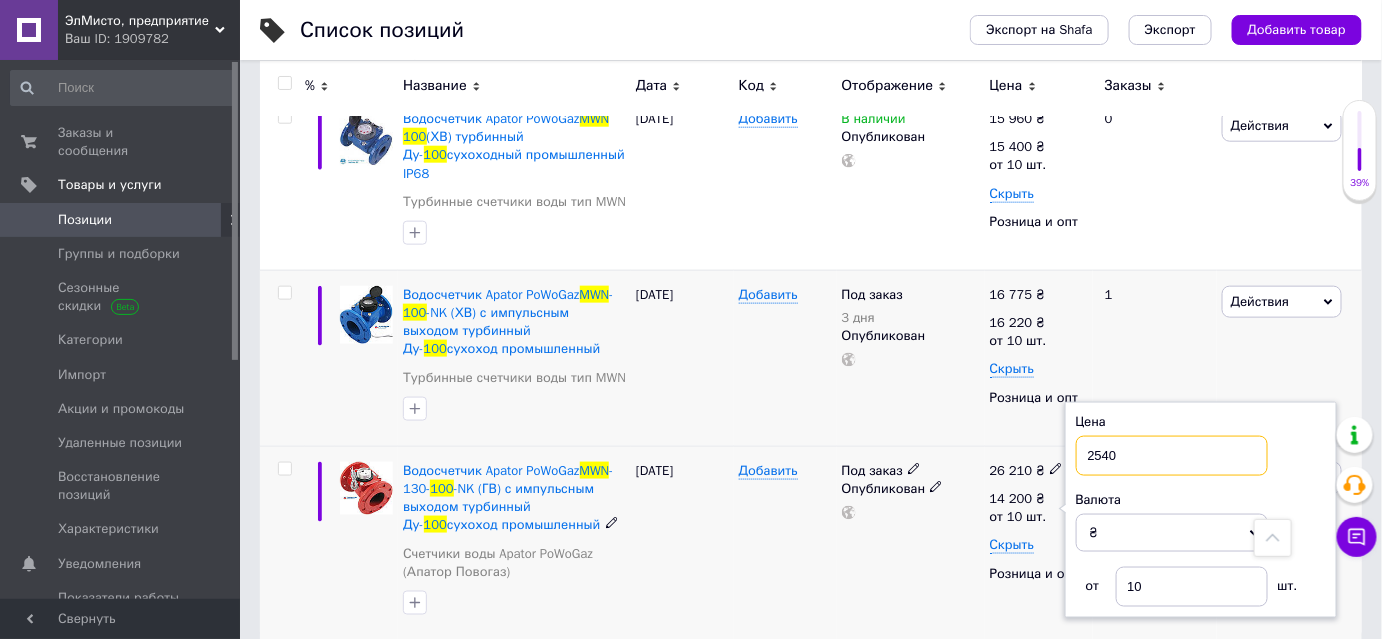 type on "25400" 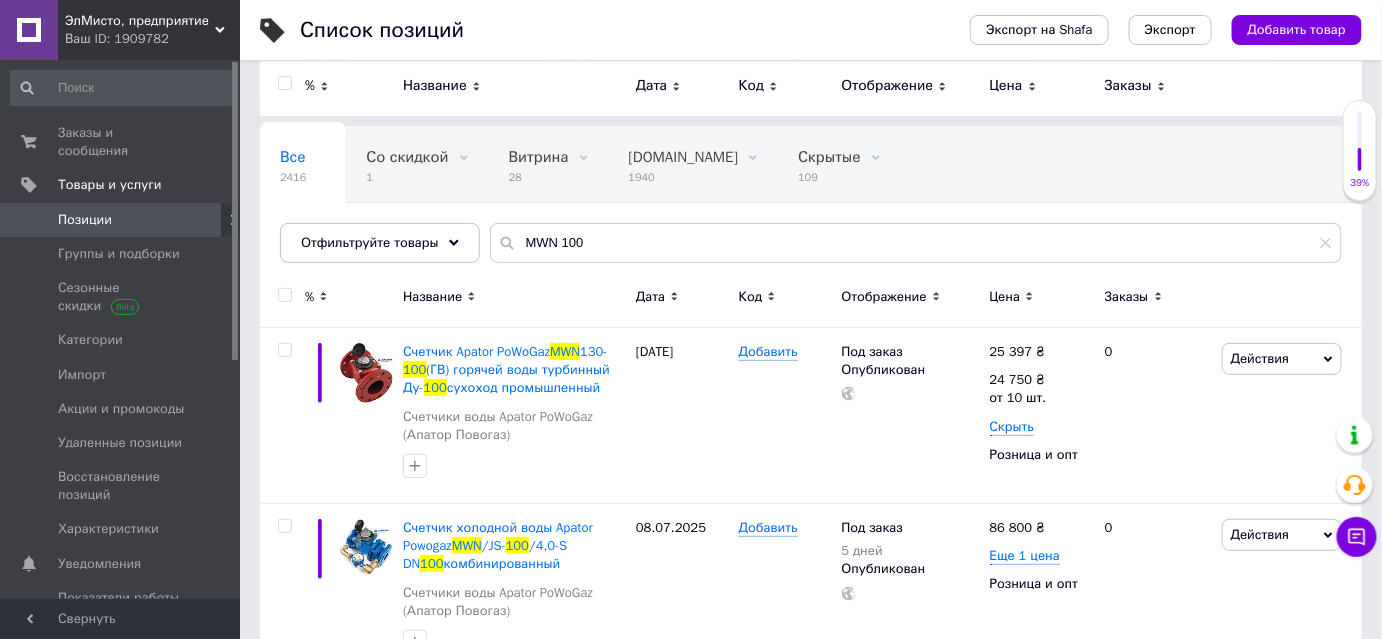 scroll, scrollTop: 0, scrollLeft: 0, axis: both 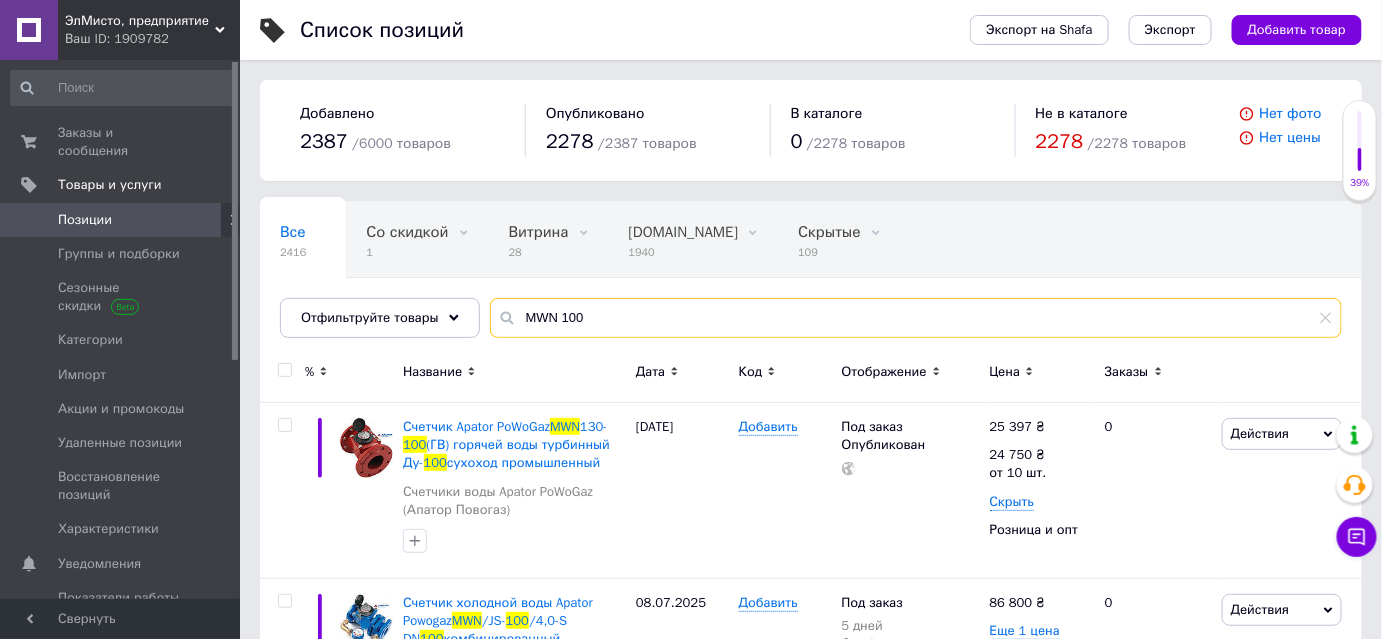 drag, startPoint x: 584, startPoint y: 310, endPoint x: 563, endPoint y: 318, distance: 22.472204 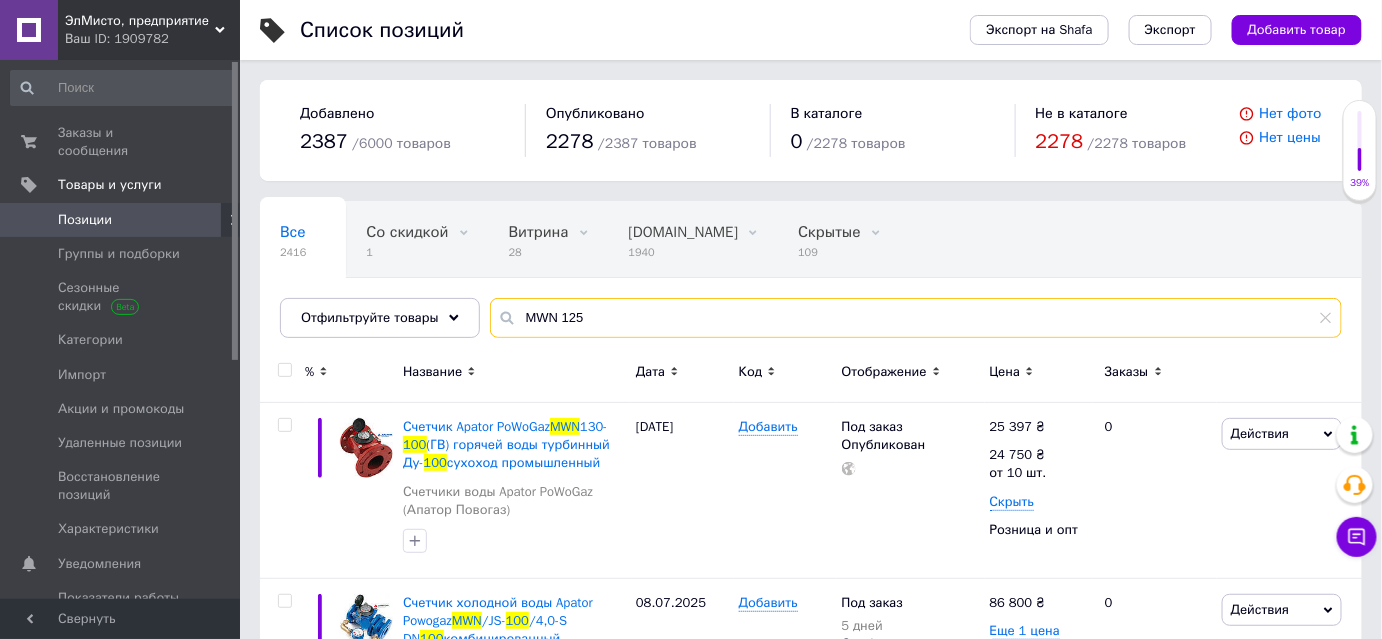type on "MWN 125" 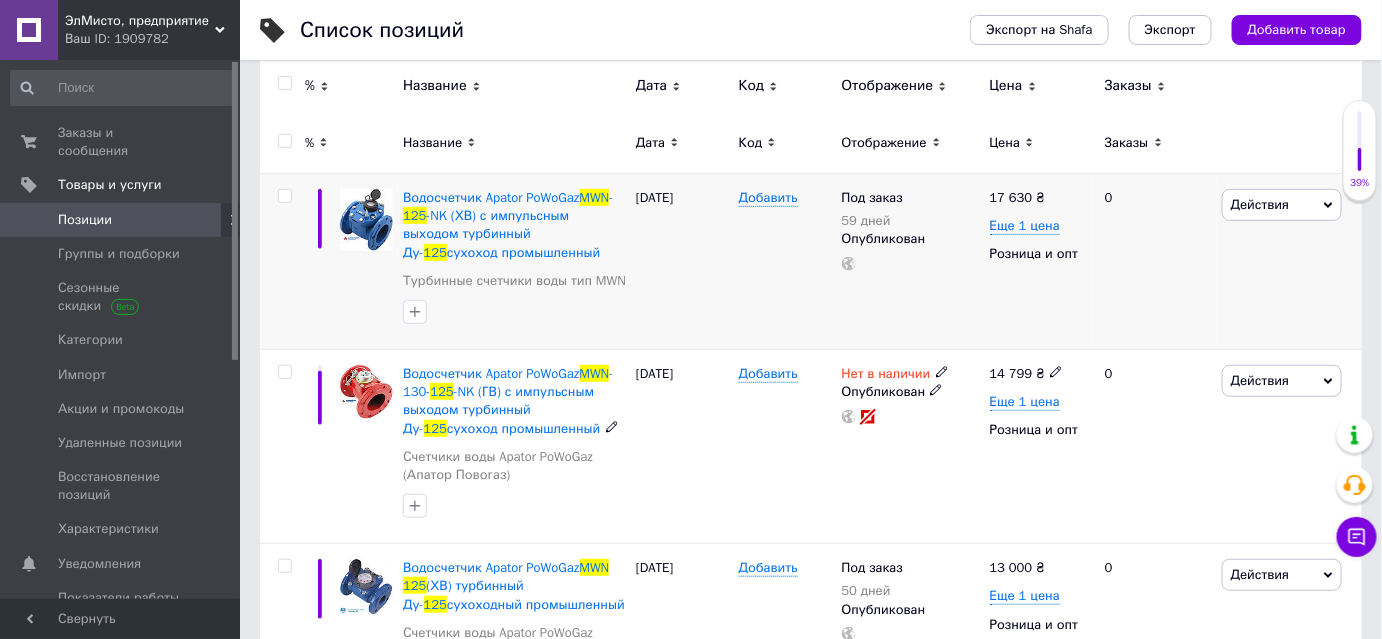 scroll, scrollTop: 272, scrollLeft: 0, axis: vertical 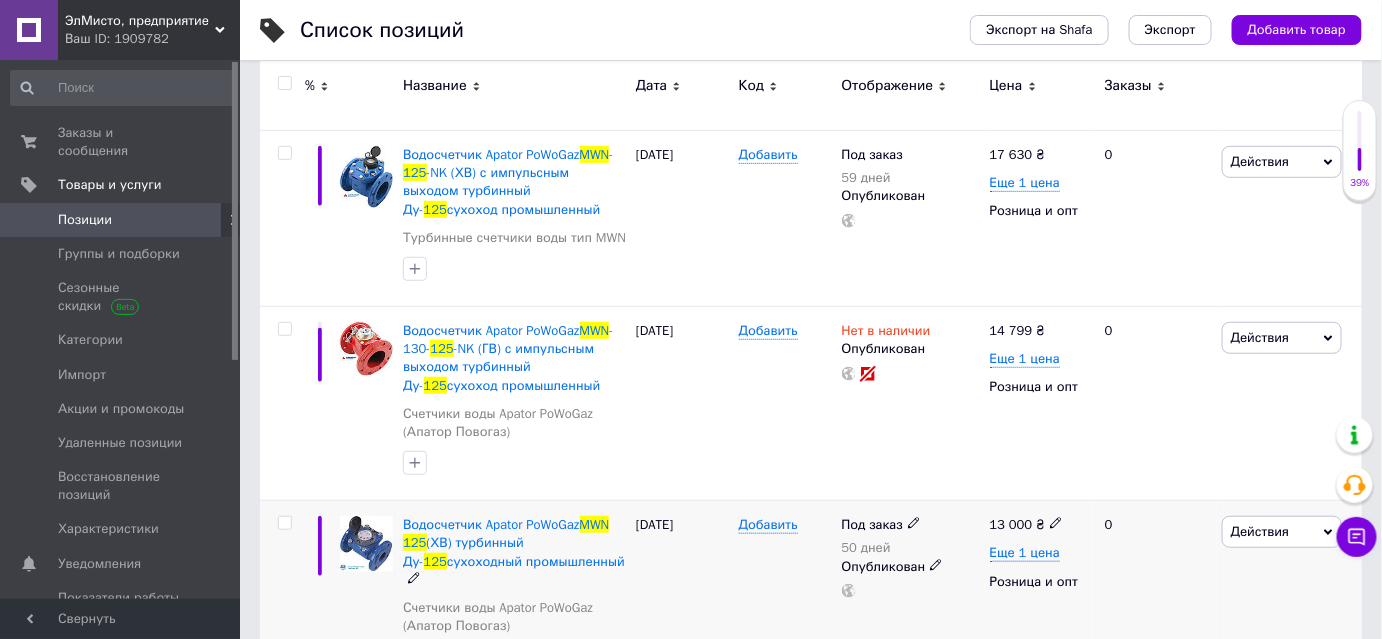 click on "13 000" at bounding box center [1011, 524] 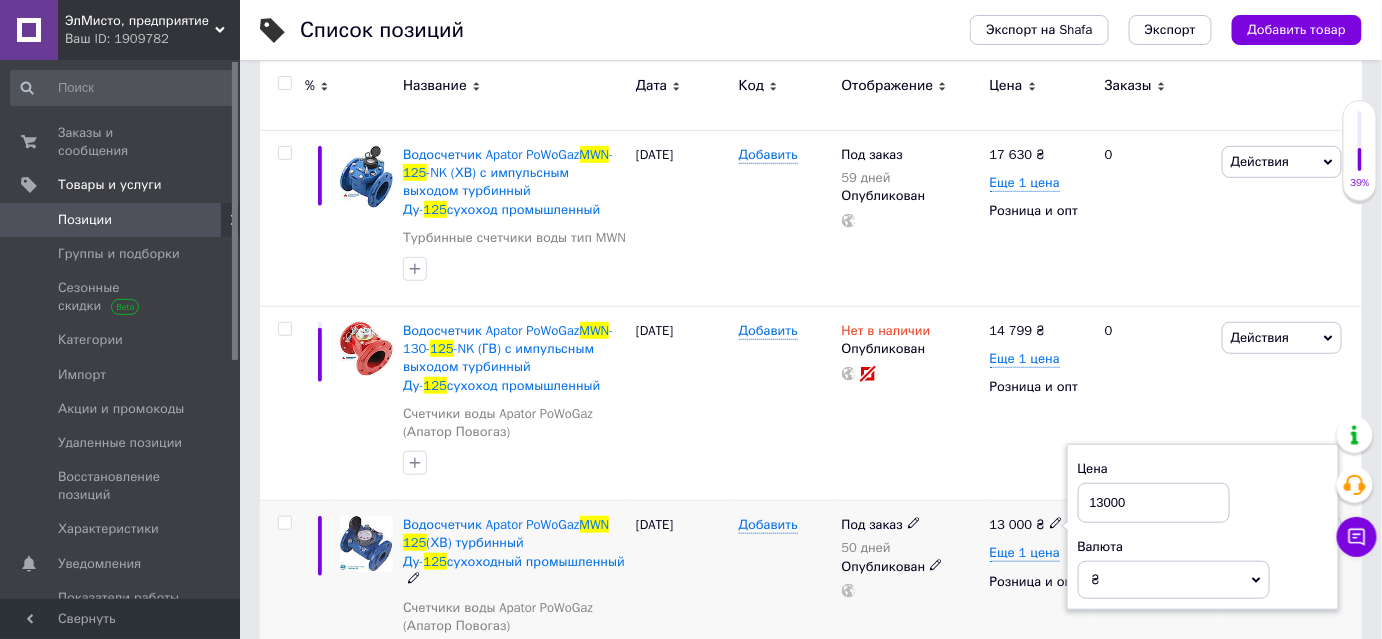 drag, startPoint x: 1147, startPoint y: 494, endPoint x: 1084, endPoint y: 499, distance: 63.1981 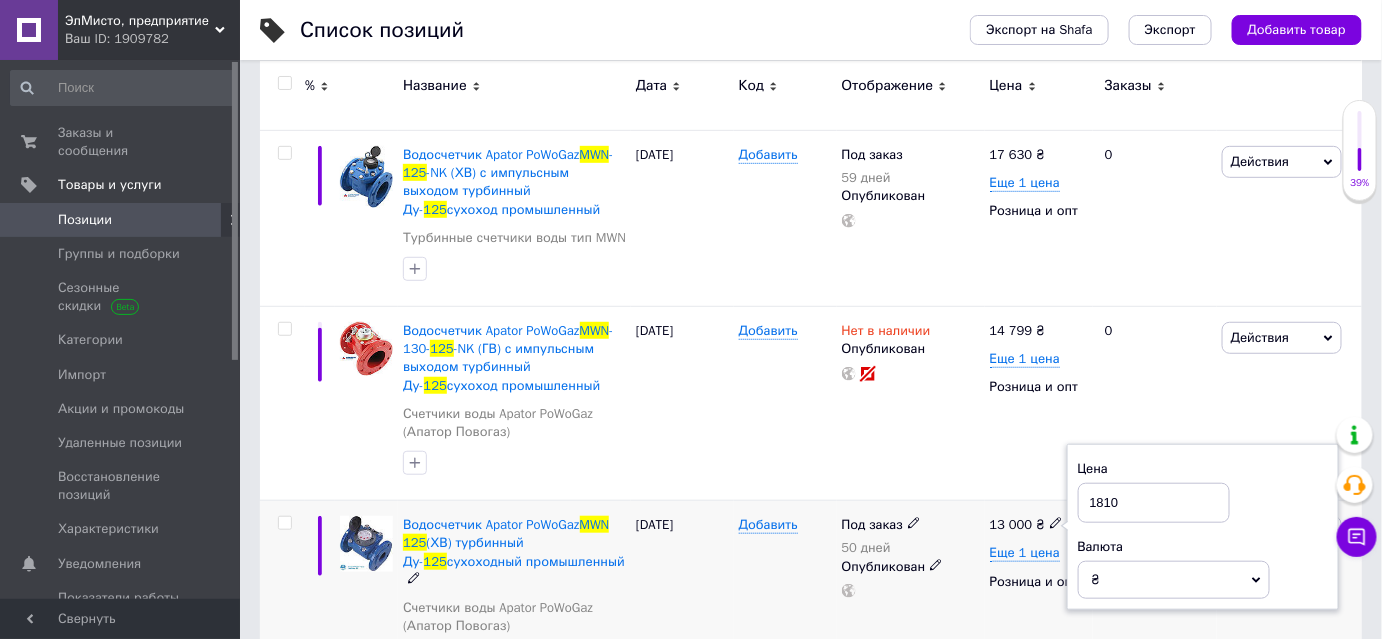 type on "18105" 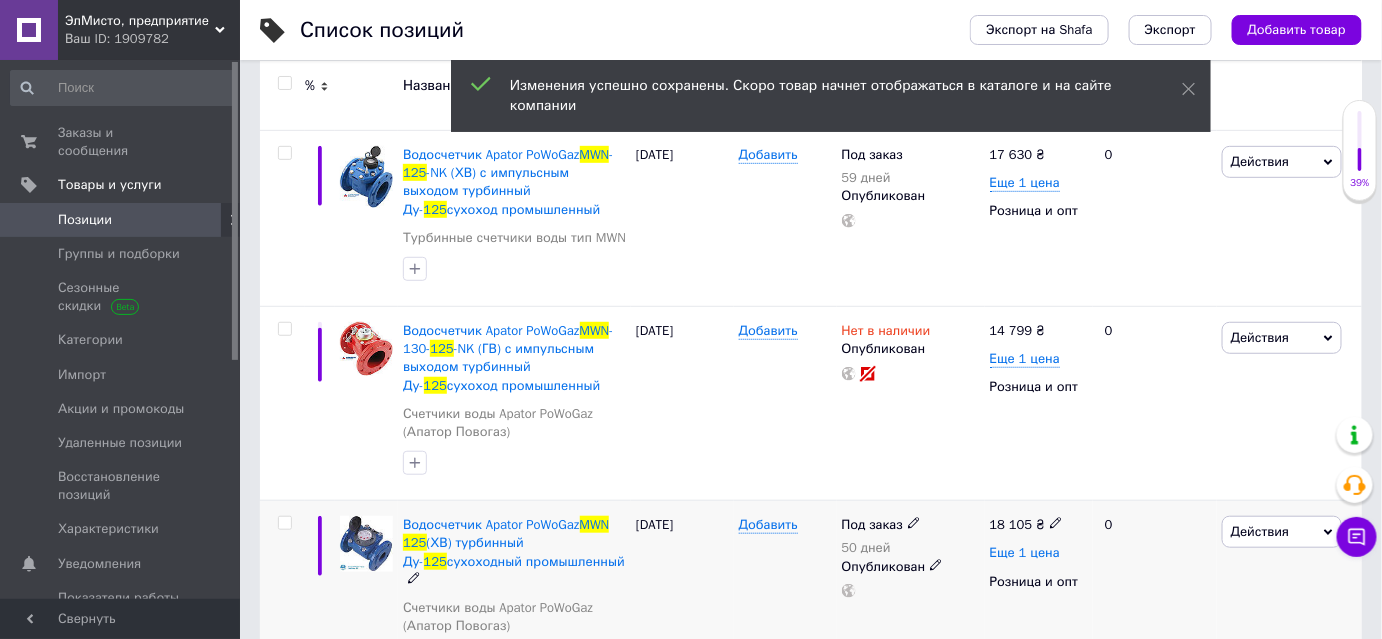 click on "Еще 1 цена" at bounding box center (1025, 553) 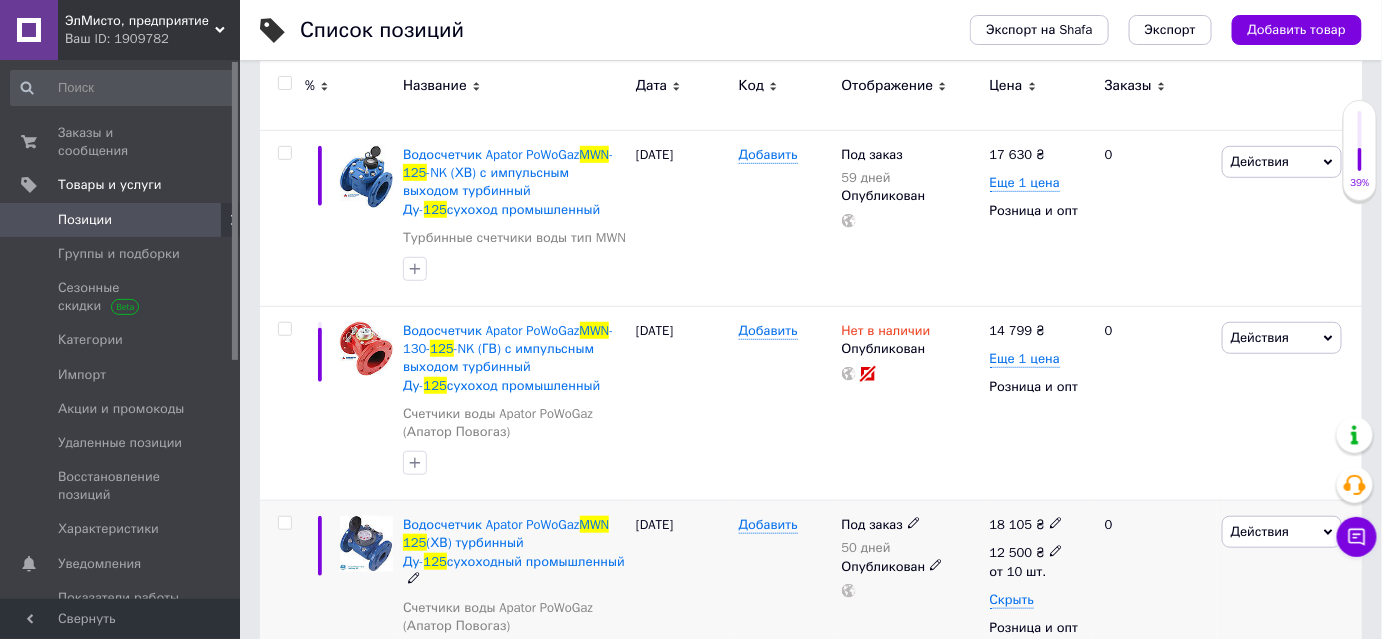 click on "12 500" at bounding box center (1011, 552) 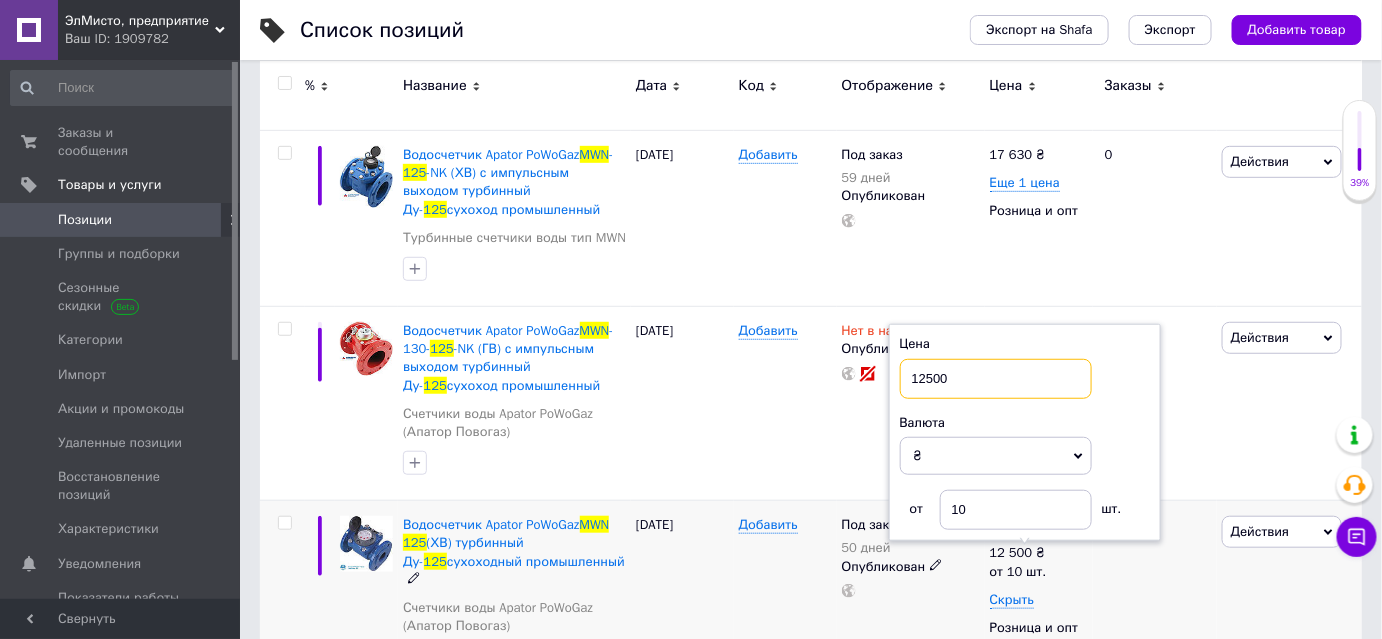 drag, startPoint x: 954, startPoint y: 375, endPoint x: 893, endPoint y: 372, distance: 61.073727 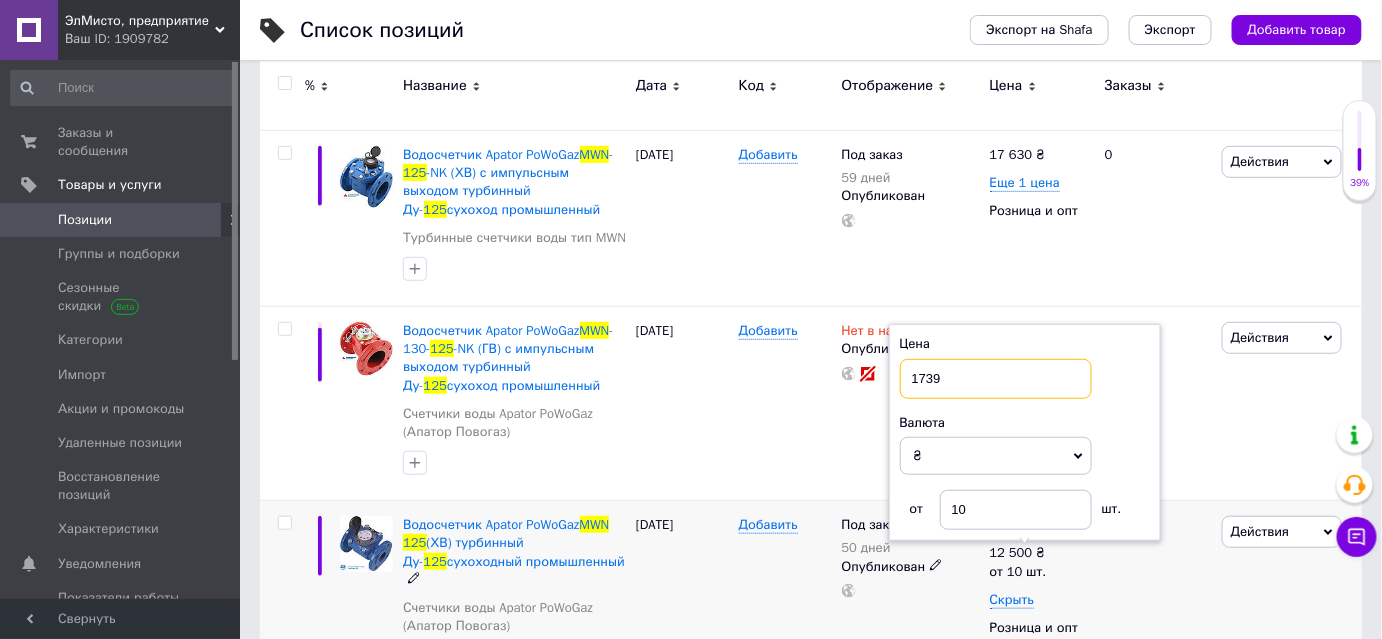 type on "17399" 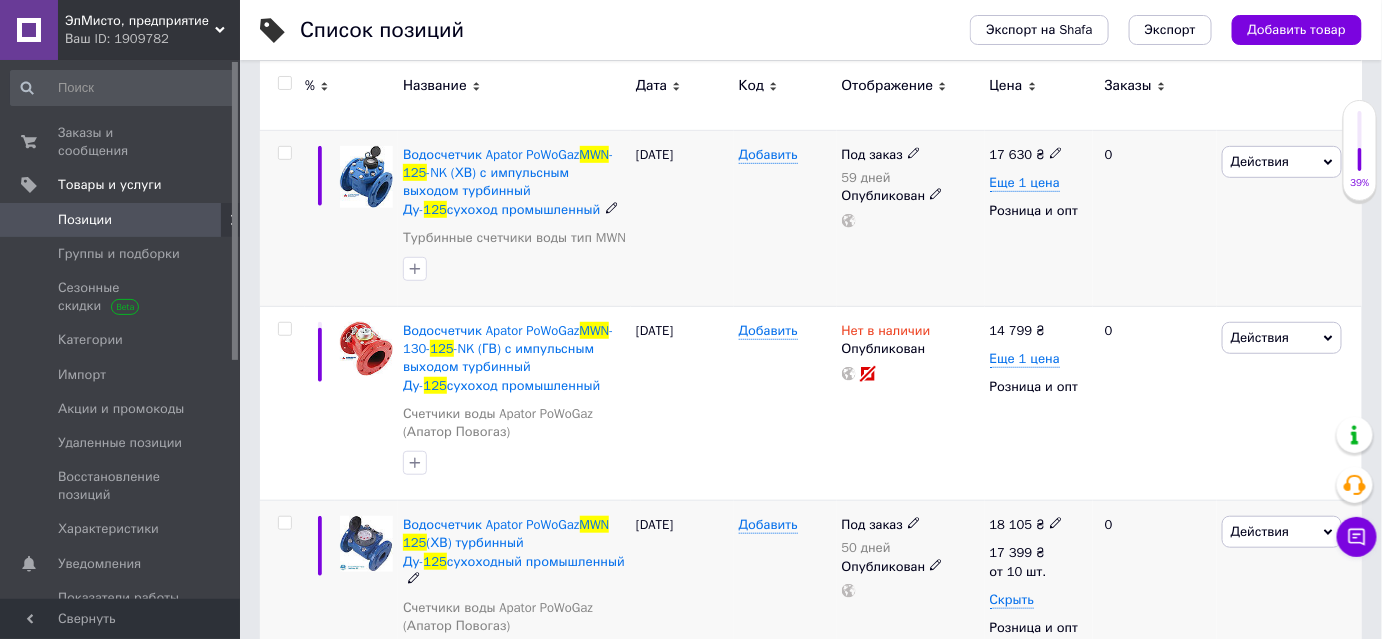 click on "17 630" at bounding box center (1011, 154) 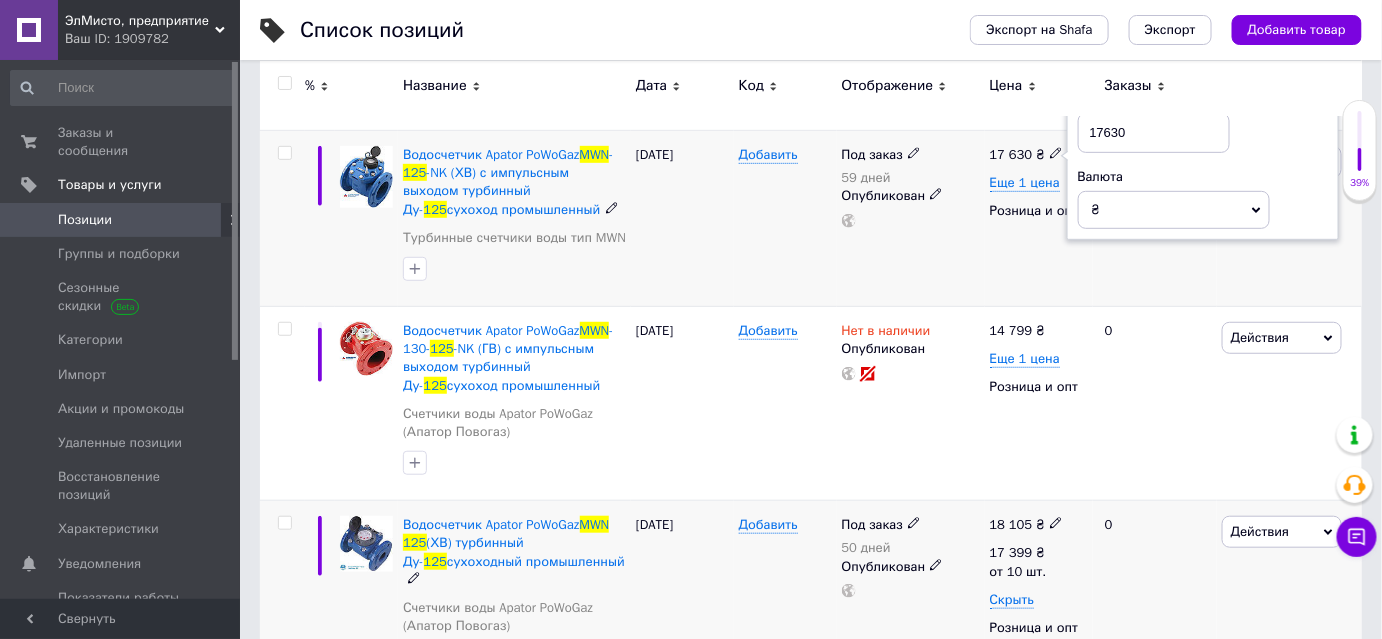 drag, startPoint x: 1145, startPoint y: 132, endPoint x: 1093, endPoint y: 130, distance: 52.03845 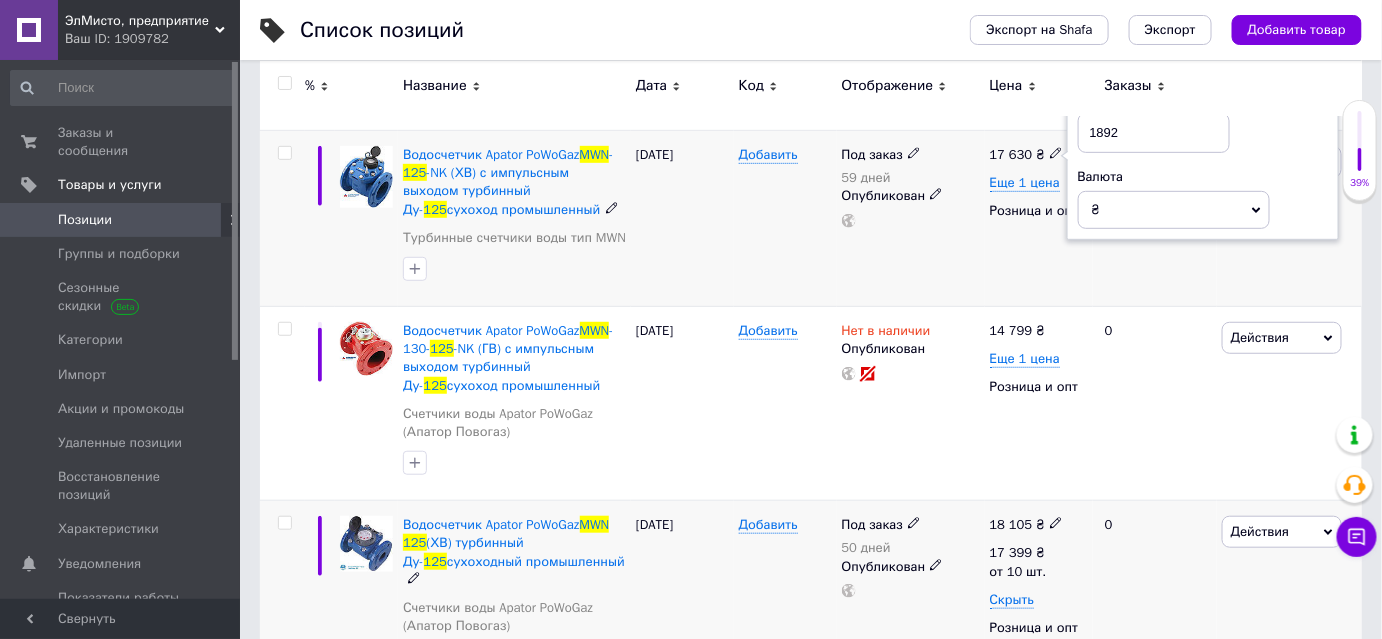 type on "18920" 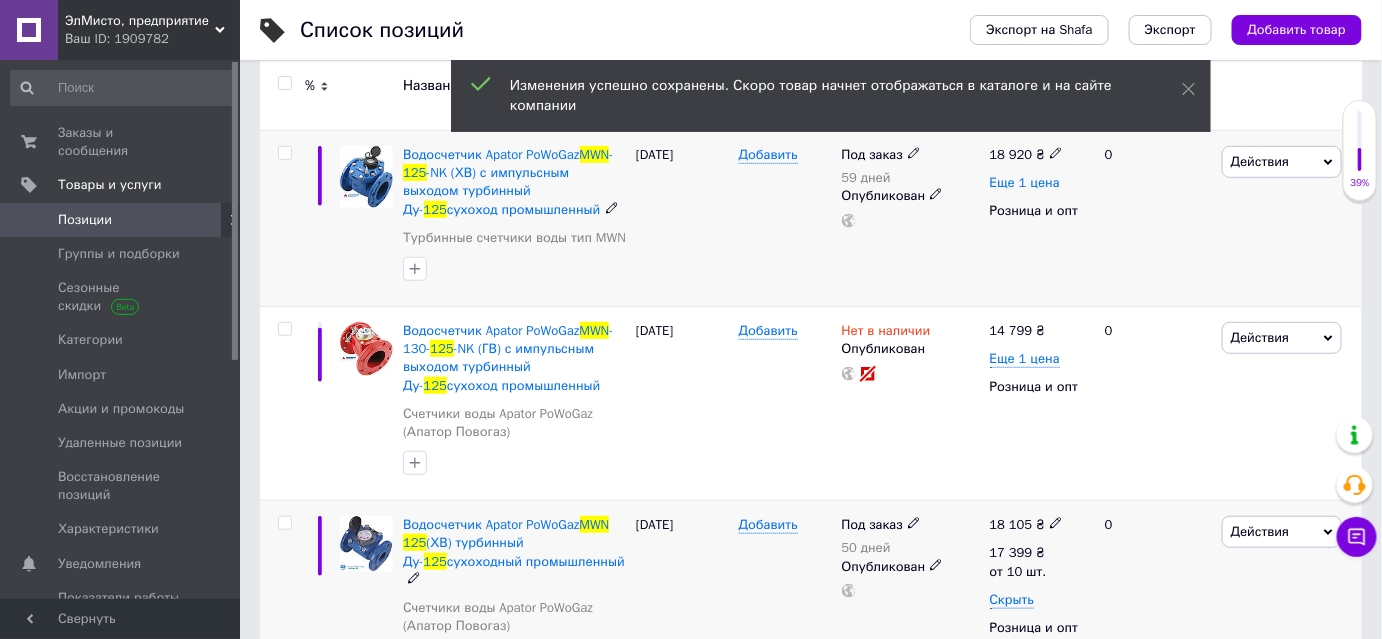 click on "Еще 1 цена" at bounding box center (1025, 183) 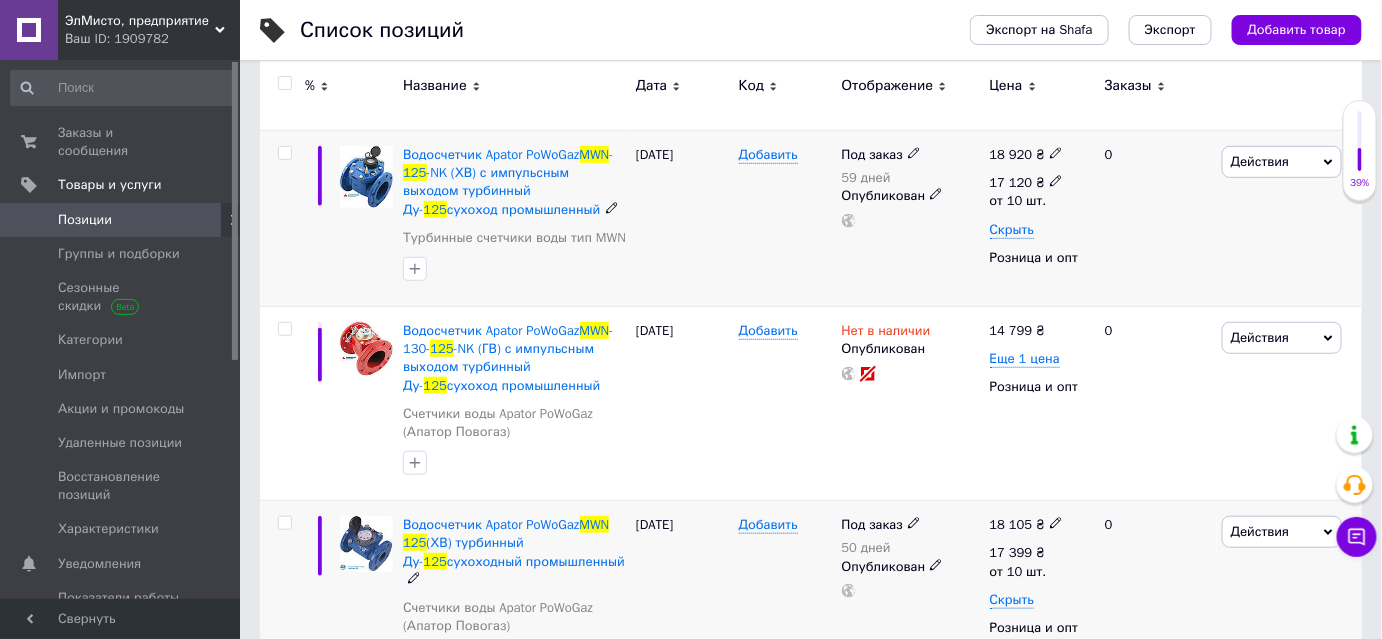 click on "17 120" at bounding box center (1011, 182) 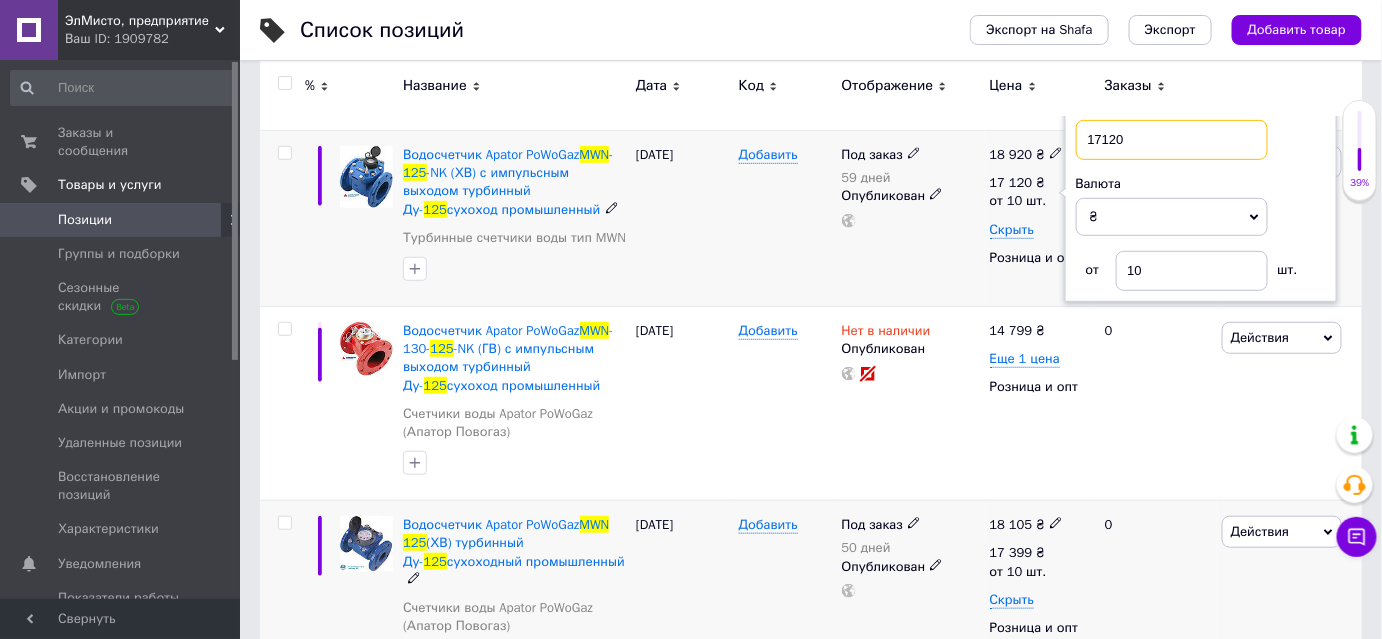 drag, startPoint x: 1139, startPoint y: 137, endPoint x: 1081, endPoint y: 137, distance: 58 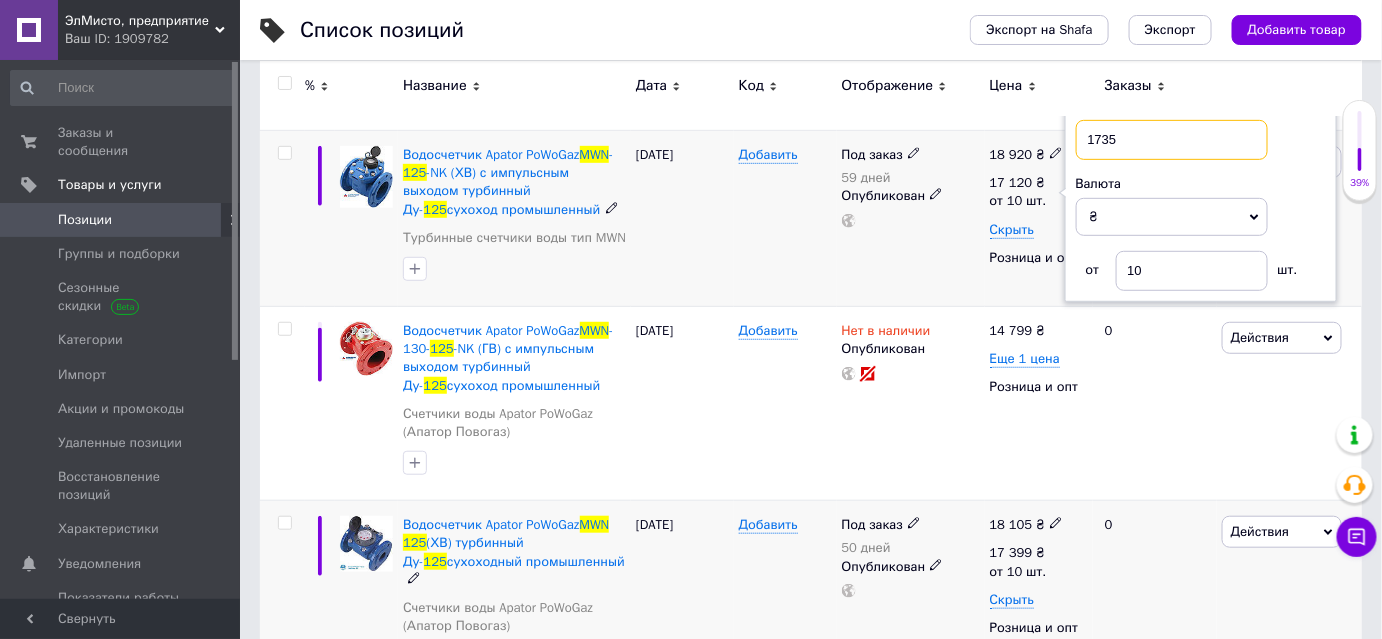 type on "17359" 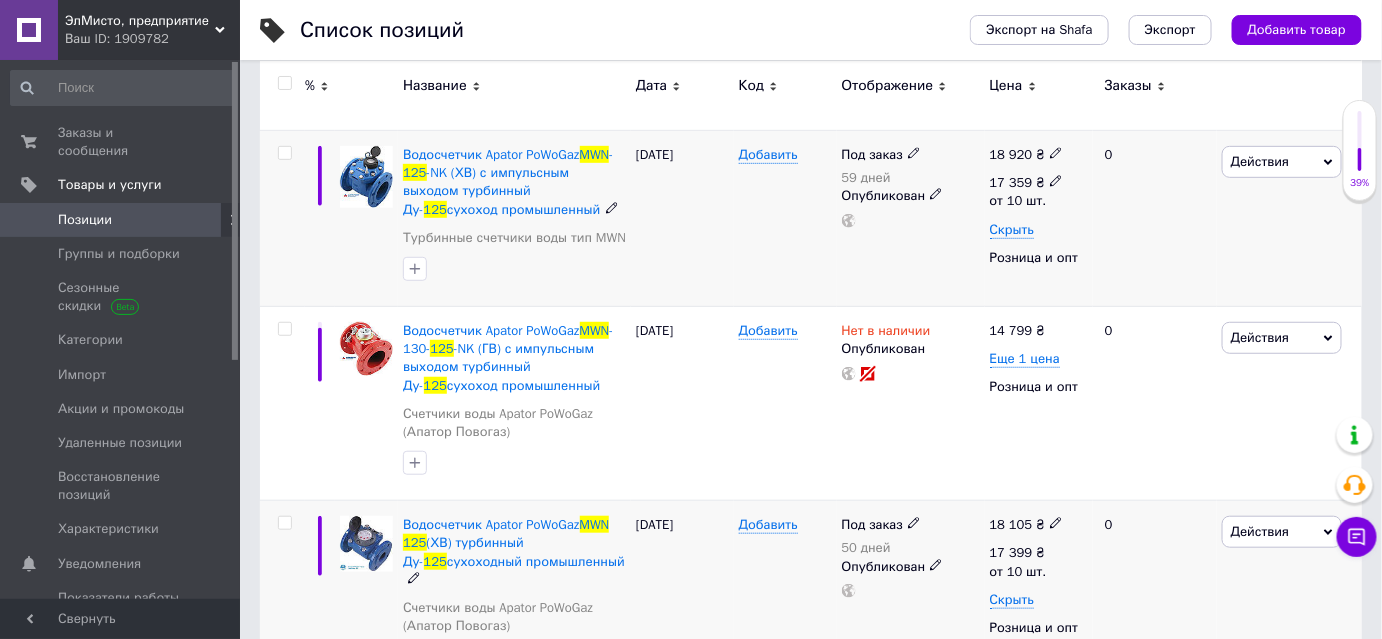 click on "17 359" at bounding box center [1011, 182] 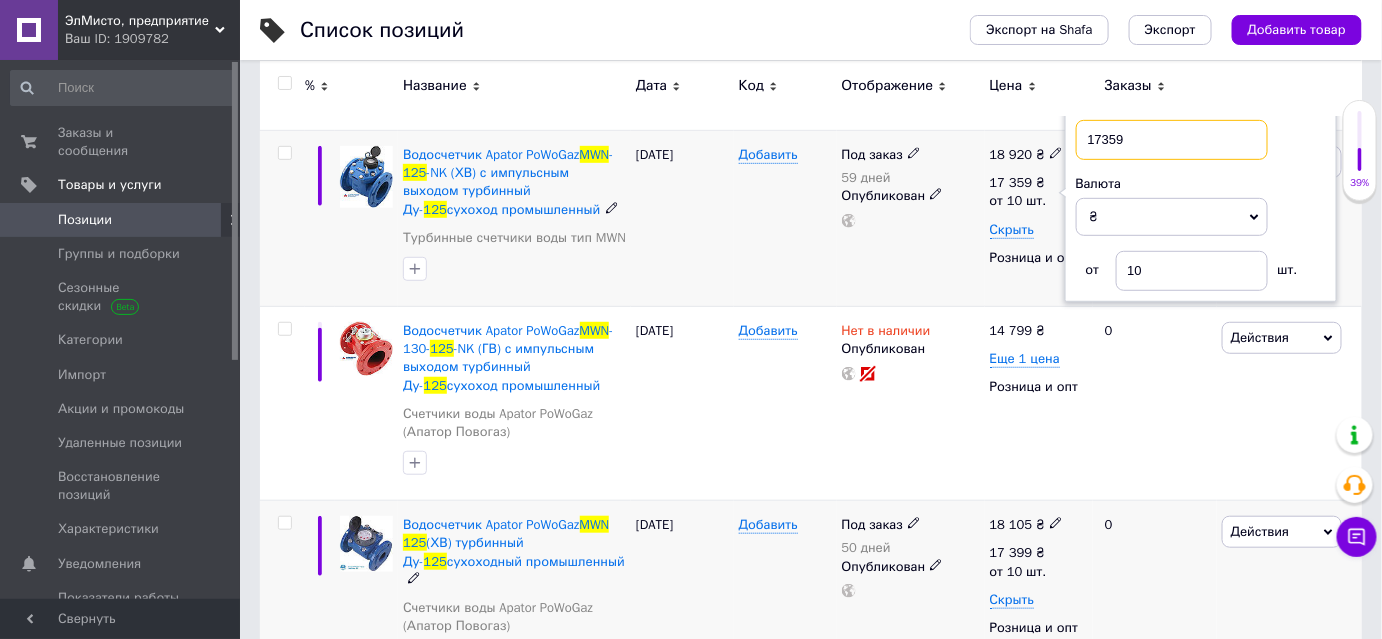 click on "17359" at bounding box center (1172, 140) 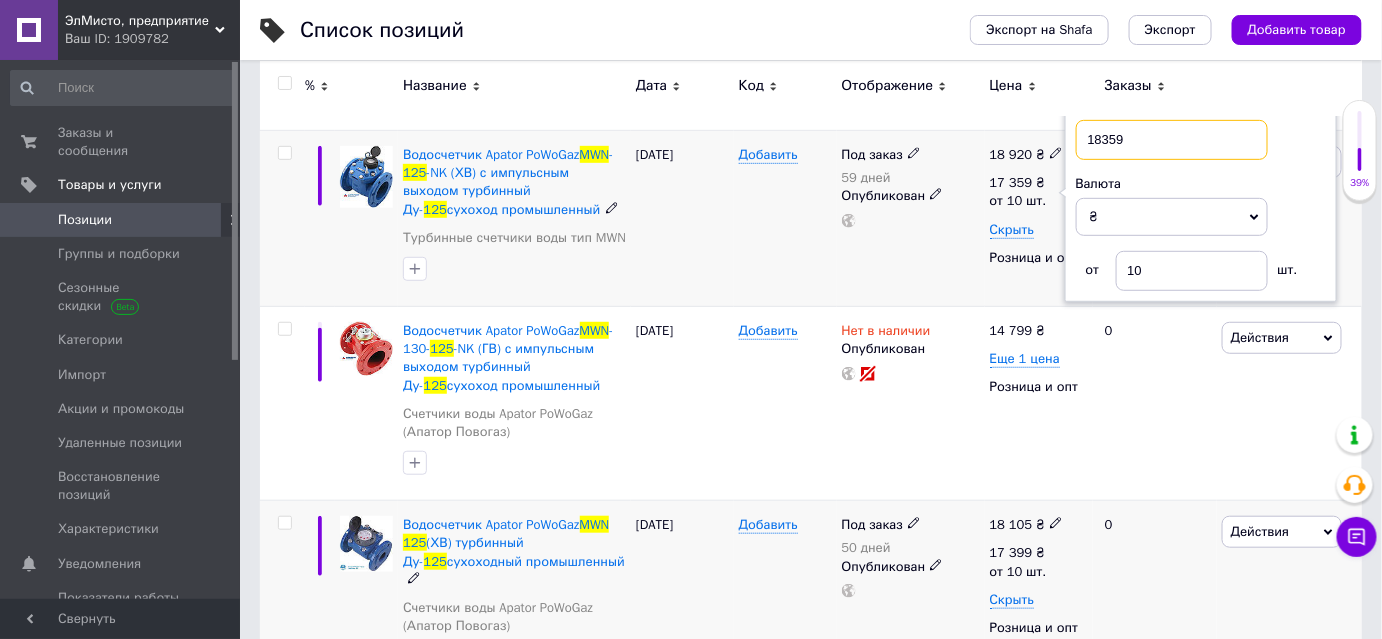 type on "18359" 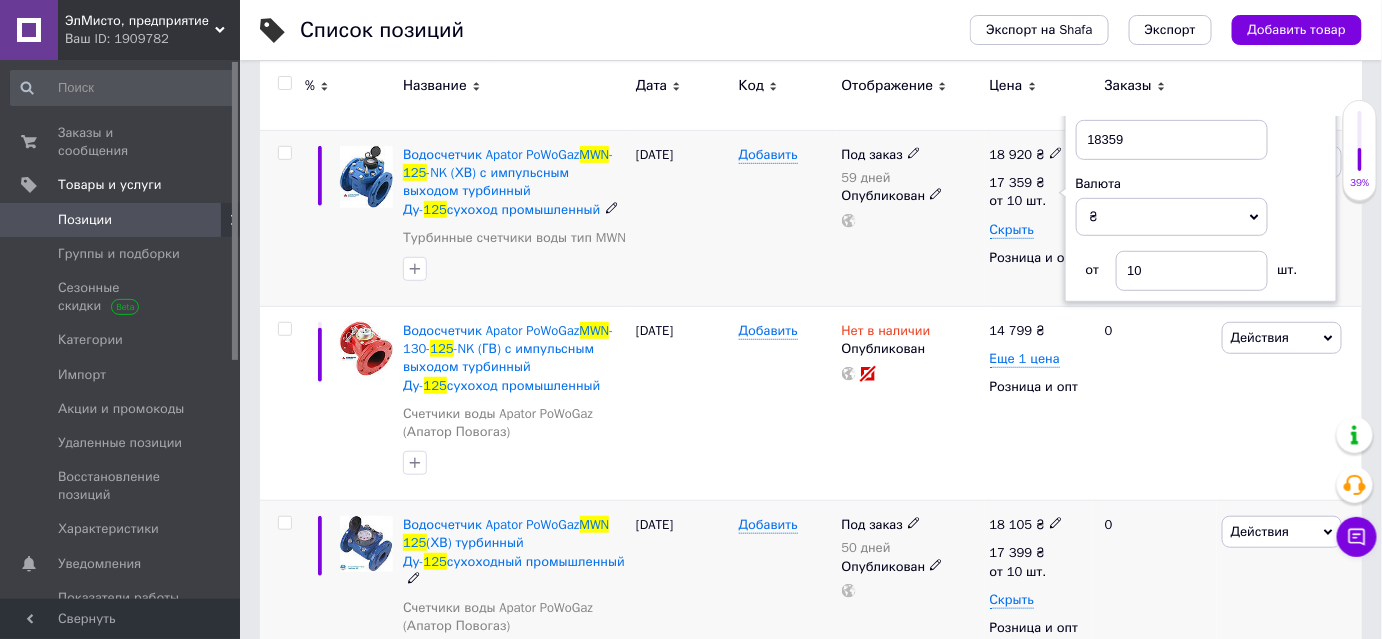 click on "Под заказ 59 дней Опубликован" at bounding box center (911, 219) 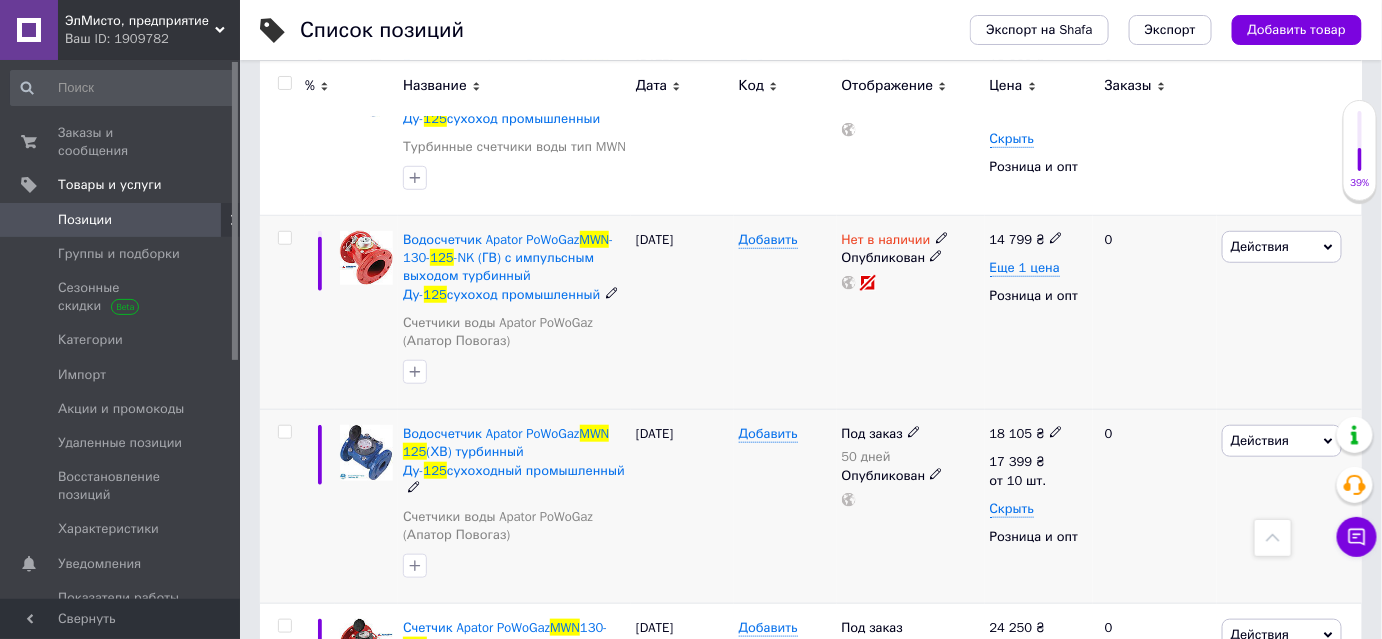 scroll, scrollTop: 454, scrollLeft: 0, axis: vertical 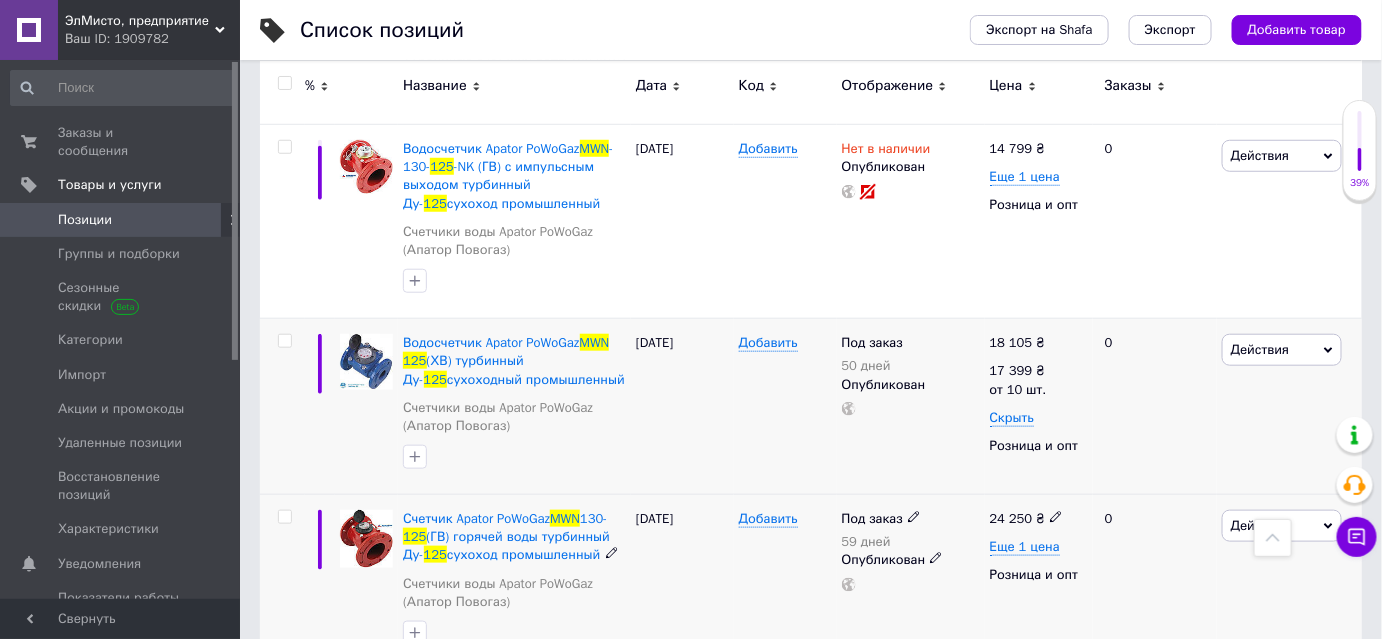 click on "24 250" at bounding box center (1011, 518) 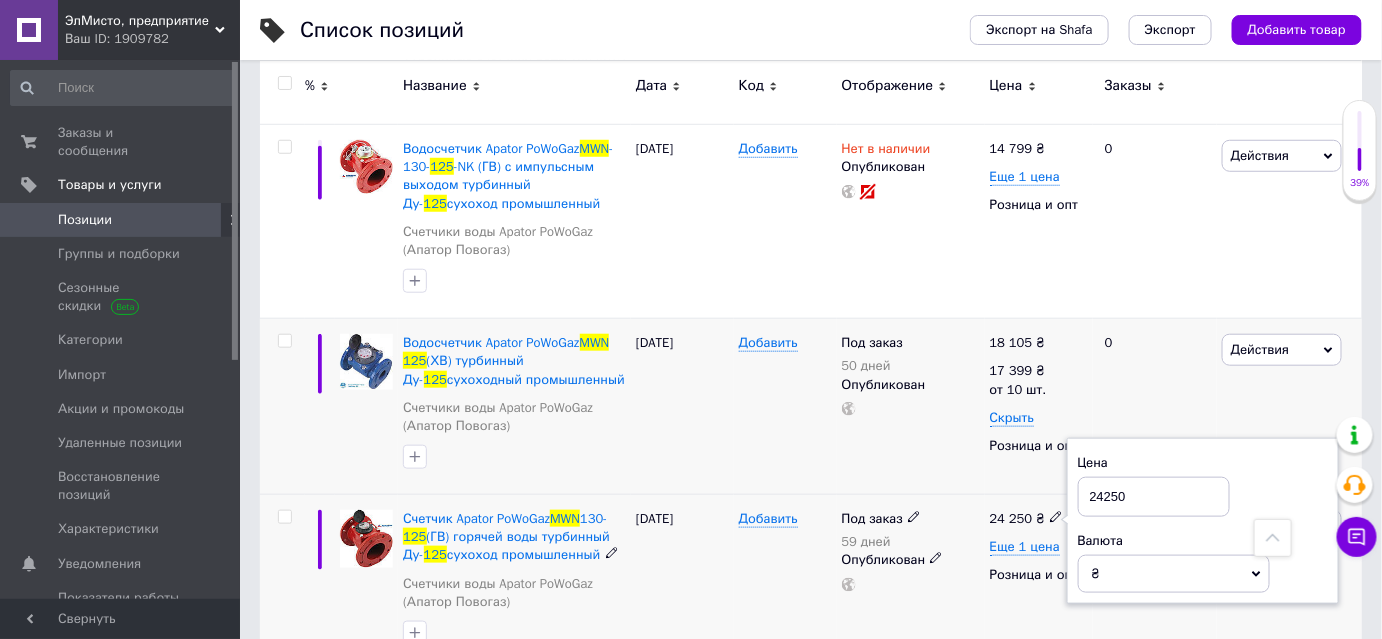 drag, startPoint x: 1126, startPoint y: 500, endPoint x: 1089, endPoint y: 500, distance: 37 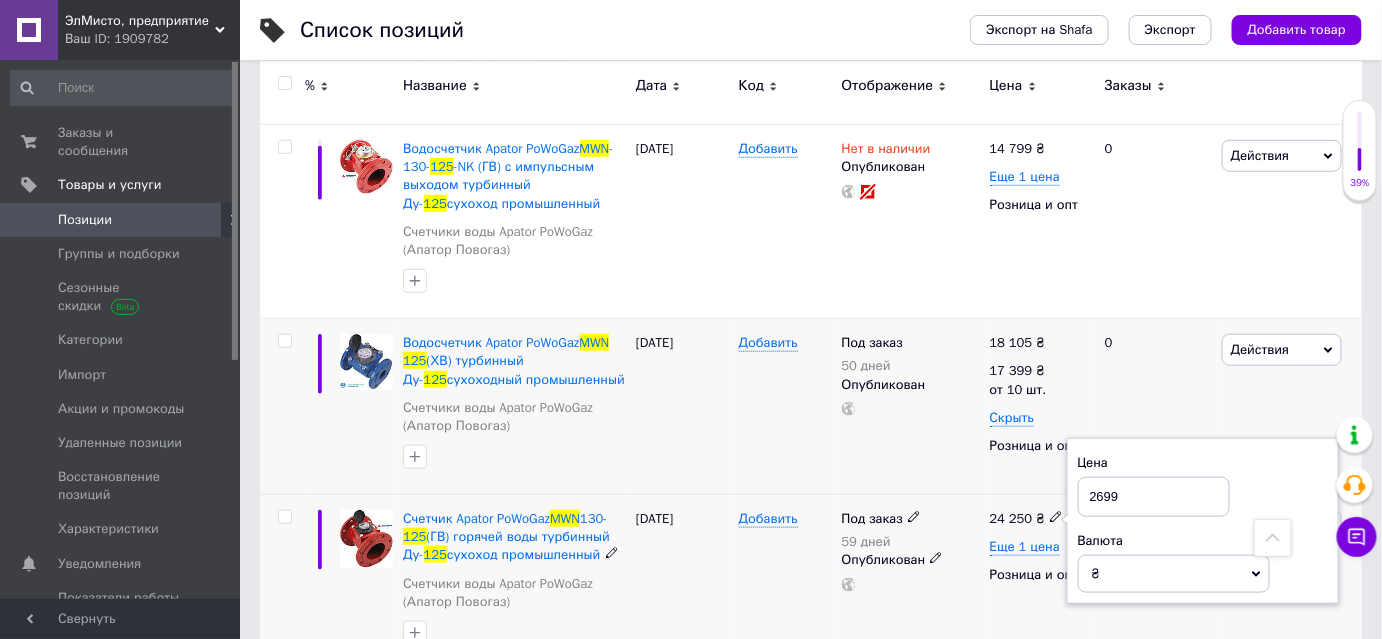type on "26999" 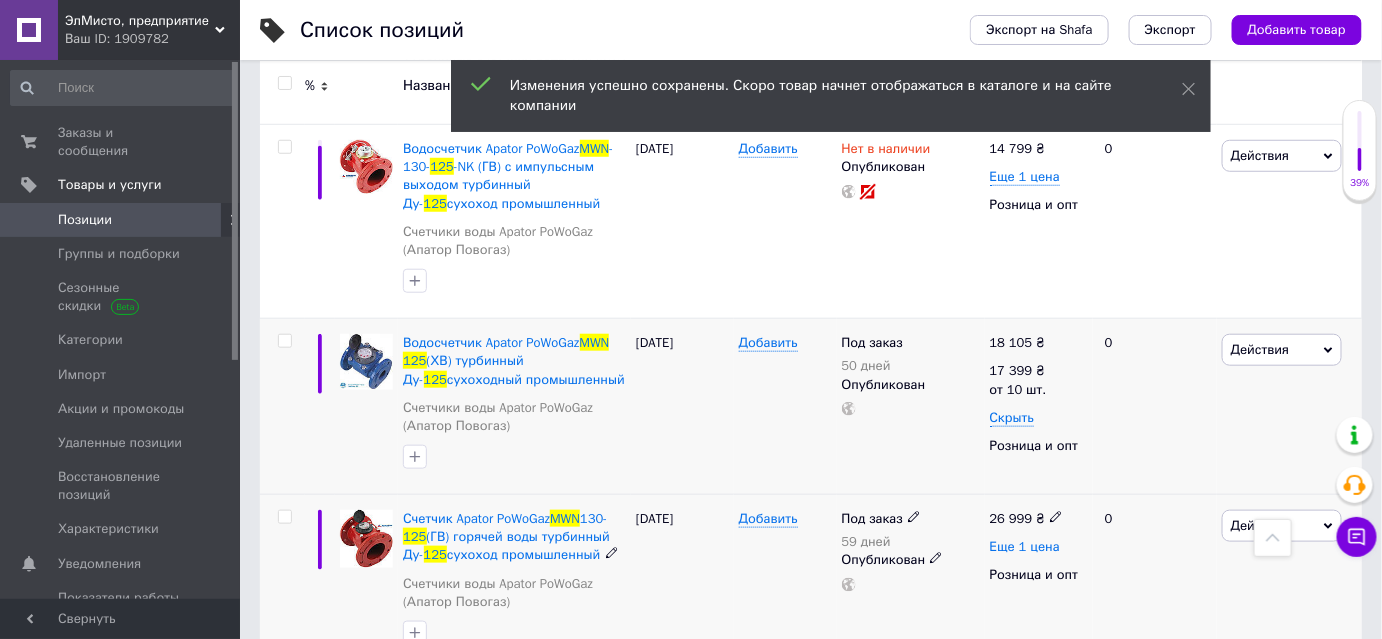click on "Еще 1 цена" at bounding box center [1025, 547] 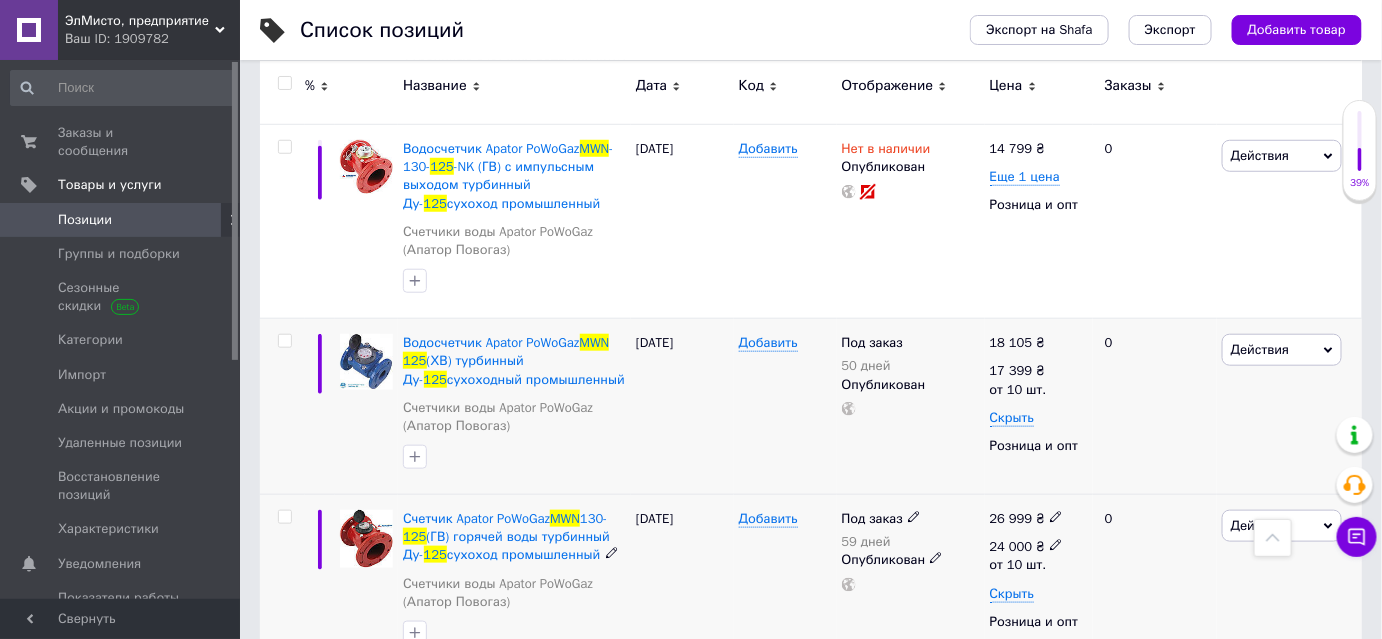 click on "24 000" at bounding box center [1011, 546] 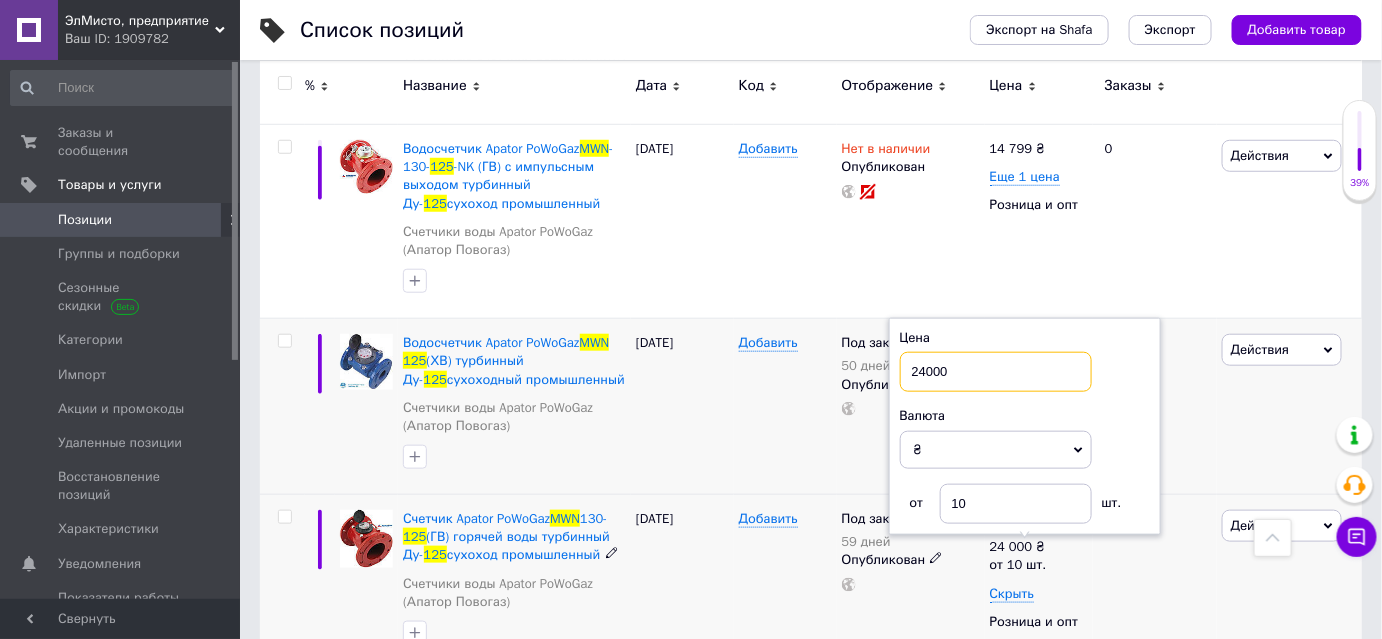 drag, startPoint x: 952, startPoint y: 374, endPoint x: 914, endPoint y: 372, distance: 38.052597 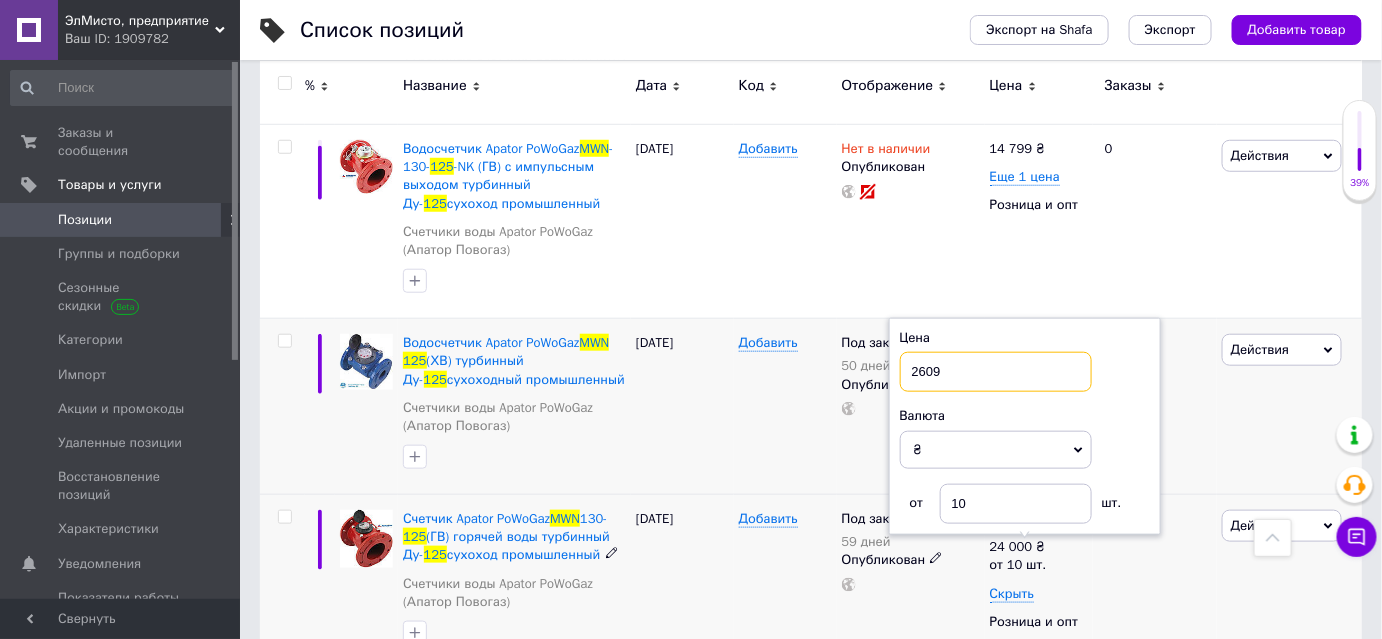 type on "26099" 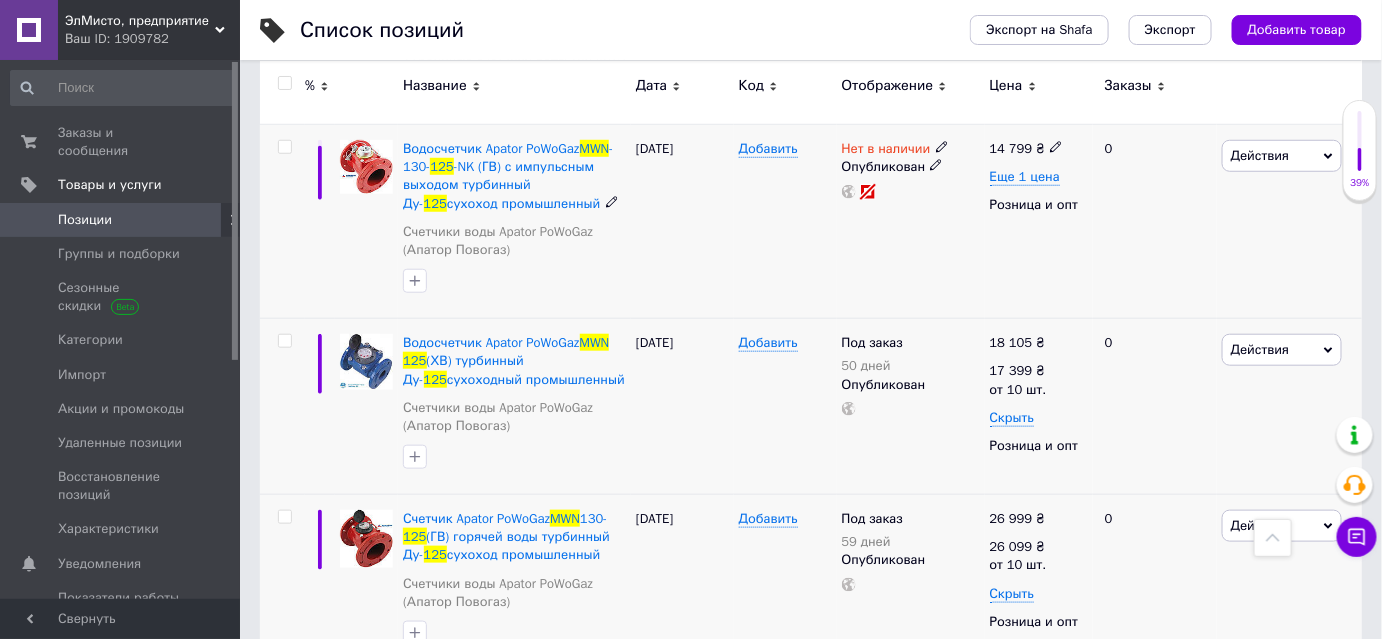 click on "14 799   ₴ Еще 1 цена Розница и опт" at bounding box center [1039, 177] 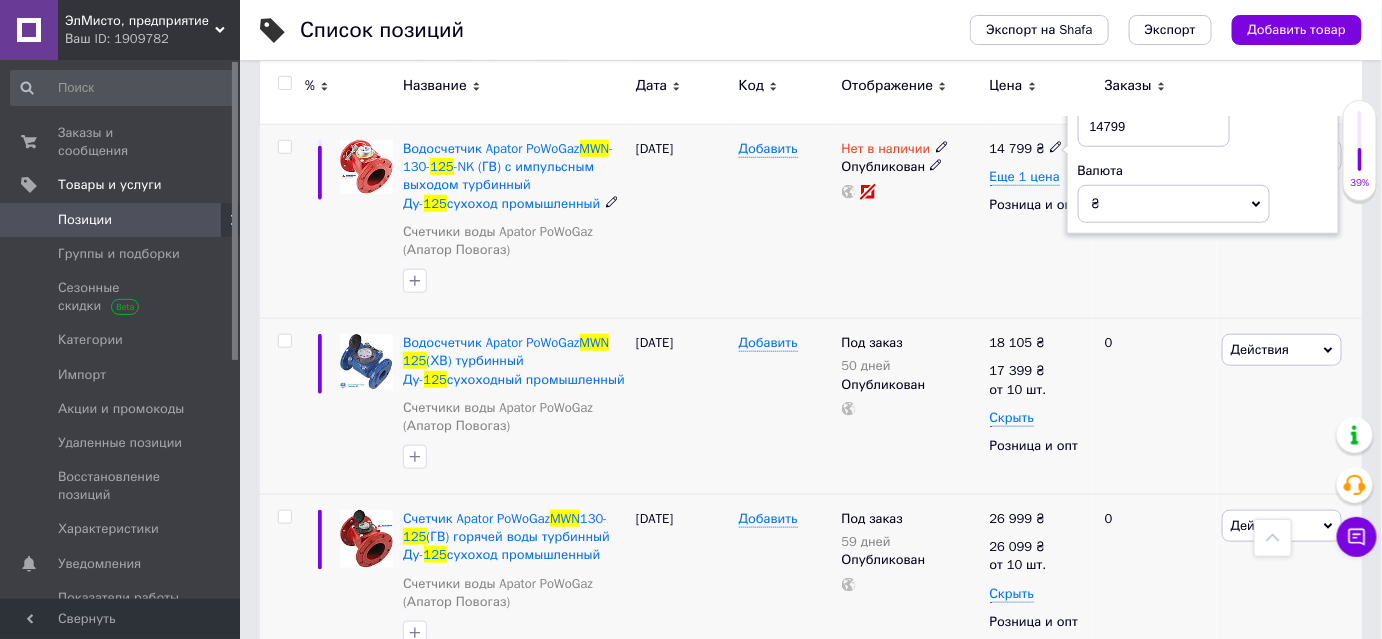 drag, startPoint x: 1151, startPoint y: 135, endPoint x: 1089, endPoint y: 137, distance: 62.03225 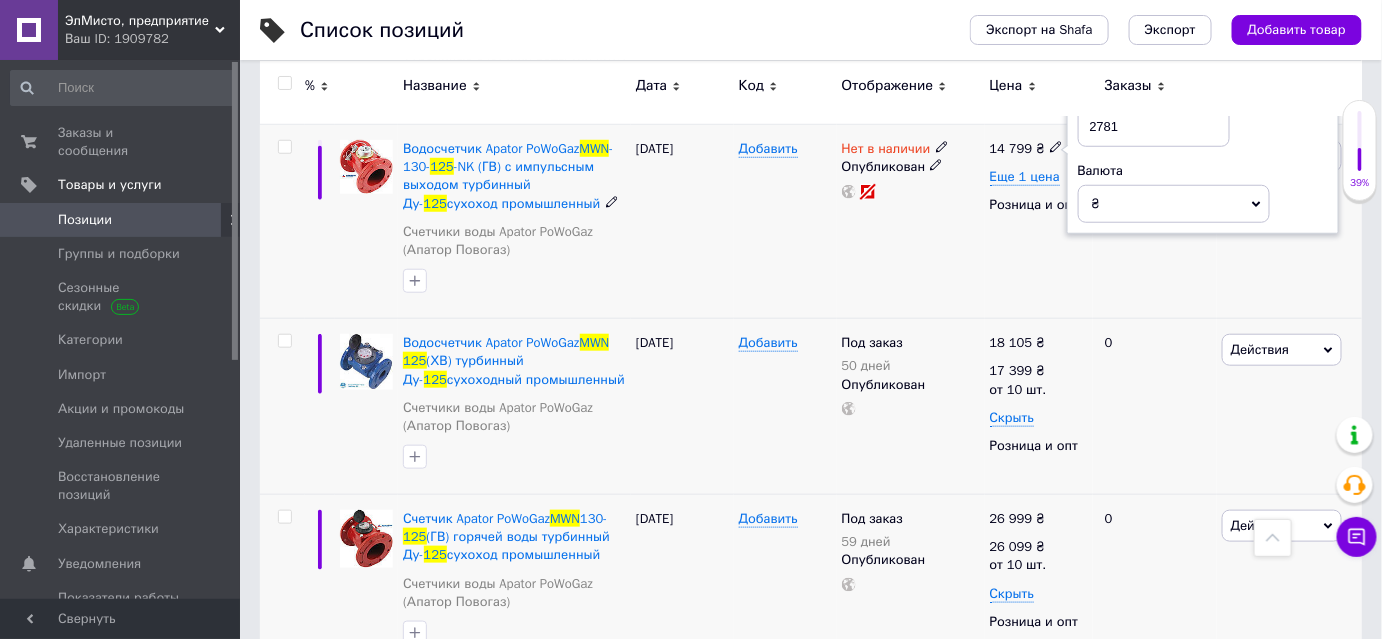 type on "27815" 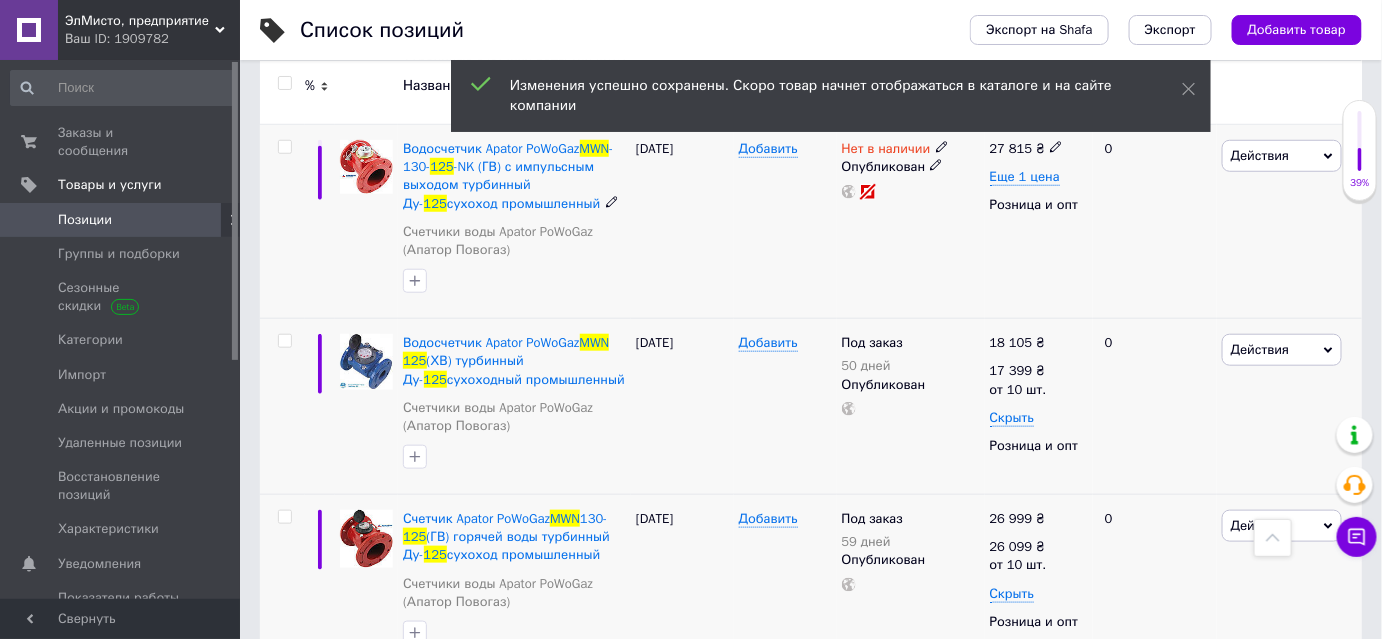 scroll, scrollTop: 363, scrollLeft: 0, axis: vertical 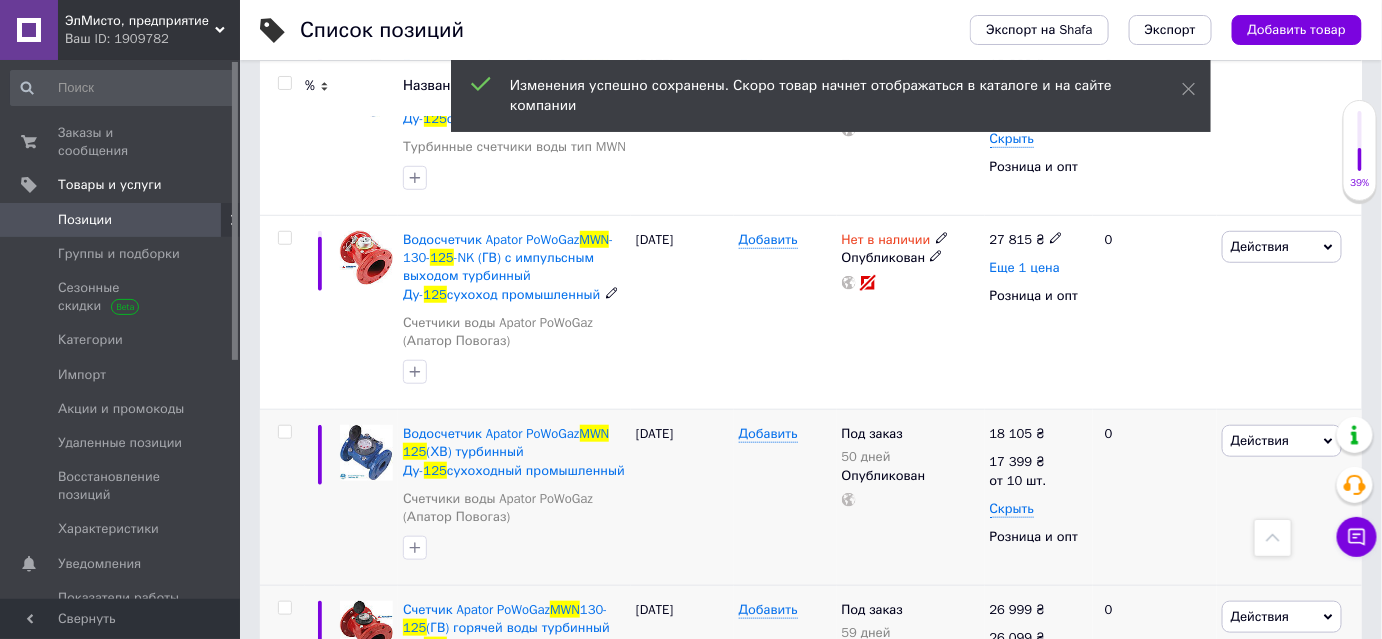 click on "Еще 1 цена" at bounding box center (1025, 268) 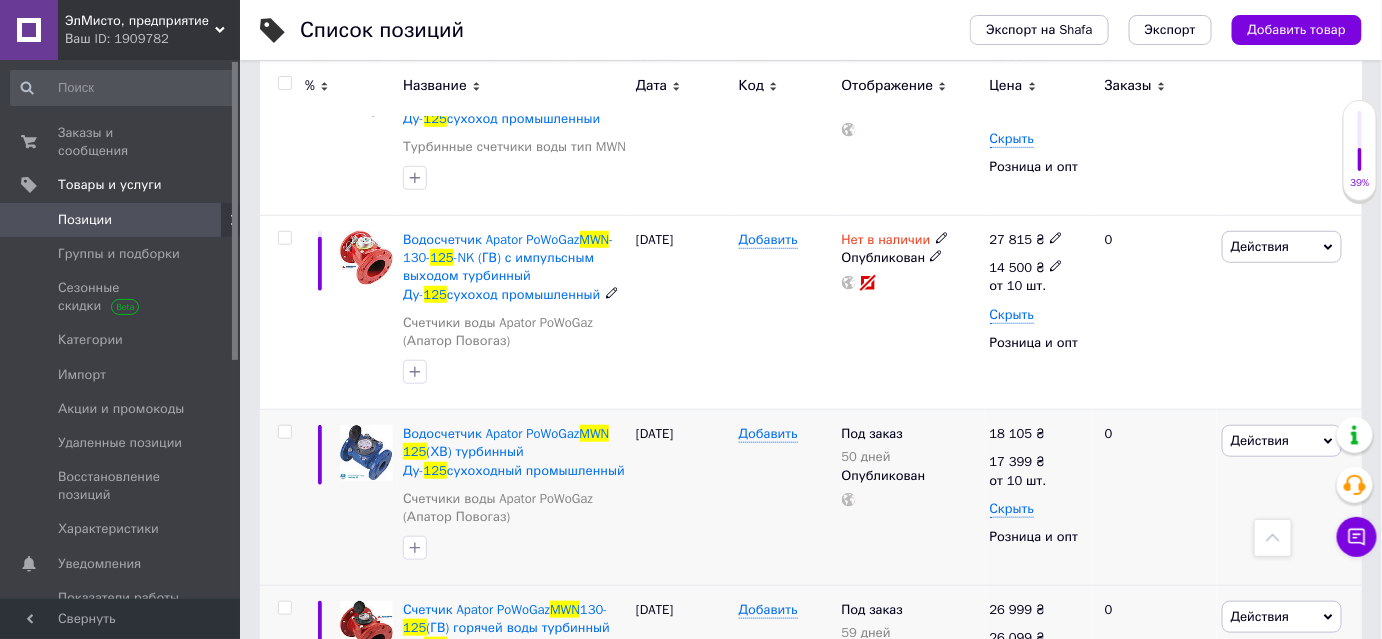 click on "14 500   ₴" at bounding box center [1027, 268] 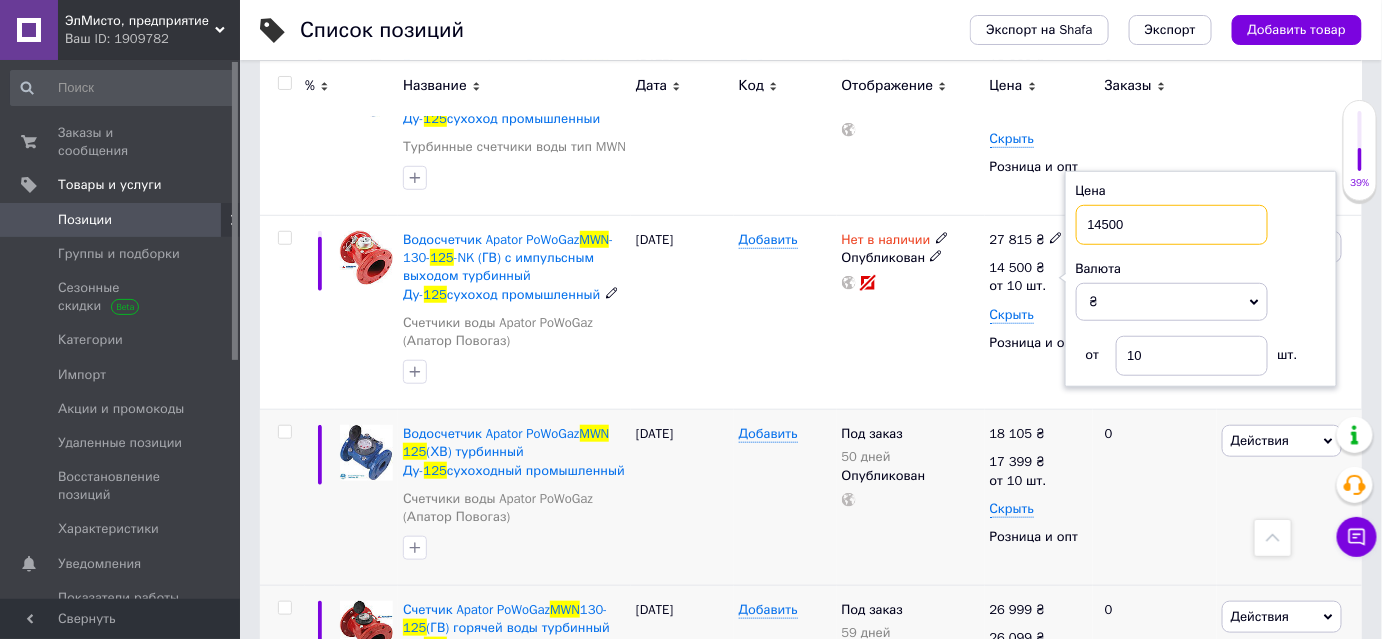 drag, startPoint x: 1153, startPoint y: 224, endPoint x: 1085, endPoint y: 230, distance: 68.26419 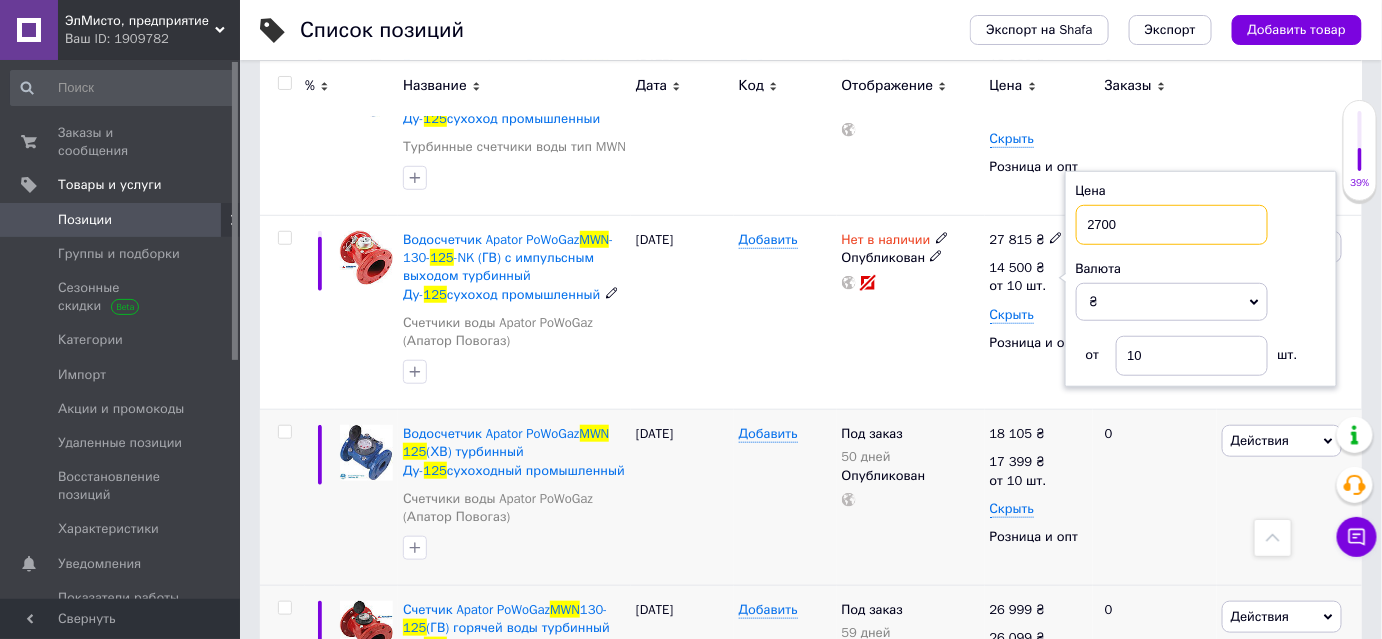 type on "27000" 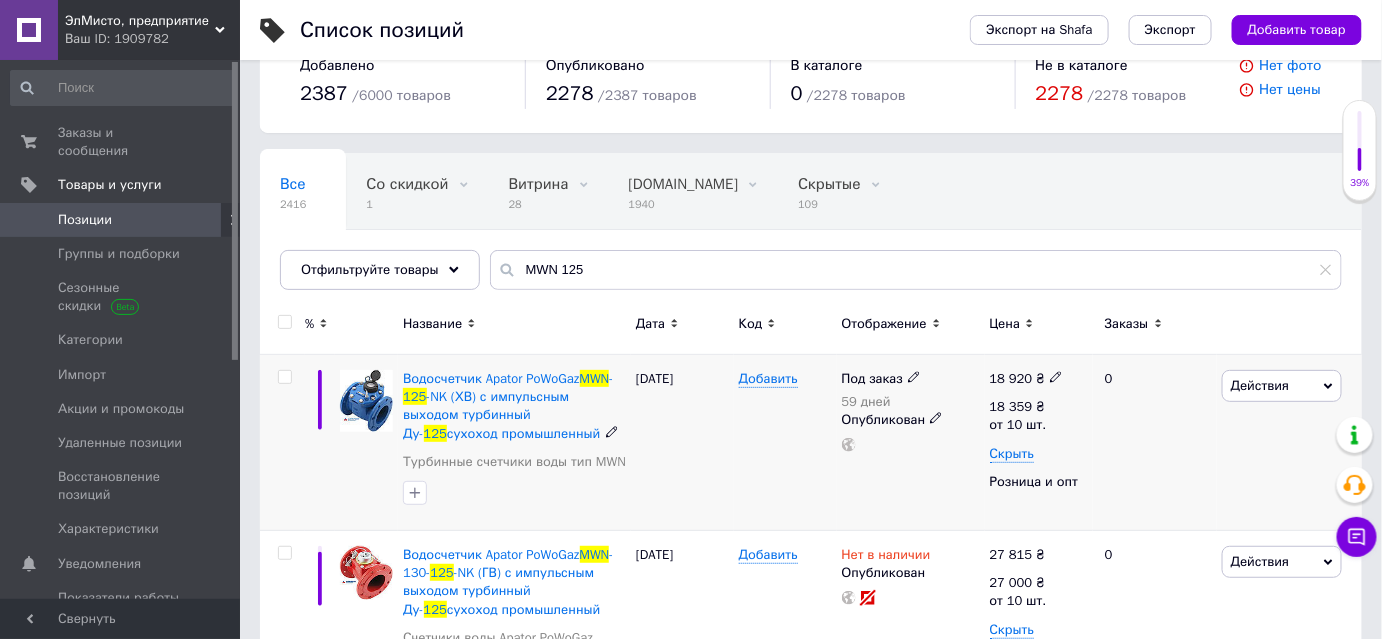 scroll, scrollTop: 0, scrollLeft: 0, axis: both 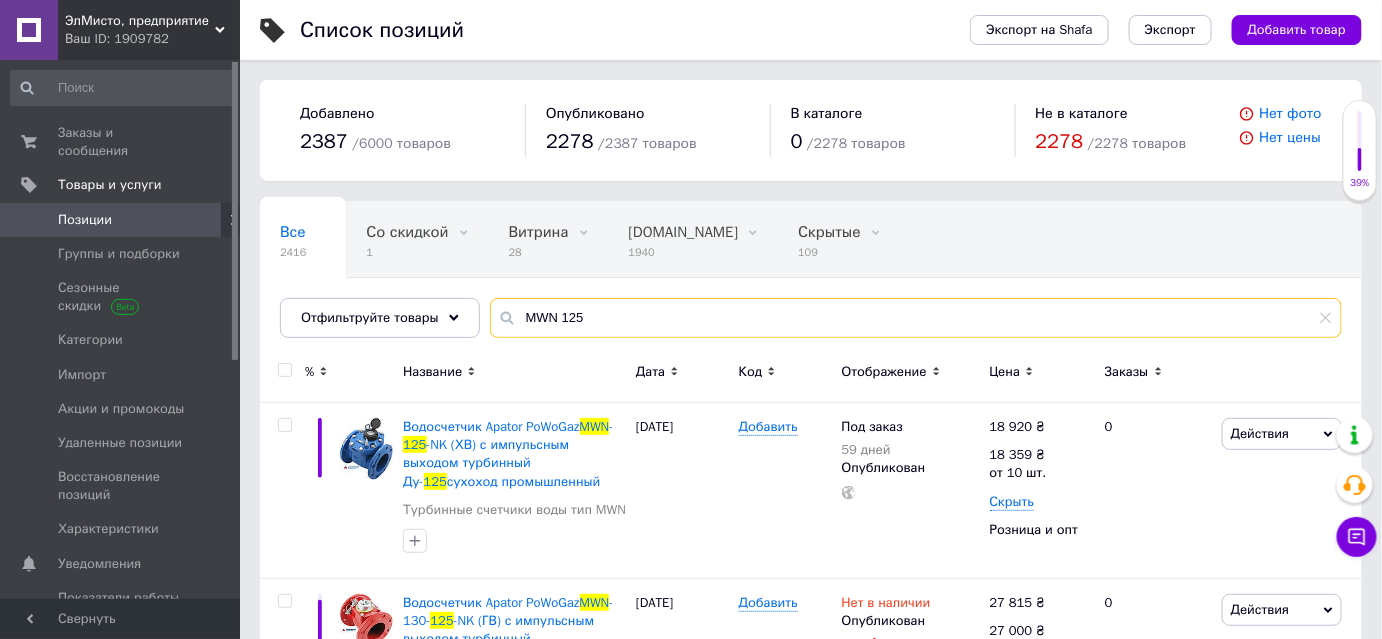 drag, startPoint x: 590, startPoint y: 308, endPoint x: 517, endPoint y: 308, distance: 73 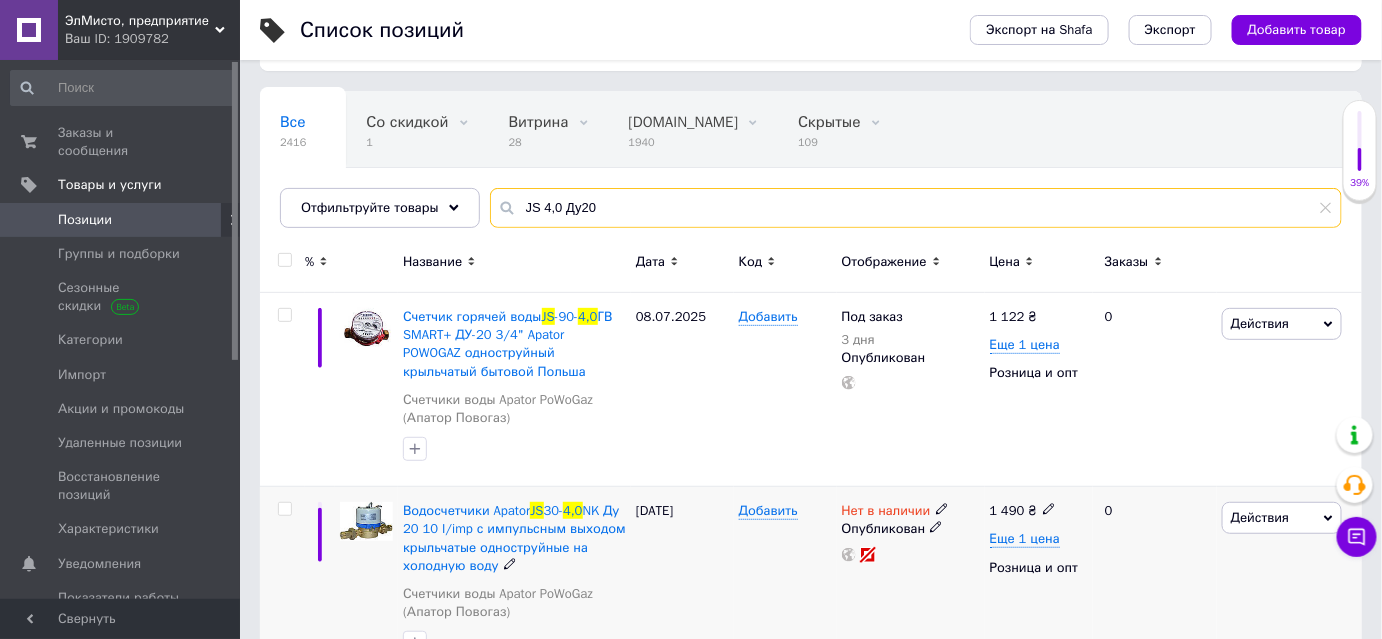 scroll, scrollTop: 0, scrollLeft: 0, axis: both 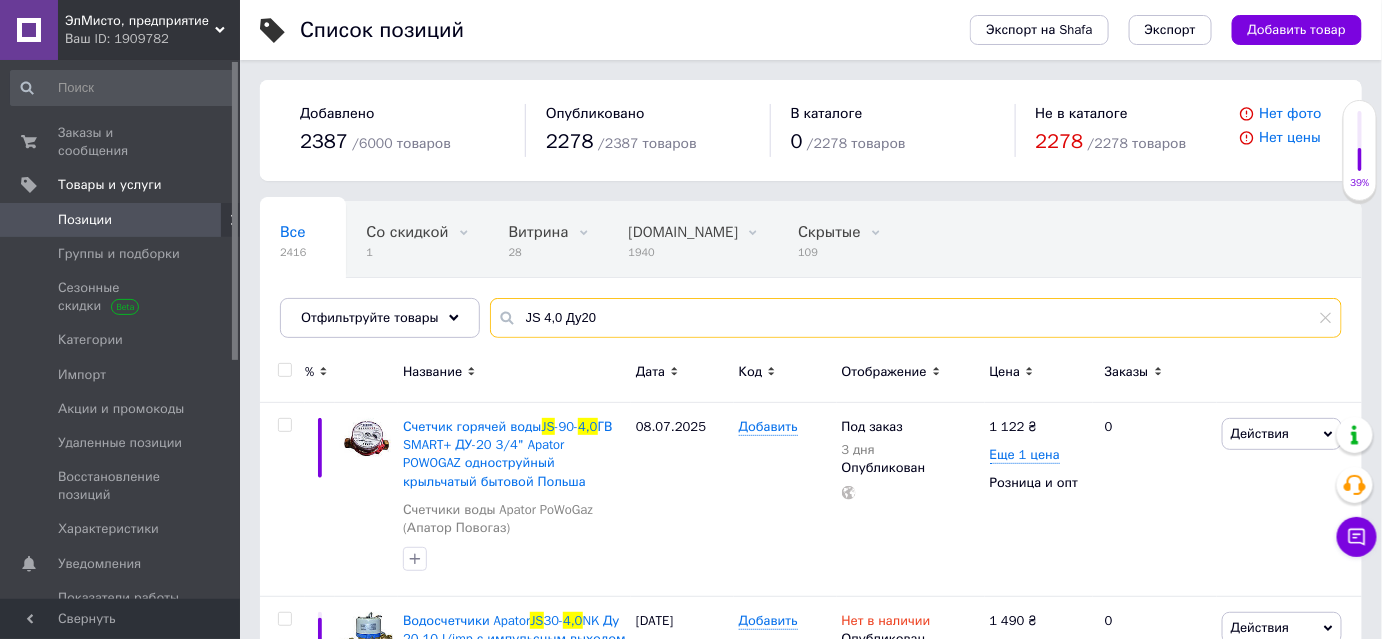 drag, startPoint x: 604, startPoint y: 319, endPoint x: 554, endPoint y: 321, distance: 50.039986 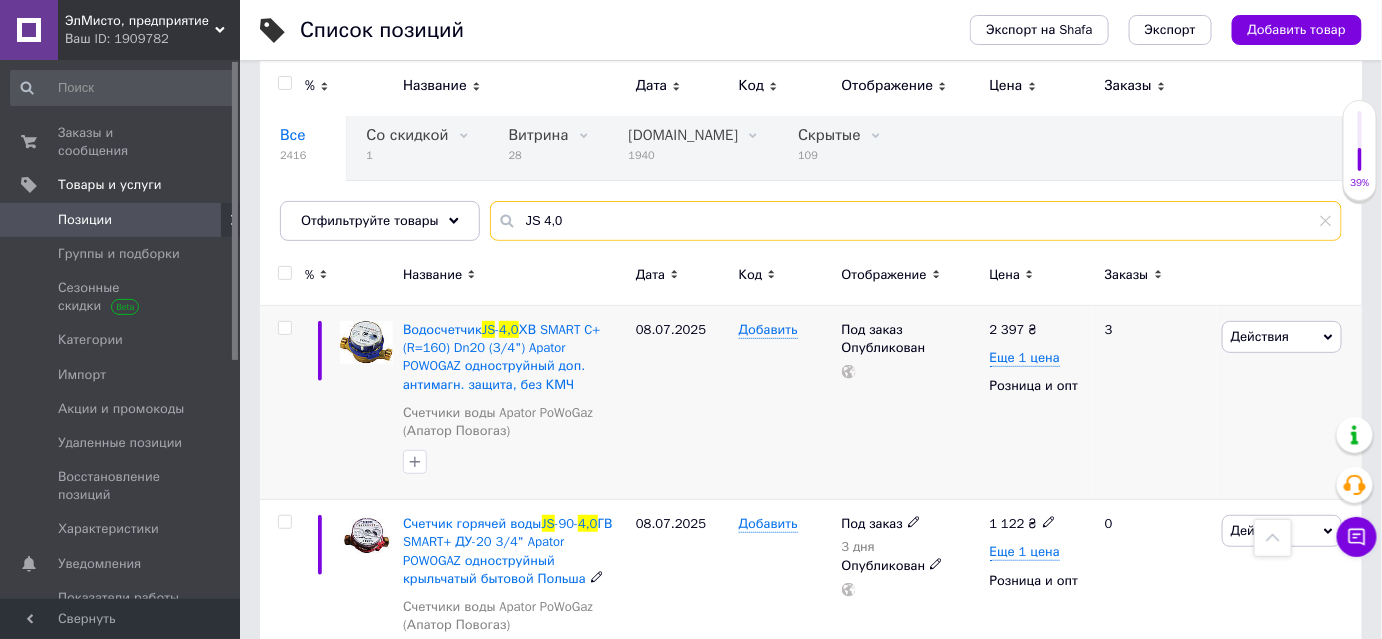 scroll, scrollTop: 0, scrollLeft: 0, axis: both 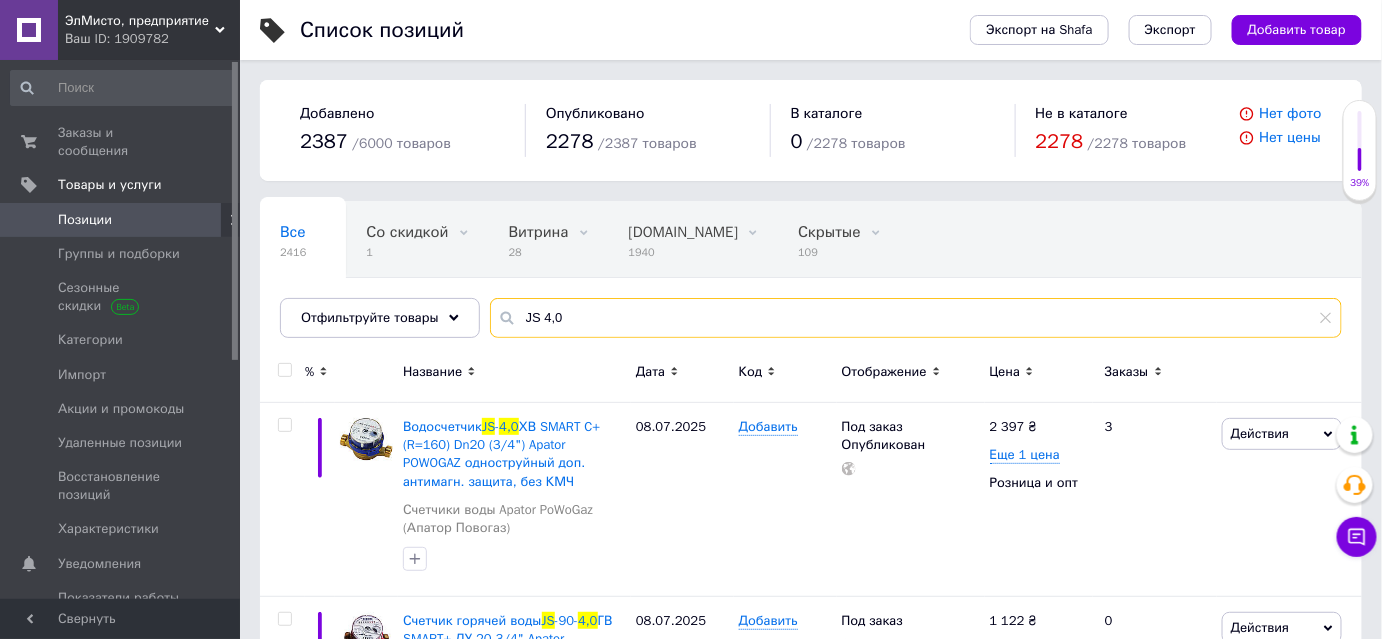 drag, startPoint x: 556, startPoint y: 313, endPoint x: 544, endPoint y: 315, distance: 12.165525 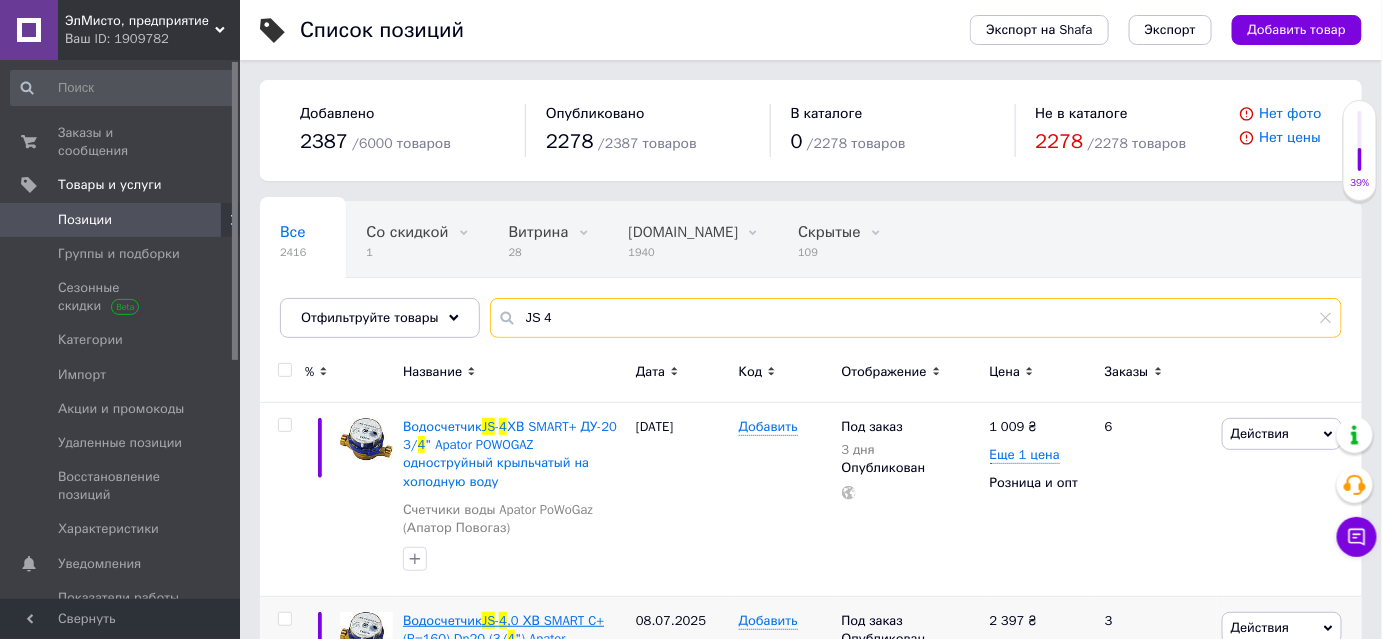 type on "JS 4" 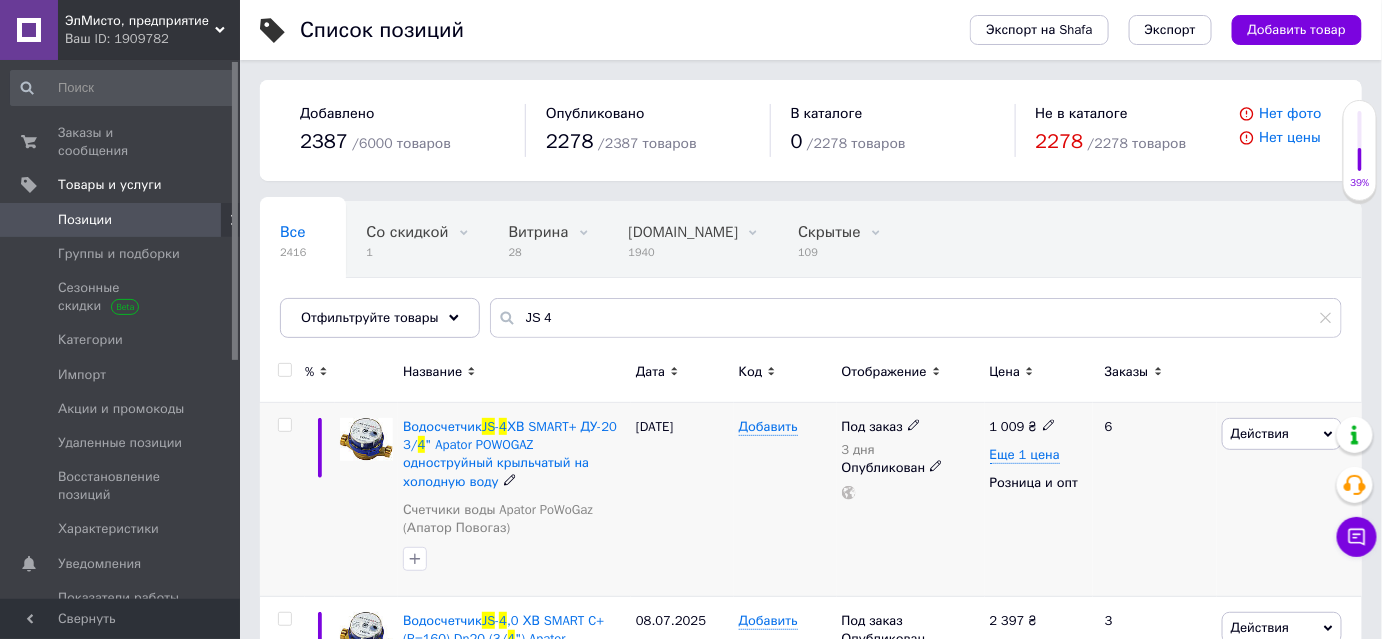 click on "1 009" at bounding box center [1007, 426] 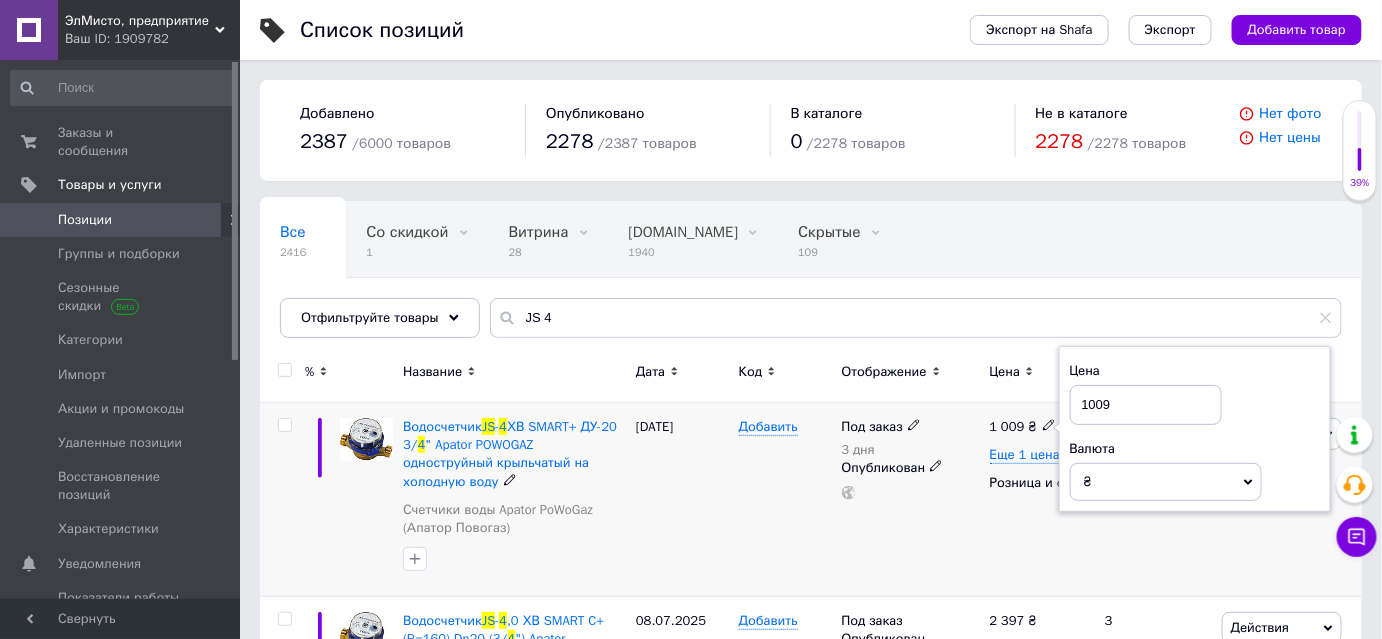 drag, startPoint x: 1111, startPoint y: 406, endPoint x: 1091, endPoint y: 402, distance: 20.396078 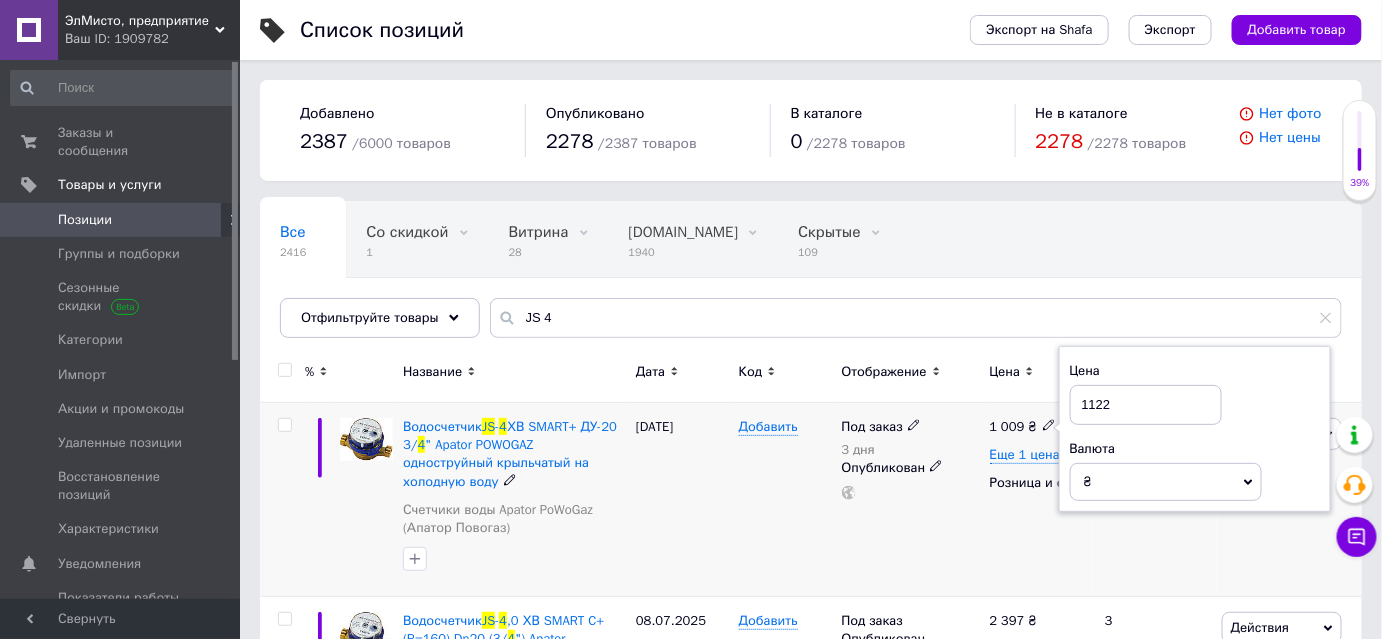 type on "1122" 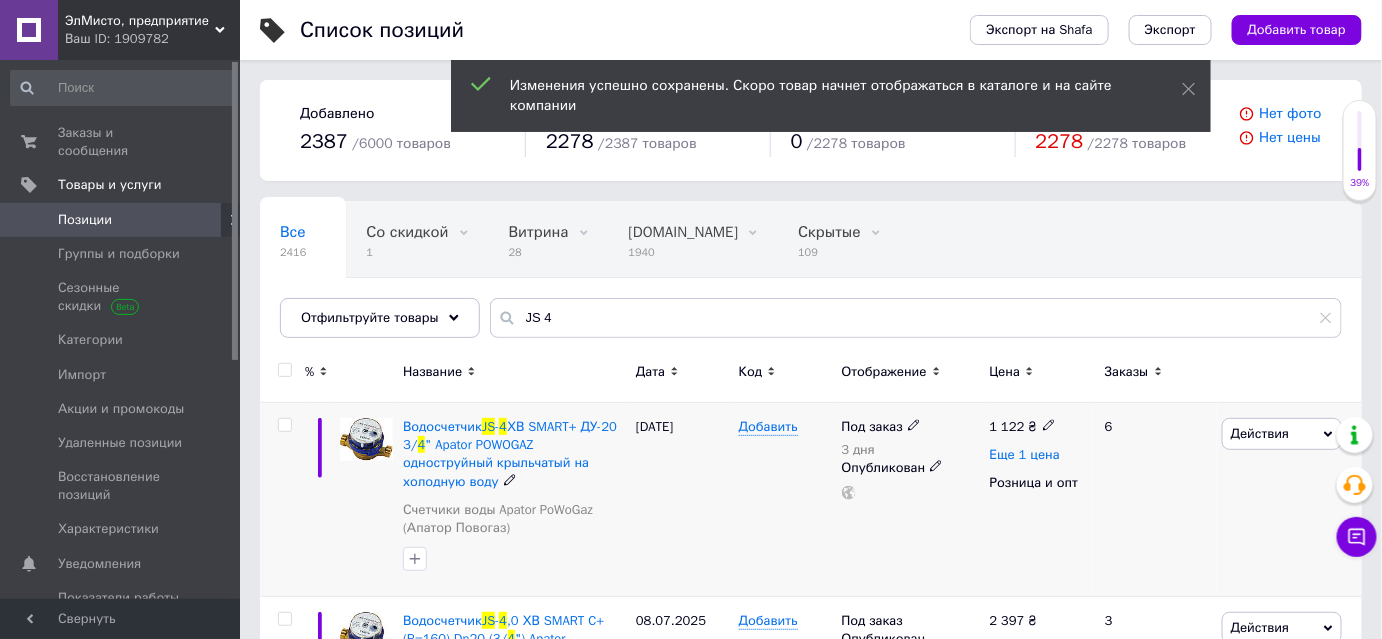 click on "Еще 1 цена" at bounding box center [1025, 455] 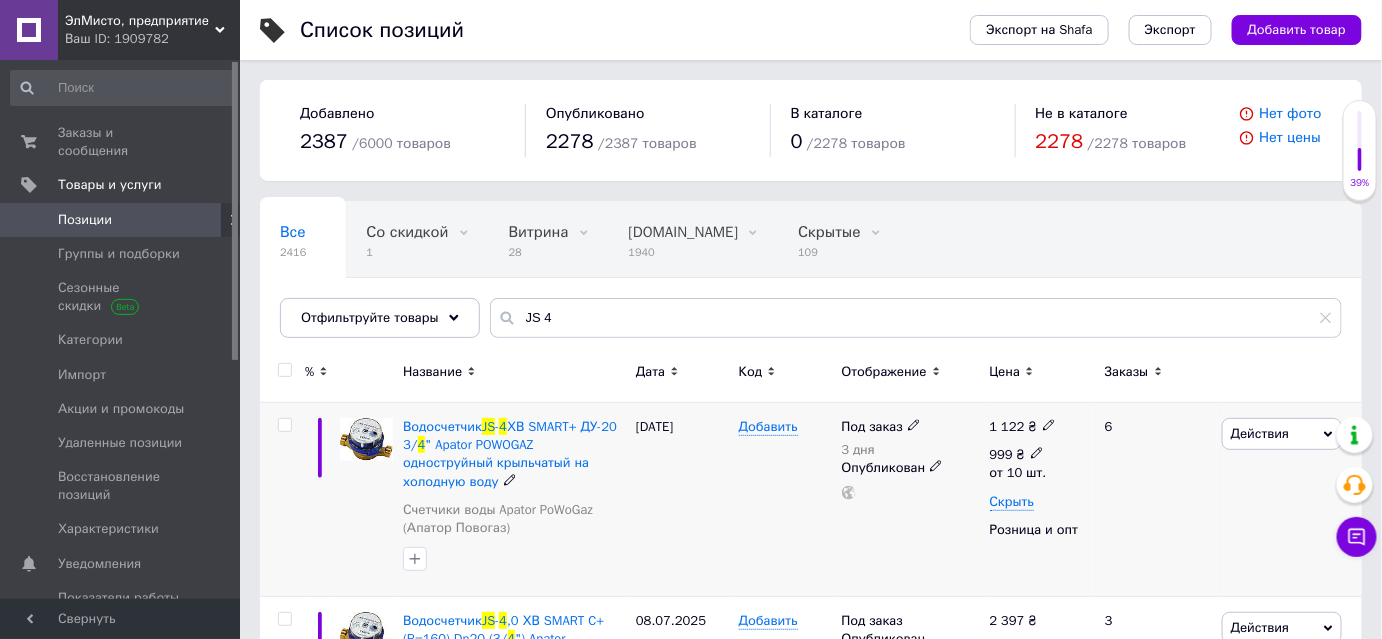 click on "999" at bounding box center [1001, 454] 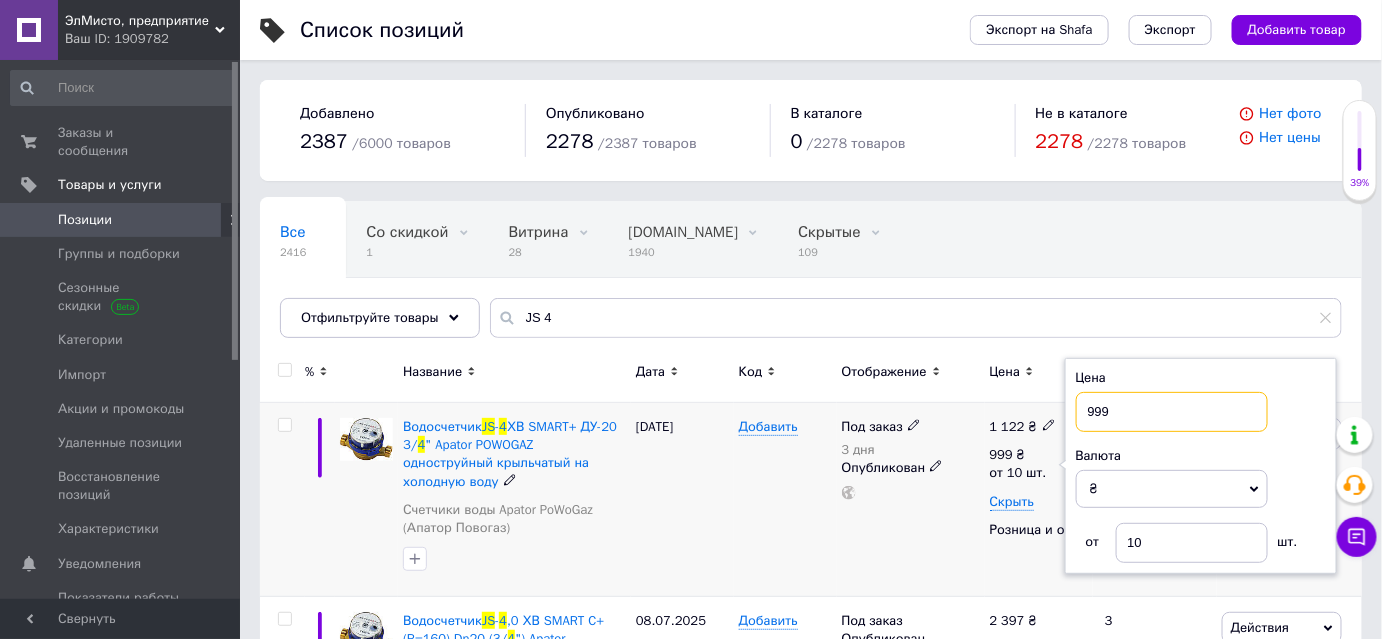 drag, startPoint x: 1126, startPoint y: 412, endPoint x: 1071, endPoint y: 400, distance: 56.293873 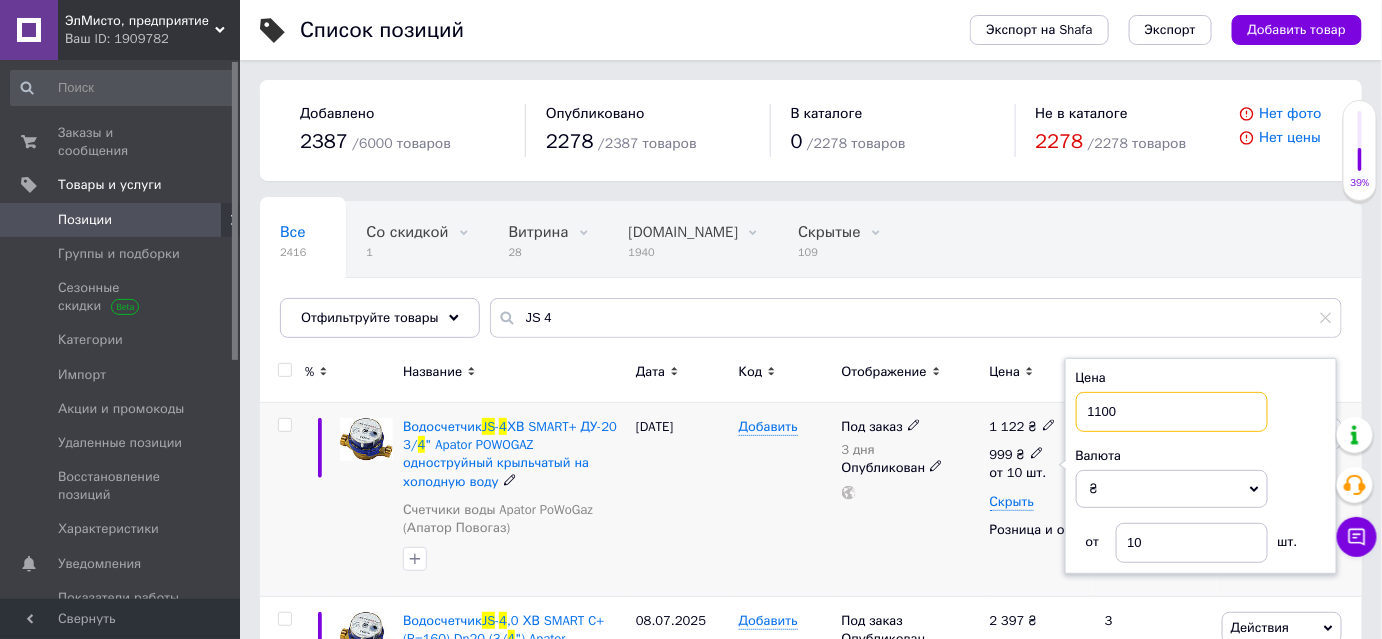 type on "1100" 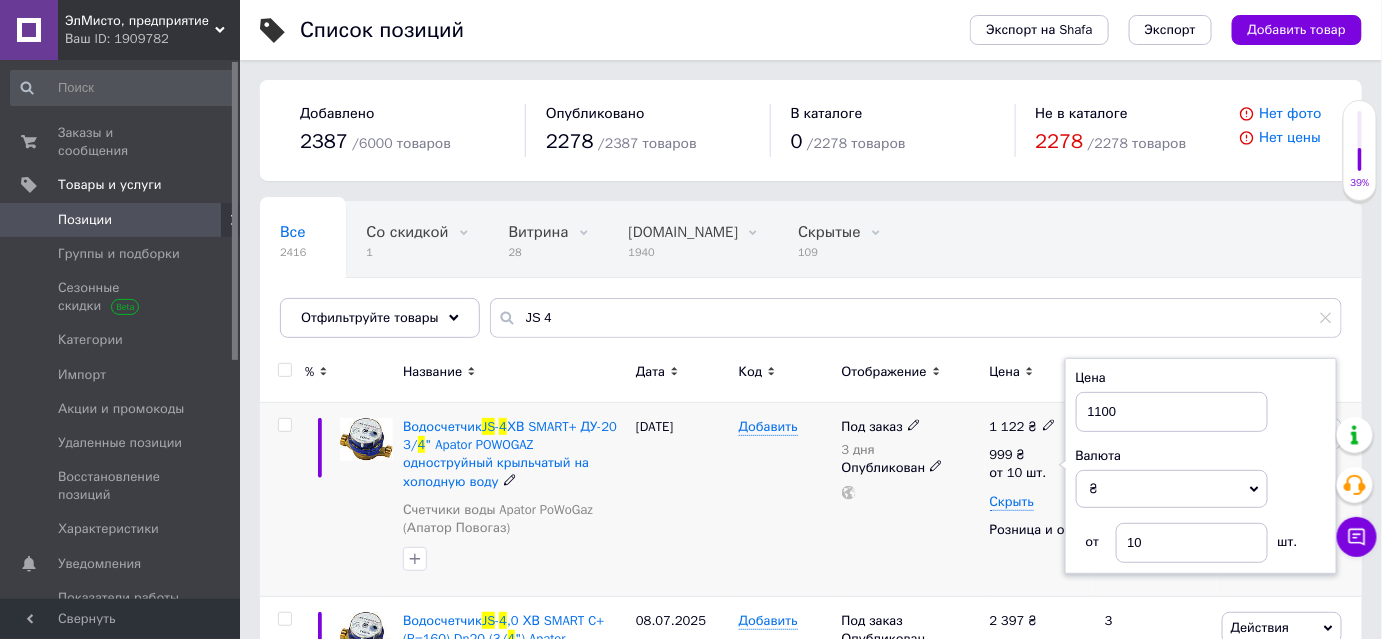 click on "Под заказ 3 дня Опубликован" at bounding box center [911, 500] 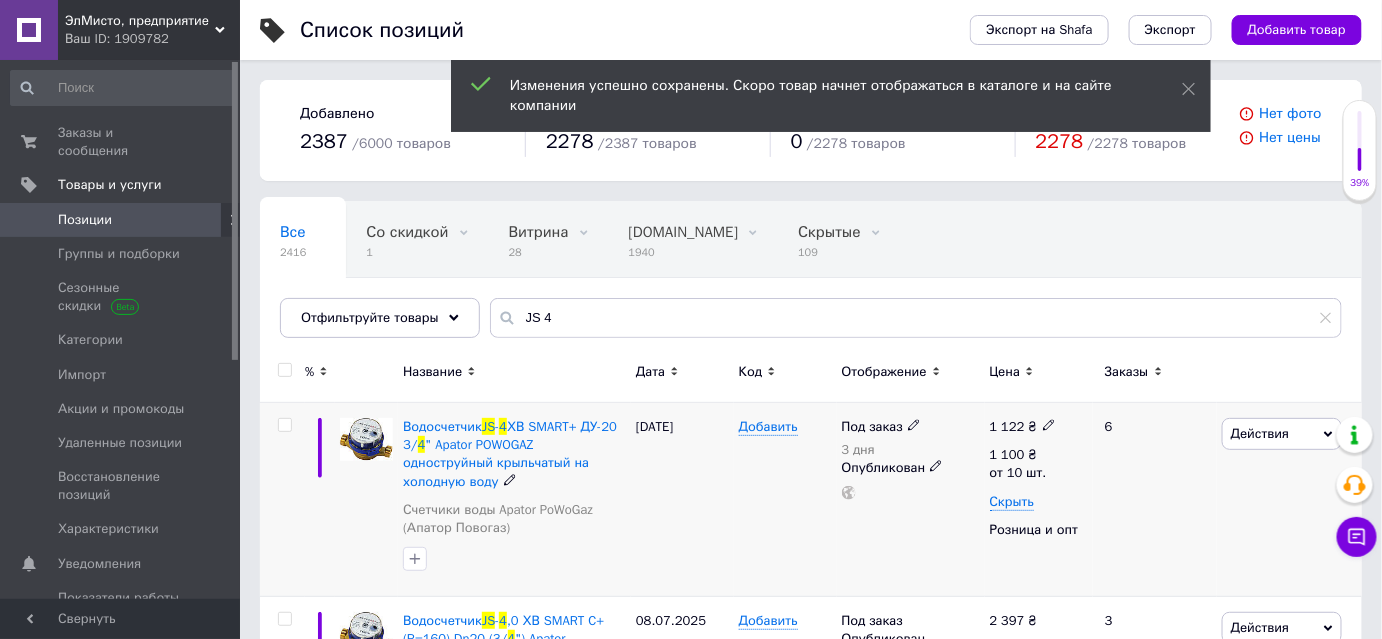 scroll, scrollTop: 90, scrollLeft: 0, axis: vertical 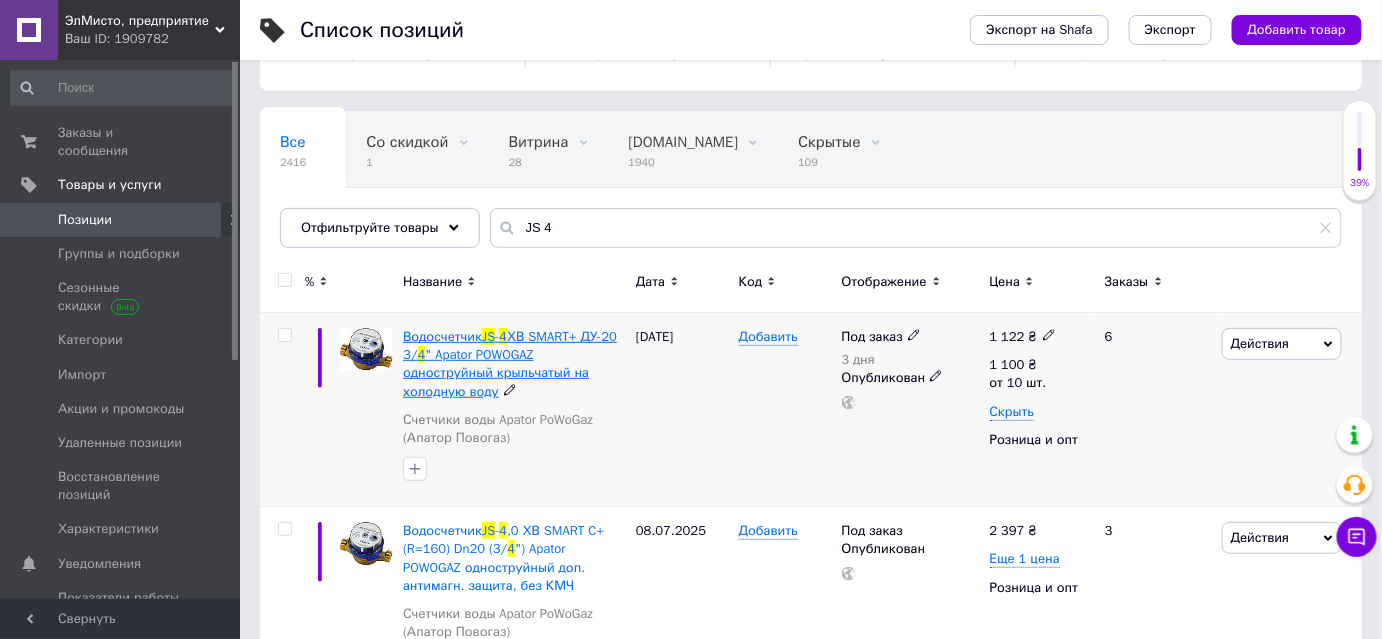 click on "ХВ SMART+ ДУ-20 3/" at bounding box center (510, 345) 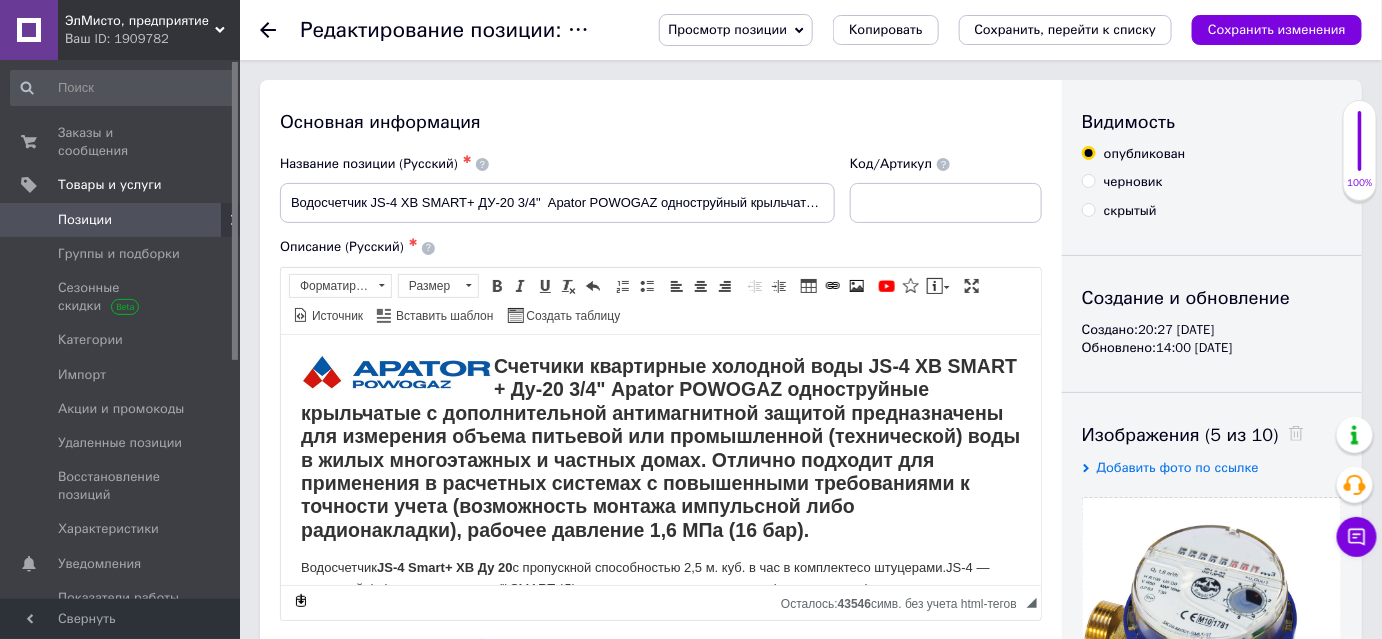 scroll, scrollTop: 0, scrollLeft: 0, axis: both 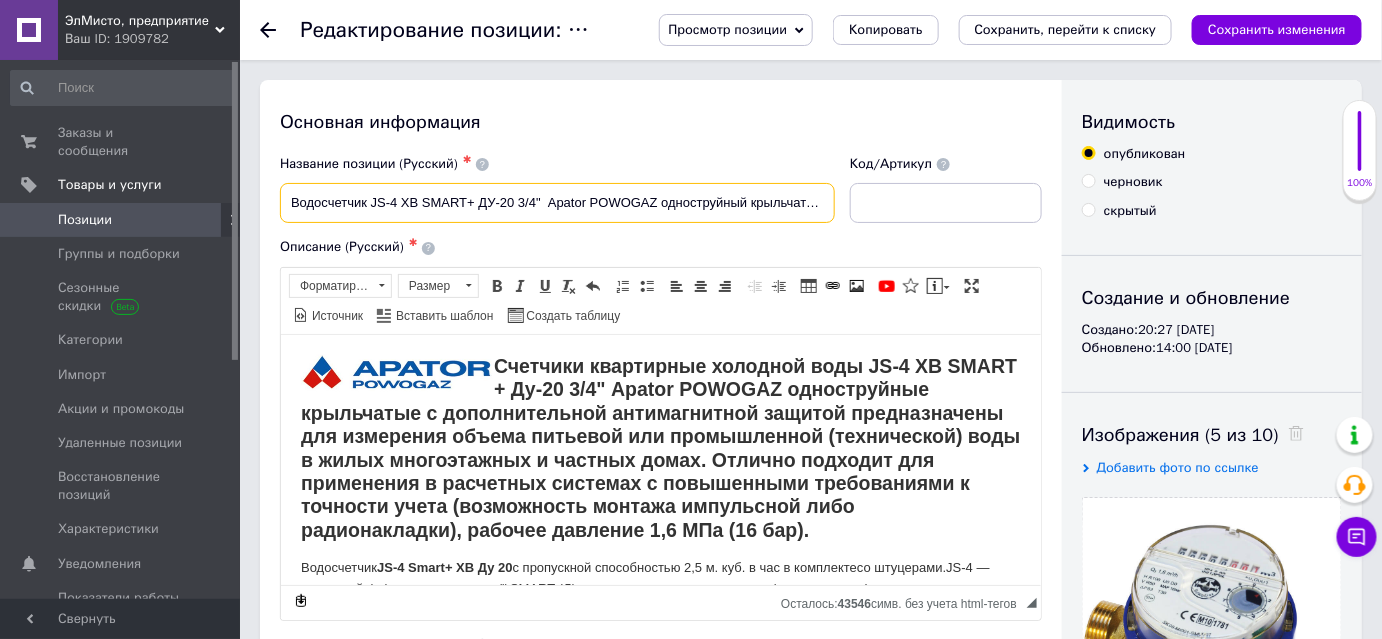 click on "Водосчетчик JS-4 ХВ SMART+ ДУ-20 3/4"  Apator POWOGAZ одноструйный крыльчатый на холодную воду" at bounding box center (557, 203) 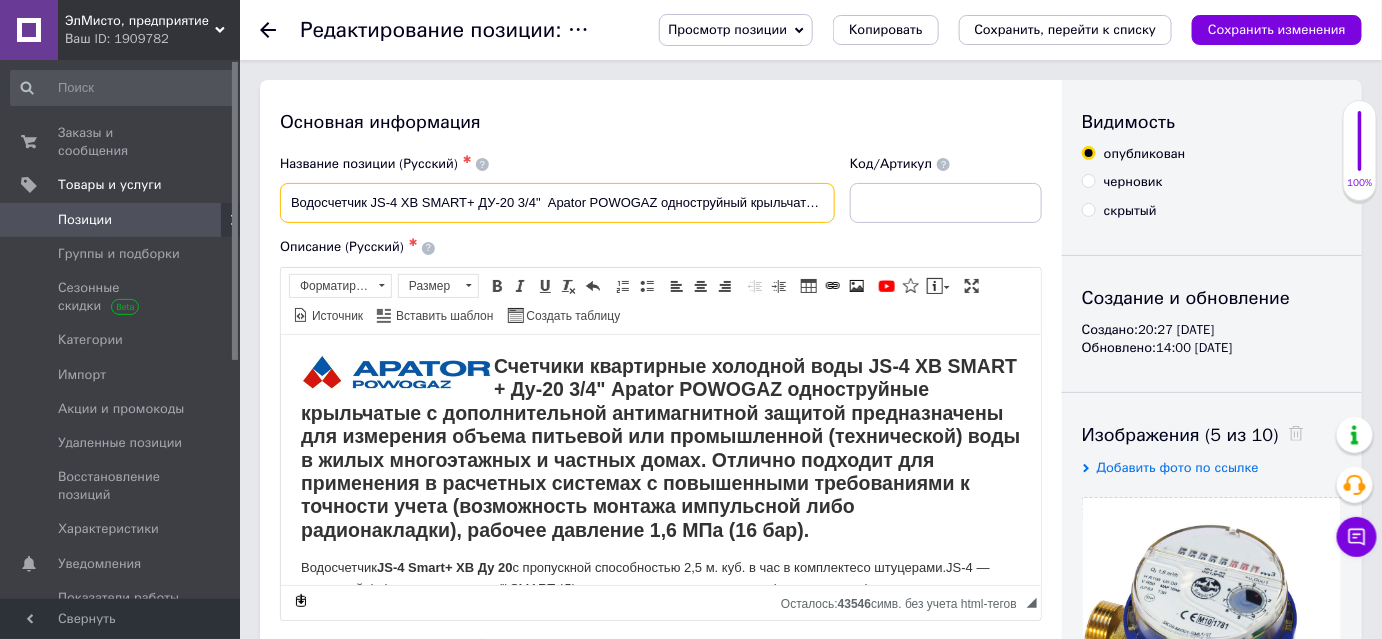 type on "Водосчетчик JS-4, ХВ SMART+ ДУ-20 3/4"  Apator POWOGAZ одноструйный крыльчатый на холодную воду" 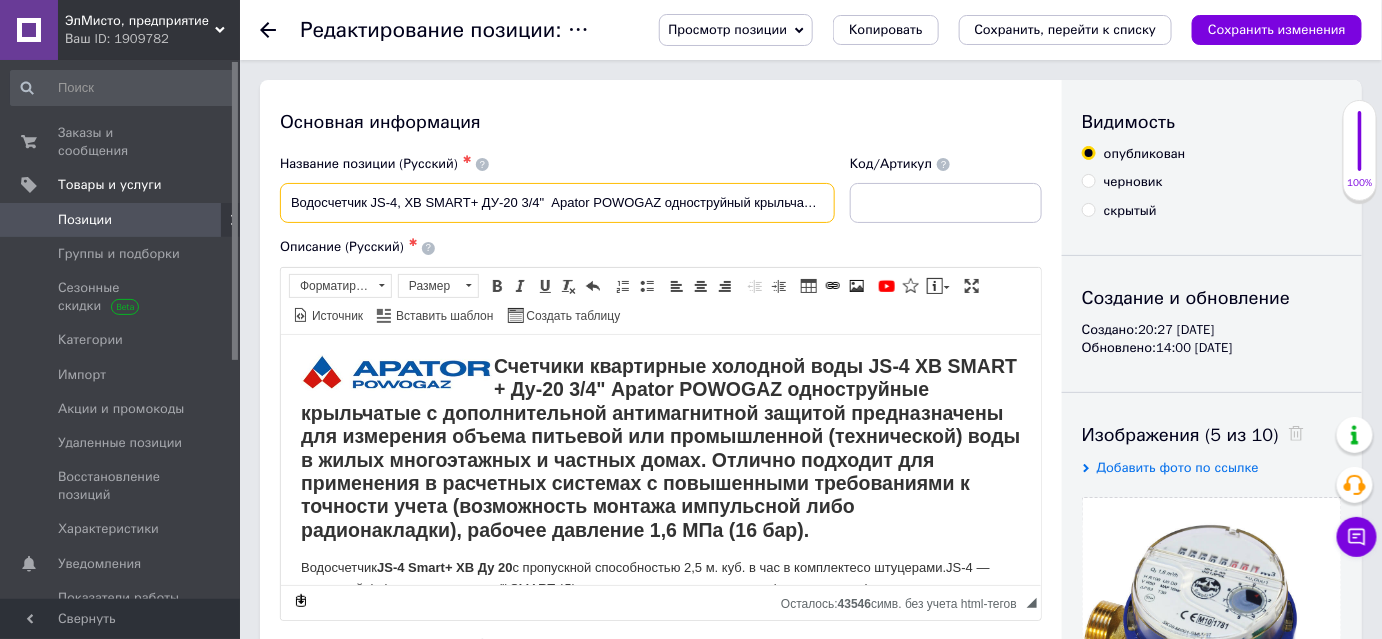 type on "Водосчетчик JS-4,0 ХВ SMART+ ДУ-20 3/4"  Apator POWOGAZ одноструйный крыльчатый на холодную воду" 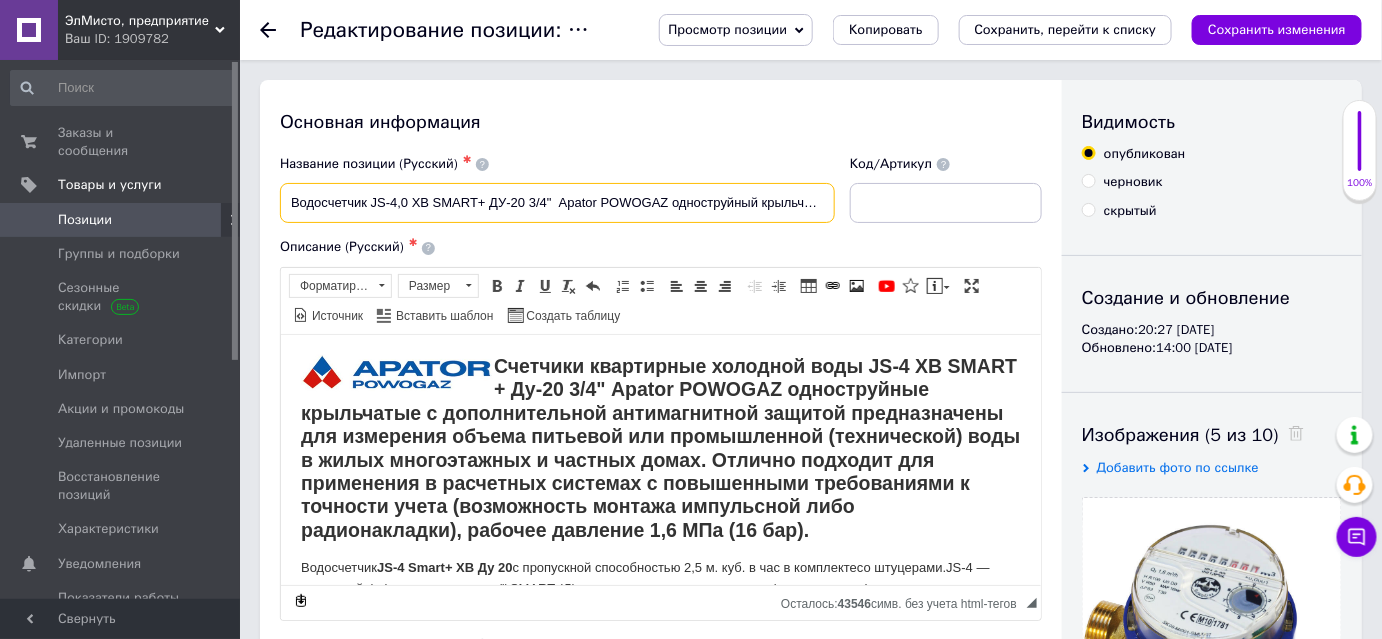 checkbox on "true" 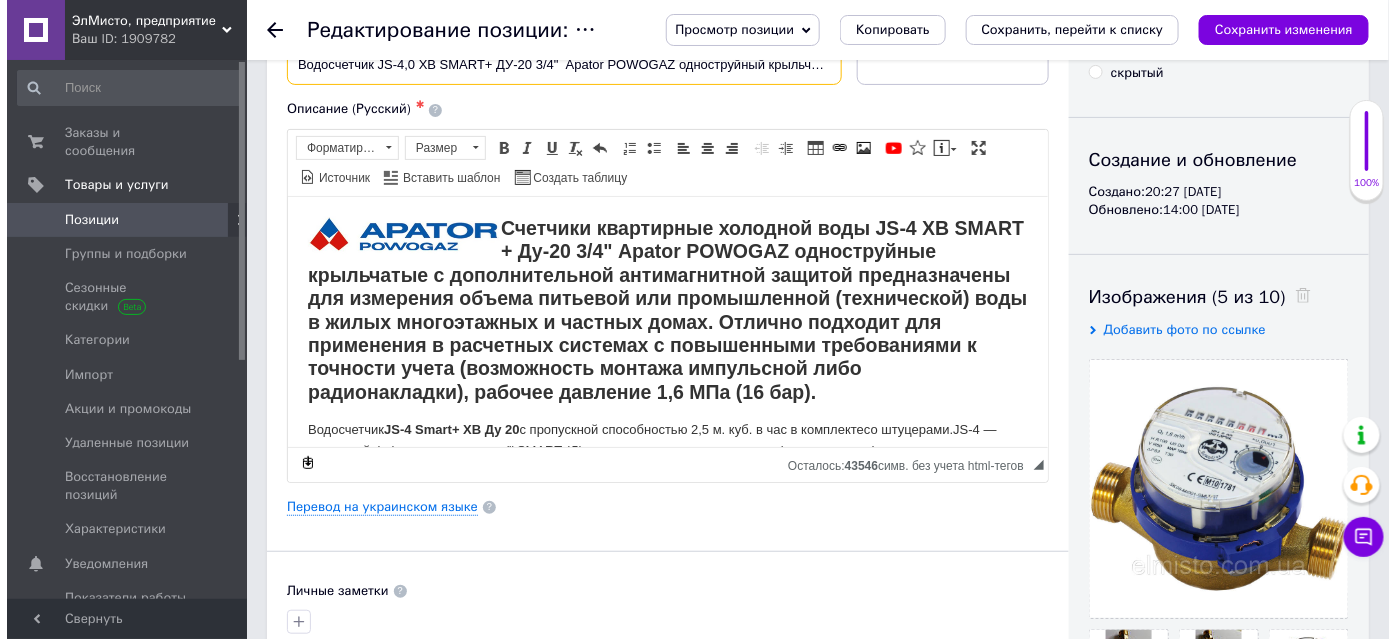 scroll, scrollTop: 181, scrollLeft: 0, axis: vertical 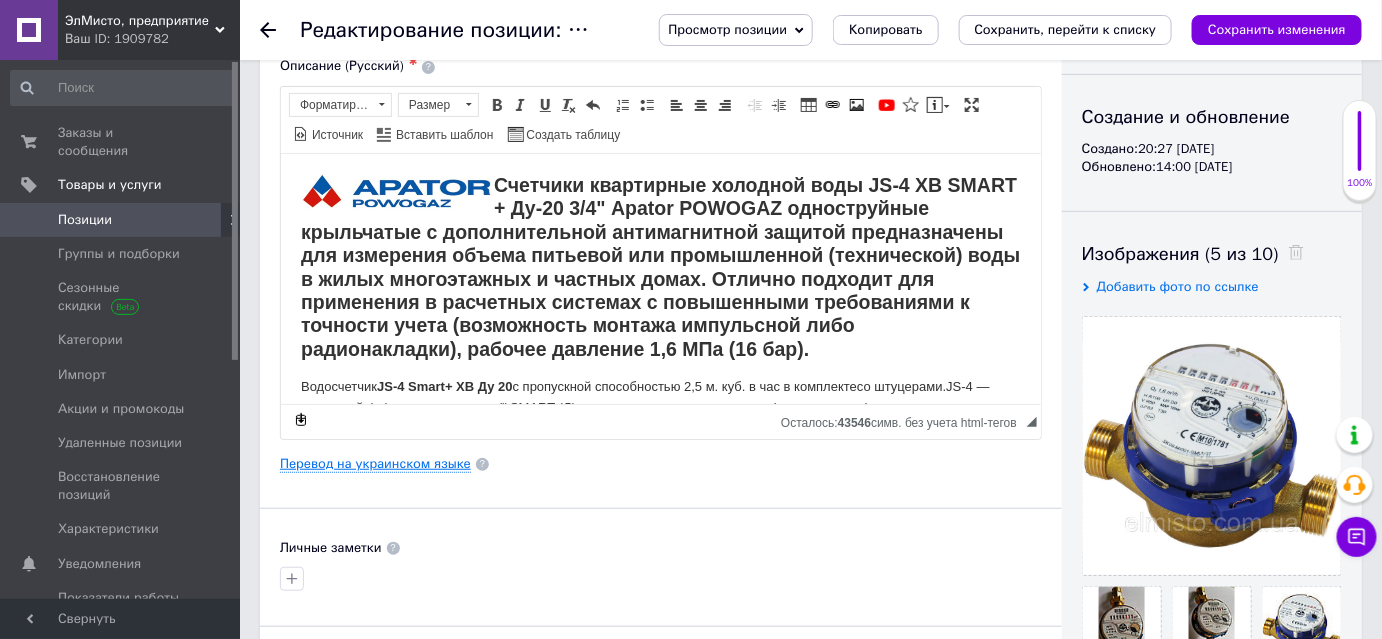 type on "Водосчетчик JS-4,0 ХВ SMART+ ДУ-20 3/4"  Apator POWOGAZ одноструйный крыльчатый на холодную воду" 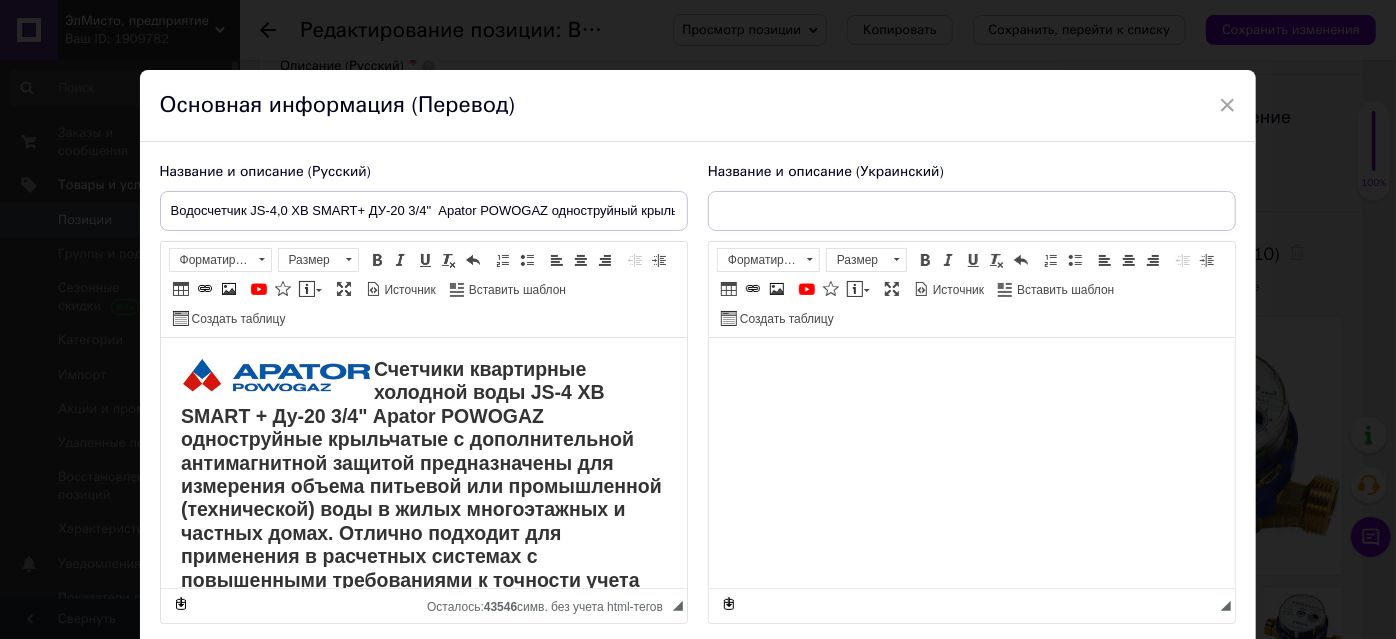scroll, scrollTop: 0, scrollLeft: 0, axis: both 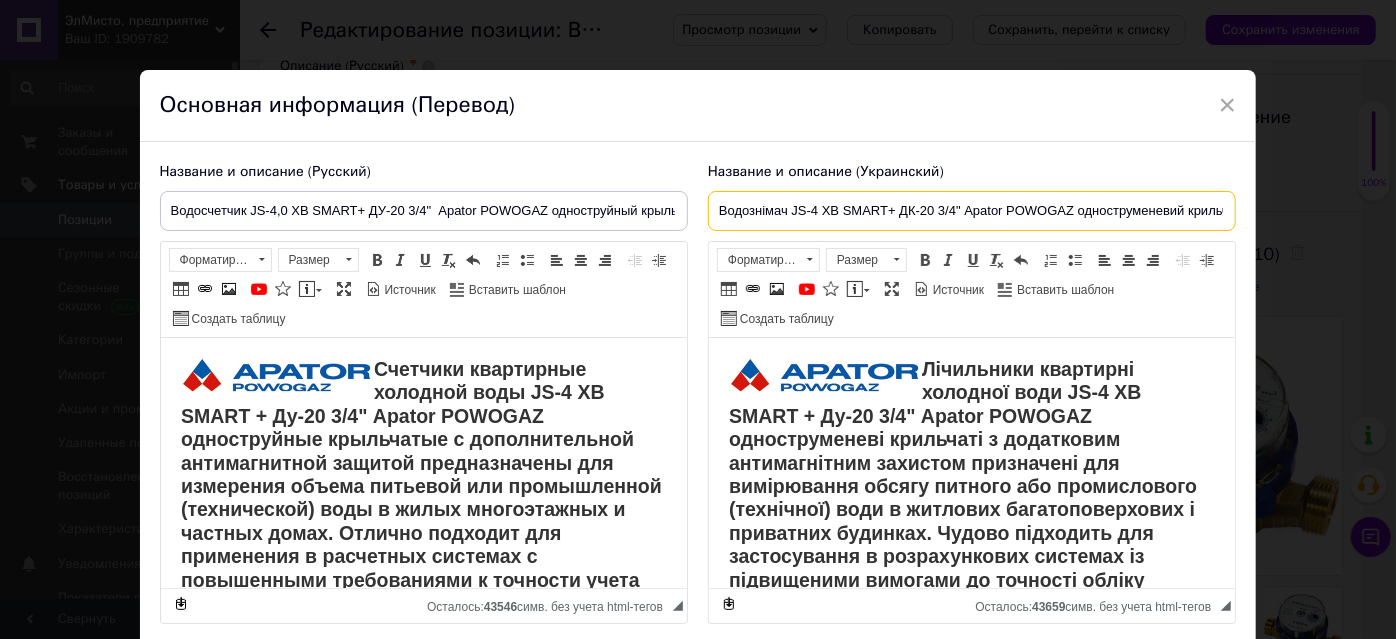 click on "Водознімач JS-4 ХВ SMART+ ДК-20 3/4" Apator POWOGAZ одноструменевий крильчатий на холодну воду" at bounding box center (972, 211) 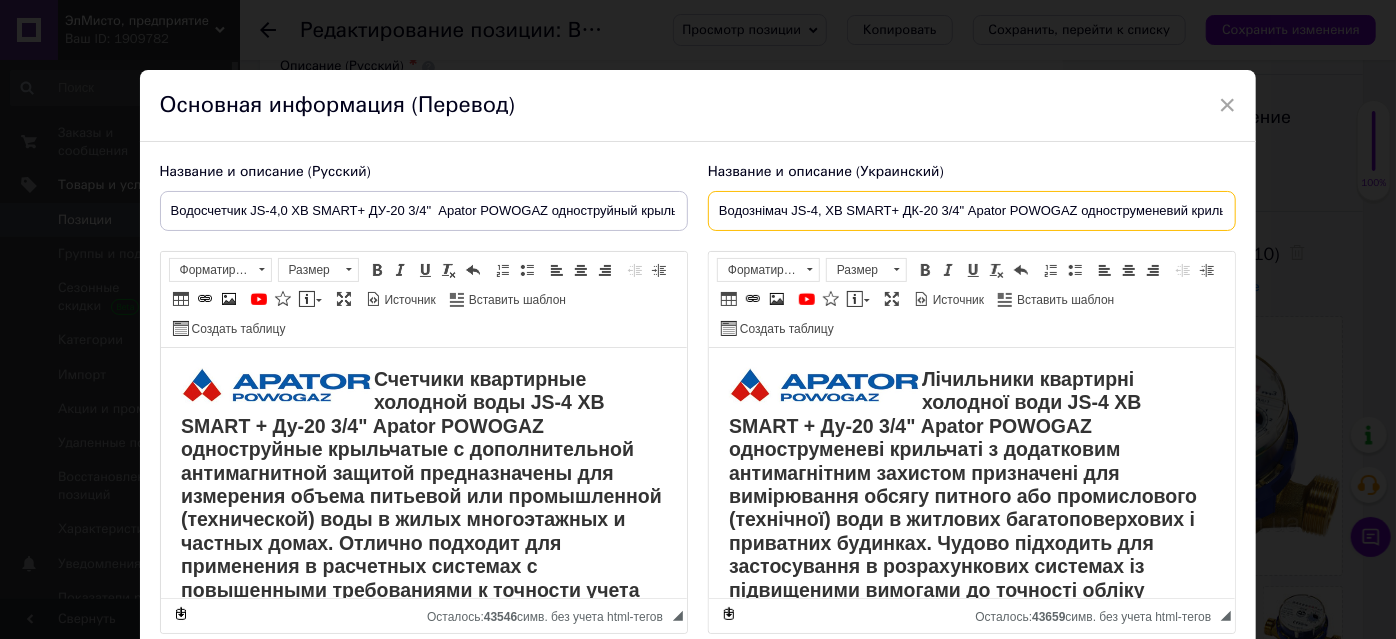 checkbox on "true" 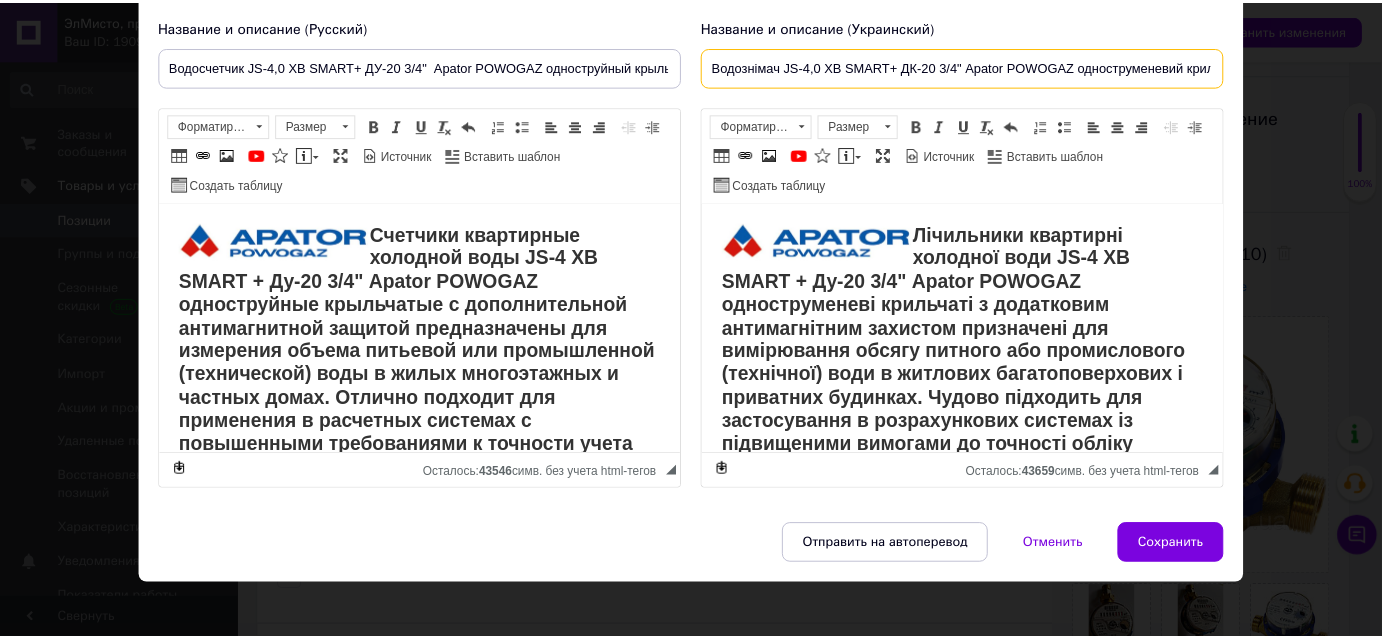 scroll, scrollTop: 156, scrollLeft: 0, axis: vertical 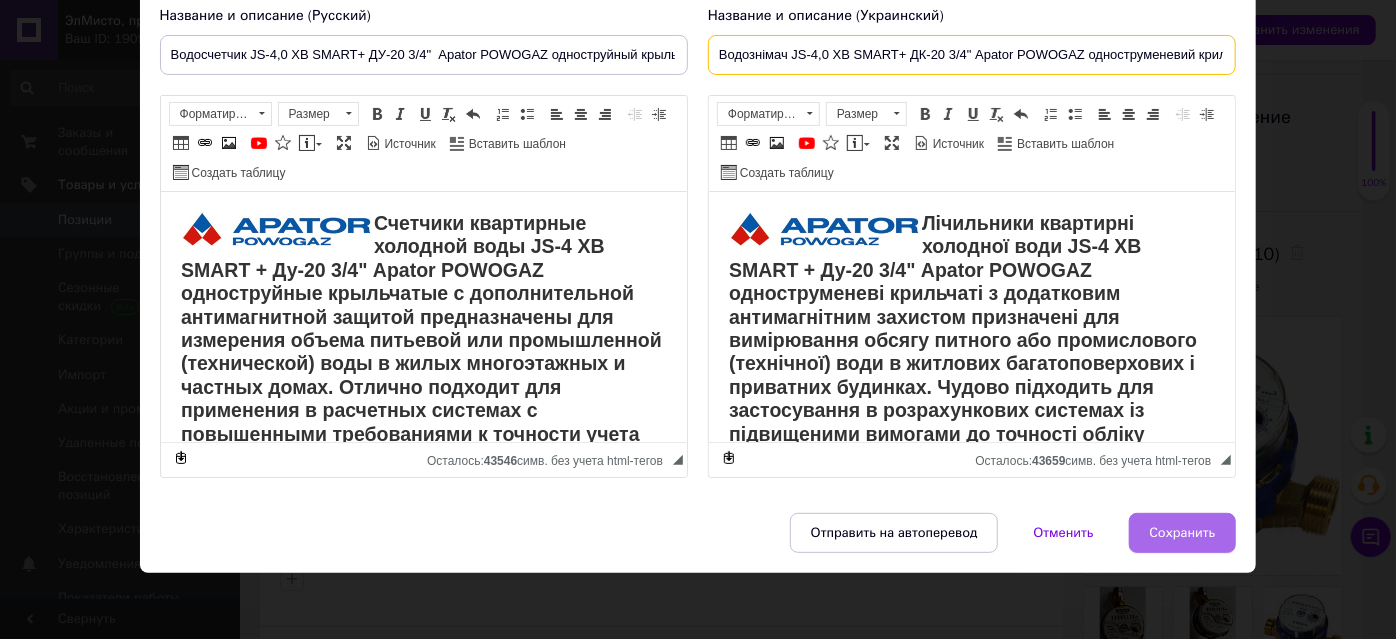 type on "Водознімач JS-4,0 ХВ SMART+ ДК-20 3/4" Apator POWOGAZ одноструменевий крильчатий на холодну воду" 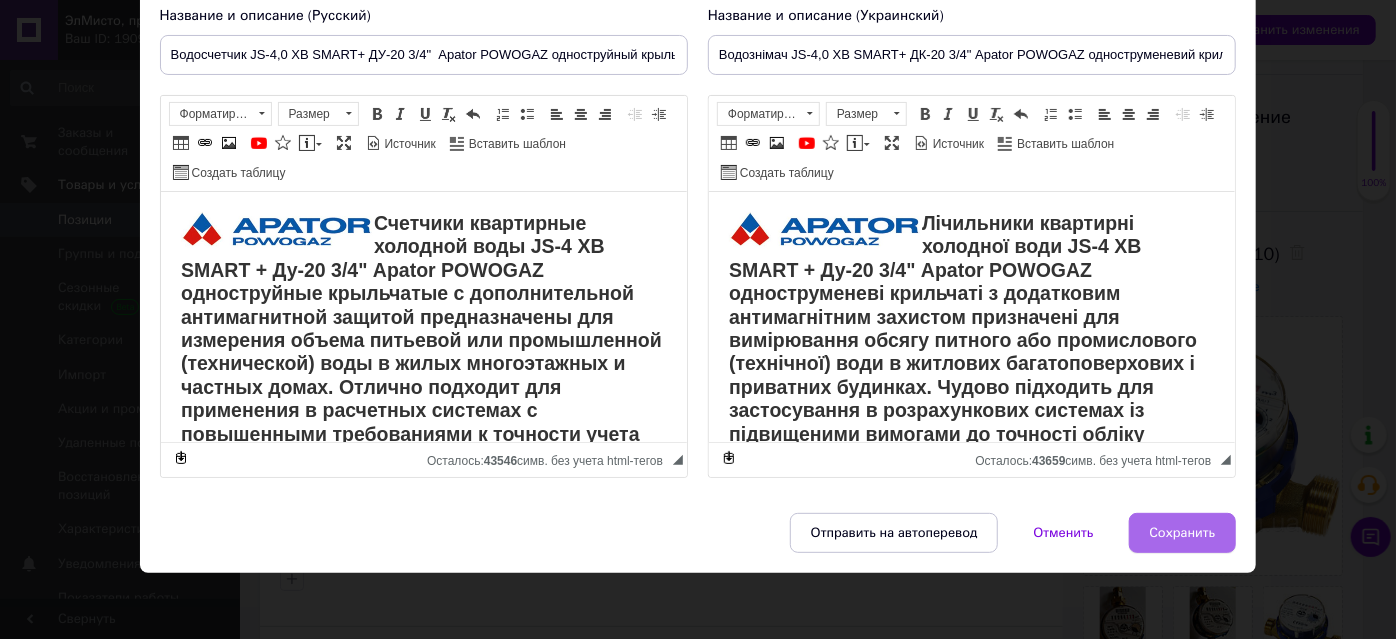 click on "Сохранить" at bounding box center (1183, 533) 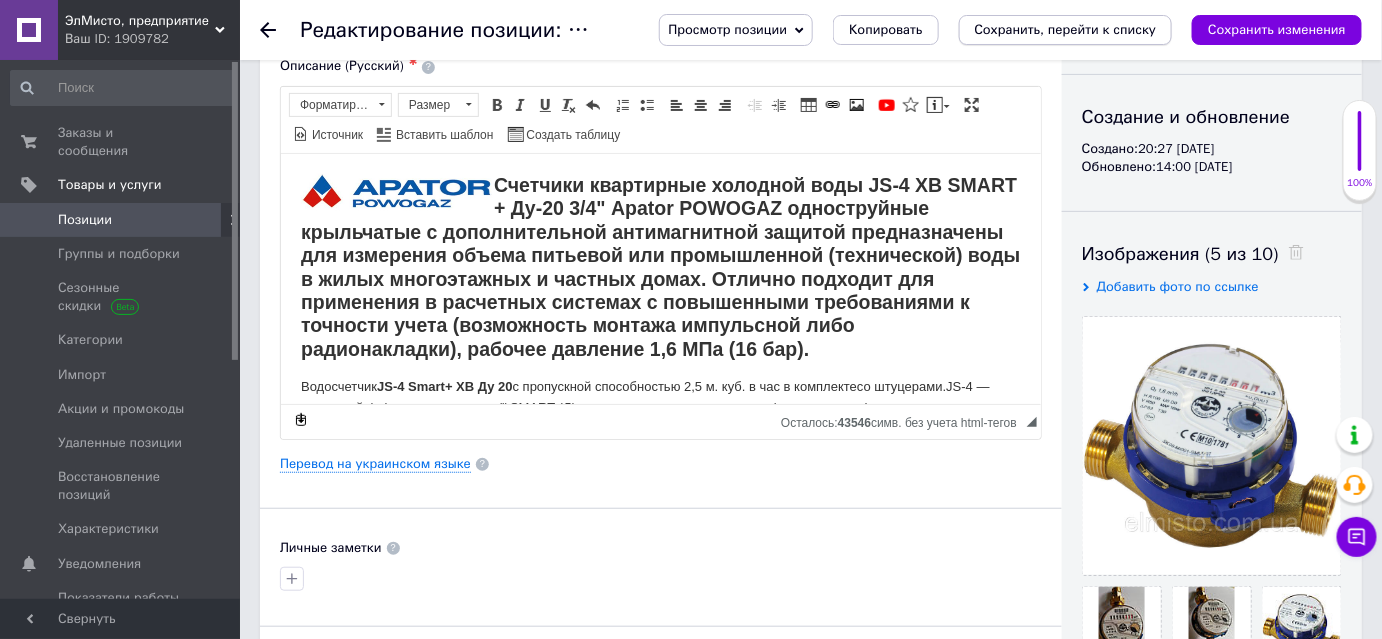 click on "Сохранить, перейти к списку" at bounding box center (1066, 29) 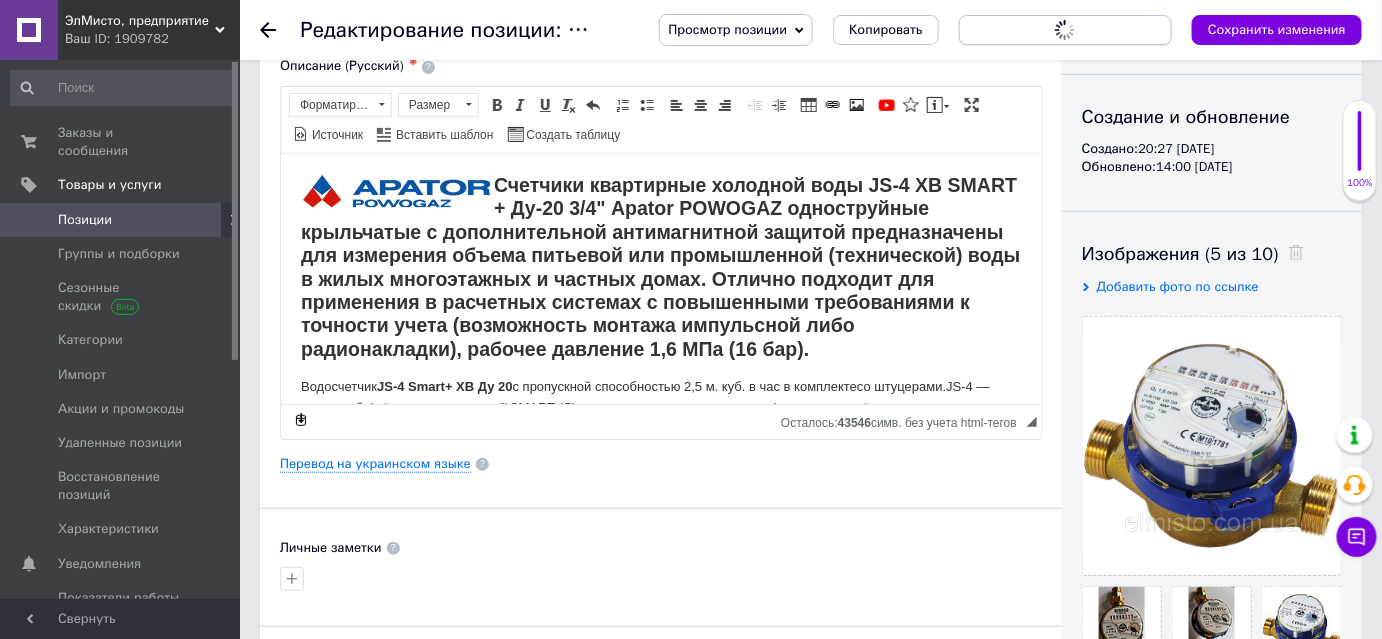checkbox on "true" 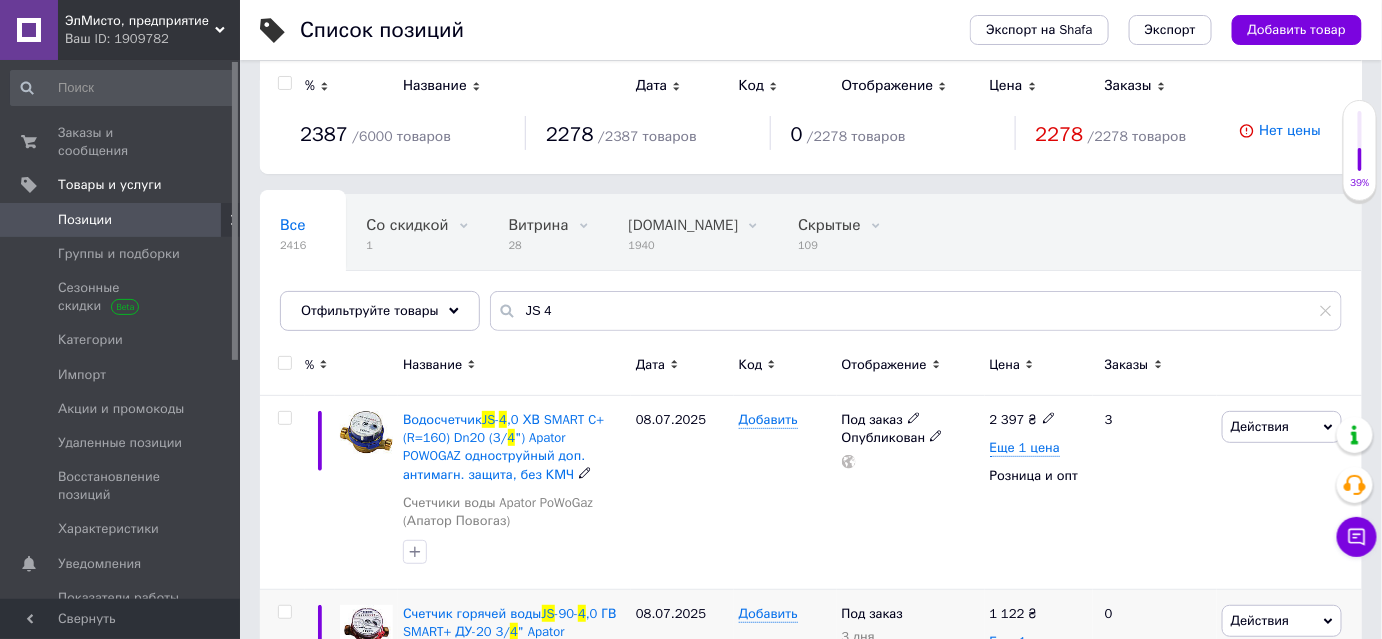 scroll, scrollTop: 0, scrollLeft: 0, axis: both 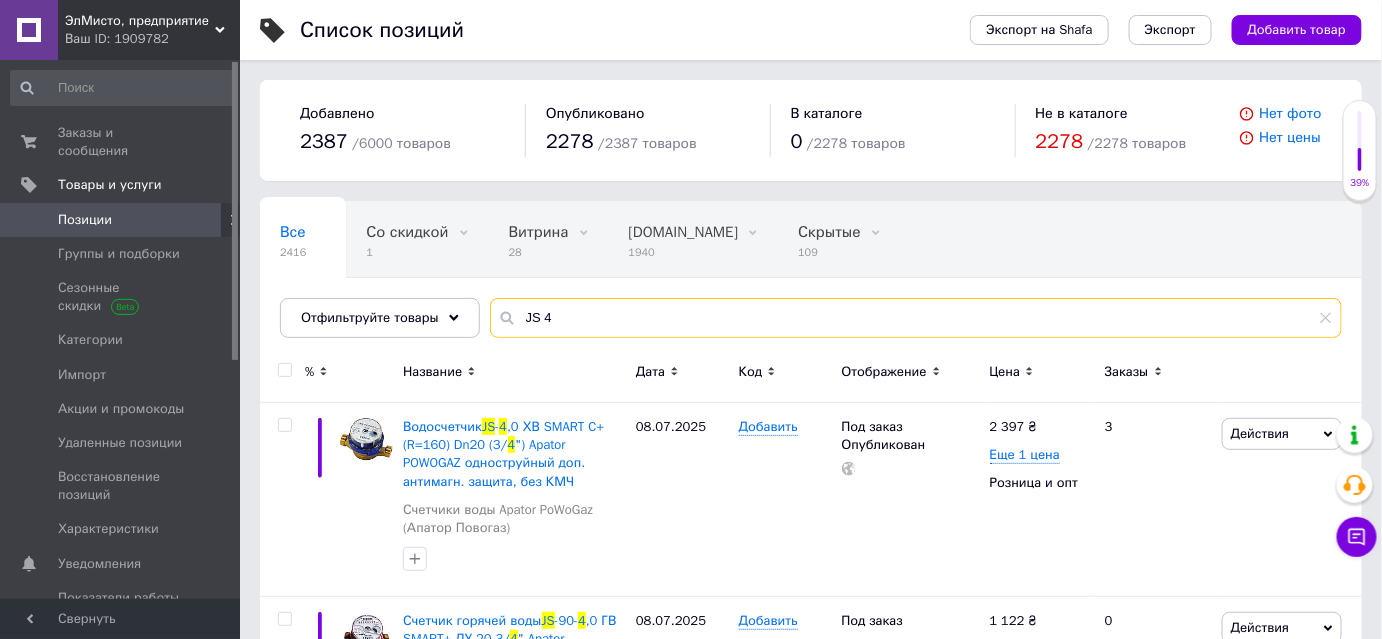 drag, startPoint x: 563, startPoint y: 314, endPoint x: 519, endPoint y: 314, distance: 44 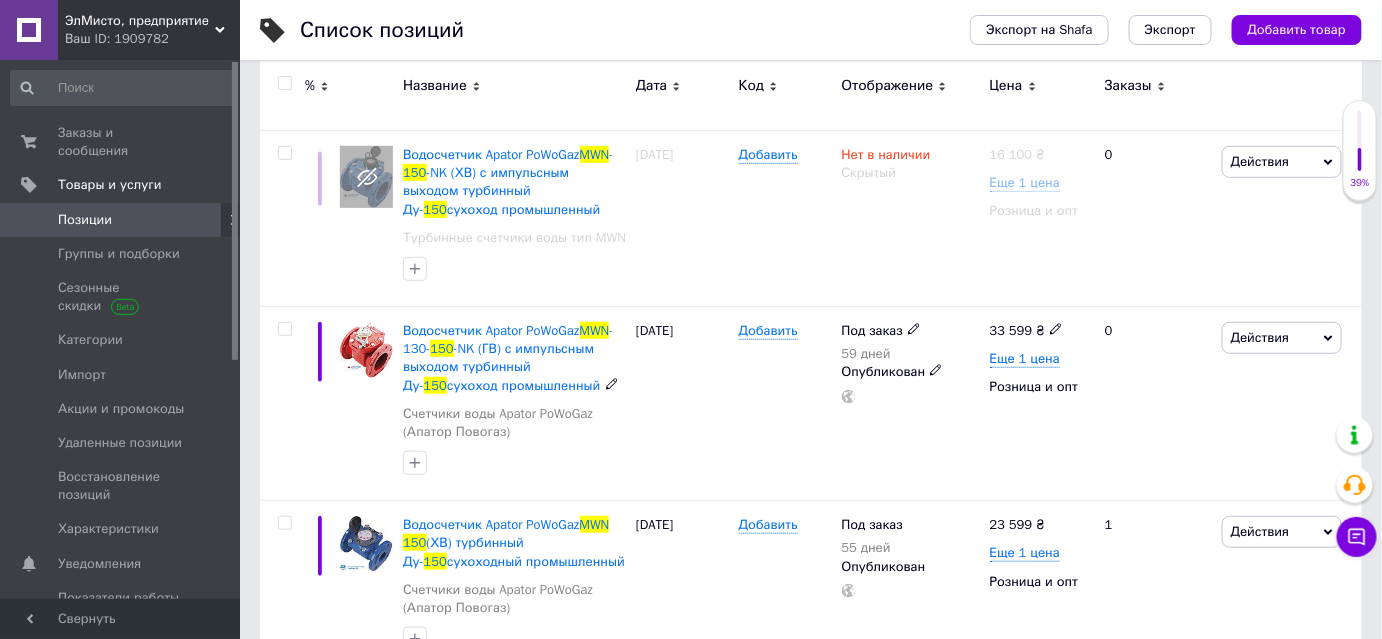 scroll, scrollTop: 363, scrollLeft: 0, axis: vertical 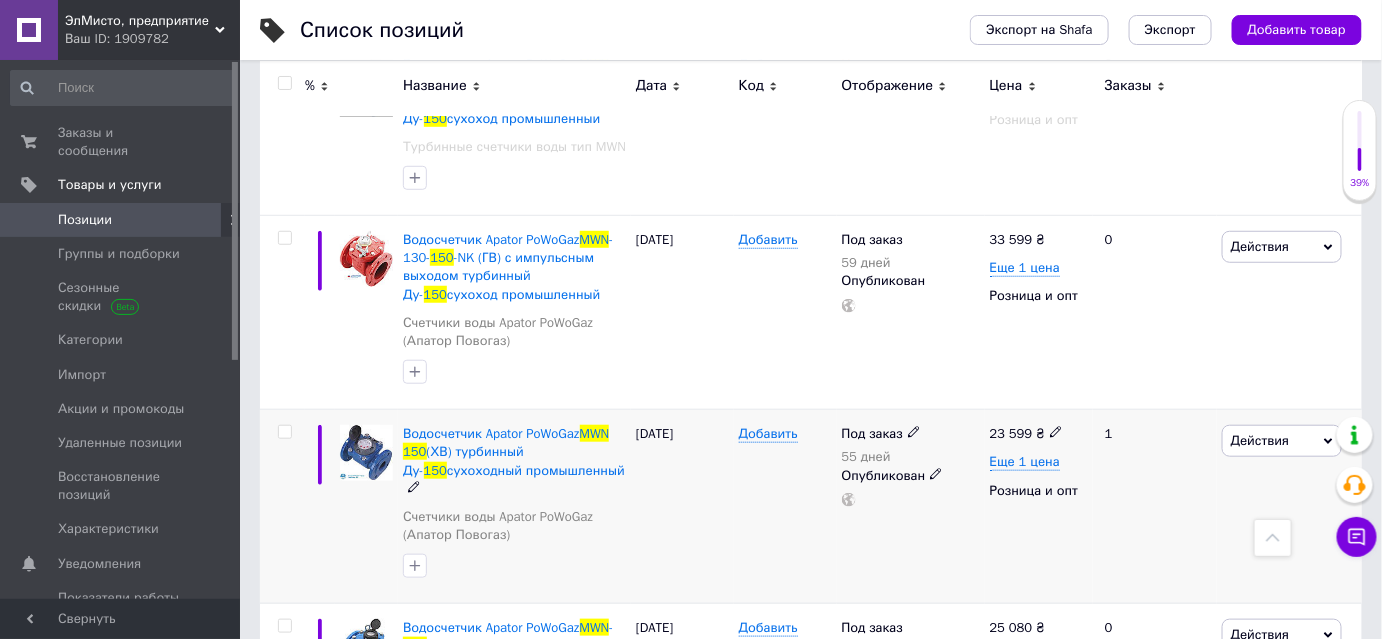 type on "MWN 150" 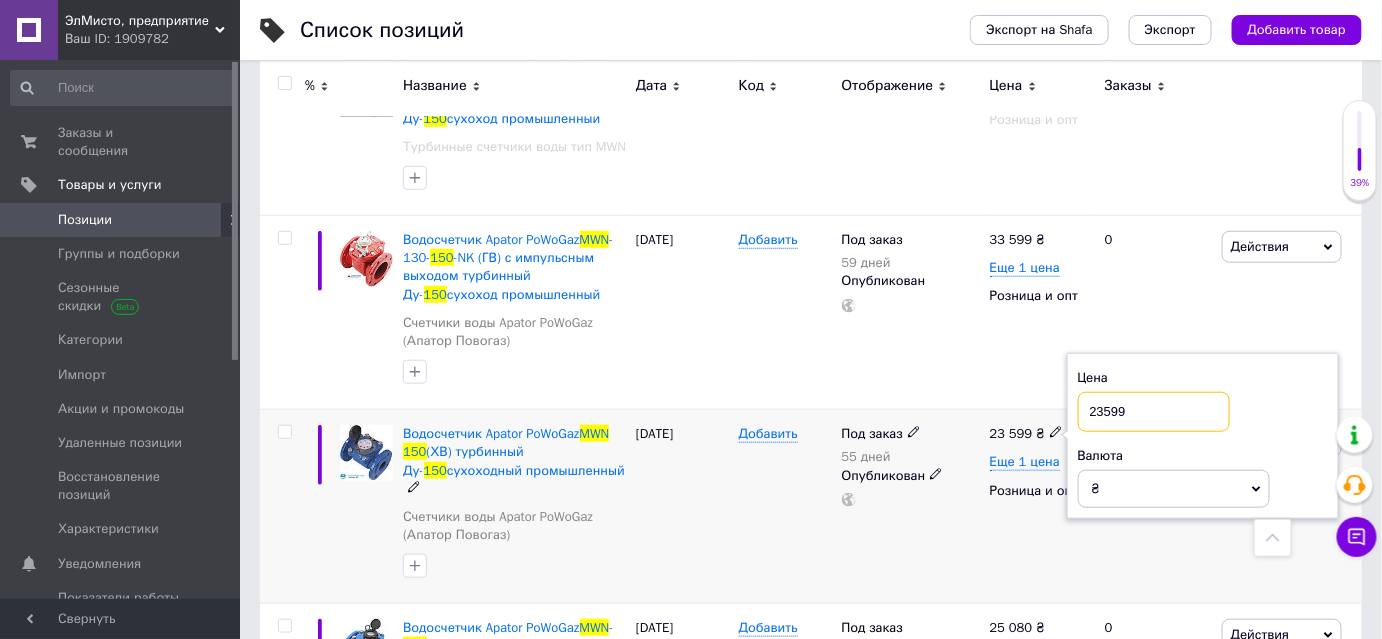 drag, startPoint x: 1145, startPoint y: 416, endPoint x: 1089, endPoint y: 416, distance: 56 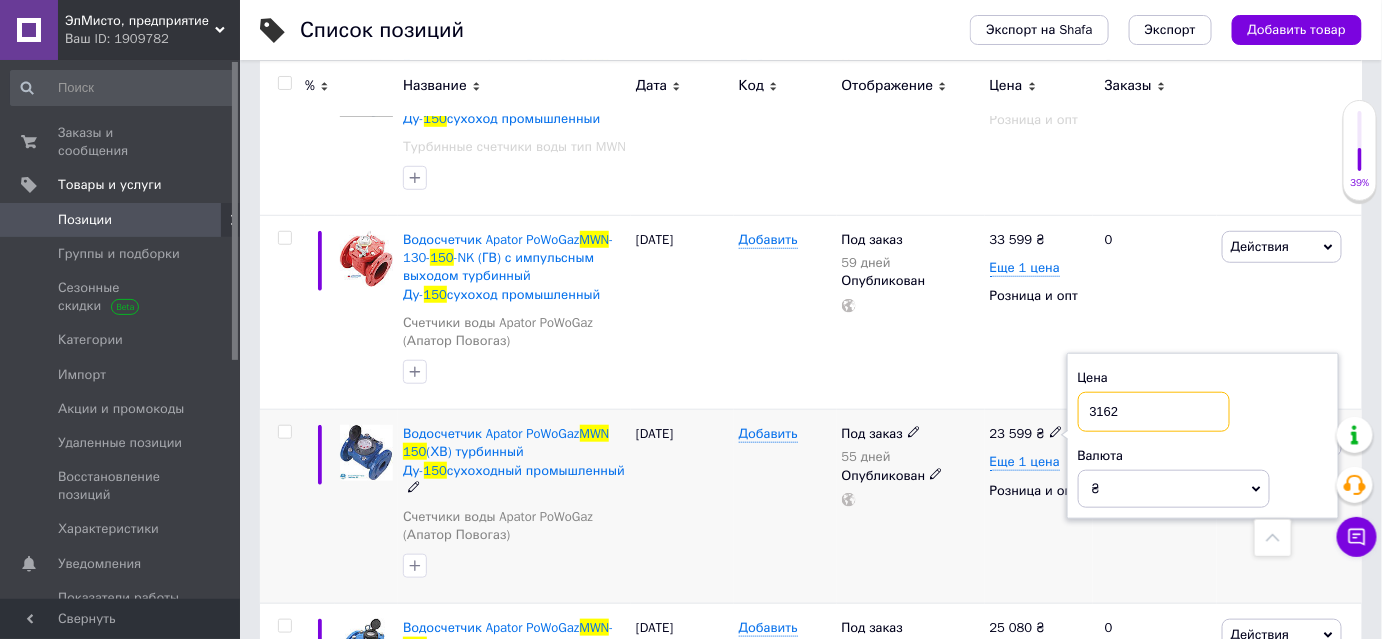 type on "31620" 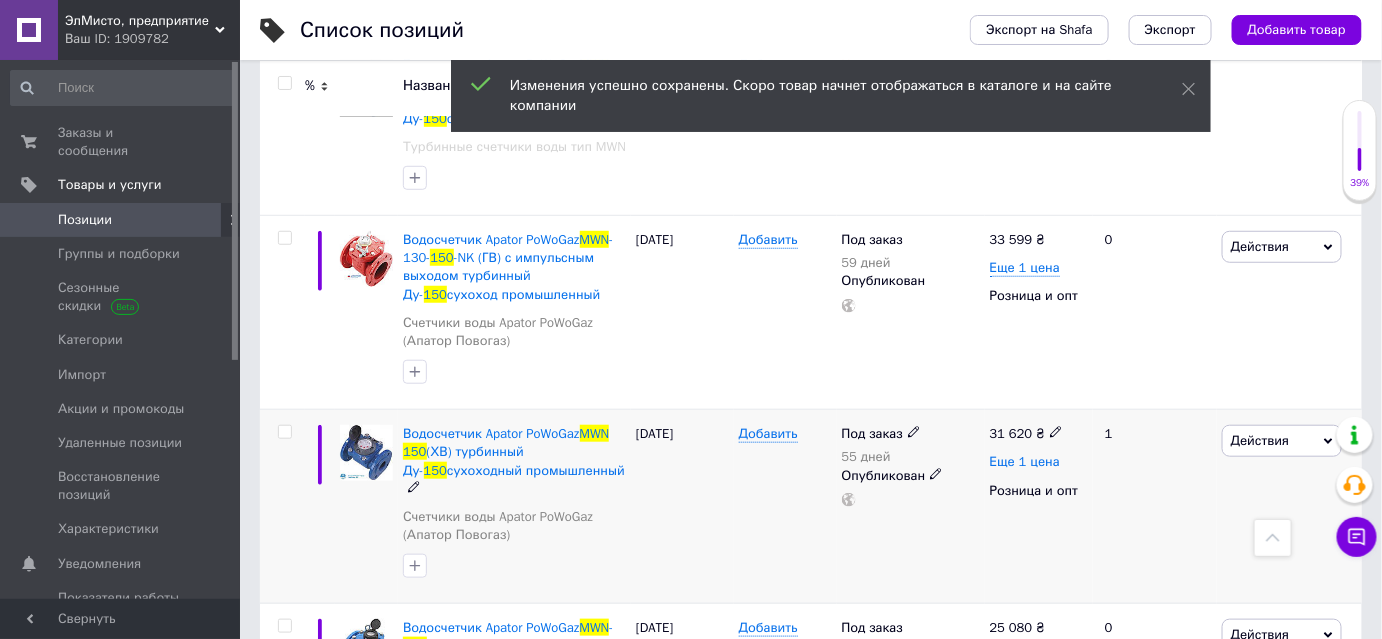 click on "Еще 1 цена" at bounding box center [1025, 462] 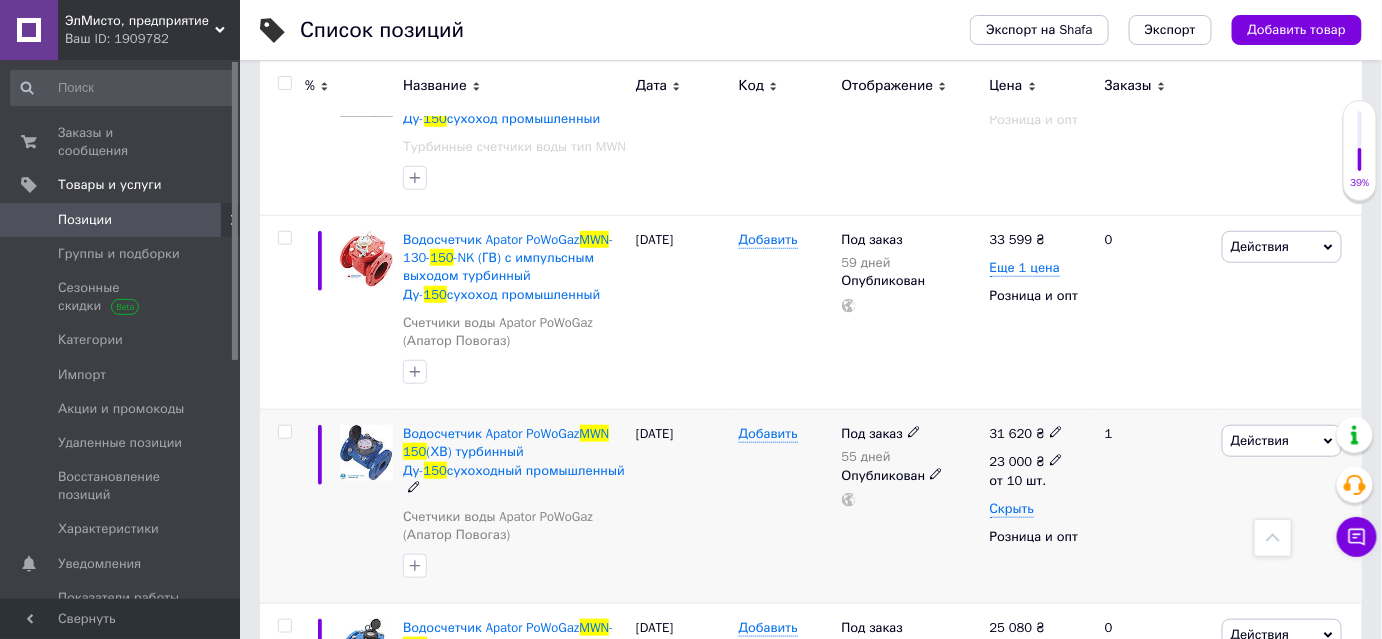 click on "23 000" at bounding box center (1011, 461) 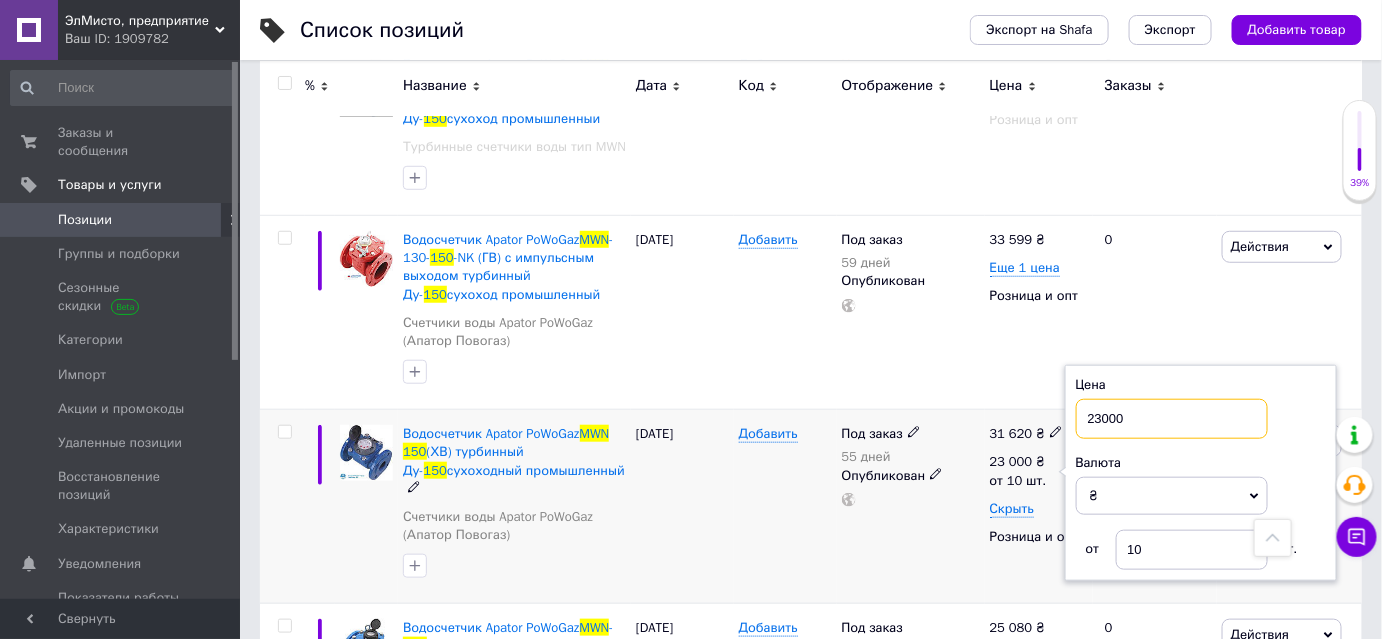 drag, startPoint x: 1126, startPoint y: 415, endPoint x: 1084, endPoint y: 414, distance: 42.0119 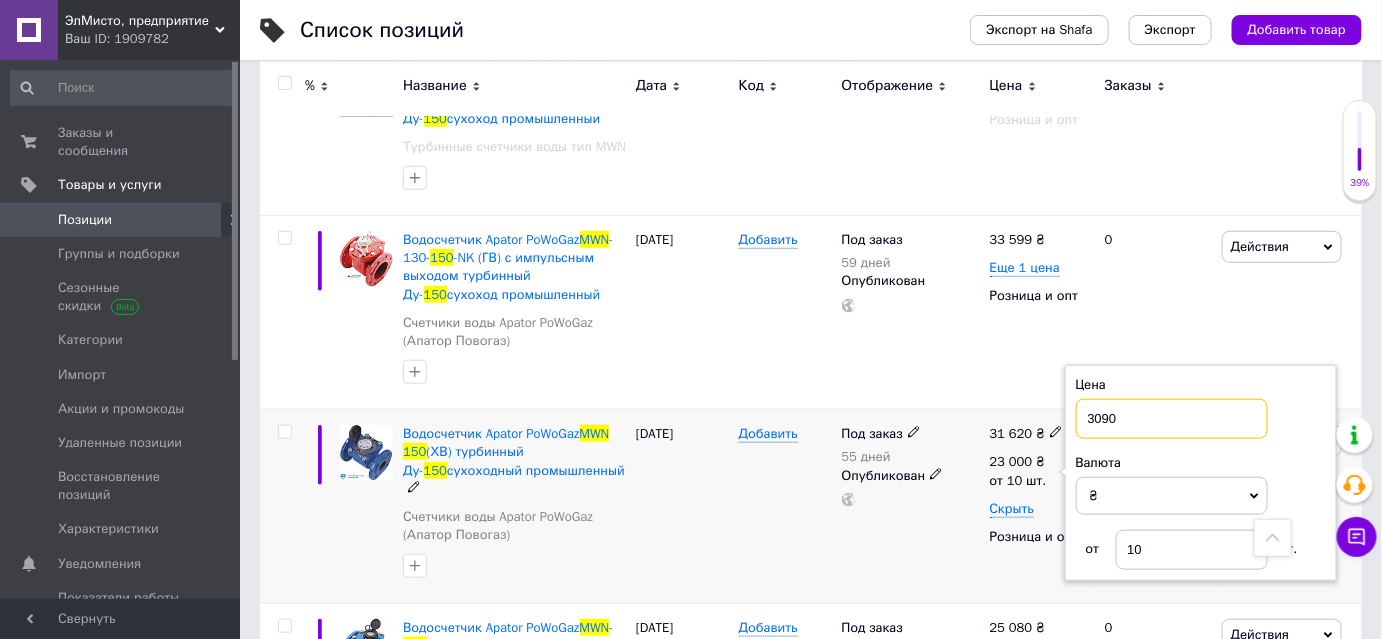 type on "30900" 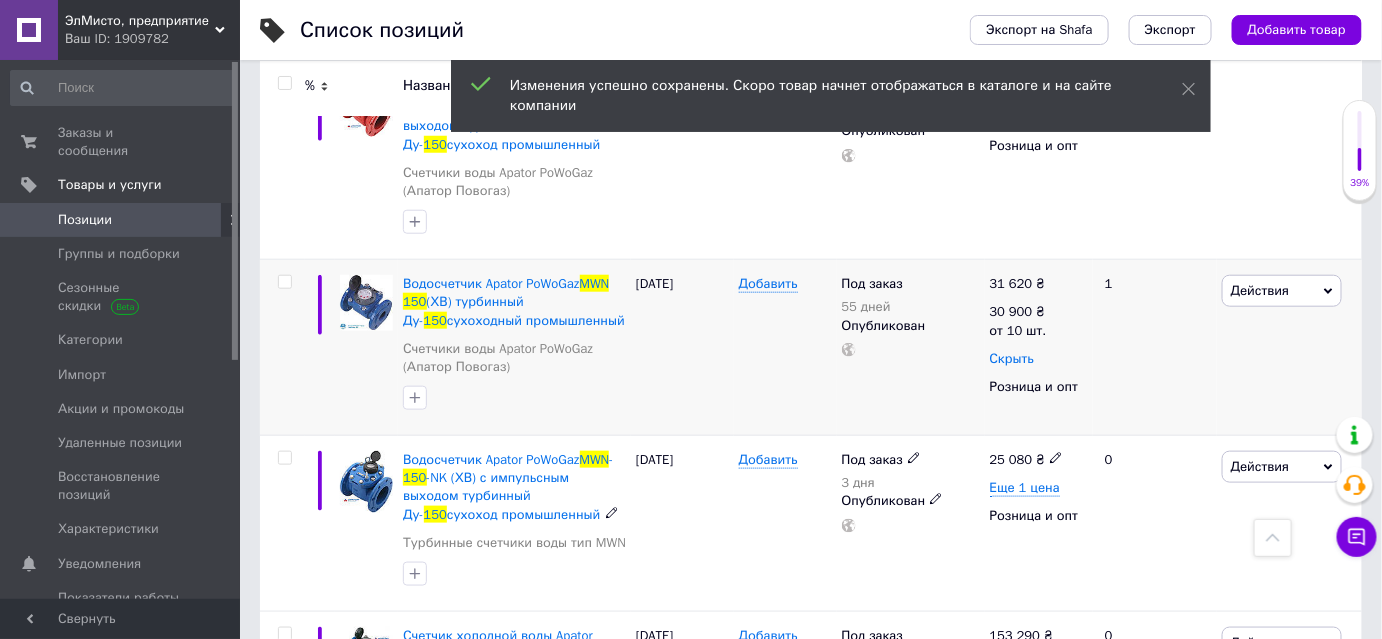 scroll, scrollTop: 545, scrollLeft: 0, axis: vertical 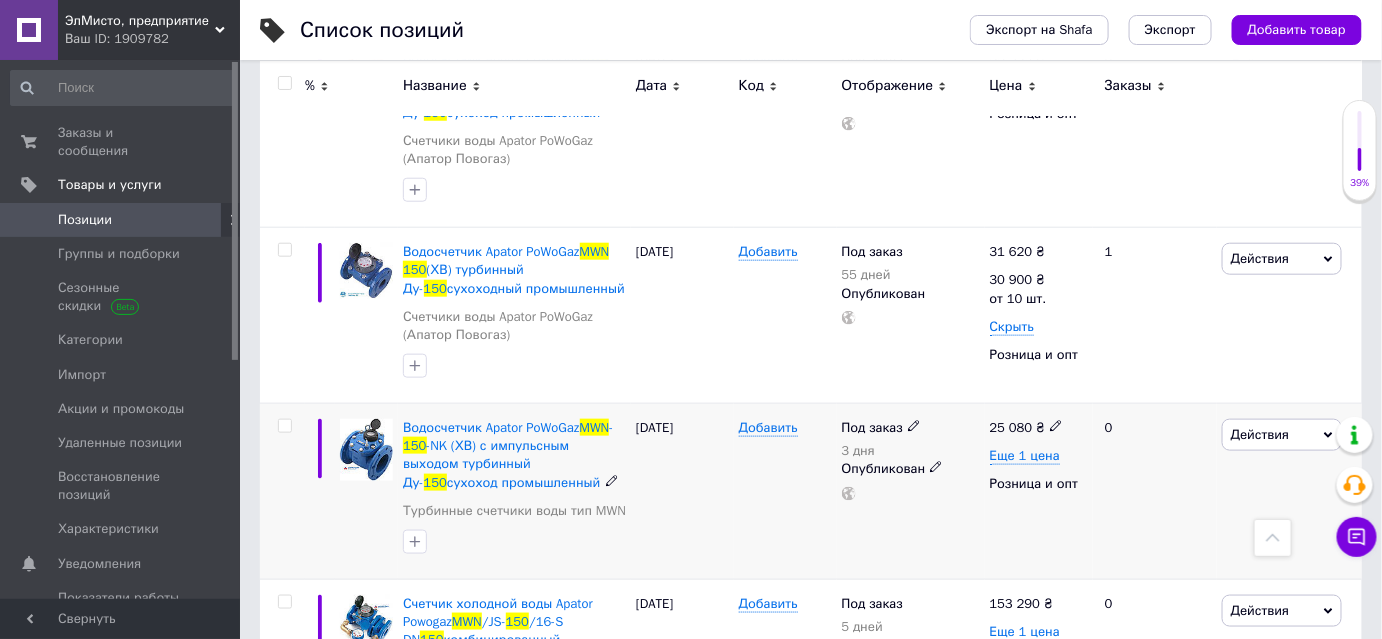 click on "25 080" at bounding box center [1011, 427] 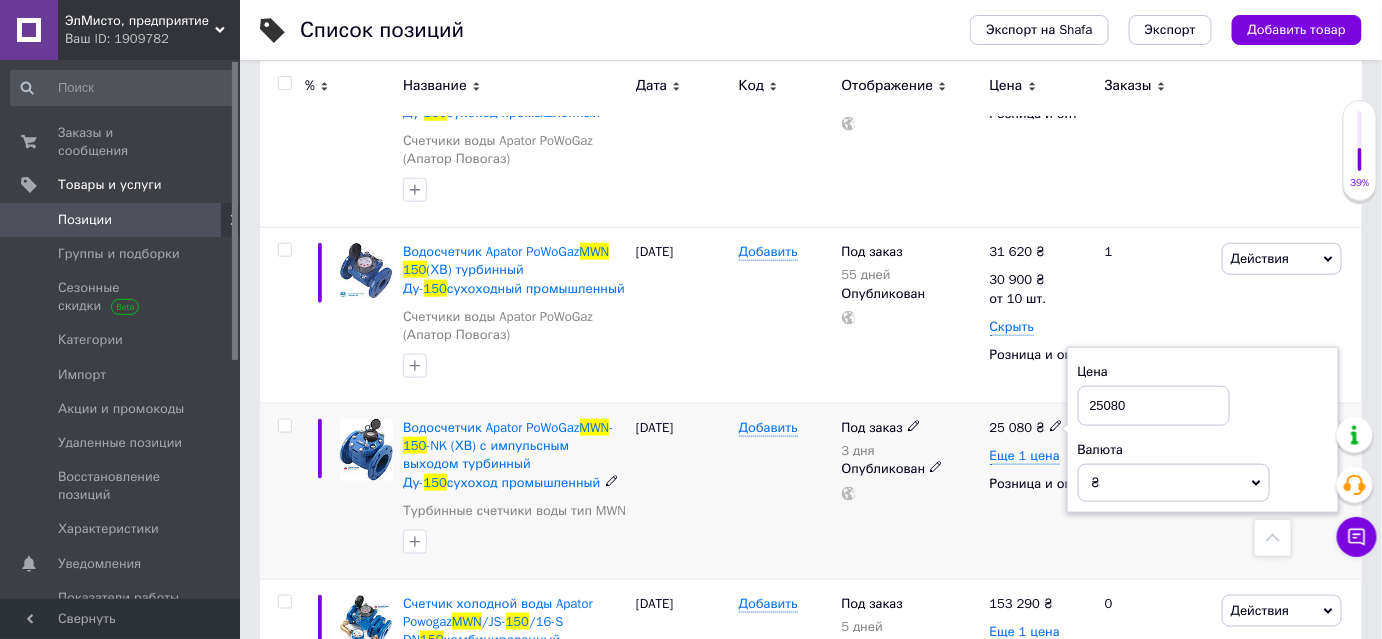 drag, startPoint x: 1138, startPoint y: 394, endPoint x: 1087, endPoint y: 396, distance: 51.0392 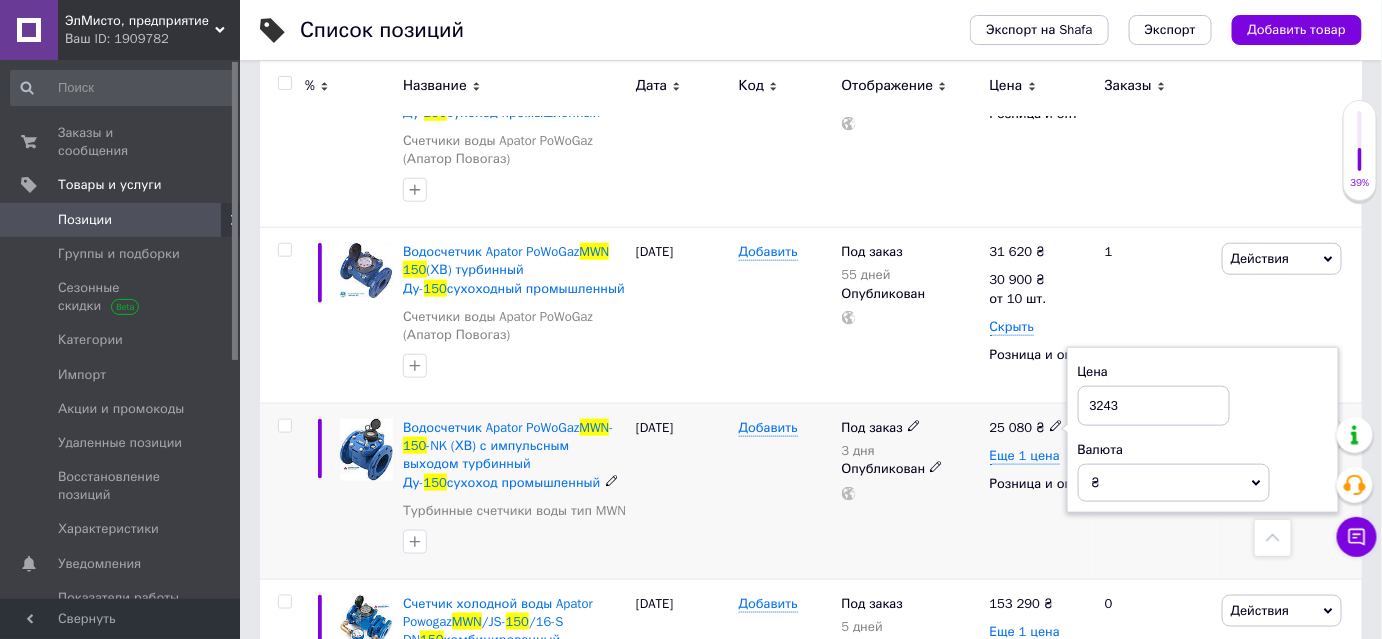 type on "32435" 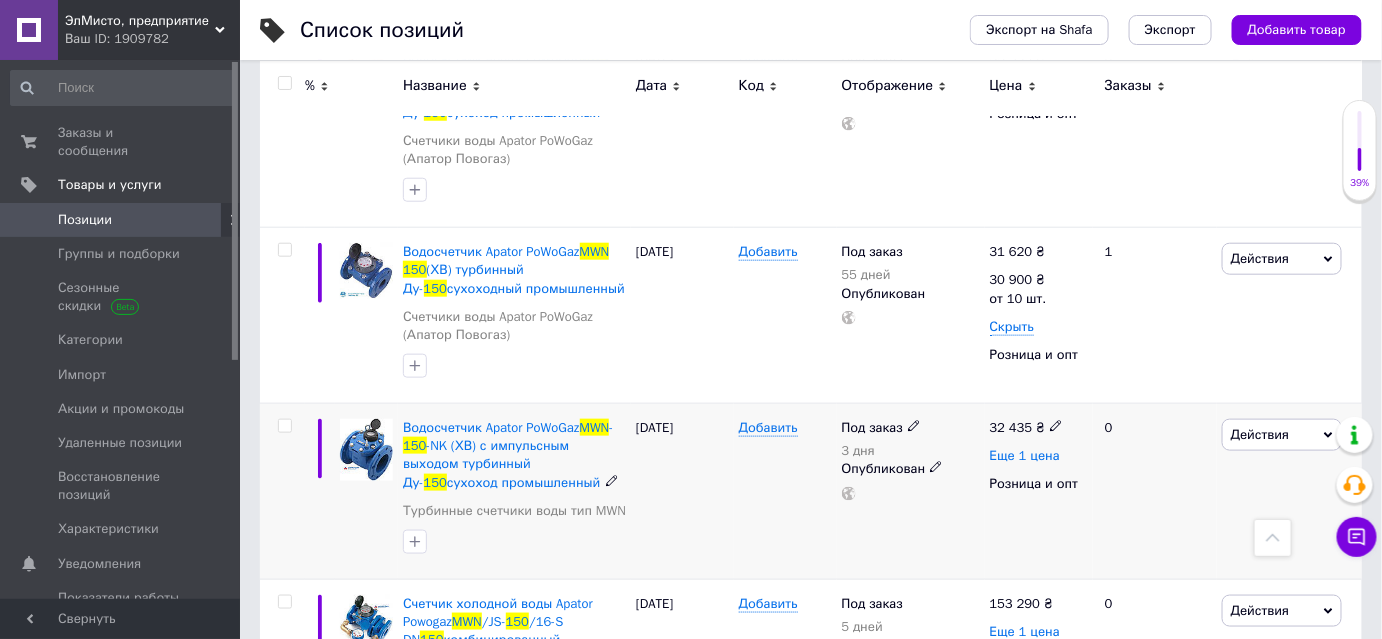click on "Еще 1 цена" at bounding box center (1025, 456) 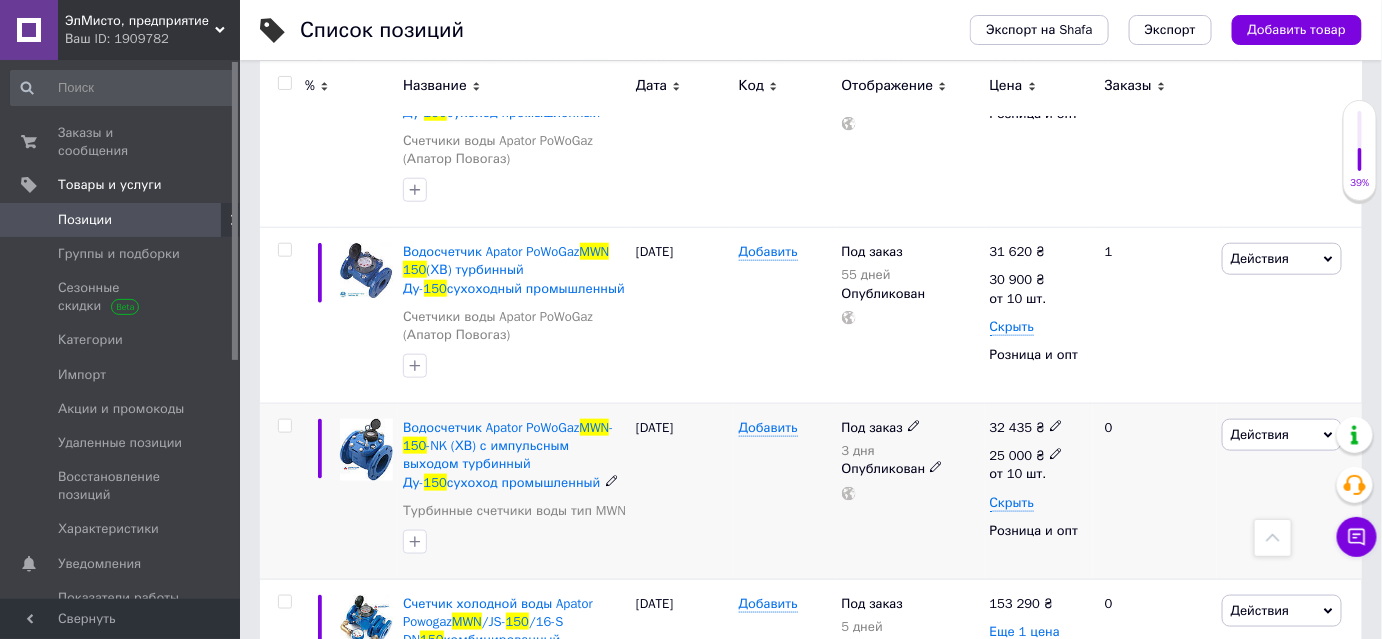 click on "25 000" at bounding box center (1011, 455) 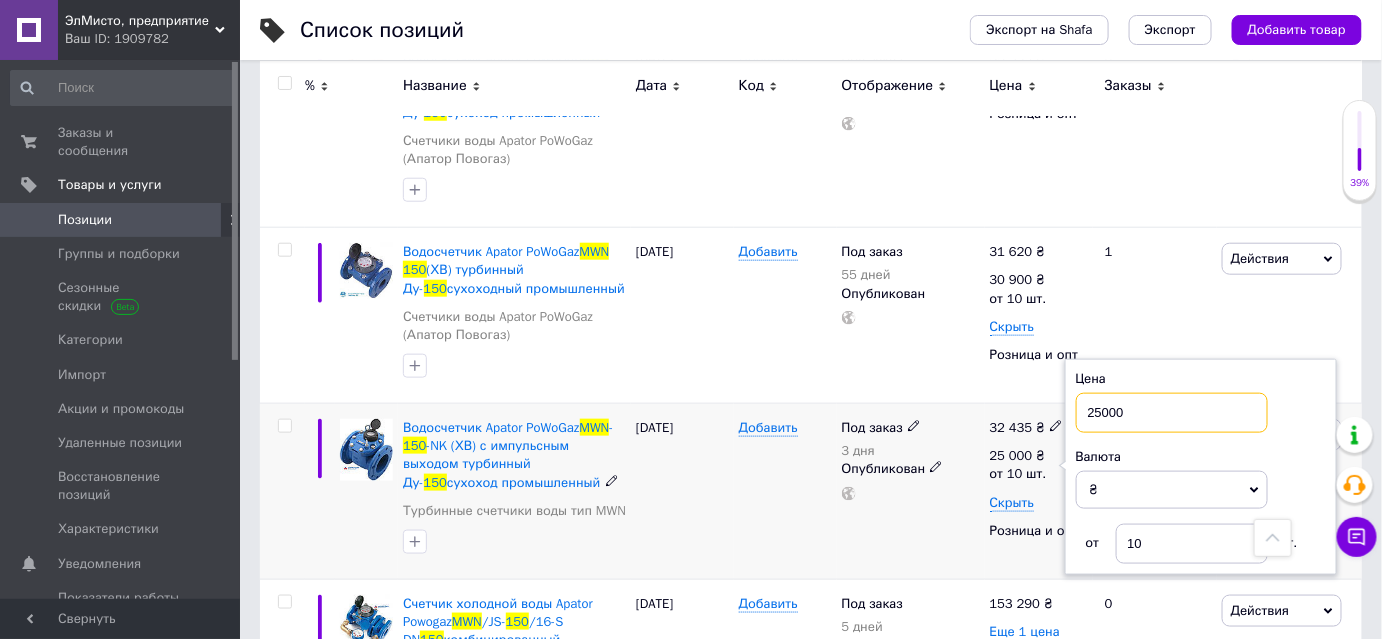 drag, startPoint x: 1138, startPoint y: 410, endPoint x: 1071, endPoint y: 410, distance: 67 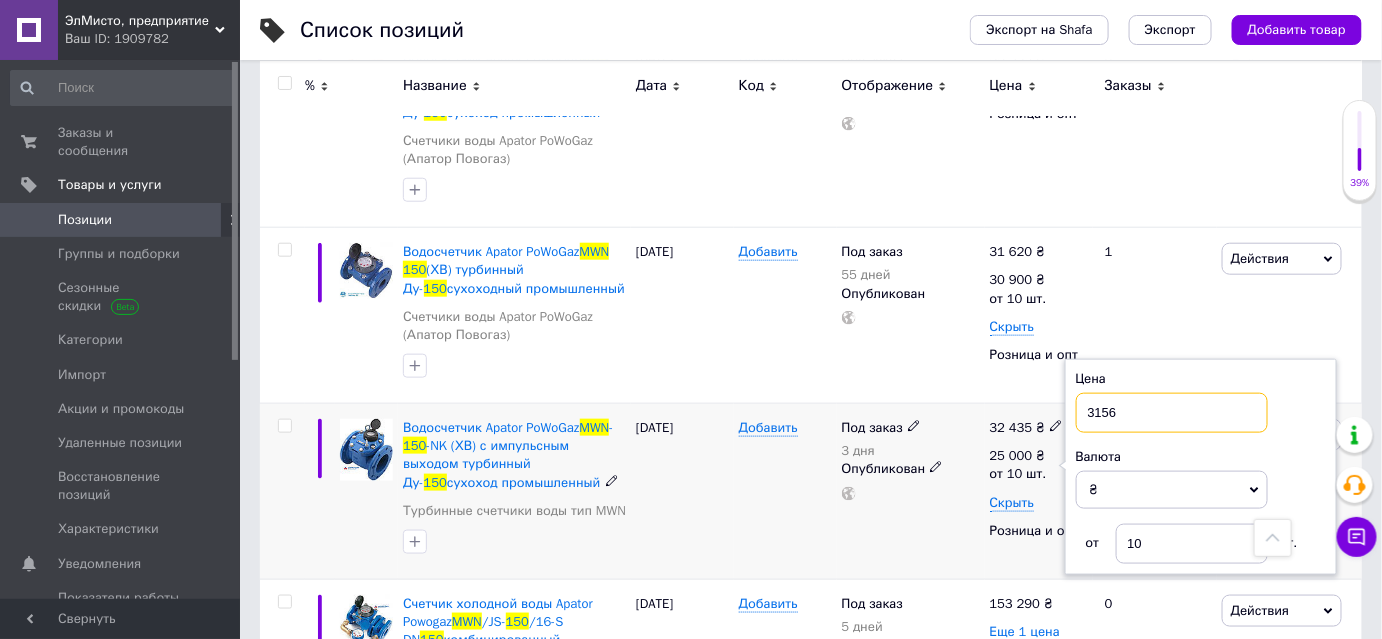 type on "31560" 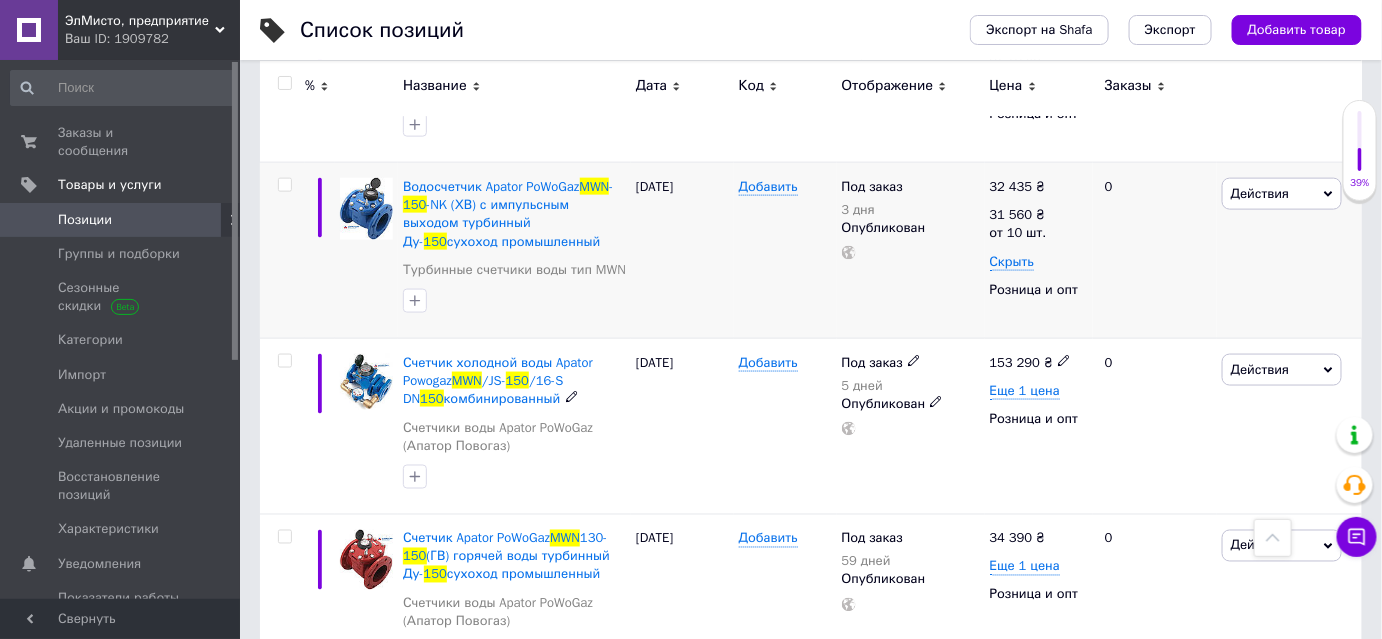 scroll, scrollTop: 818, scrollLeft: 0, axis: vertical 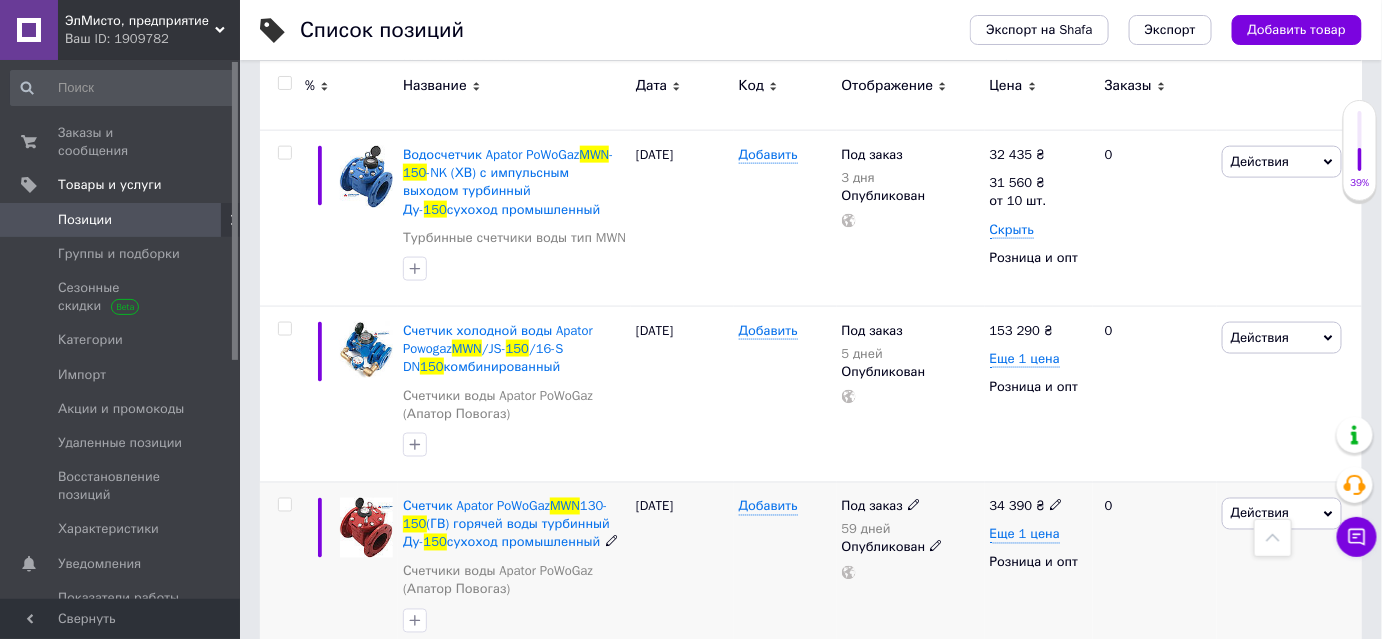 drag, startPoint x: 1005, startPoint y: 503, endPoint x: 1044, endPoint y: 503, distance: 39 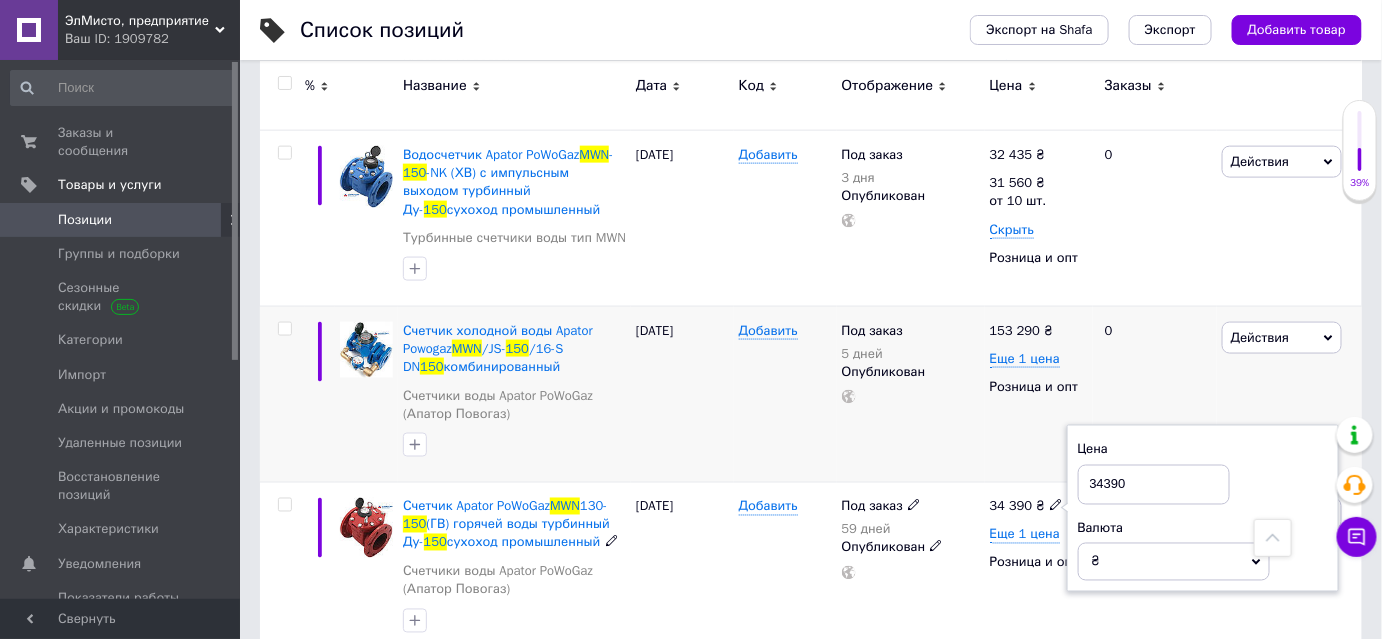 drag, startPoint x: 1149, startPoint y: 477, endPoint x: 1061, endPoint y: 479, distance: 88.02273 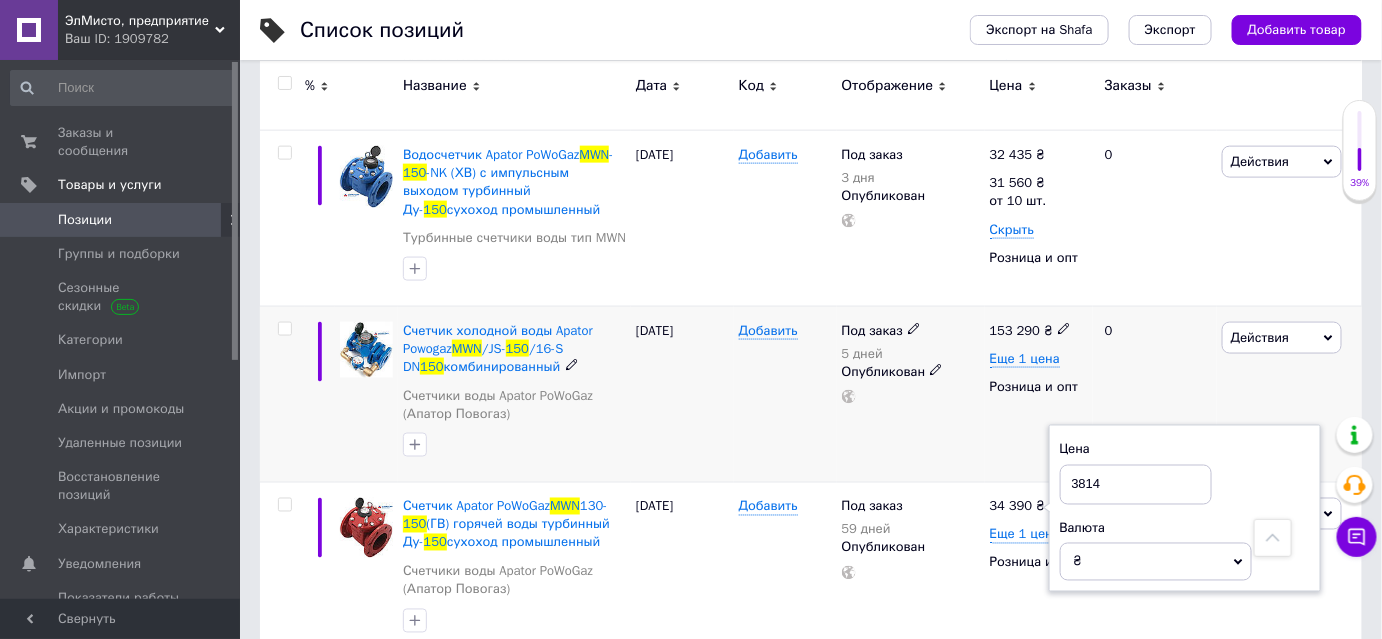 type on "38145" 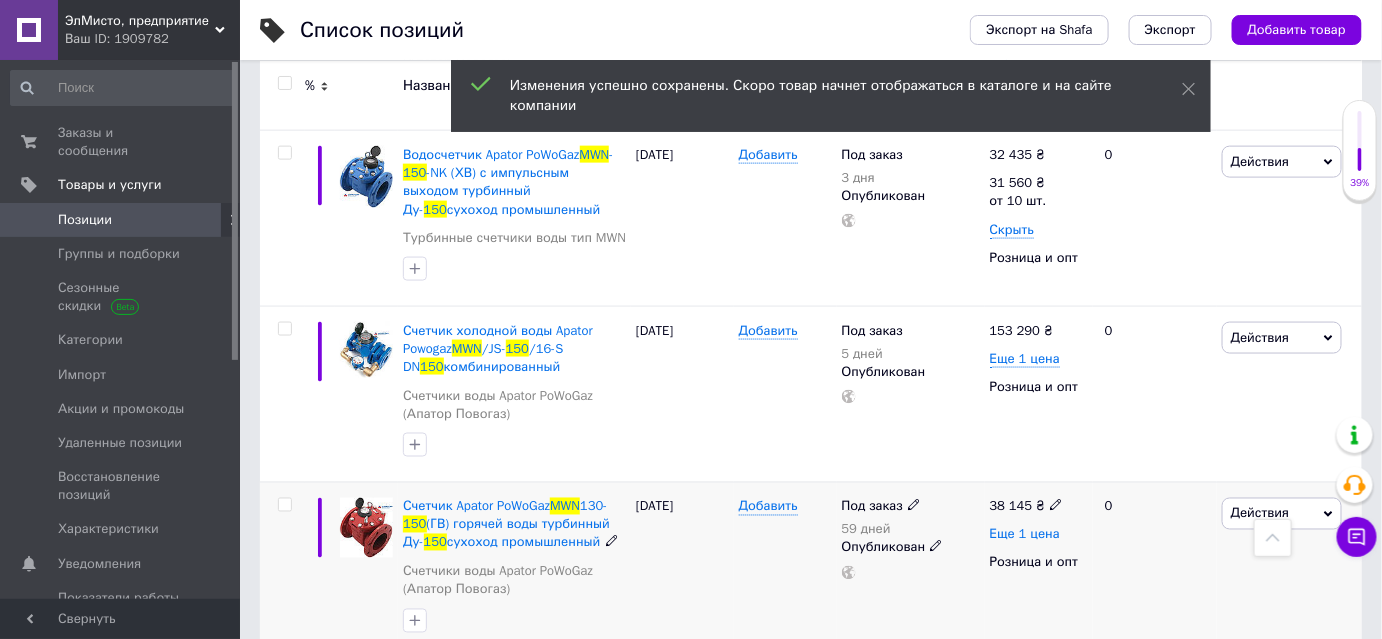 click on "Еще 1 цена" at bounding box center (1025, 535) 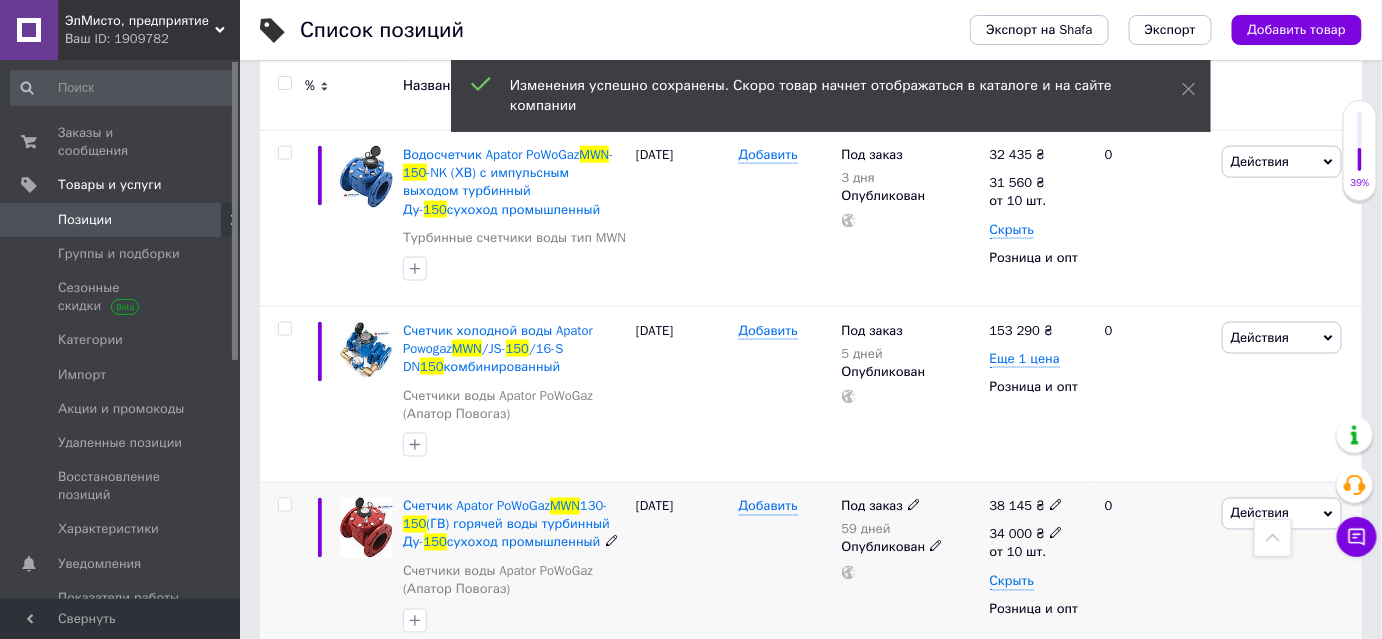 click on "34 000" at bounding box center [1011, 534] 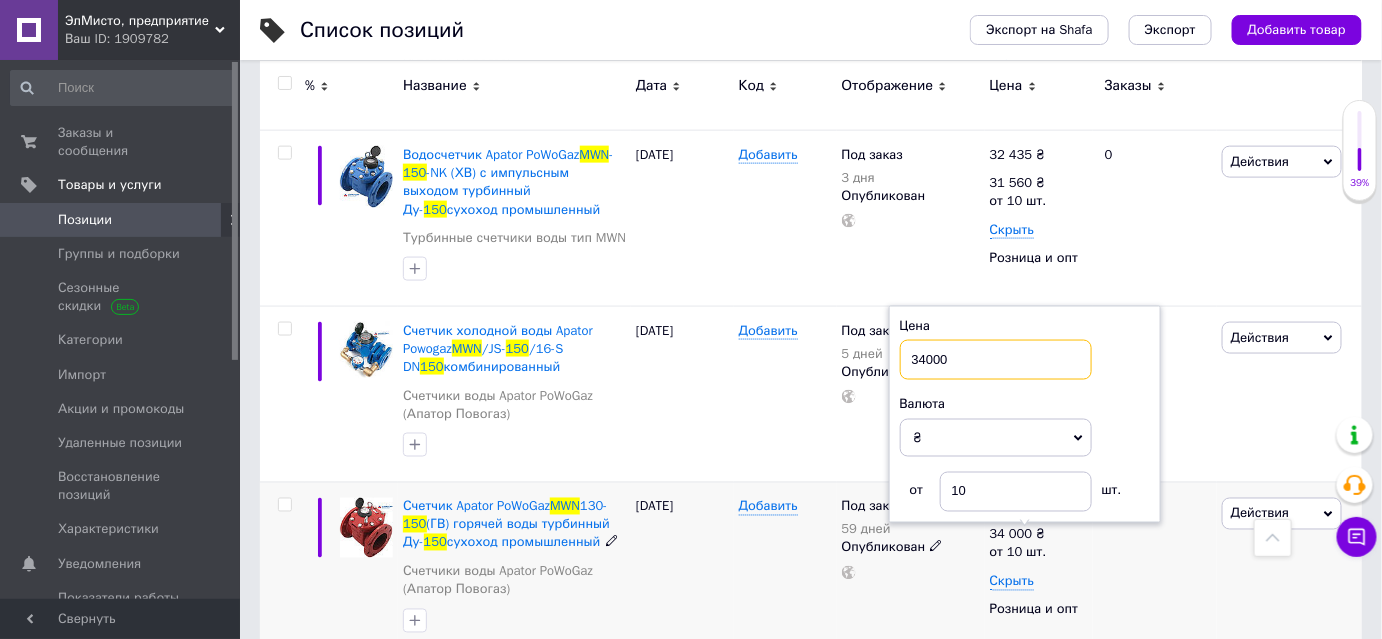 drag, startPoint x: 962, startPoint y: 355, endPoint x: 909, endPoint y: 356, distance: 53.009434 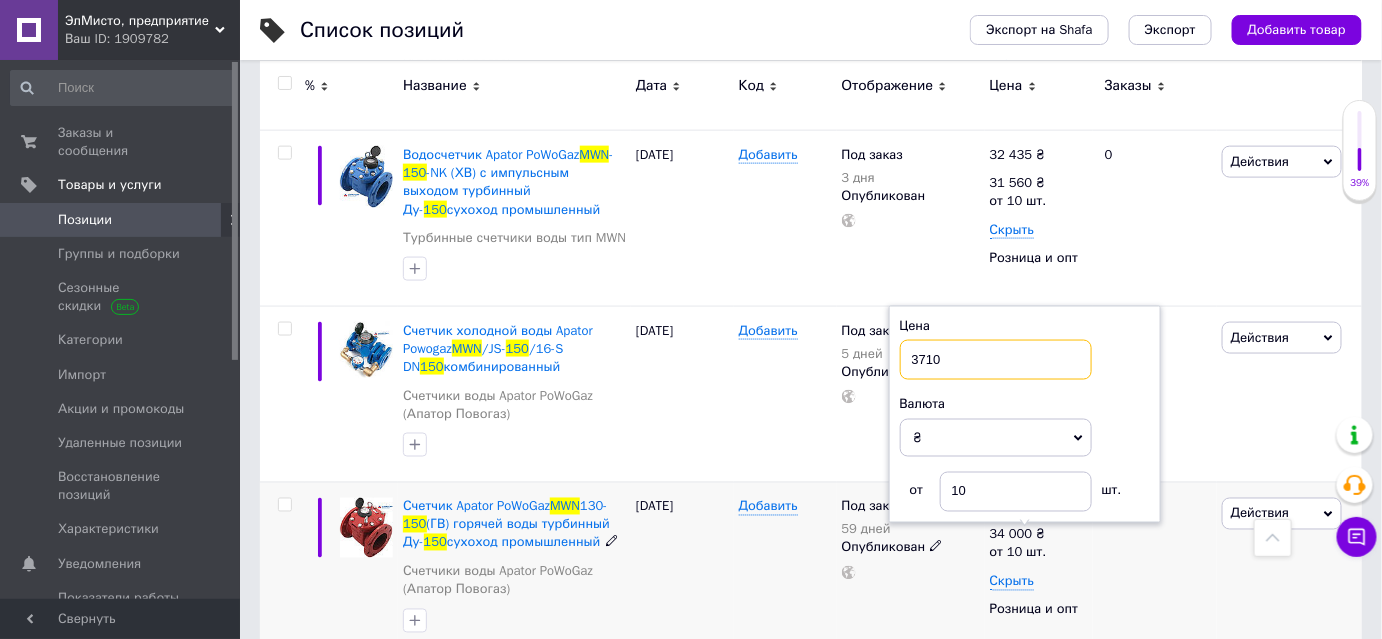 type on "37109" 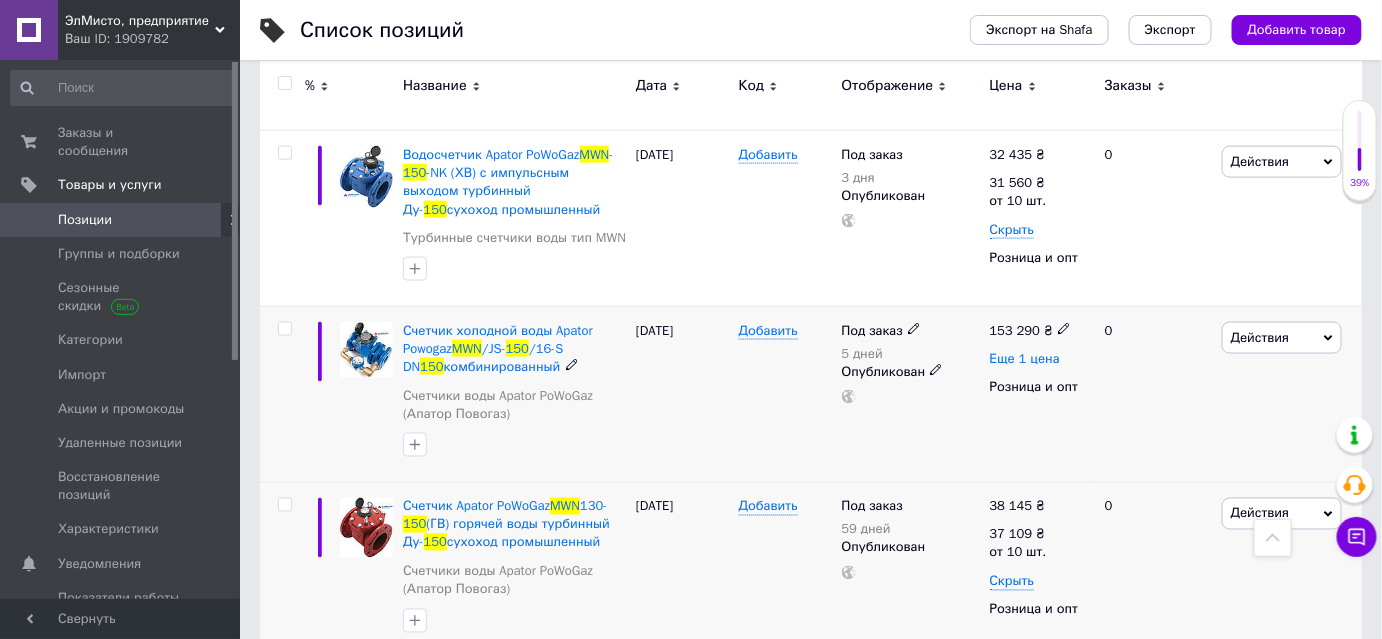 click on "Еще 1 цена" at bounding box center [1025, 359] 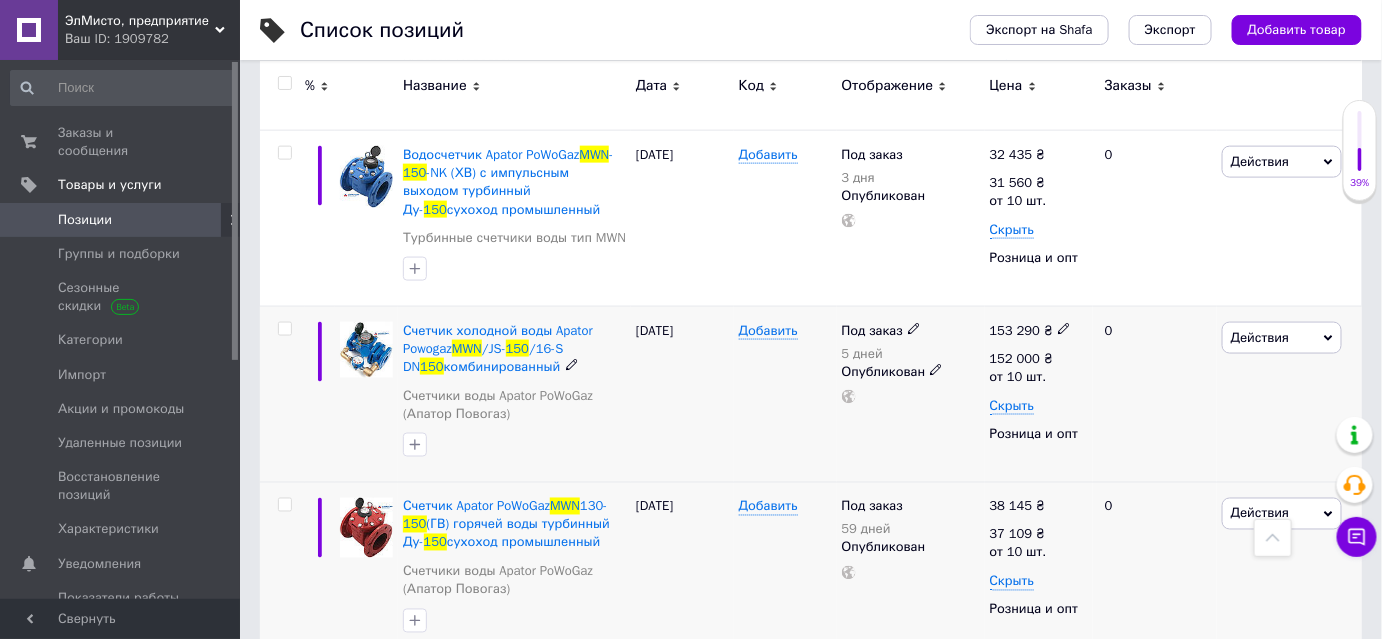 click on "153 290" at bounding box center (1015, 330) 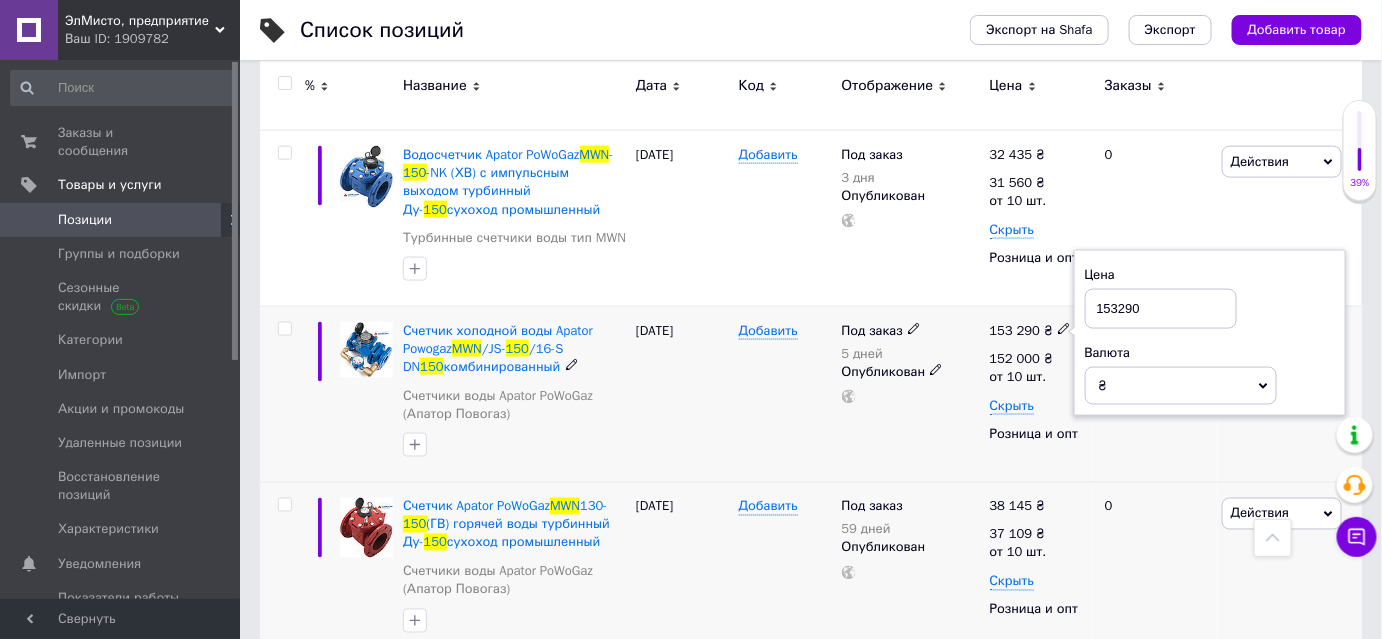 drag, startPoint x: 1153, startPoint y: 303, endPoint x: 1104, endPoint y: 303, distance: 49 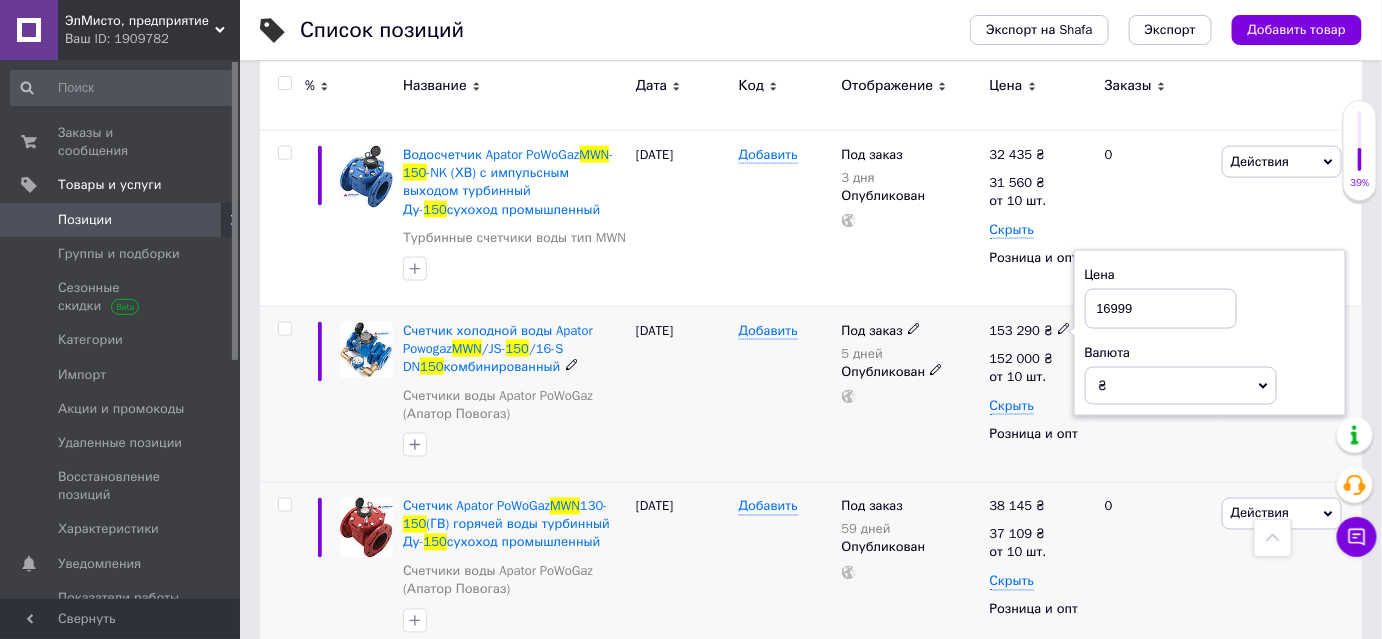 type on "169991" 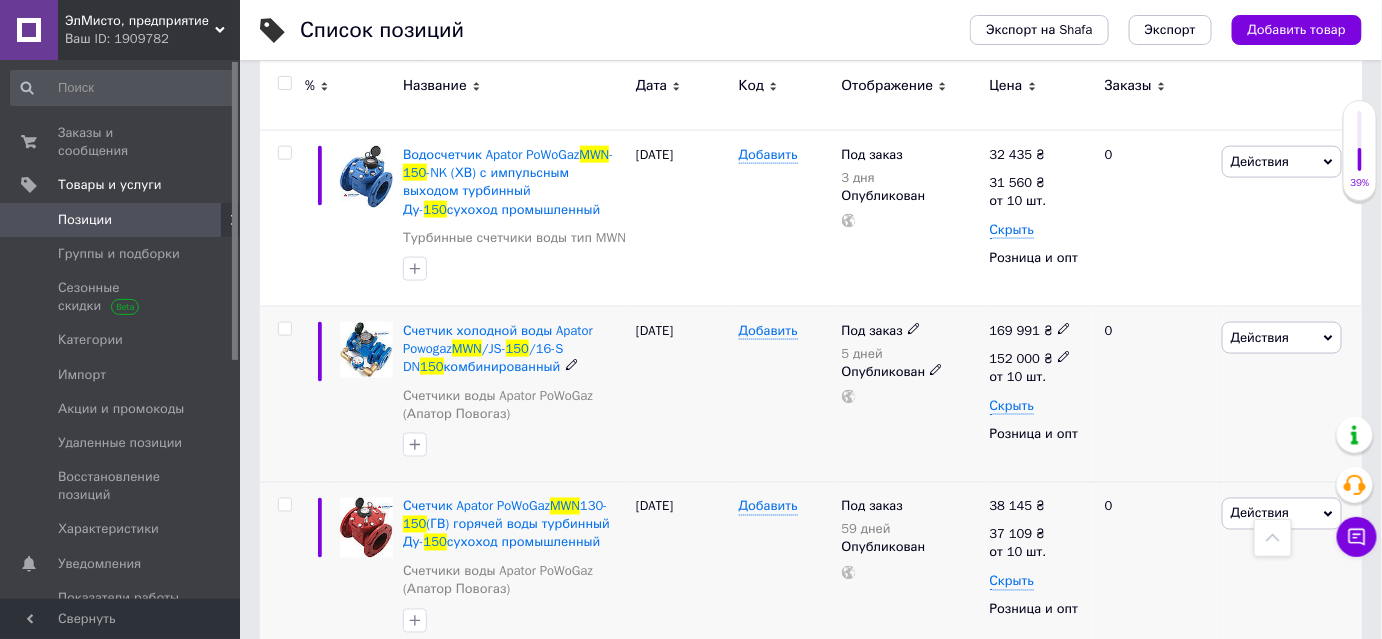 click on "152 000" at bounding box center (1015, 358) 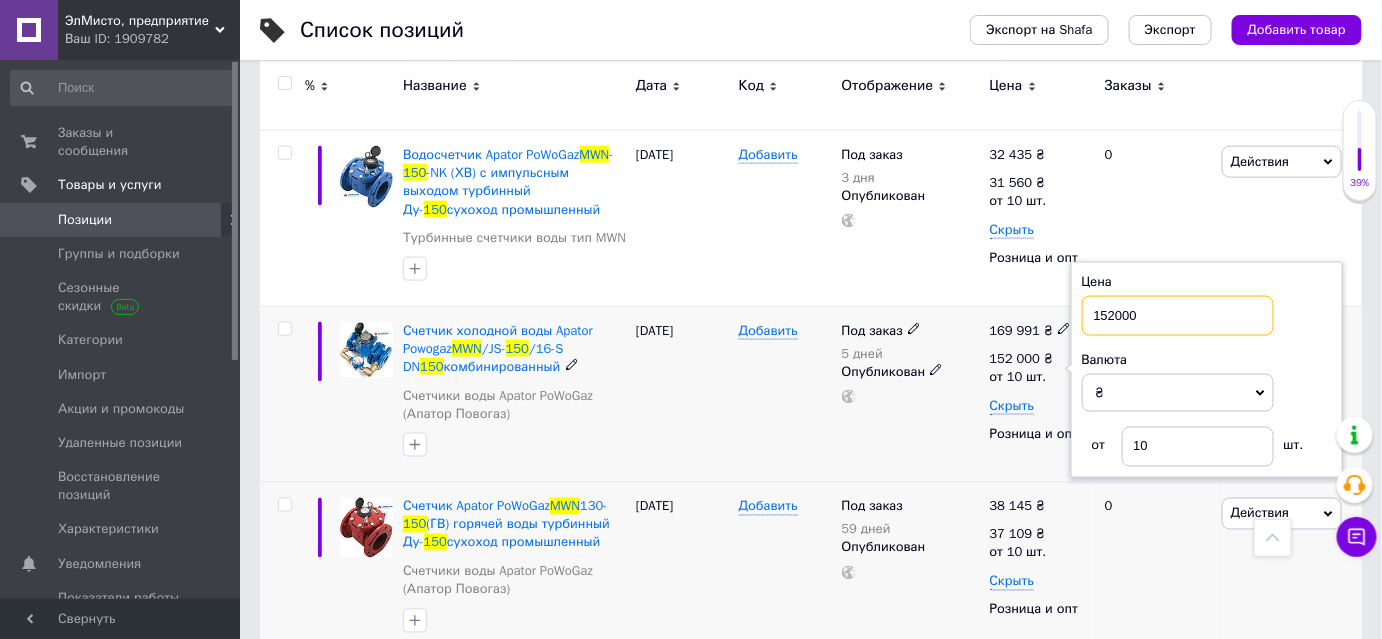 click on "152000" at bounding box center [1178, 316] 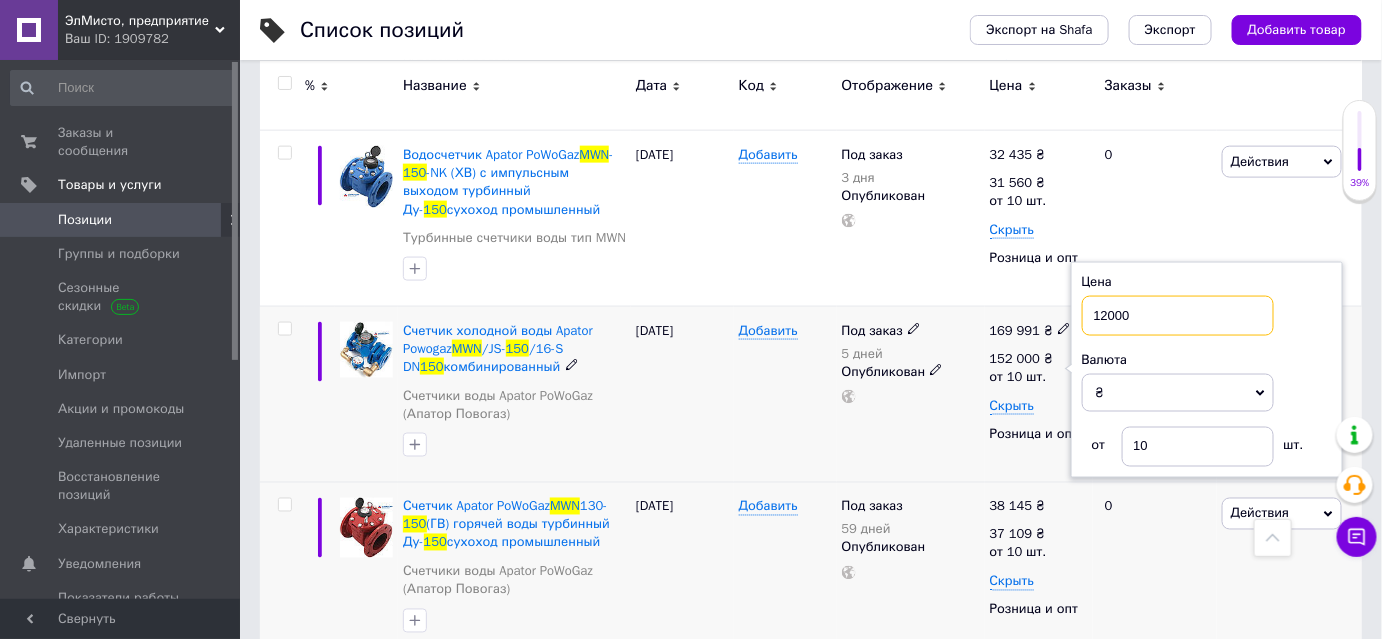type on "122000" 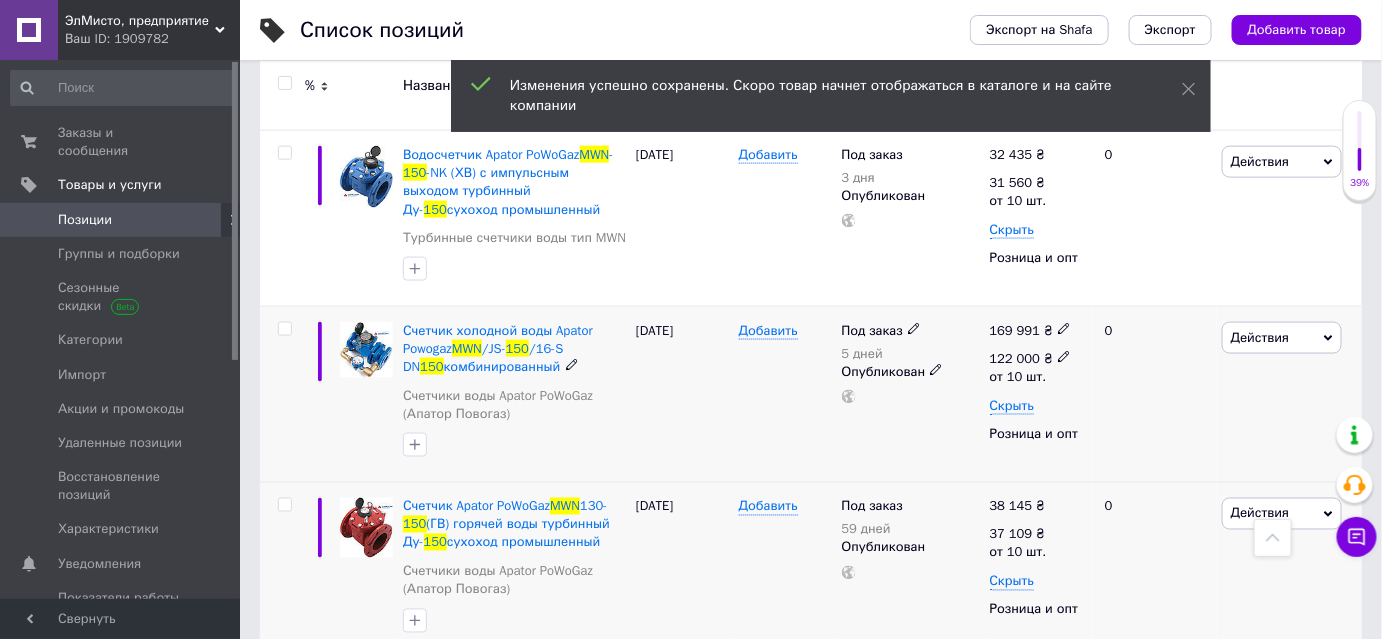 click on "122 000" at bounding box center (1015, 358) 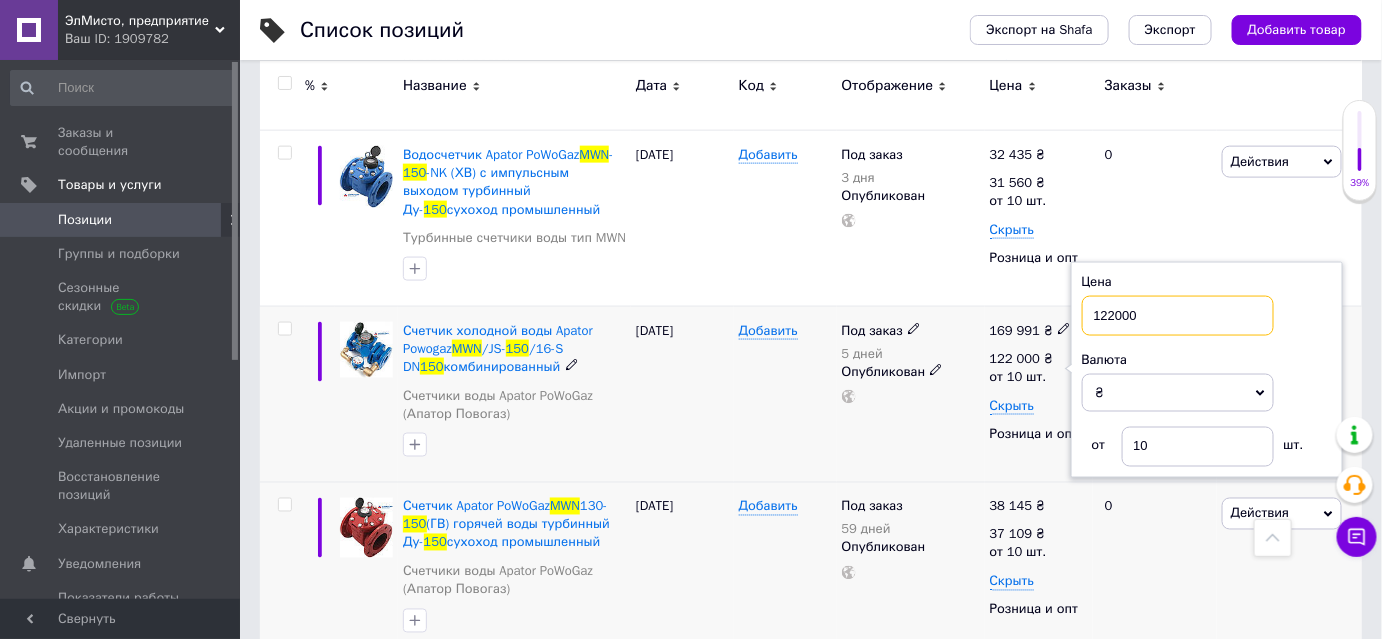 drag, startPoint x: 1148, startPoint y: 311, endPoint x: 1074, endPoint y: 310, distance: 74.00676 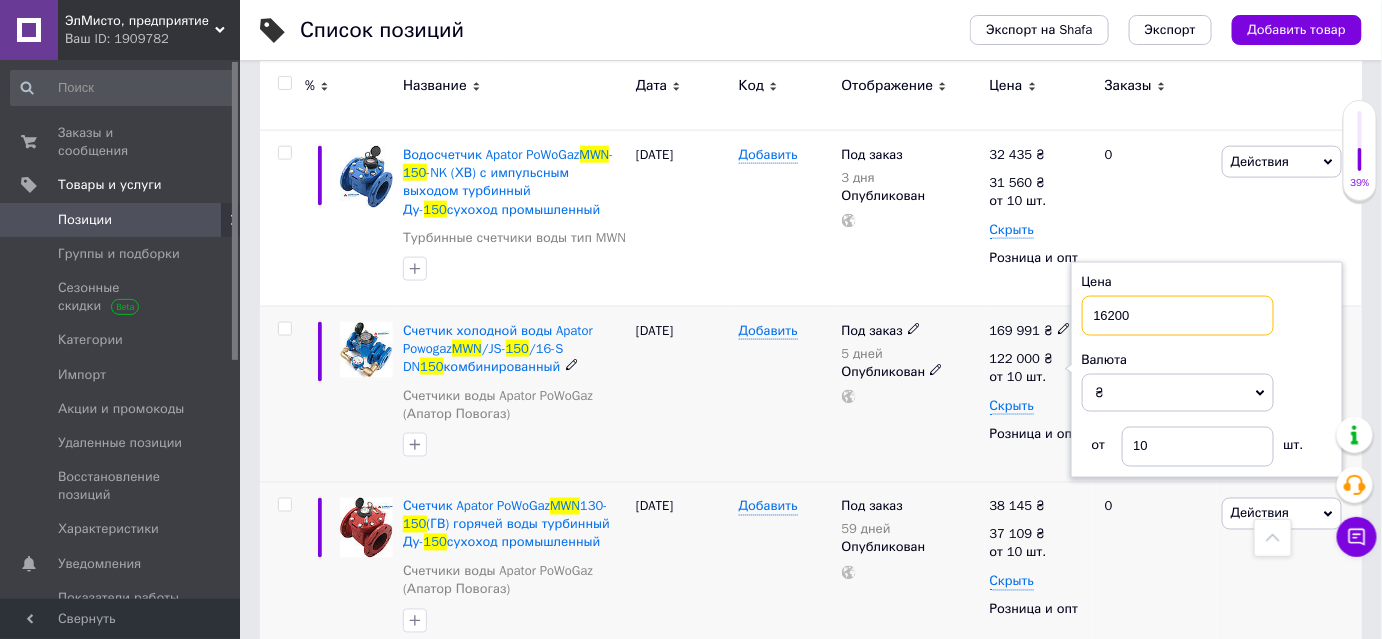 type on "162000" 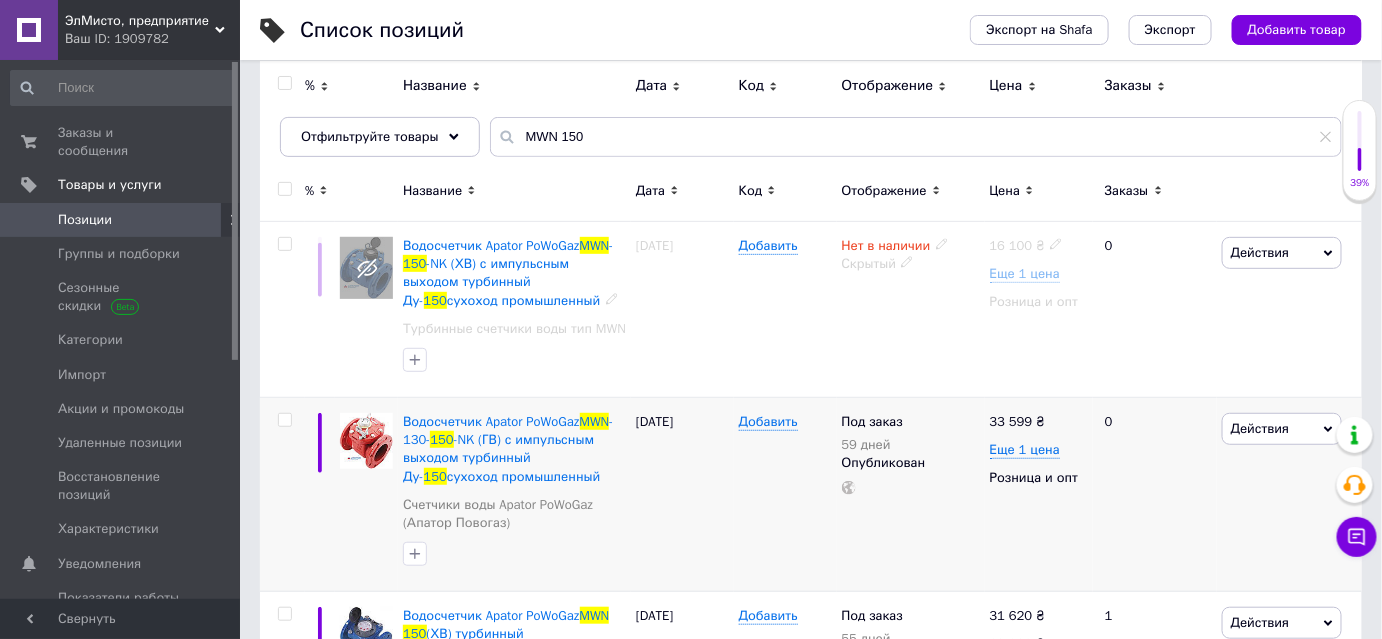 scroll, scrollTop: 272, scrollLeft: 0, axis: vertical 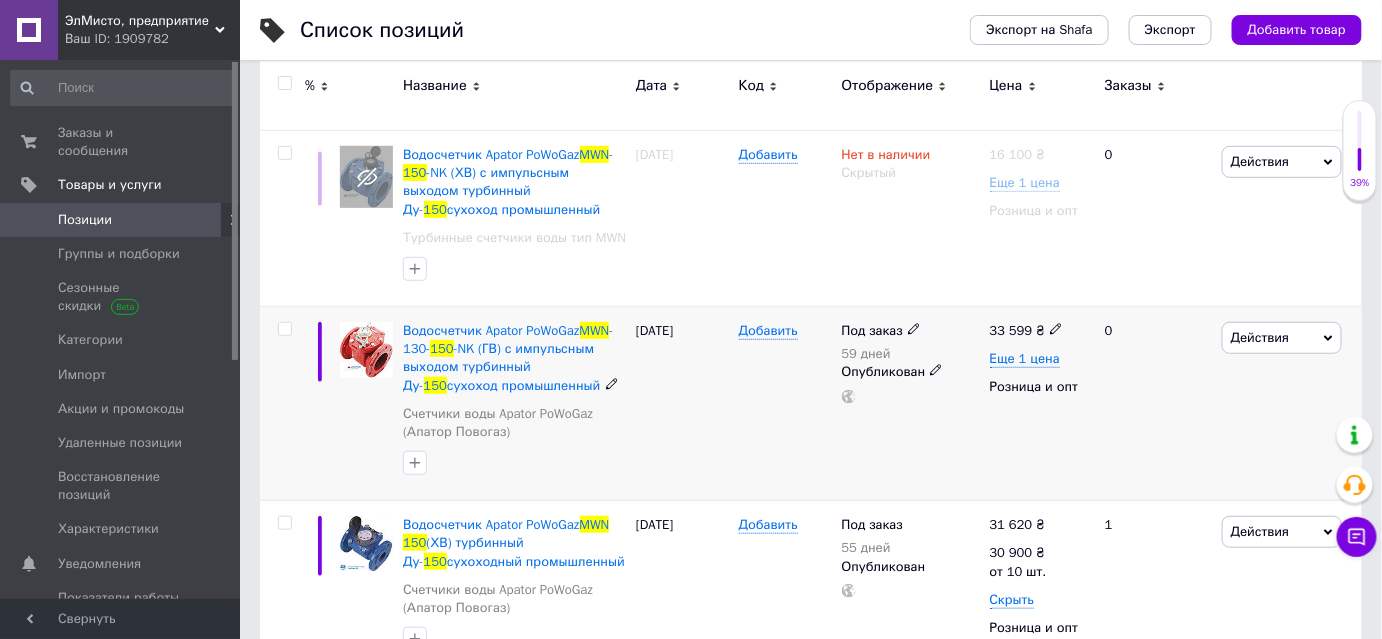 click on "33 599   ₴" at bounding box center (1027, 331) 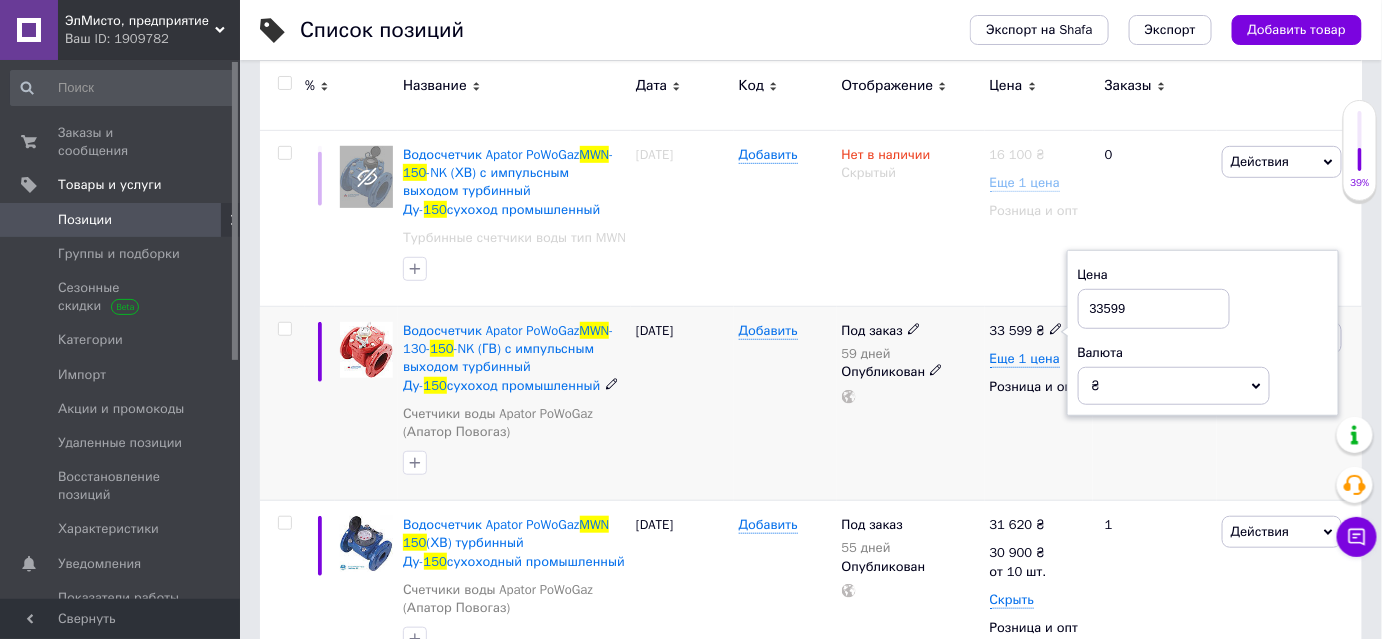 drag, startPoint x: 1132, startPoint y: 306, endPoint x: 1087, endPoint y: 306, distance: 45 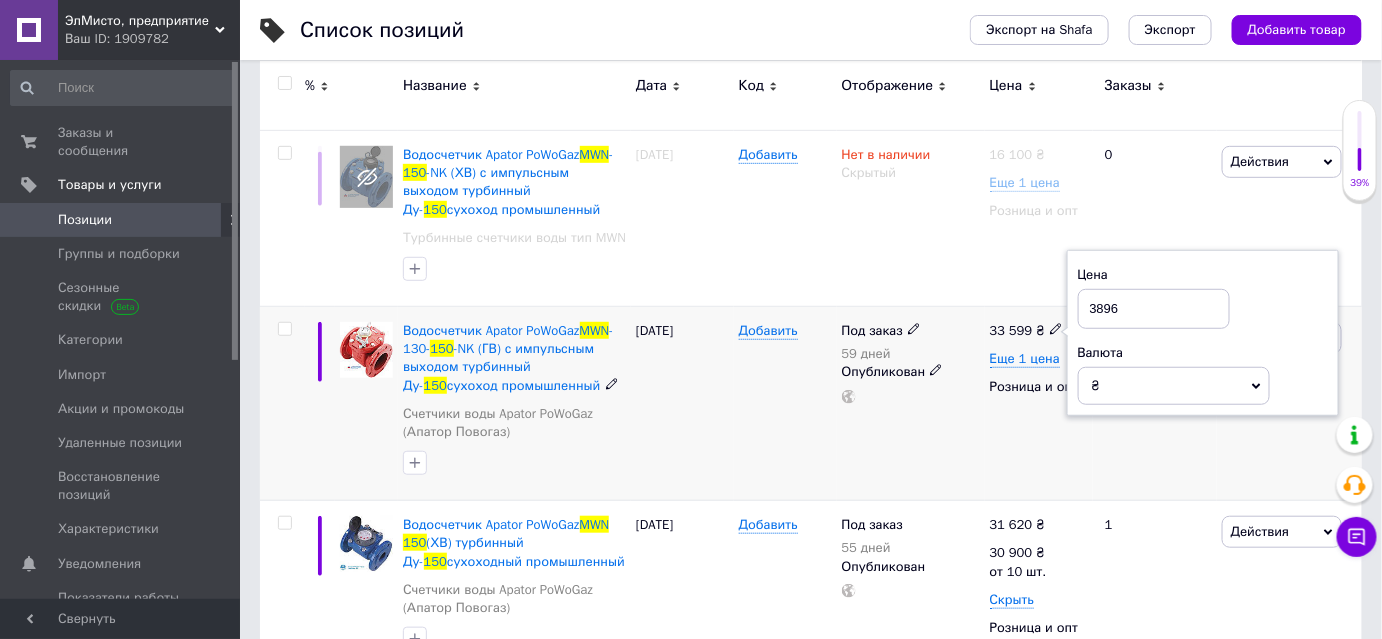 type on "38960" 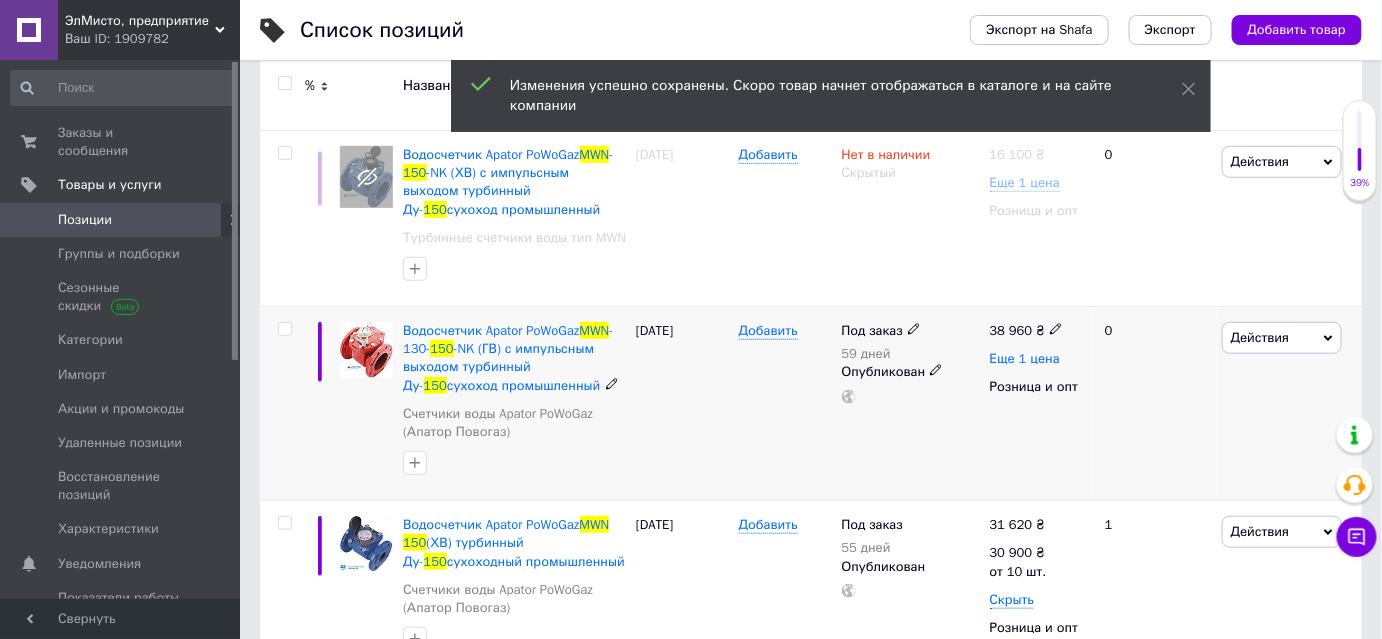 click on "Еще 1 цена" at bounding box center (1025, 359) 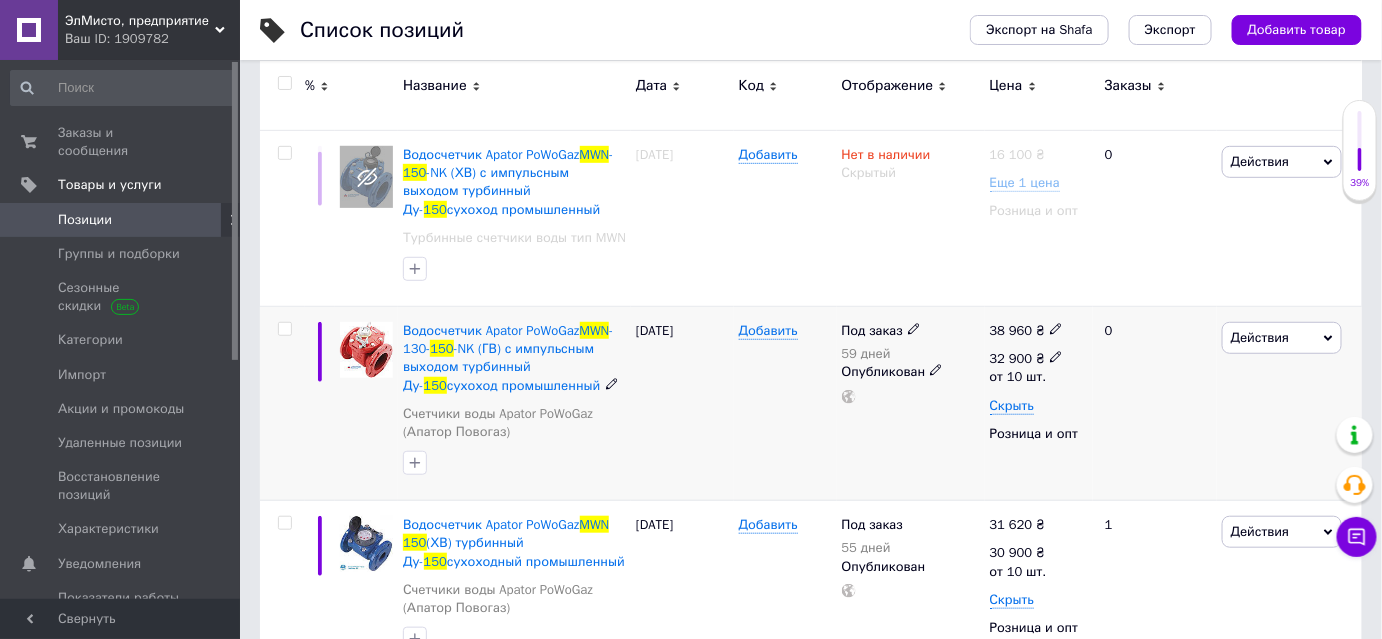 click on "32 900" at bounding box center (1011, 358) 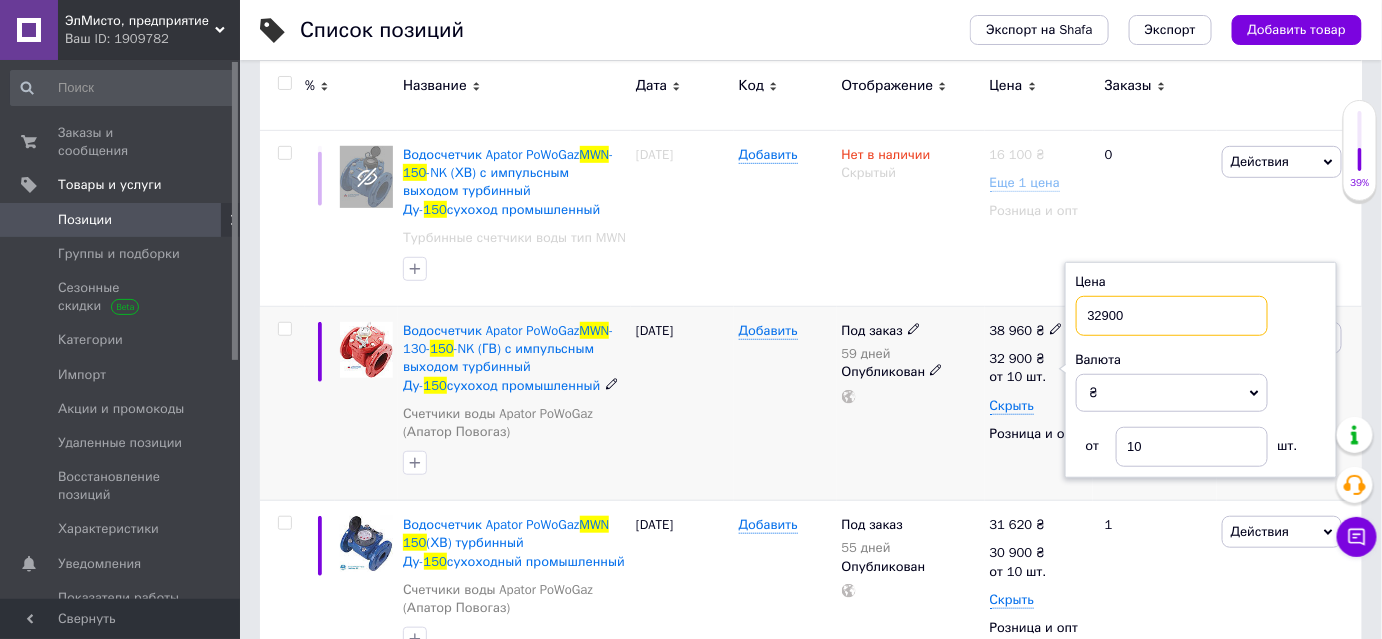 drag, startPoint x: 1141, startPoint y: 313, endPoint x: 1083, endPoint y: 315, distance: 58.034473 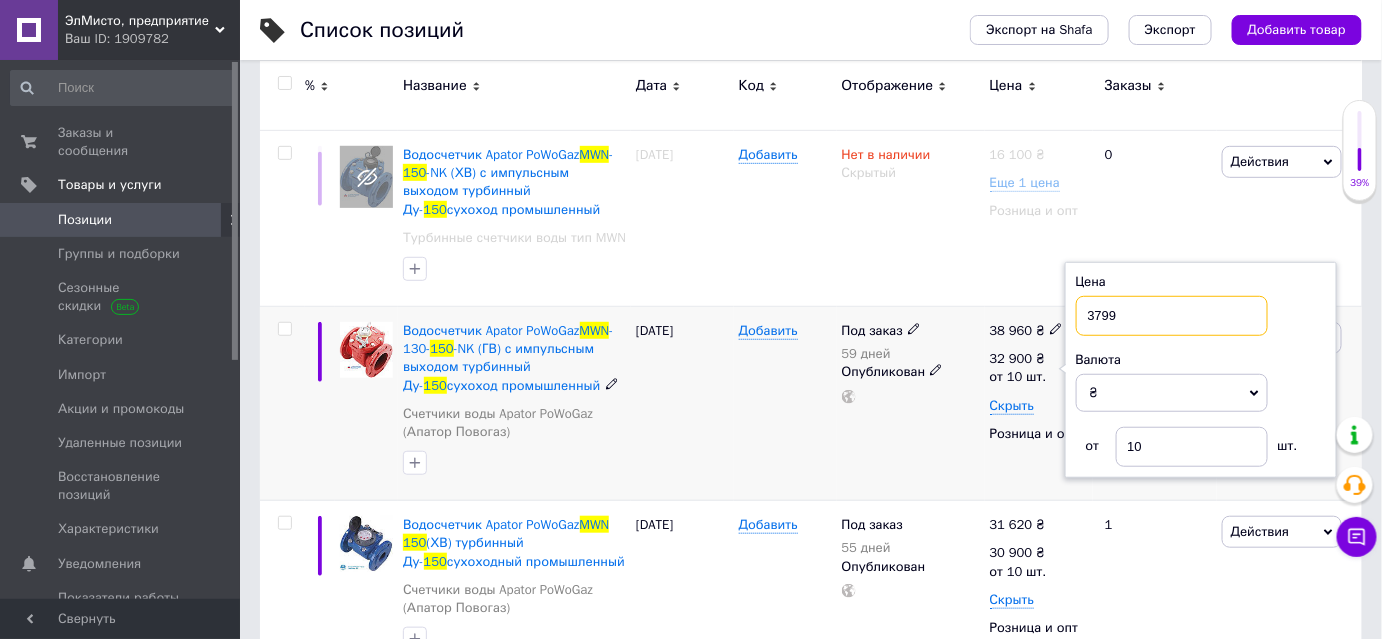 type on "37990" 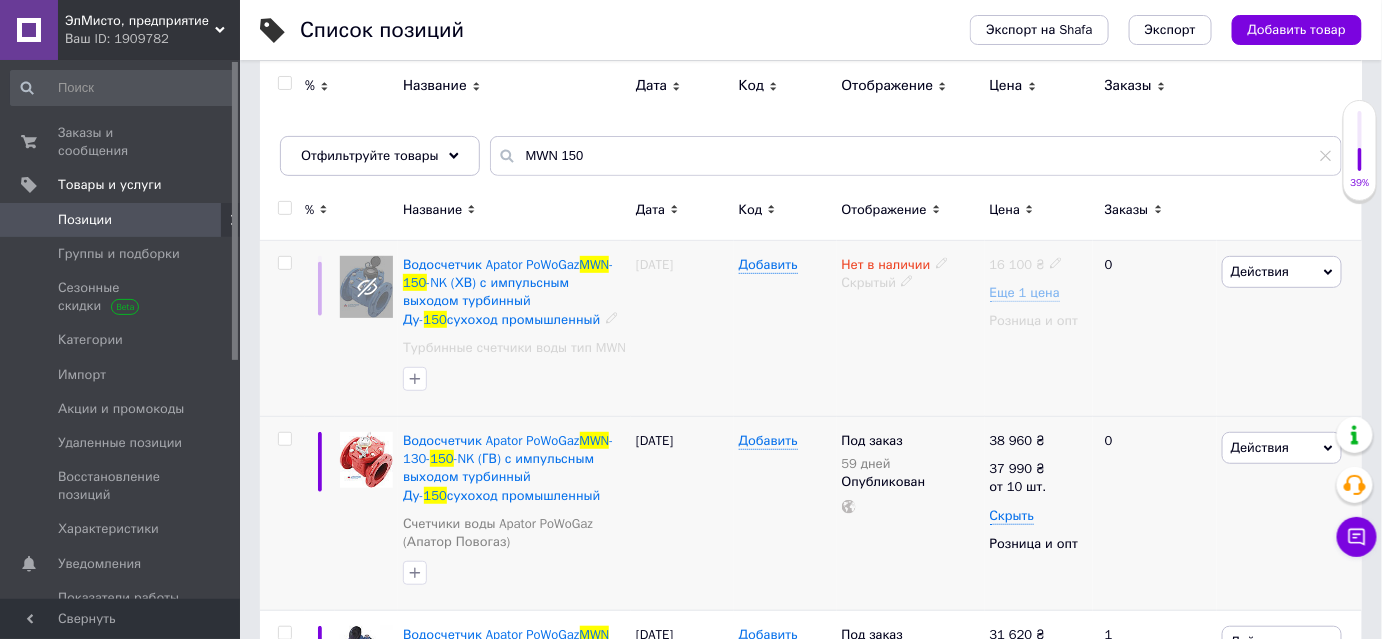 scroll, scrollTop: 0, scrollLeft: 0, axis: both 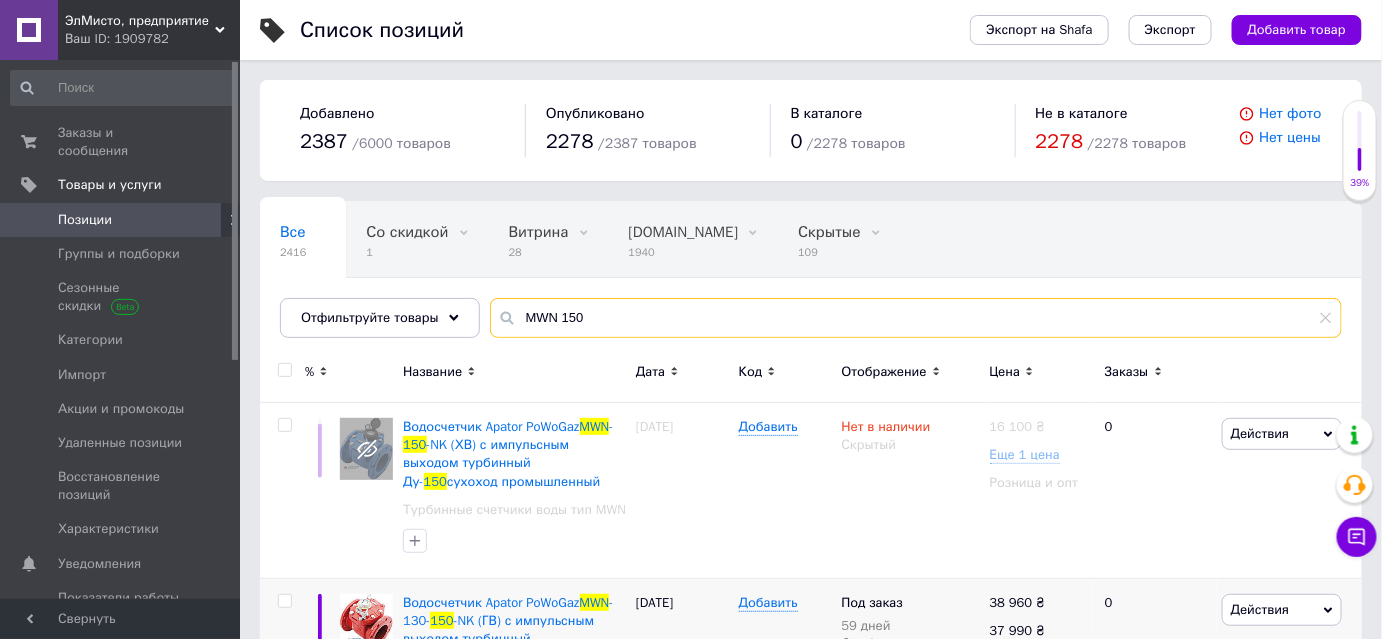 drag, startPoint x: 602, startPoint y: 315, endPoint x: 512, endPoint y: 319, distance: 90.088844 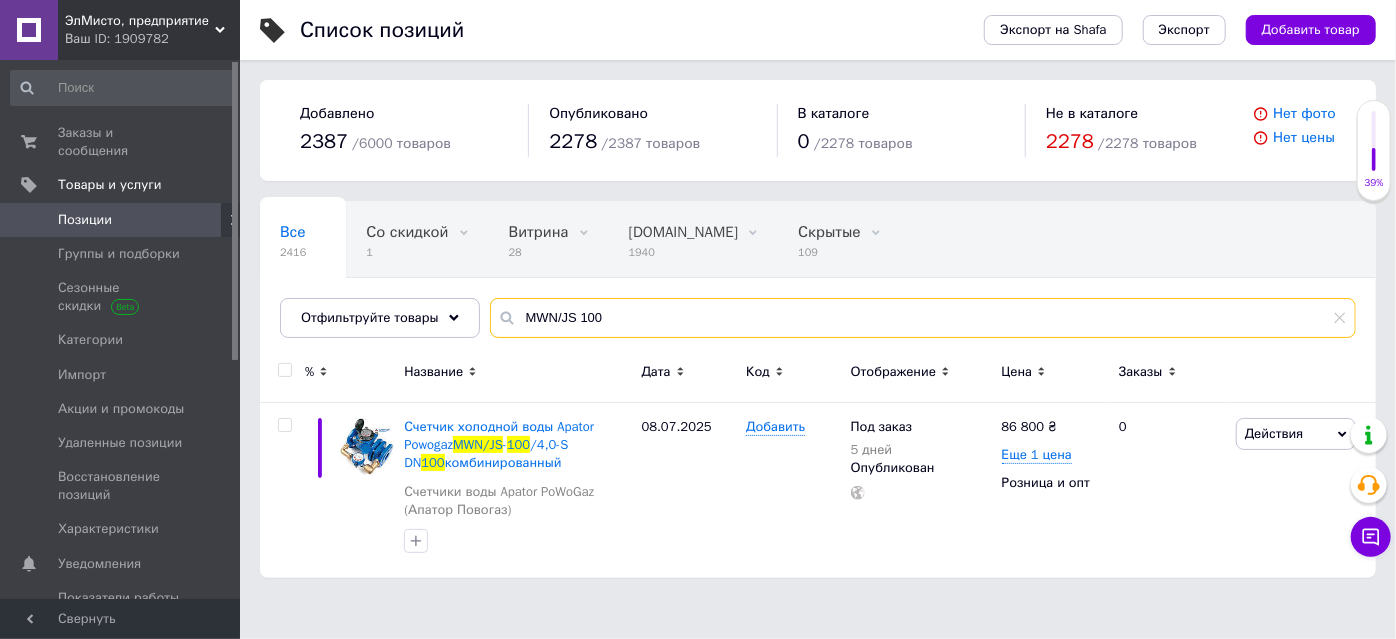 drag, startPoint x: 598, startPoint y: 315, endPoint x: 576, endPoint y: 318, distance: 22.203604 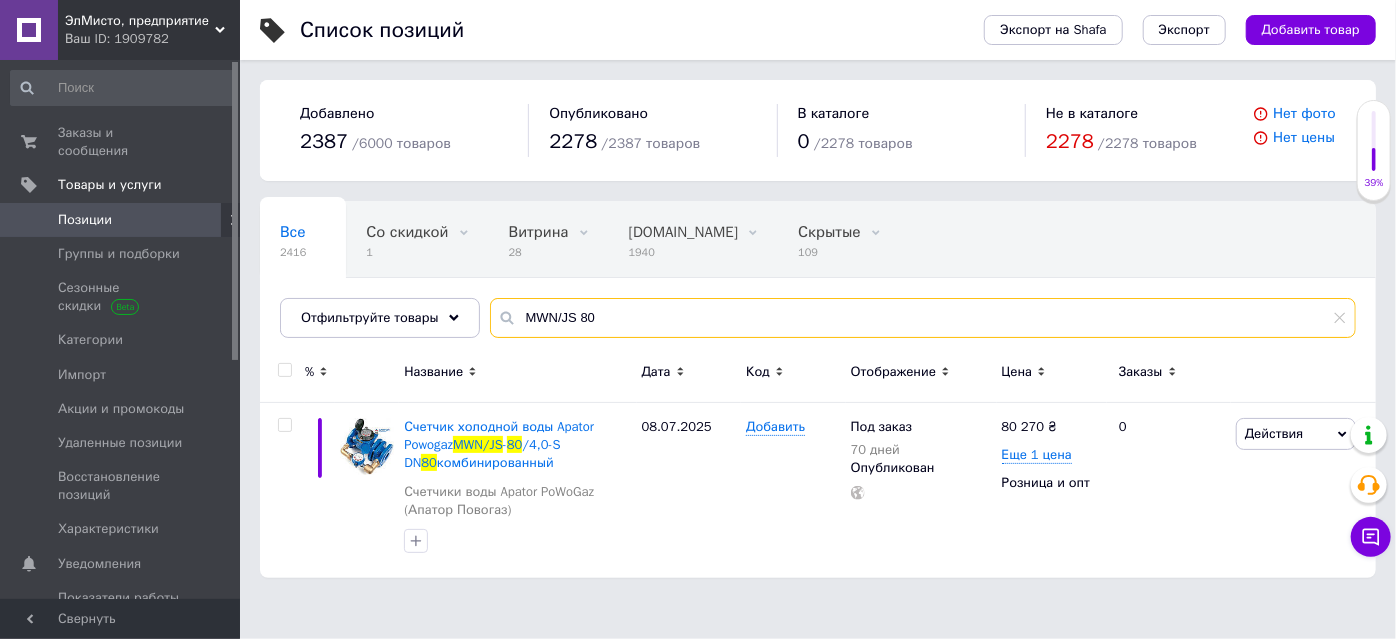 drag, startPoint x: 596, startPoint y: 317, endPoint x: 517, endPoint y: 317, distance: 79 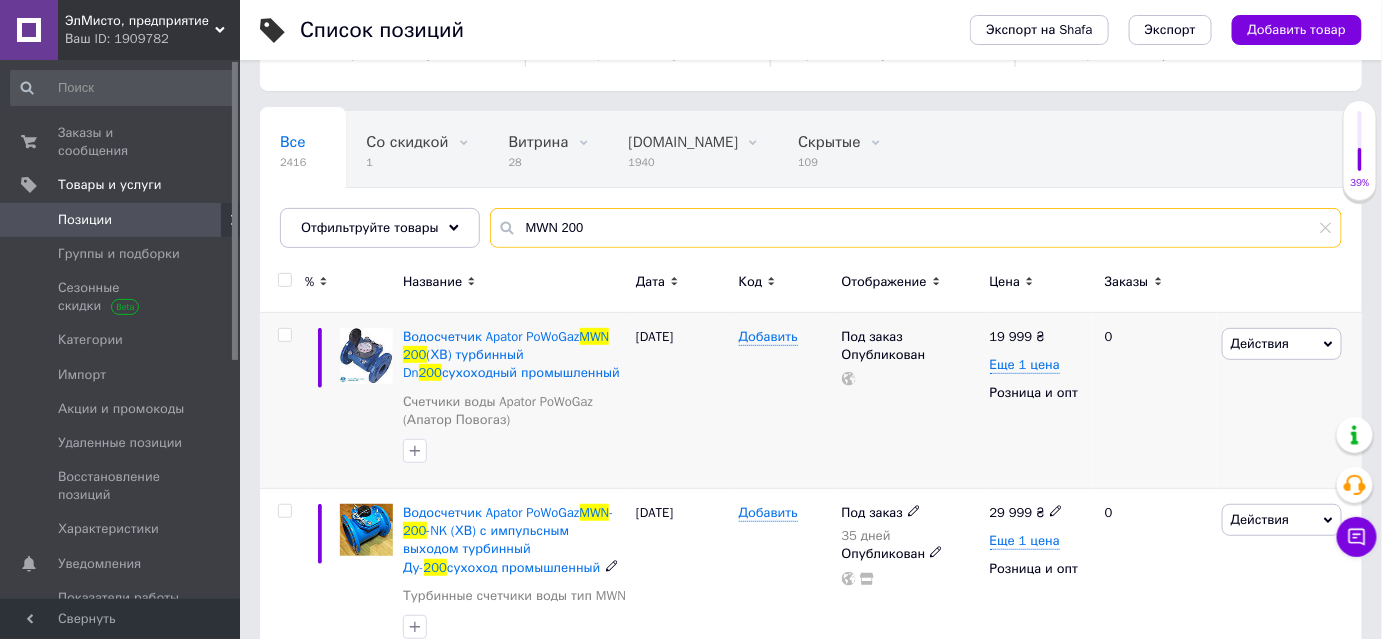 scroll, scrollTop: 181, scrollLeft: 0, axis: vertical 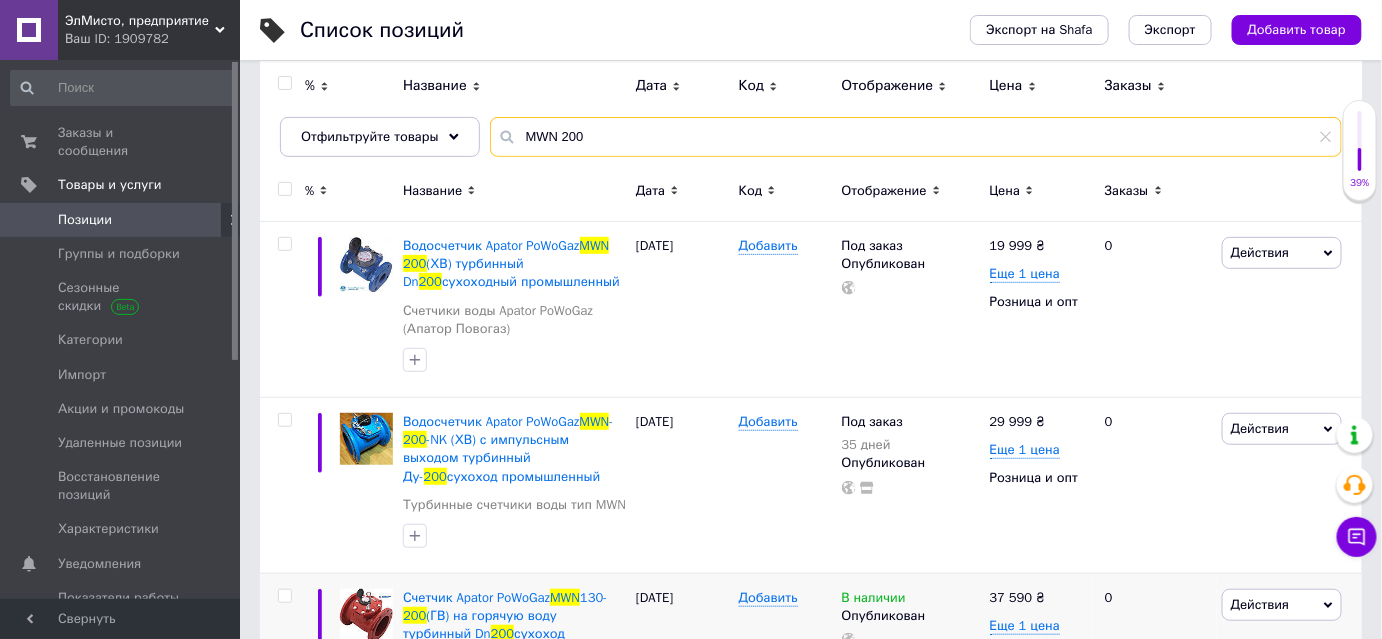 type on "MWN 200" 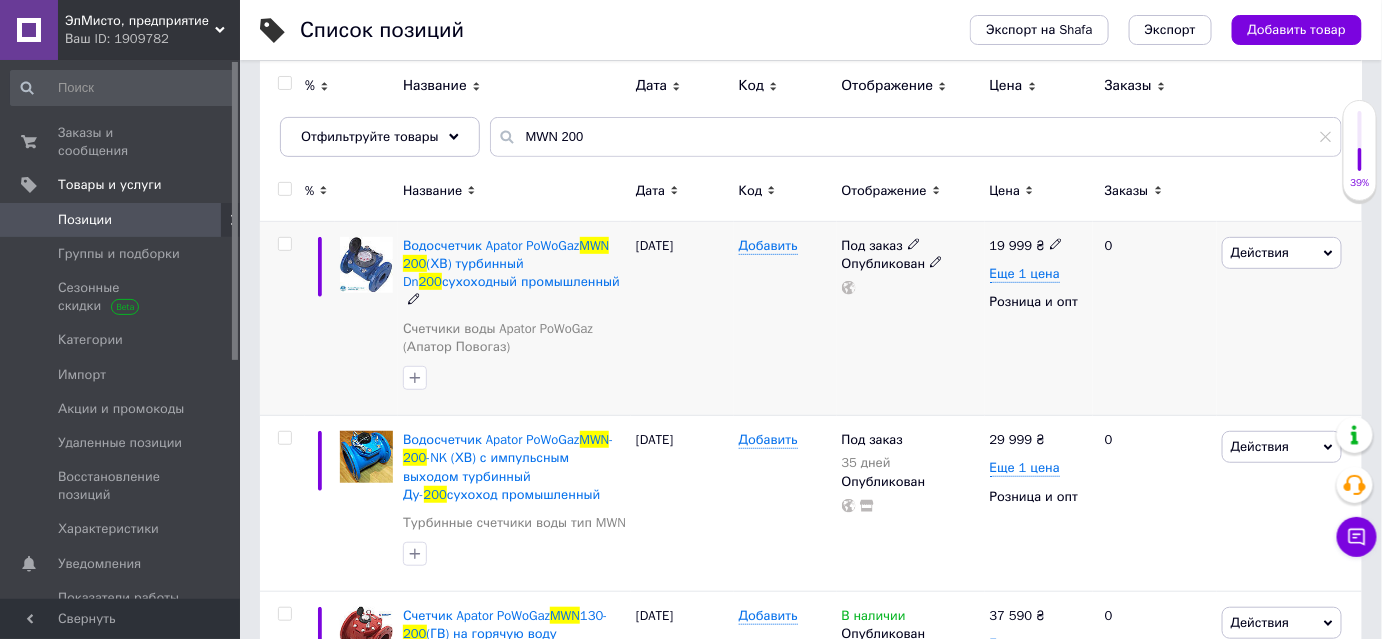 click on "19 999" at bounding box center [1011, 245] 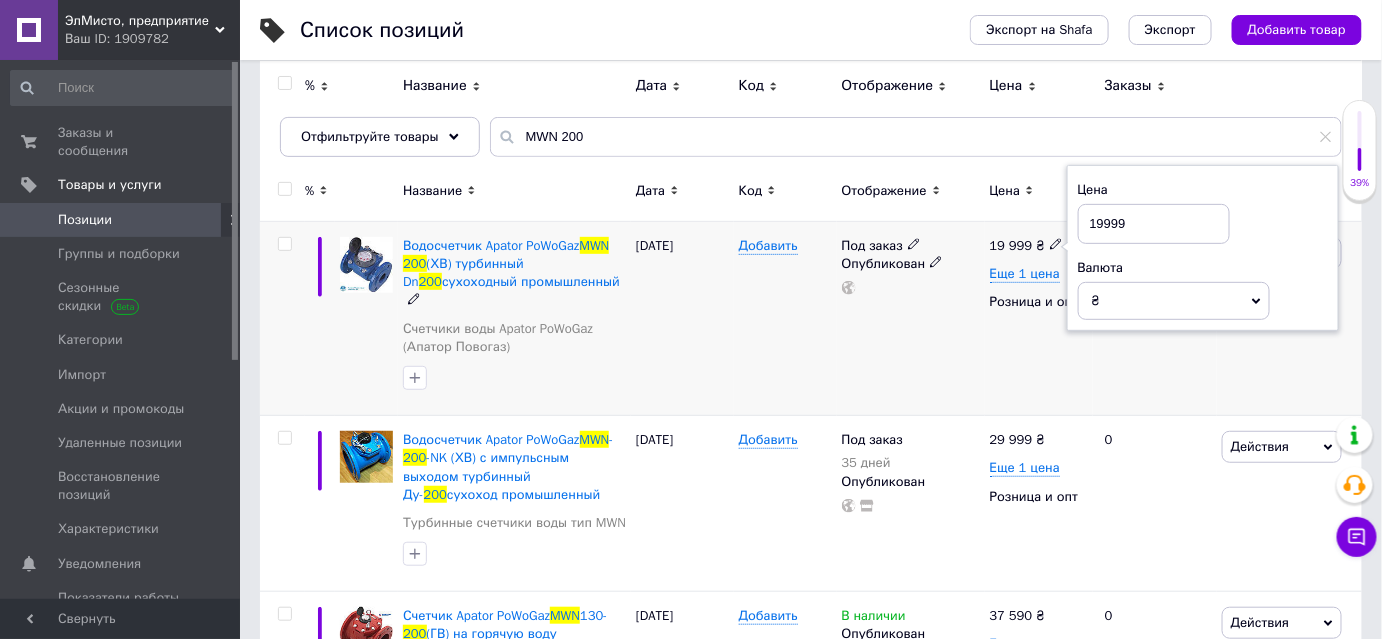 click on "19999" at bounding box center (1154, 224) 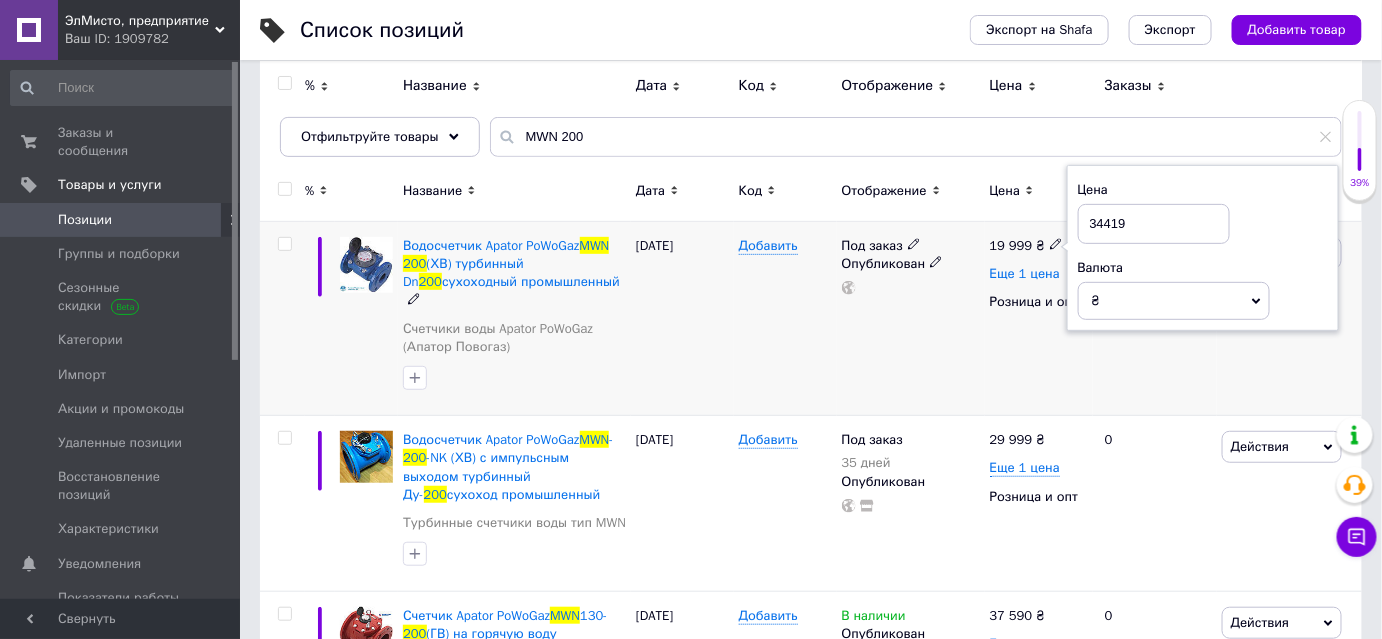 type on "34419" 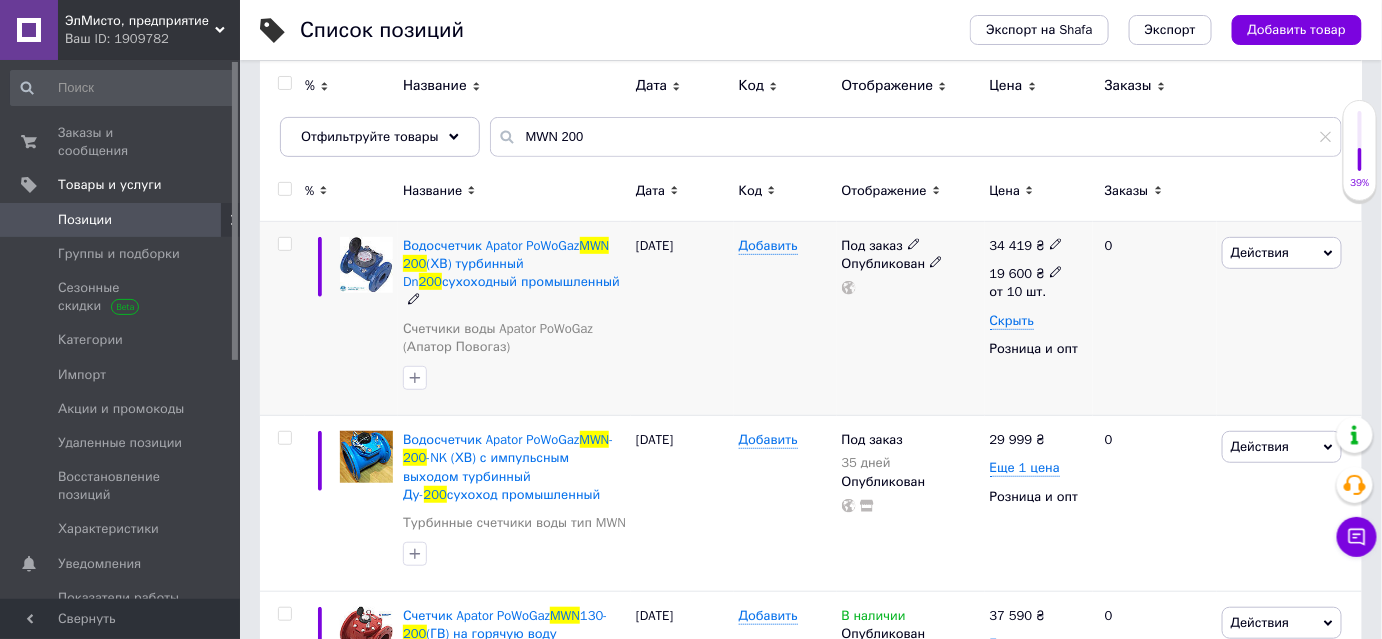 click on "19 600" at bounding box center [1011, 273] 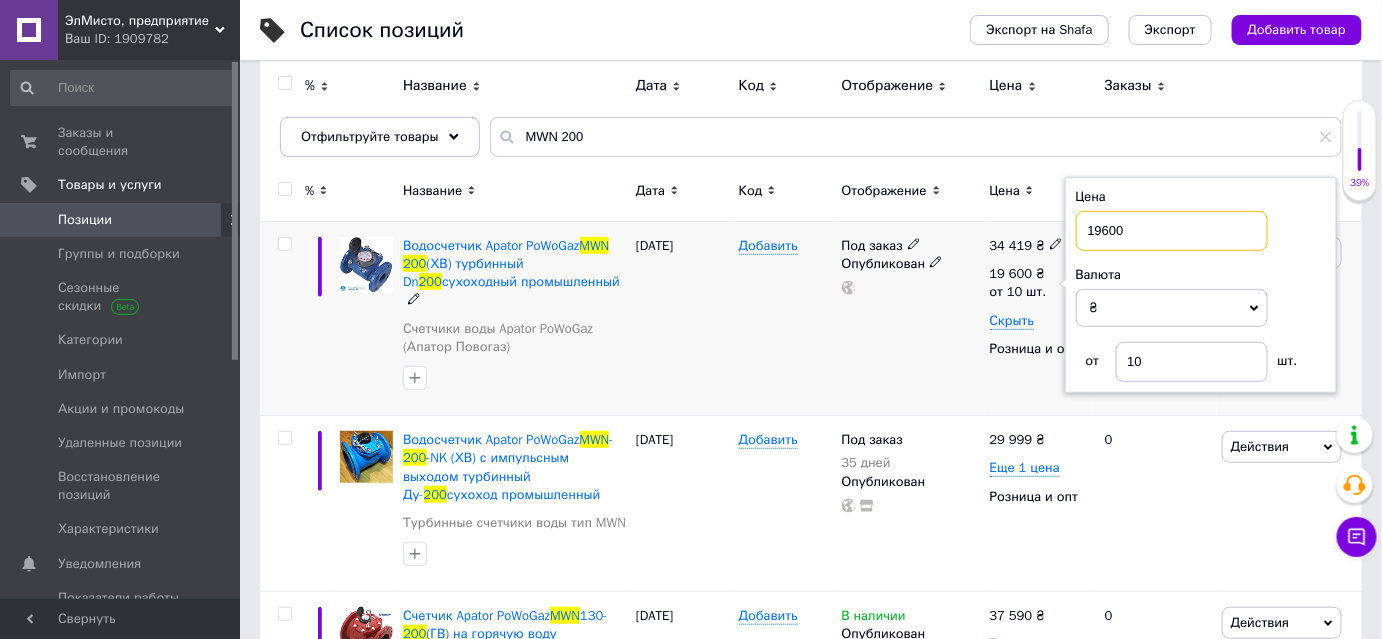 drag, startPoint x: 1128, startPoint y: 229, endPoint x: 1090, endPoint y: 228, distance: 38.013157 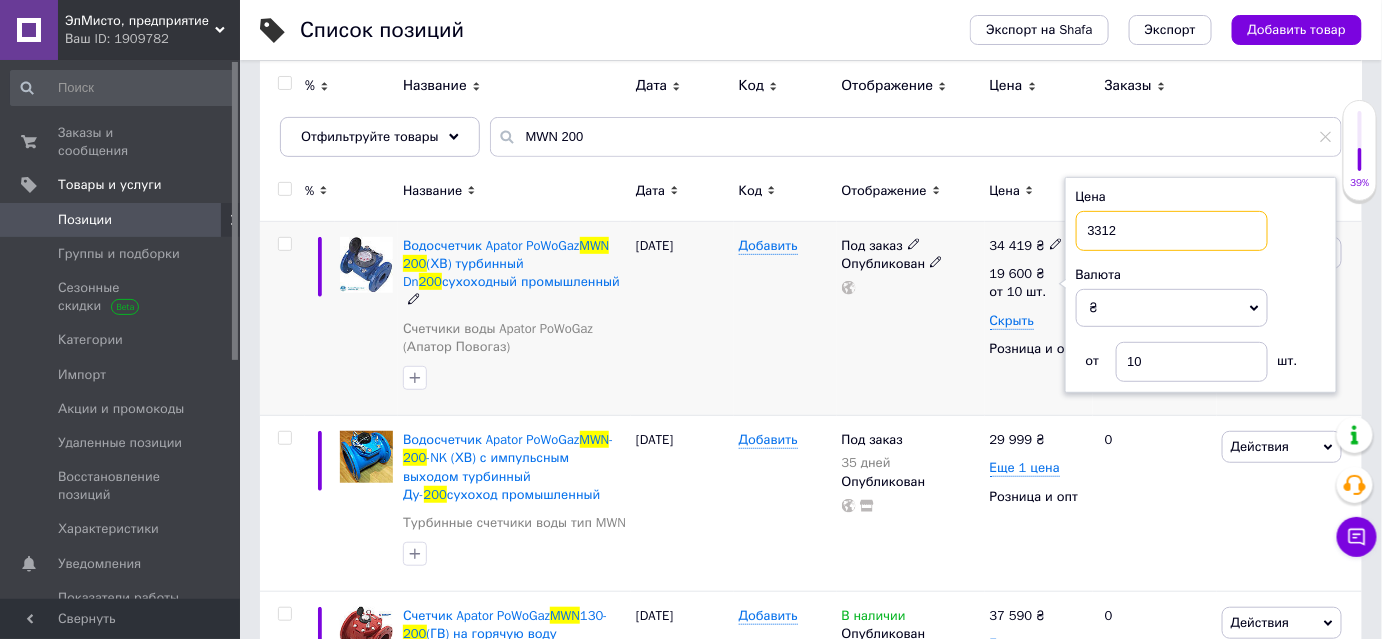 type on "33120" 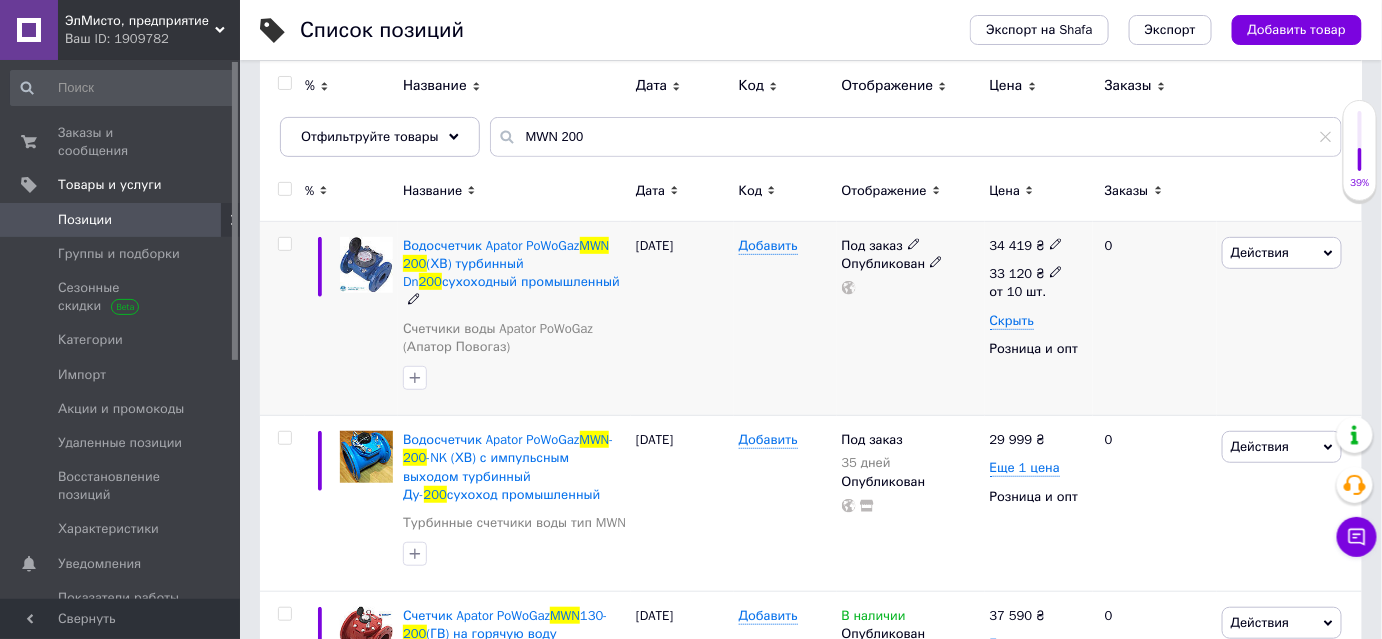click on "33 120   ₴" at bounding box center (1027, 274) 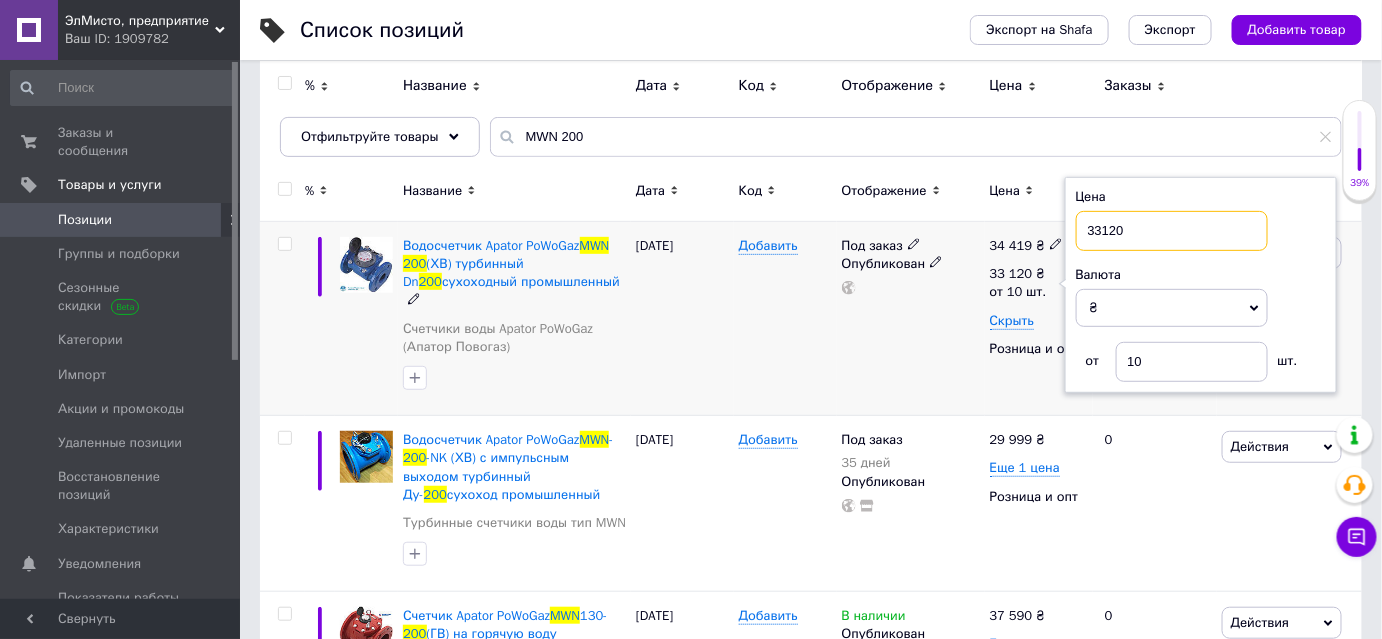 drag, startPoint x: 1130, startPoint y: 225, endPoint x: 1104, endPoint y: 225, distance: 26 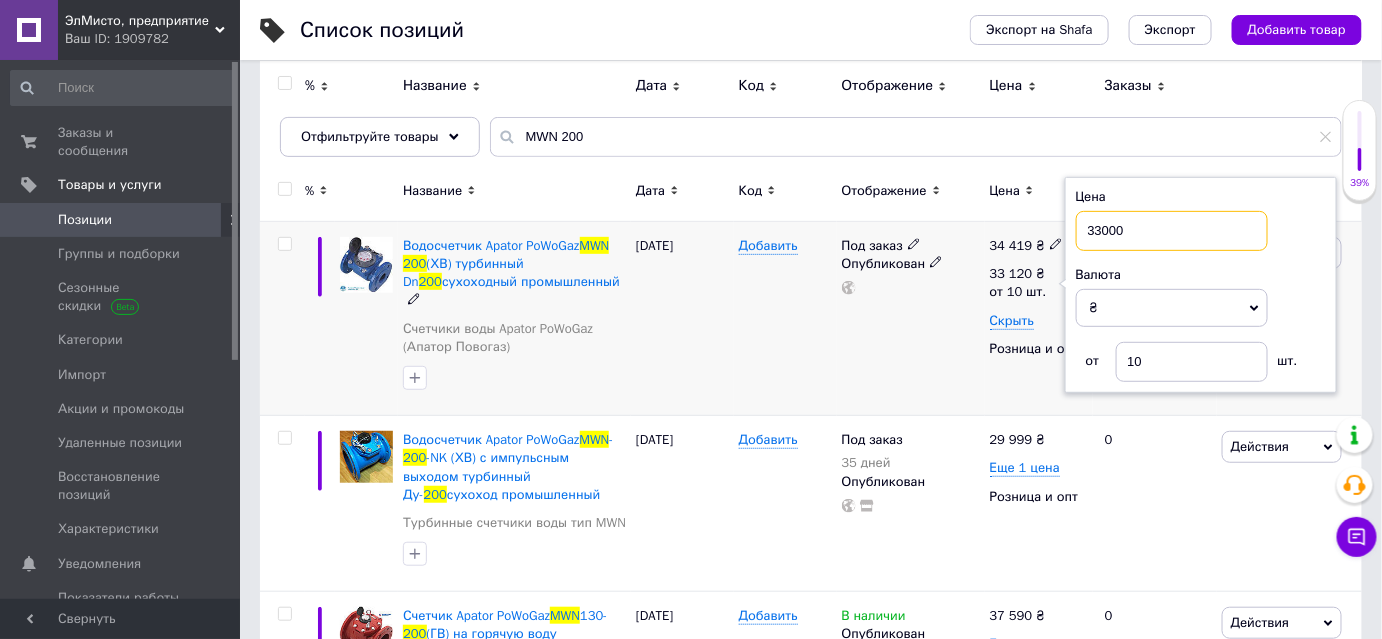 type on "33000" 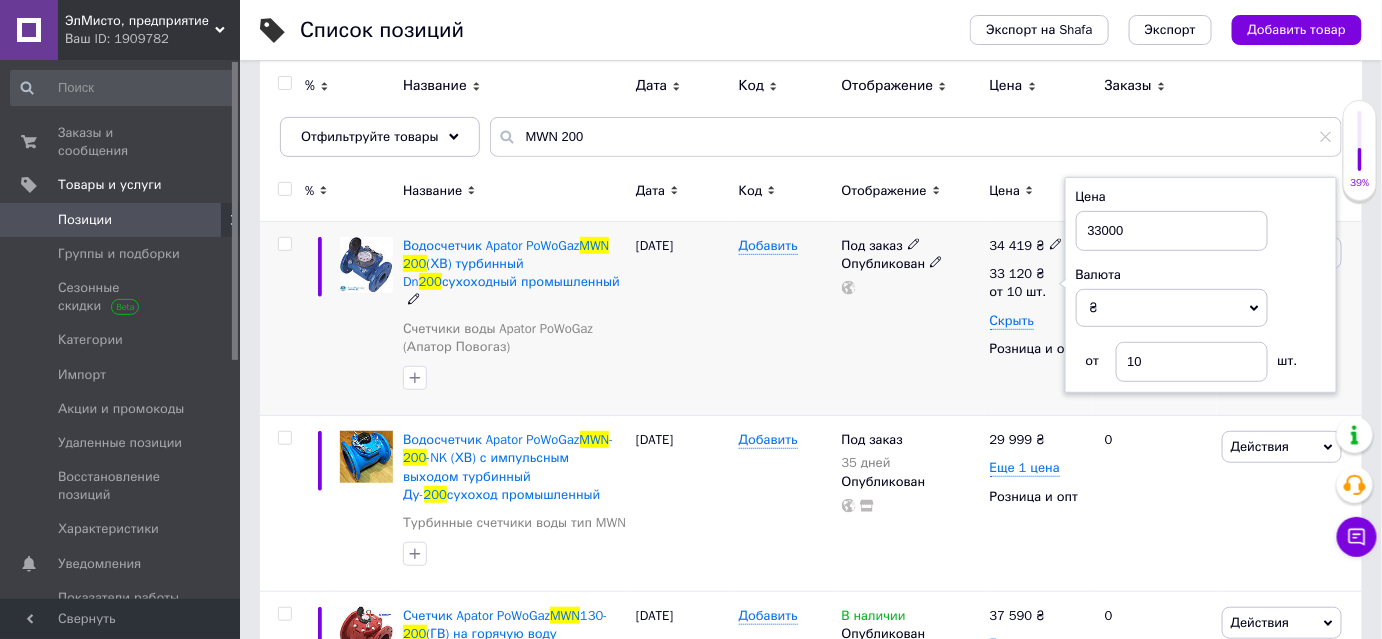 click on "Под заказ Опубликован" at bounding box center [911, 319] 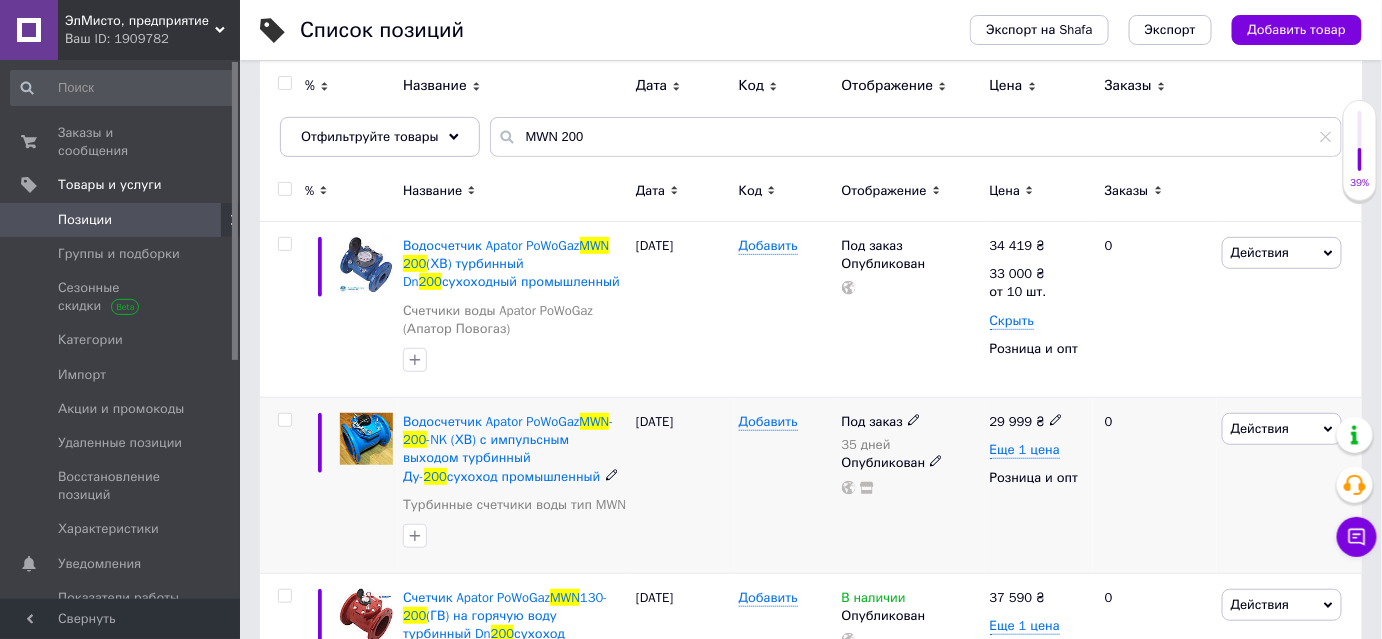 click on "29 999" at bounding box center (1011, 421) 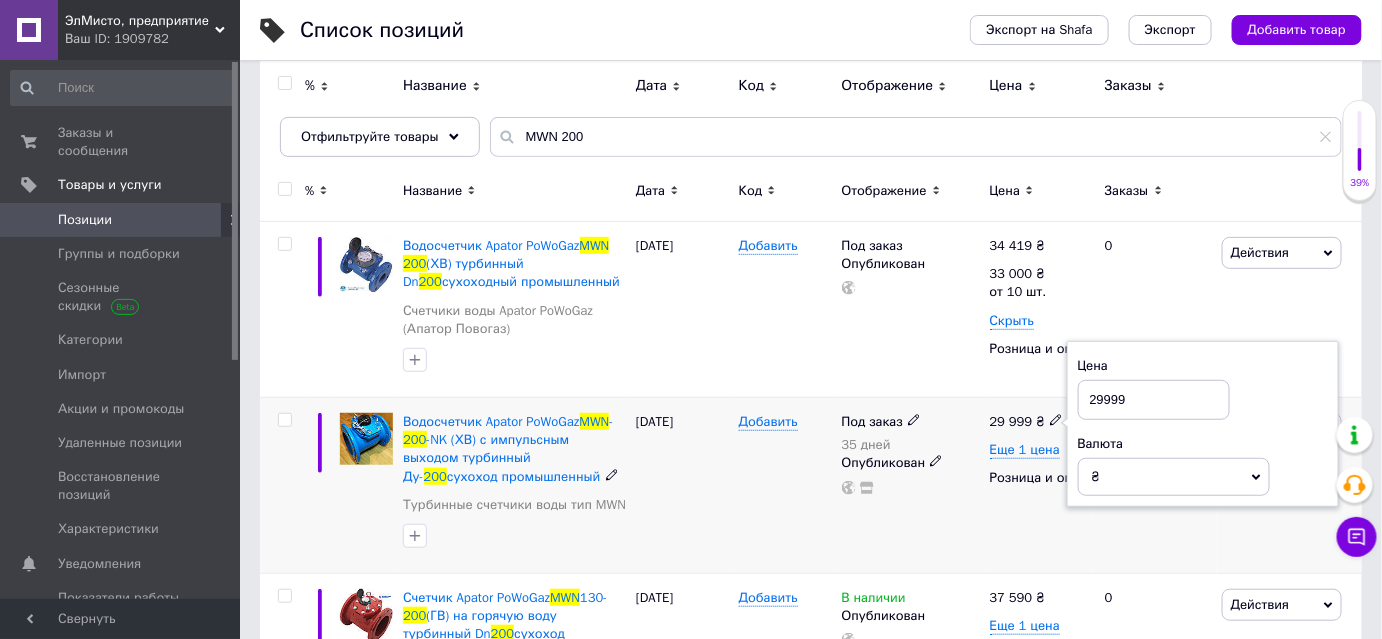 drag, startPoint x: 1136, startPoint y: 399, endPoint x: 1074, endPoint y: 397, distance: 62.03225 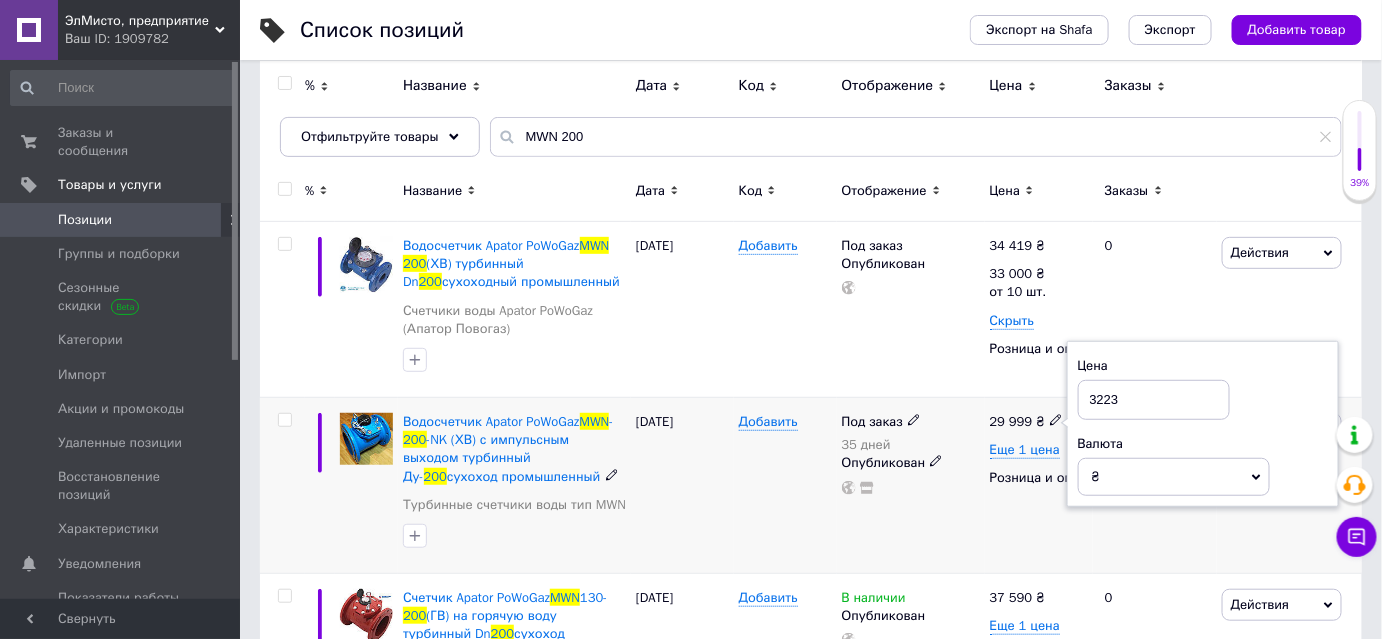 type on "32235" 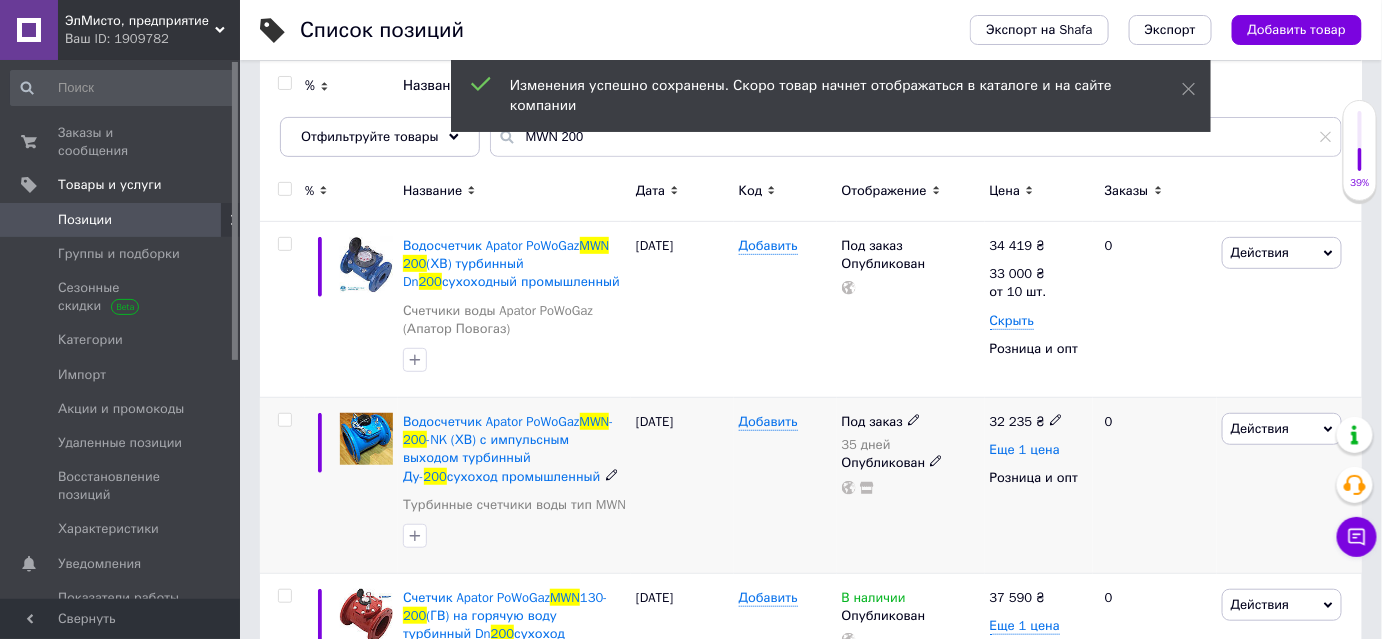 click on "Еще 1 цена" at bounding box center (1025, 450) 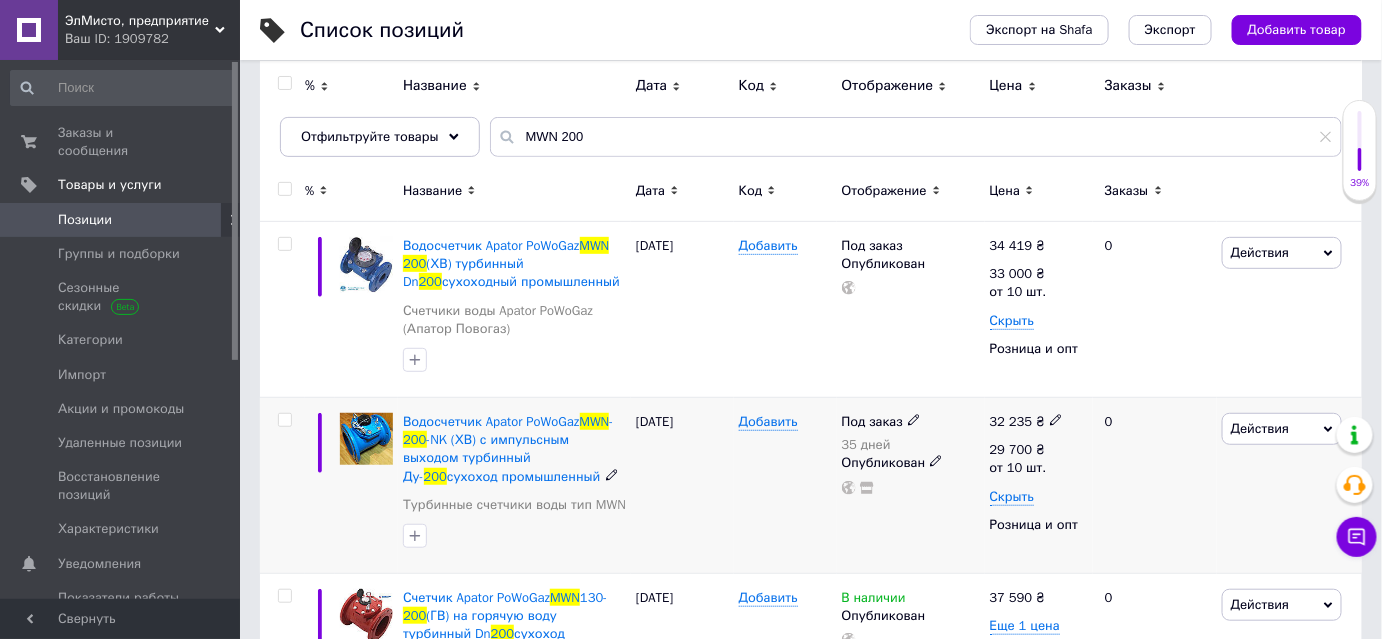 click on "32 235" at bounding box center (1011, 421) 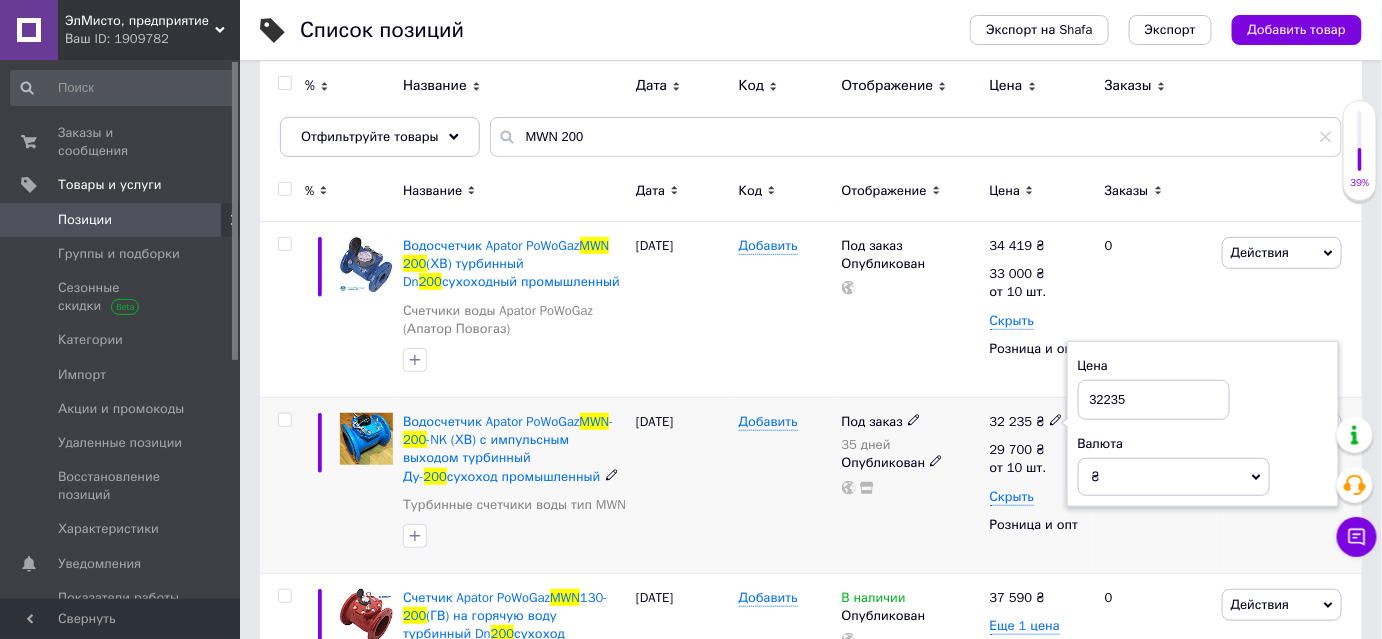 click on "32235" at bounding box center [1154, 400] 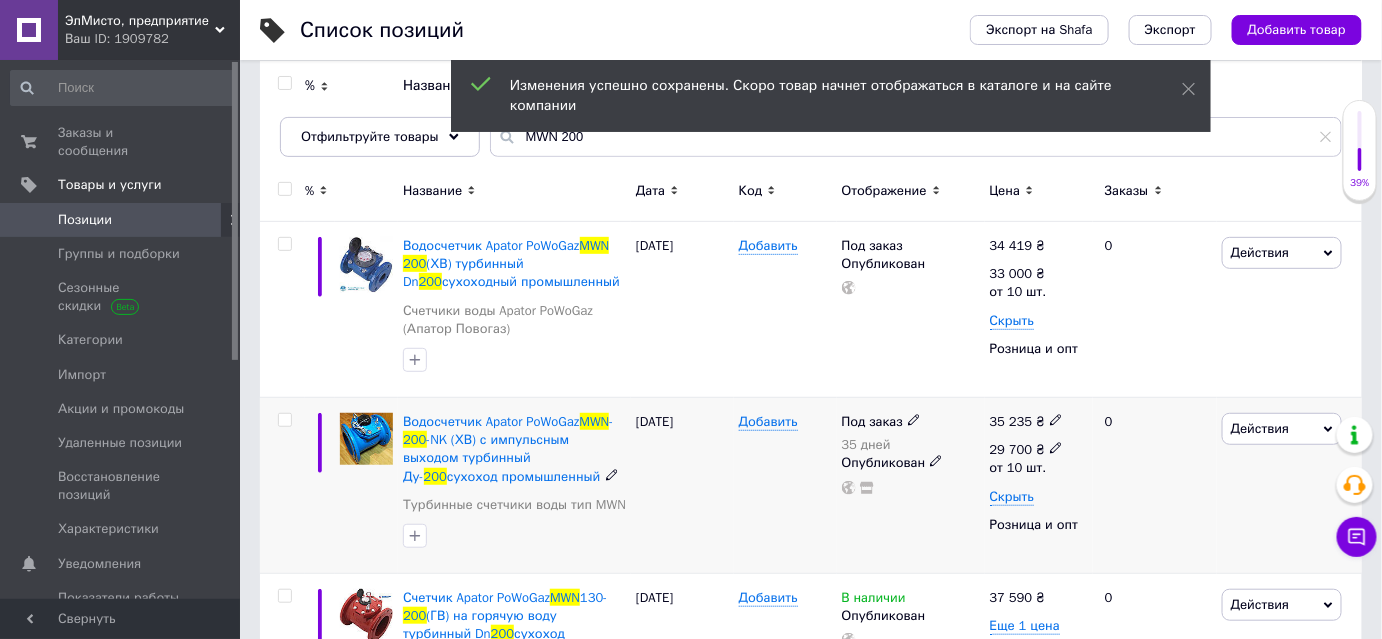 click on "29 700" at bounding box center [1011, 449] 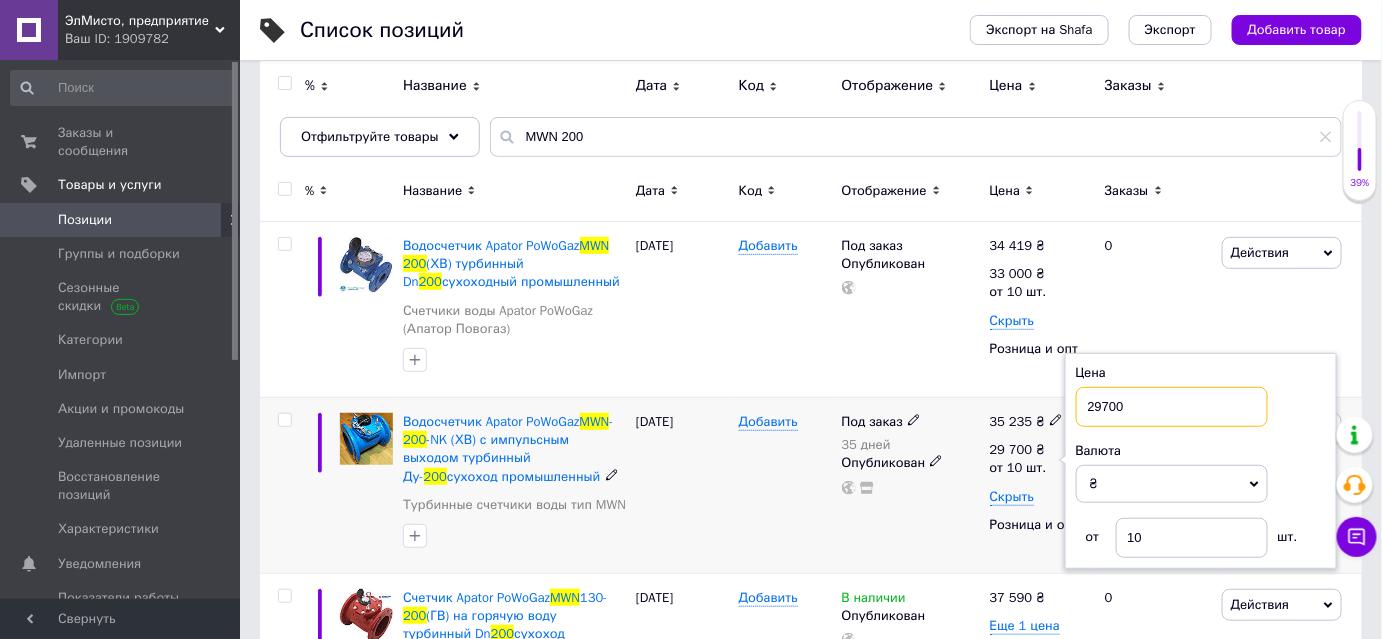 drag, startPoint x: 1136, startPoint y: 406, endPoint x: 1088, endPoint y: 402, distance: 48.166378 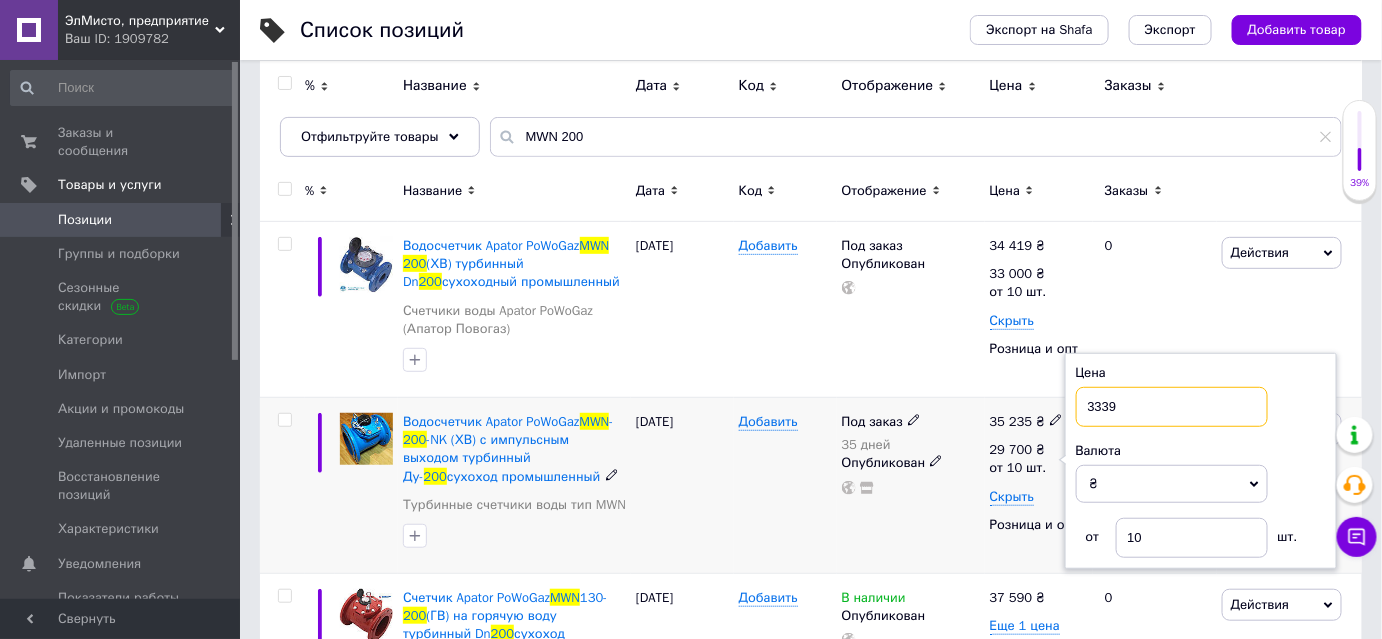 type on "33399" 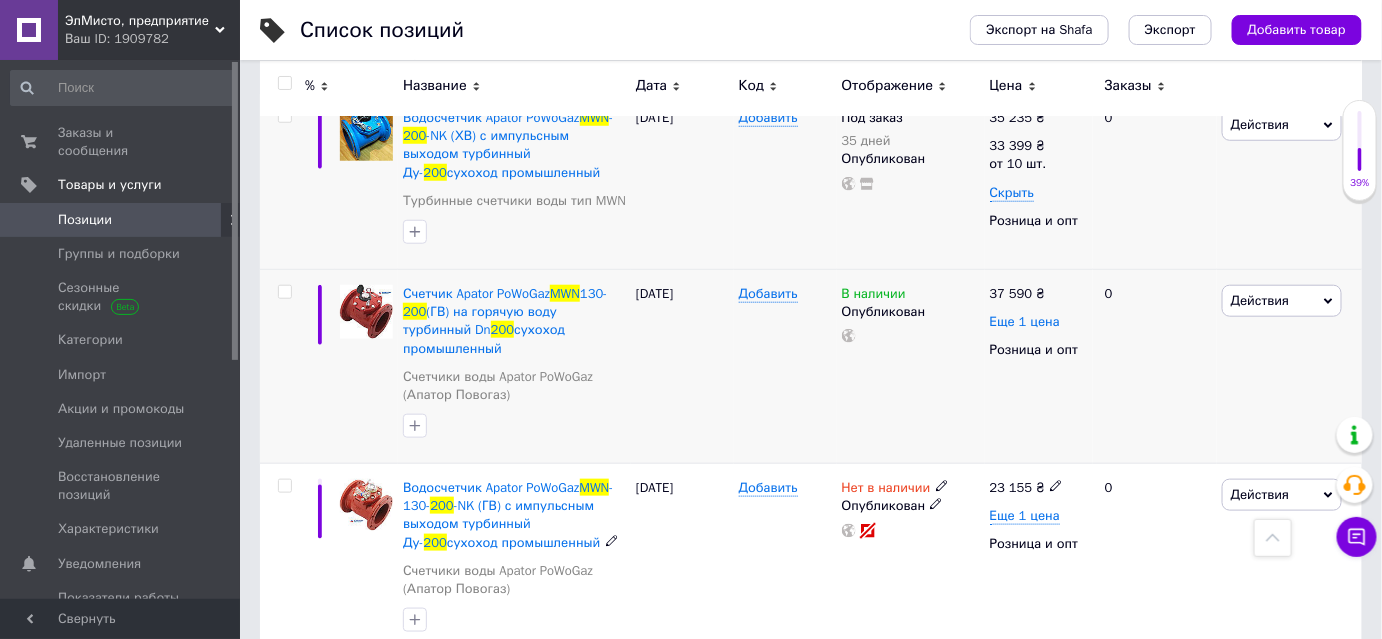 scroll, scrollTop: 502, scrollLeft: 0, axis: vertical 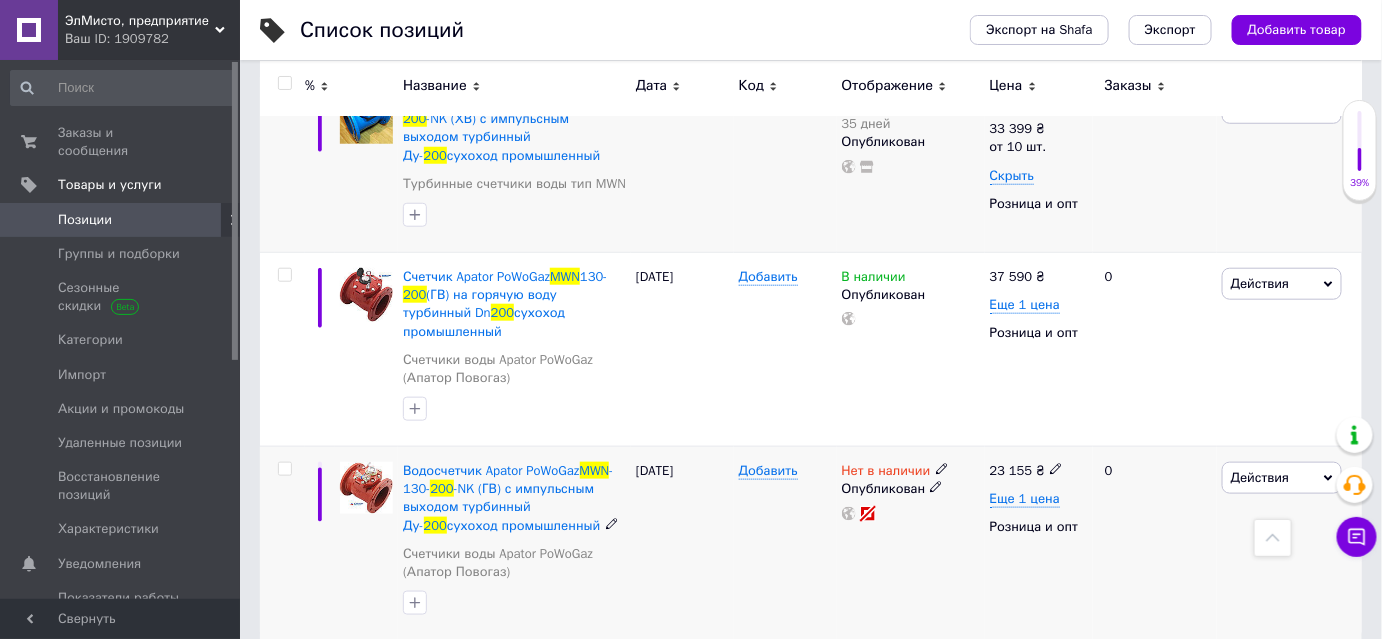 click on "23 155" at bounding box center [1011, 470] 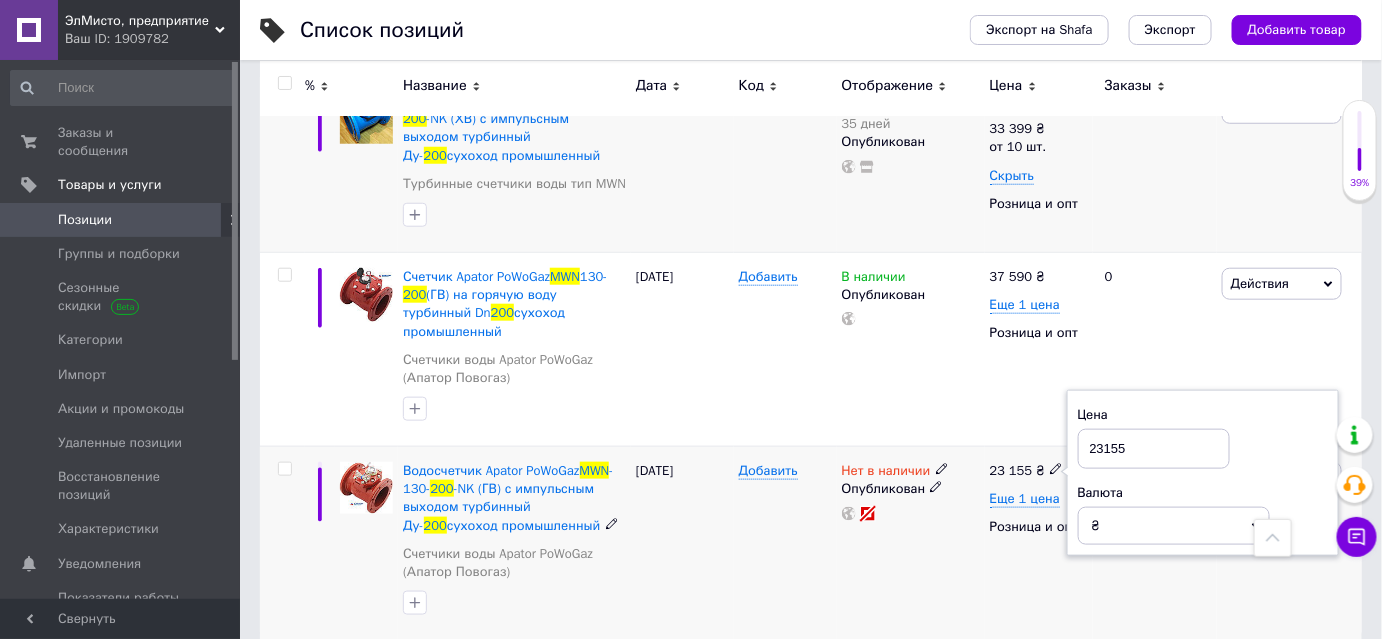drag, startPoint x: 1130, startPoint y: 424, endPoint x: 1069, endPoint y: 421, distance: 61.073727 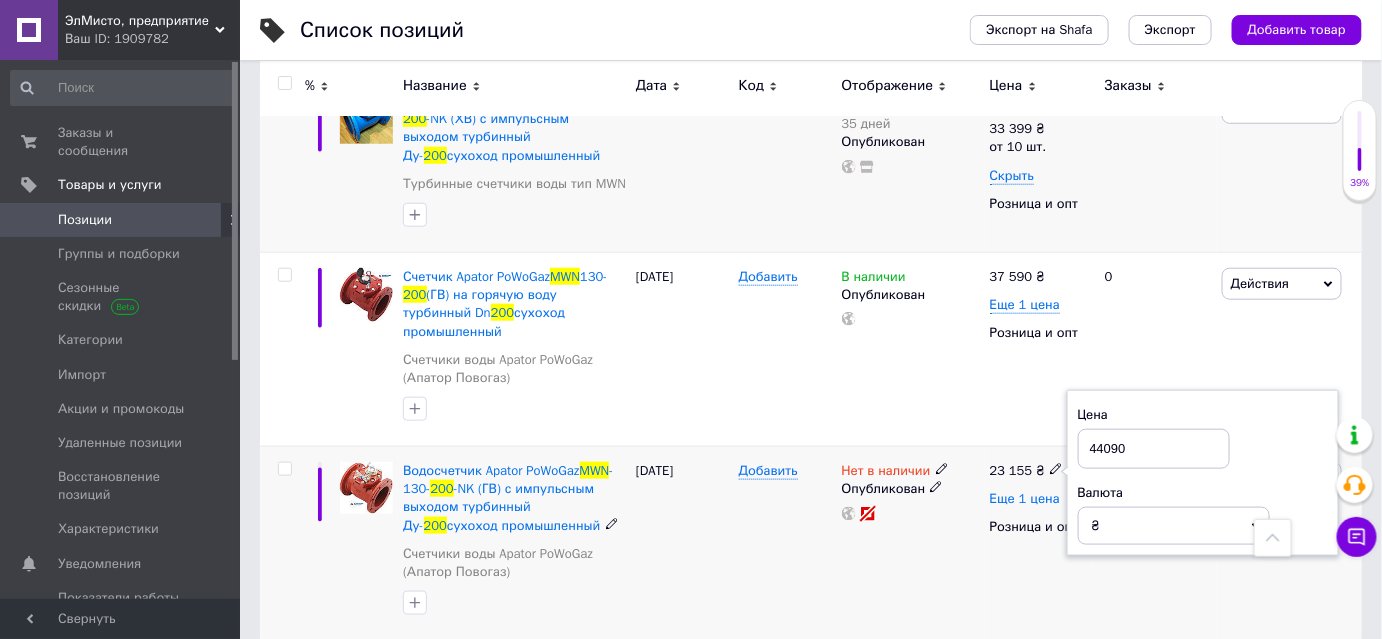 type on "44090" 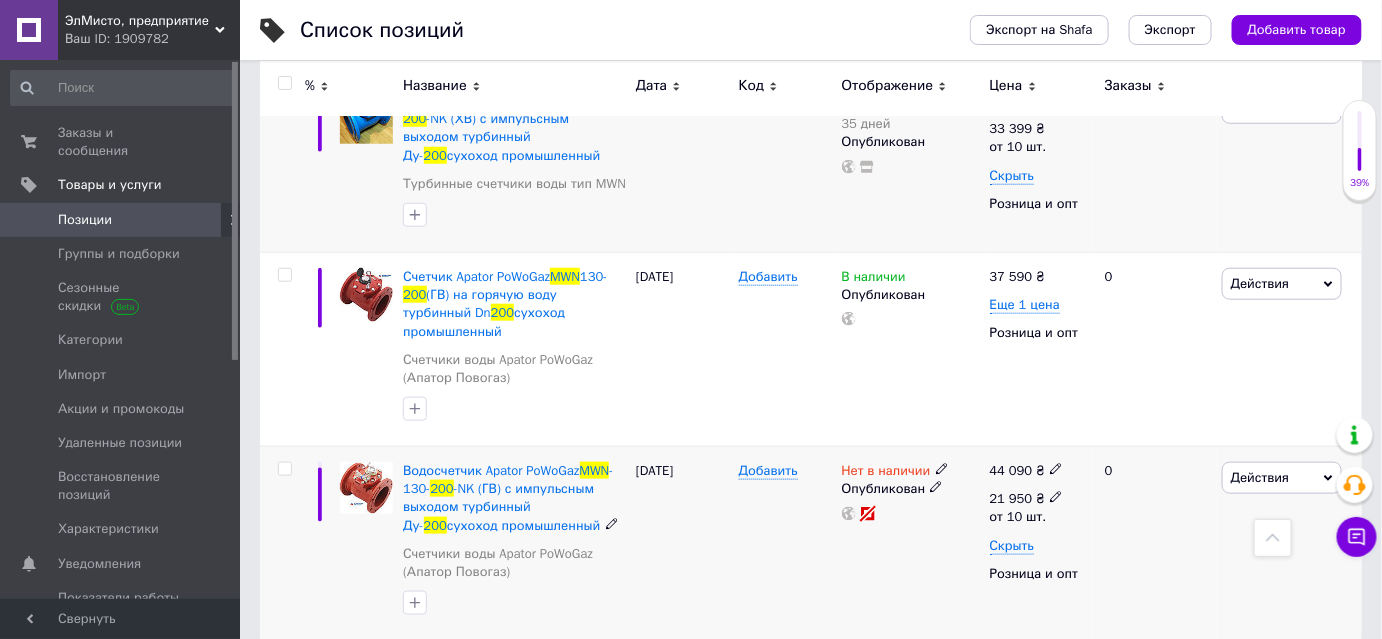 click on "21 950" at bounding box center (1011, 498) 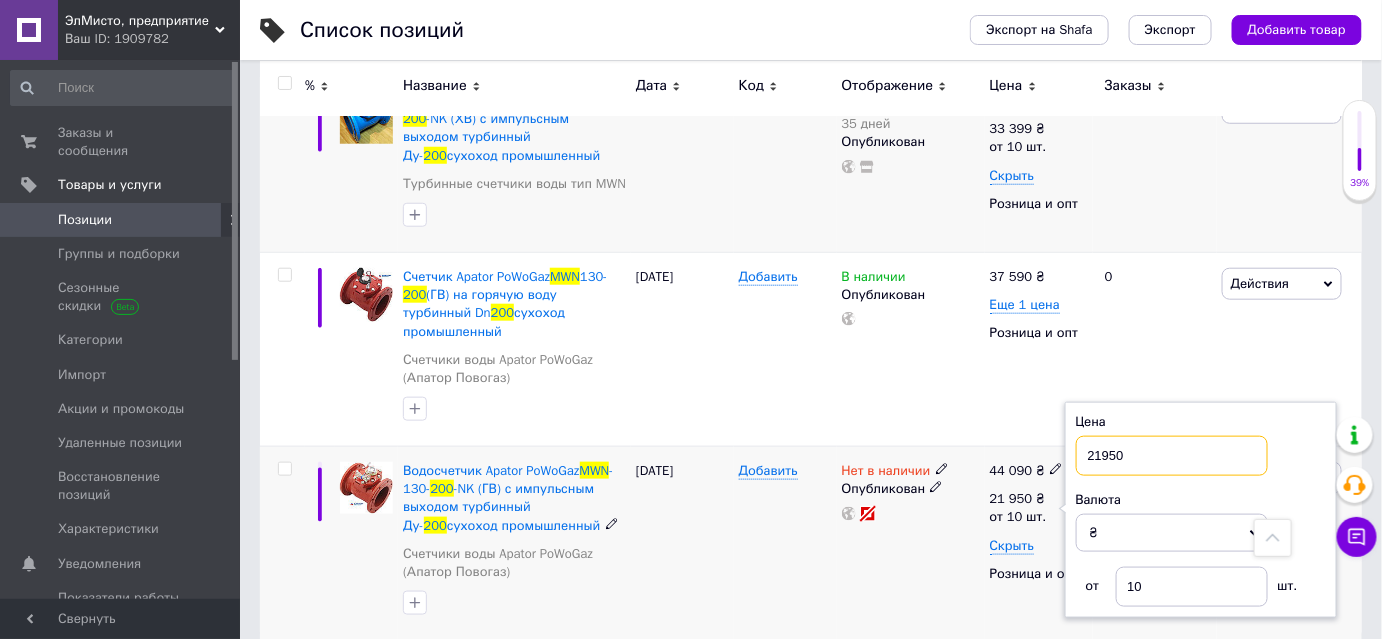 drag, startPoint x: 1147, startPoint y: 434, endPoint x: 1073, endPoint y: 434, distance: 74 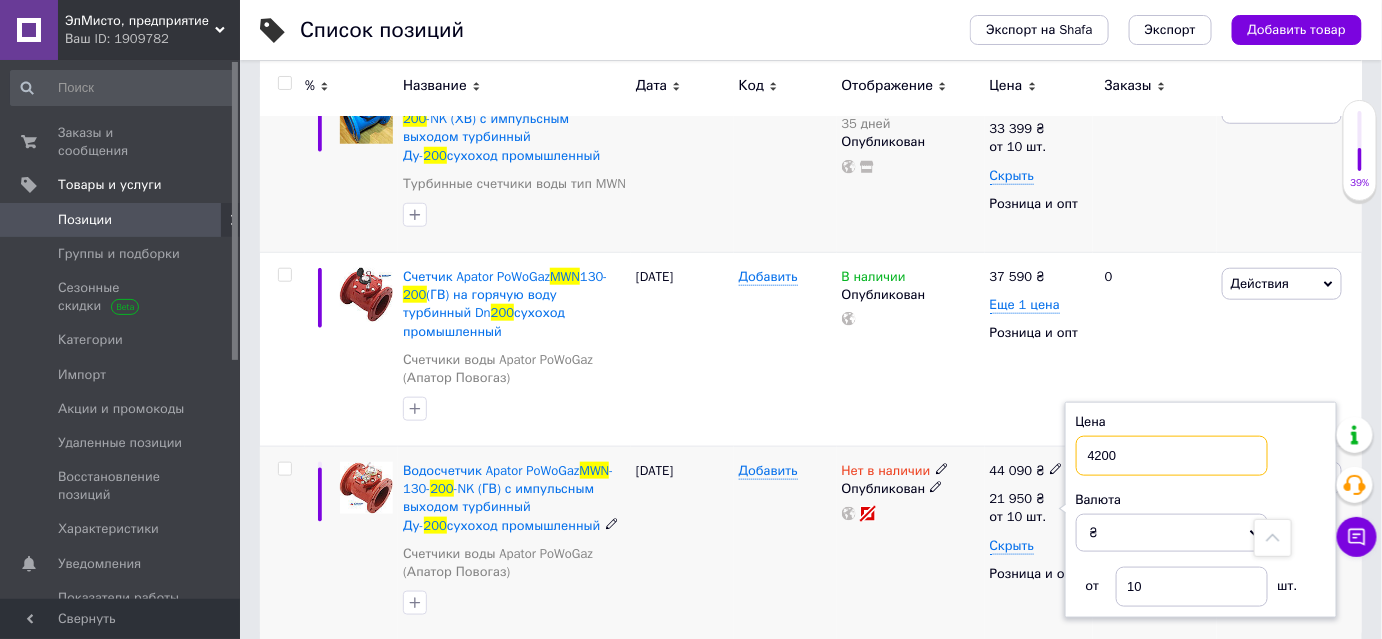 type on "42000" 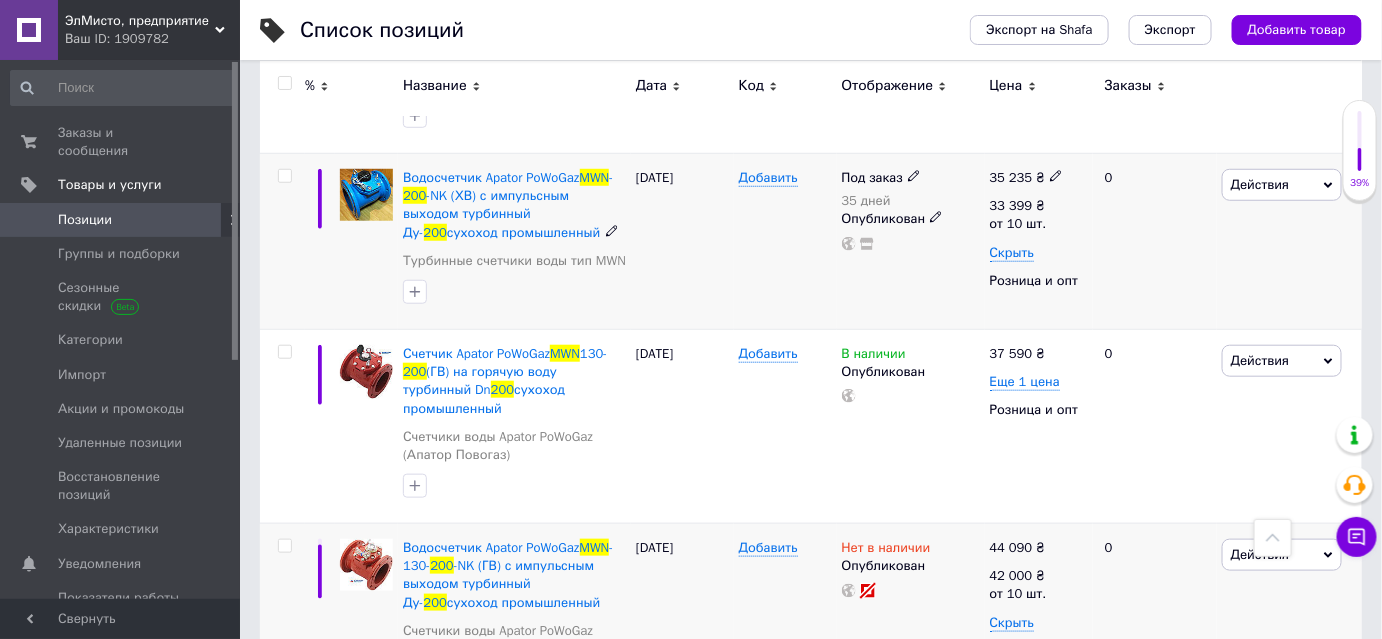 scroll, scrollTop: 454, scrollLeft: 0, axis: vertical 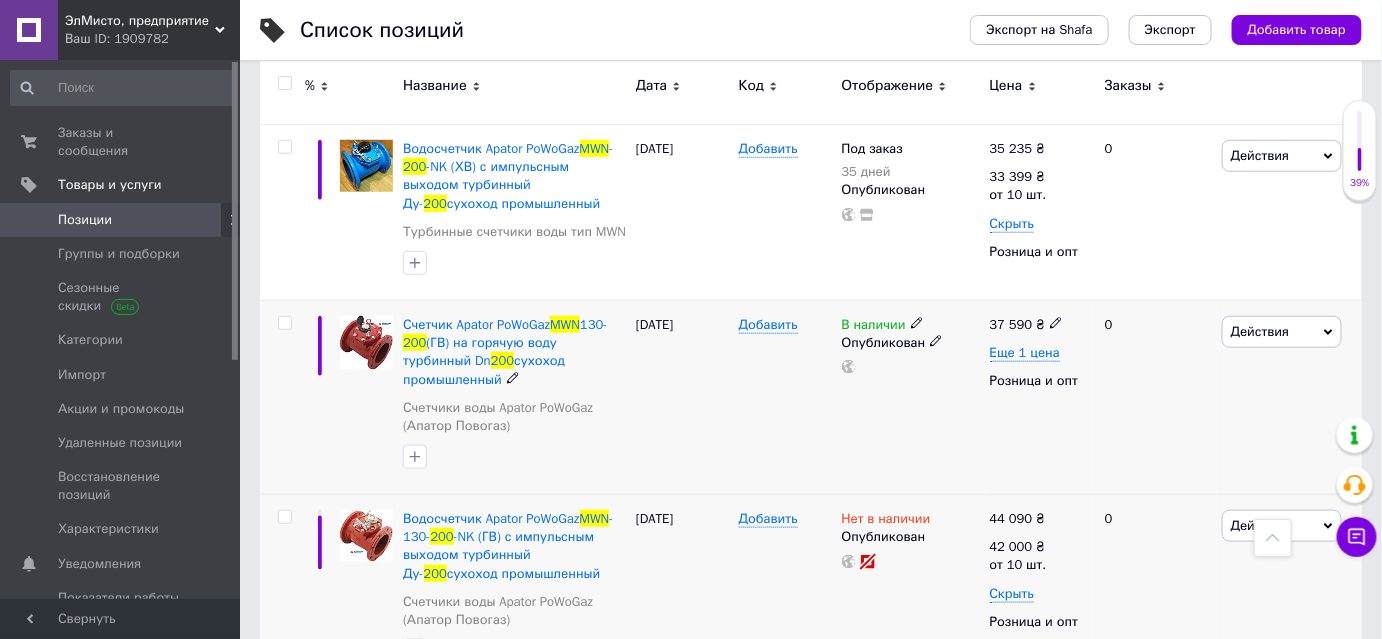 click on "37 590" at bounding box center (1011, 324) 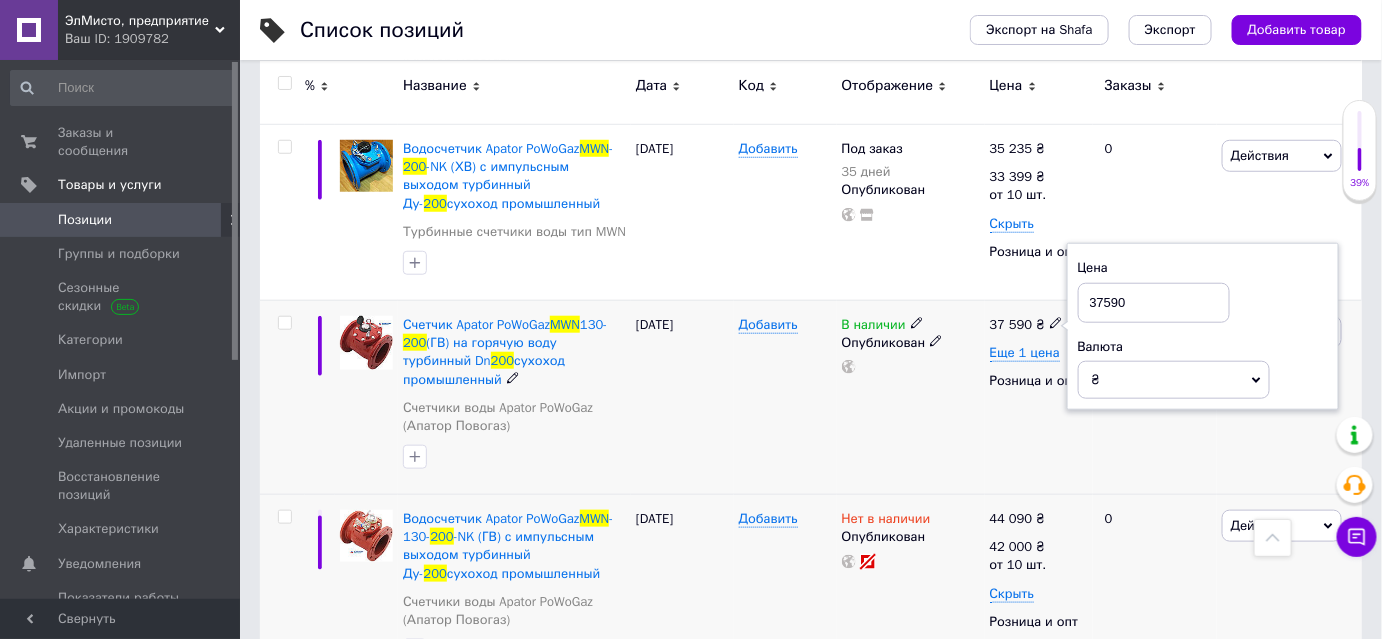 click on "37 590" at bounding box center (1011, 324) 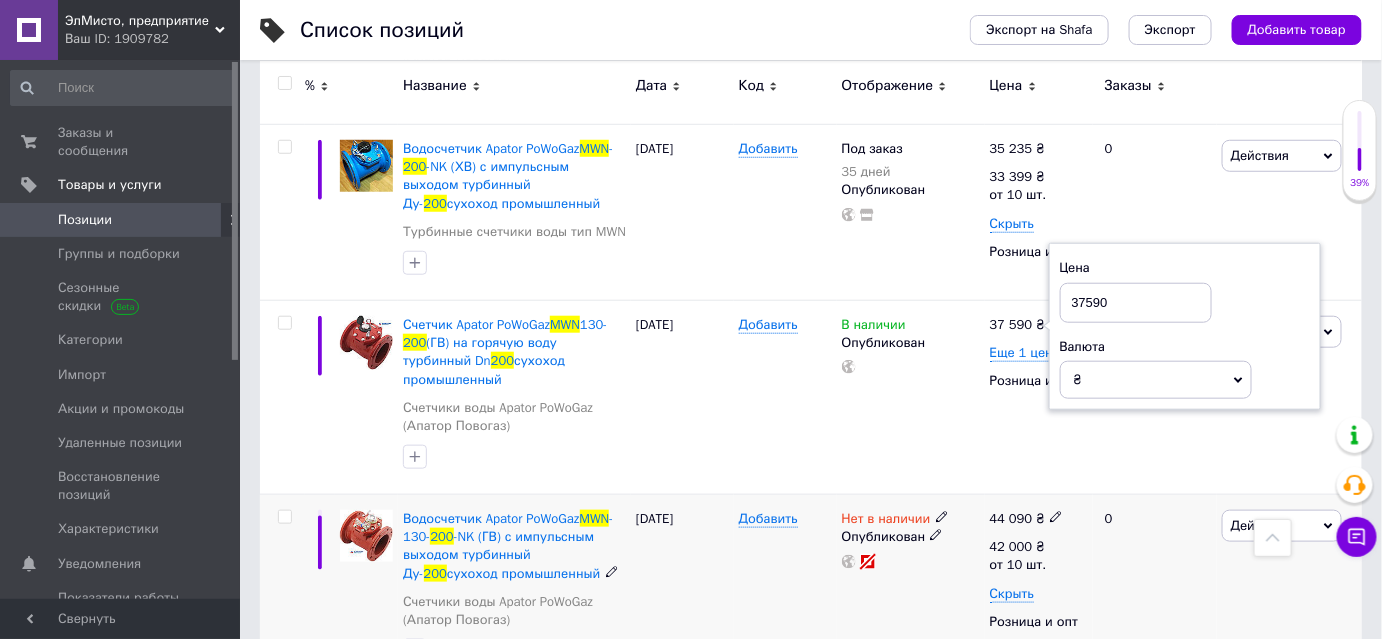 click on "44 090" at bounding box center [1011, 518] 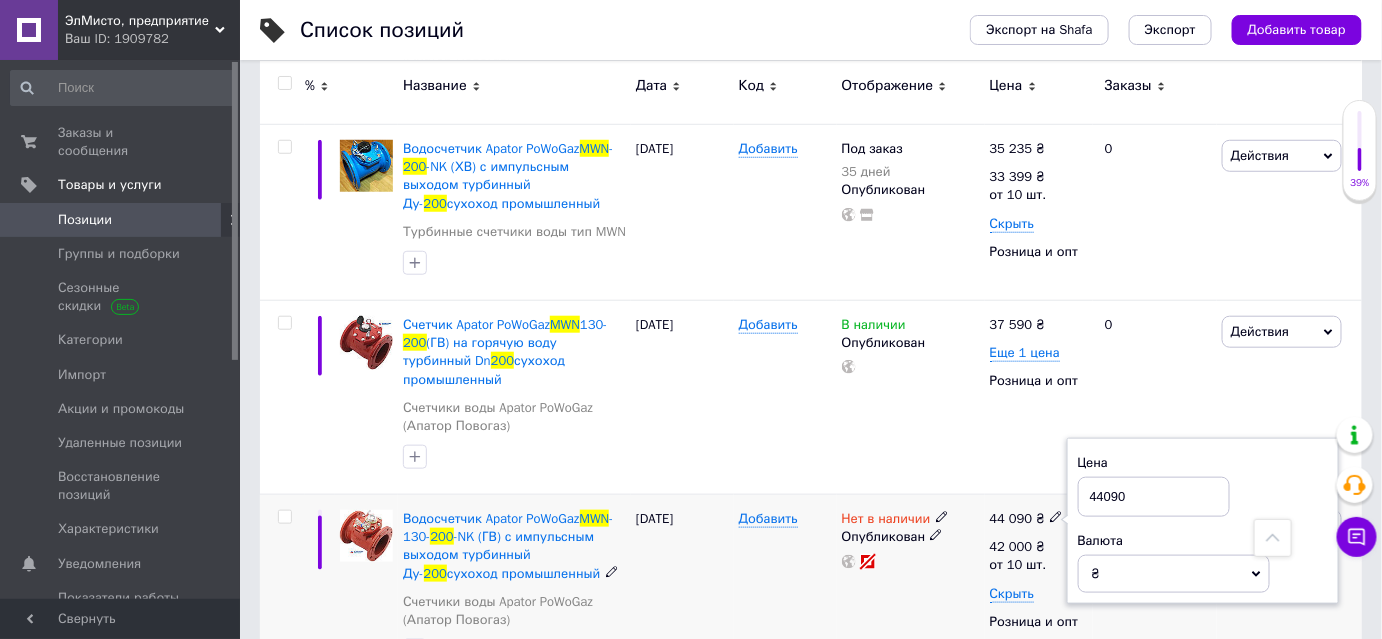 drag, startPoint x: 1136, startPoint y: 476, endPoint x: 1101, endPoint y: 474, distance: 35.057095 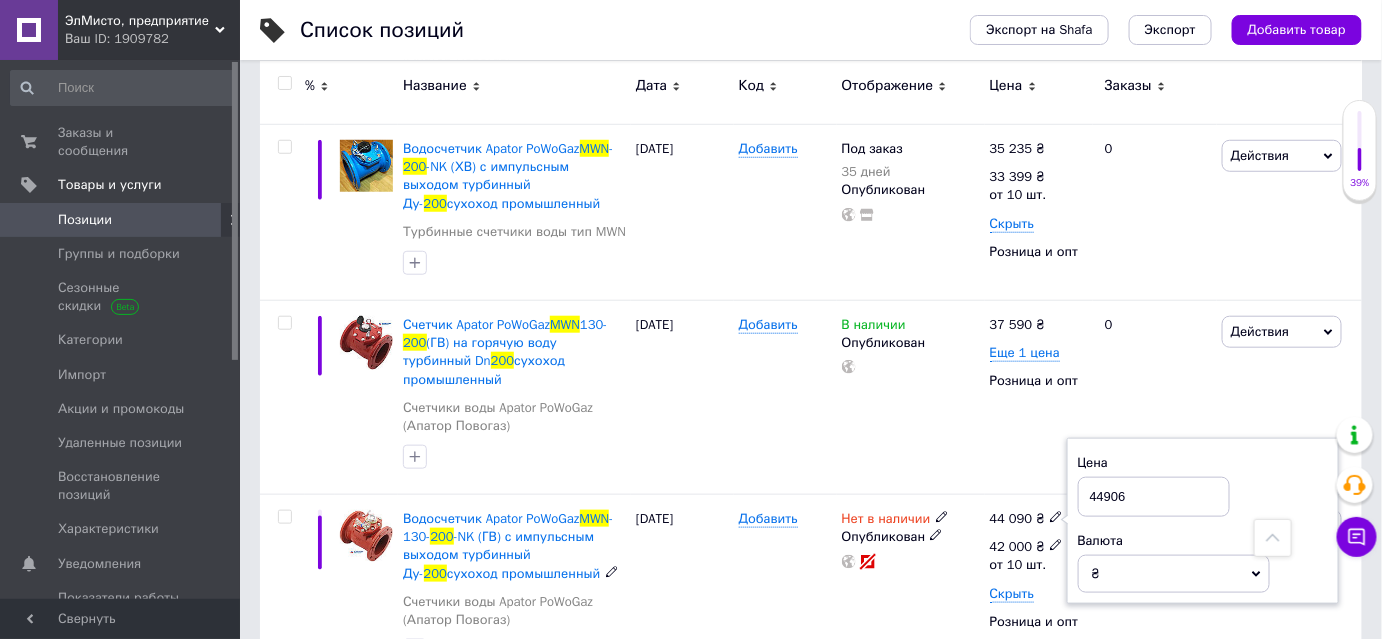 type on "44906" 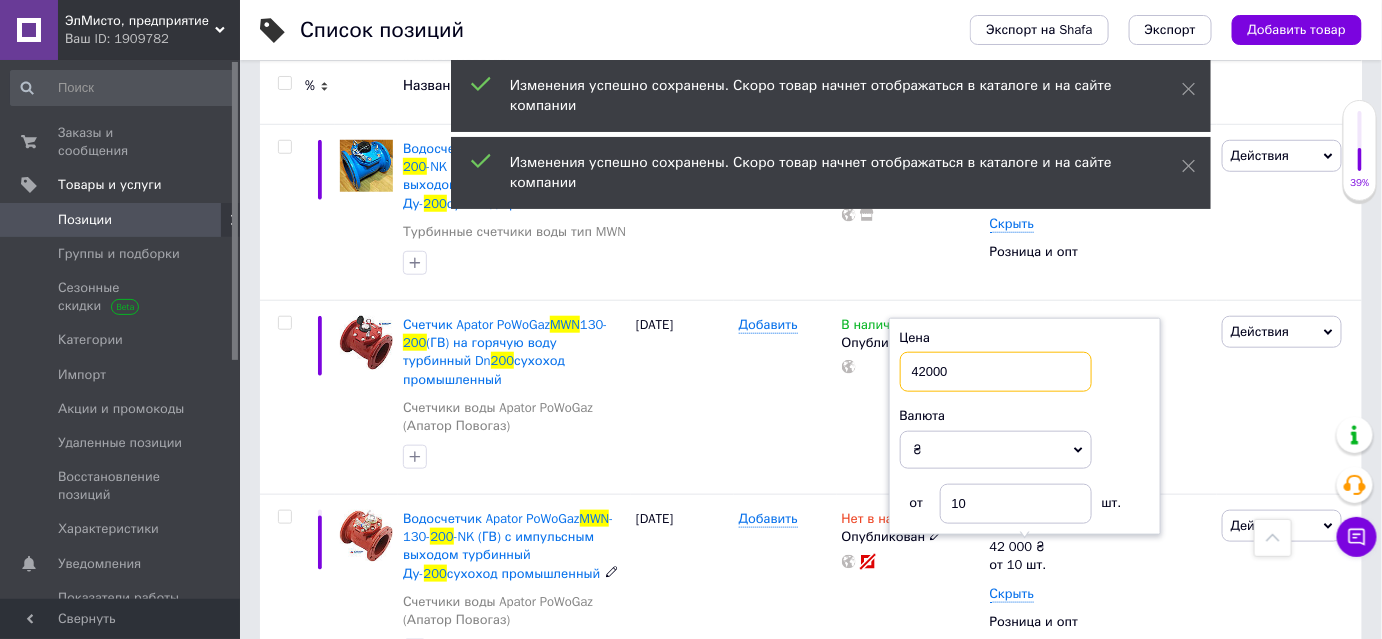 drag, startPoint x: 955, startPoint y: 352, endPoint x: 922, endPoint y: 349, distance: 33.13608 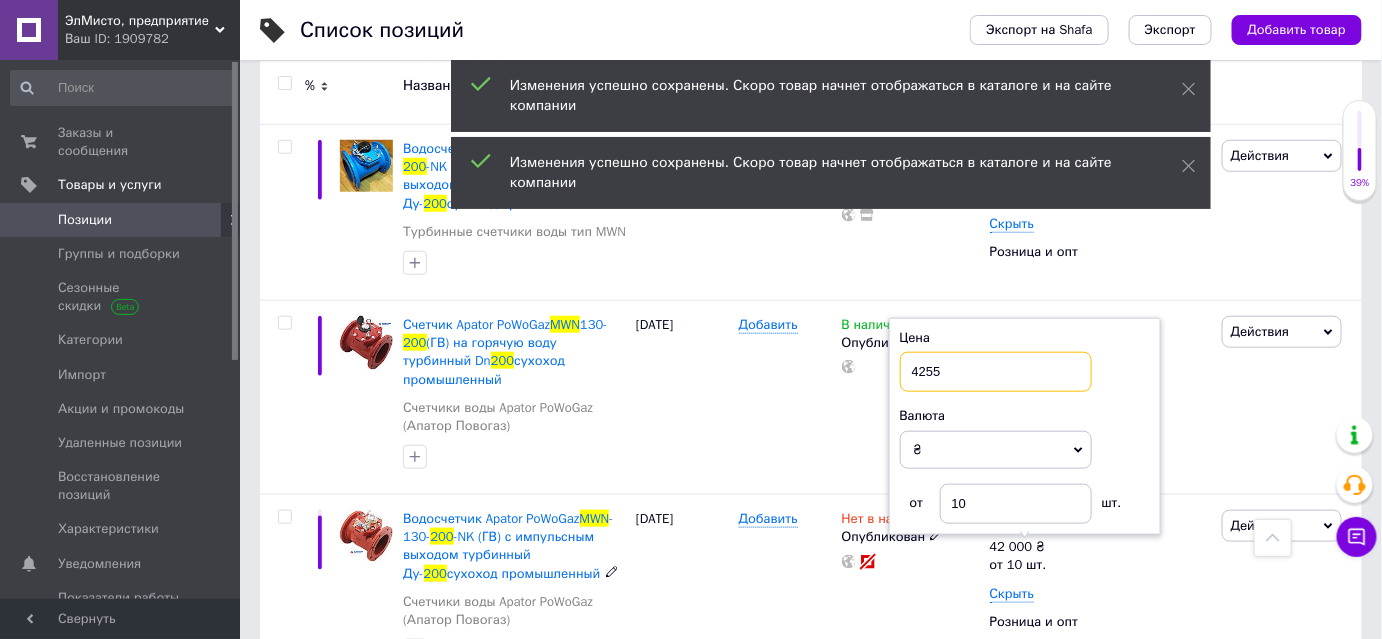 type on "42550" 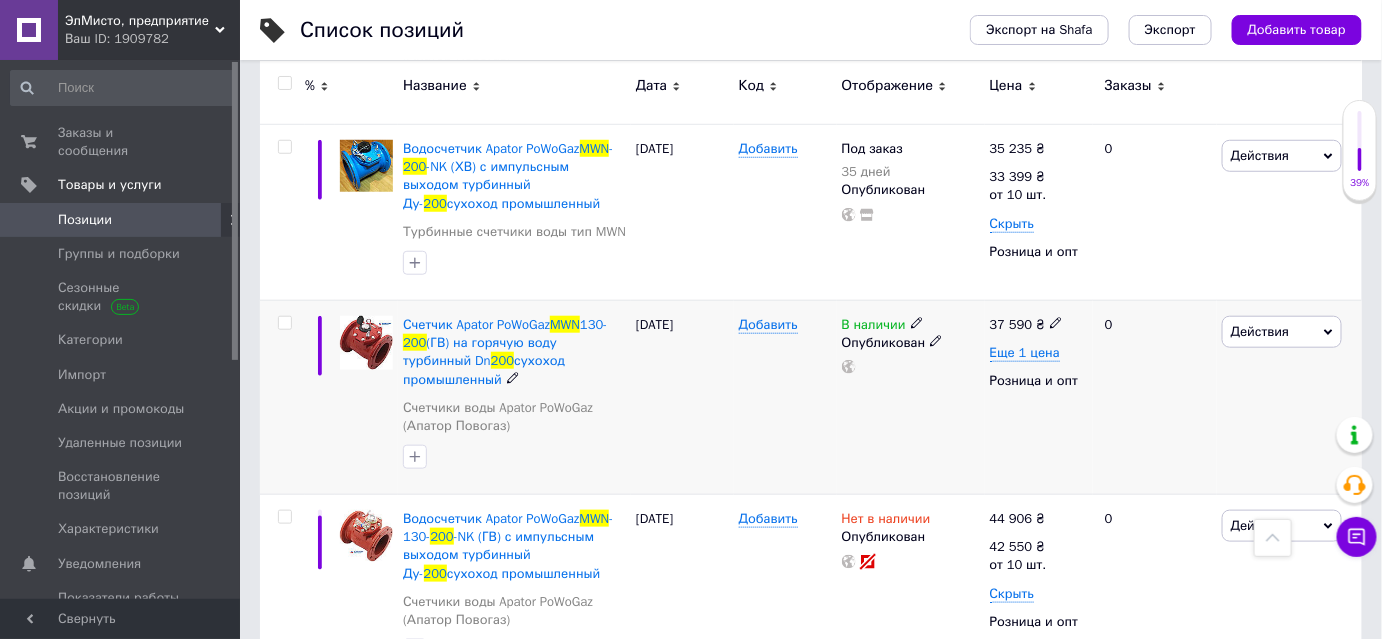 click on "37 590" at bounding box center (1011, 324) 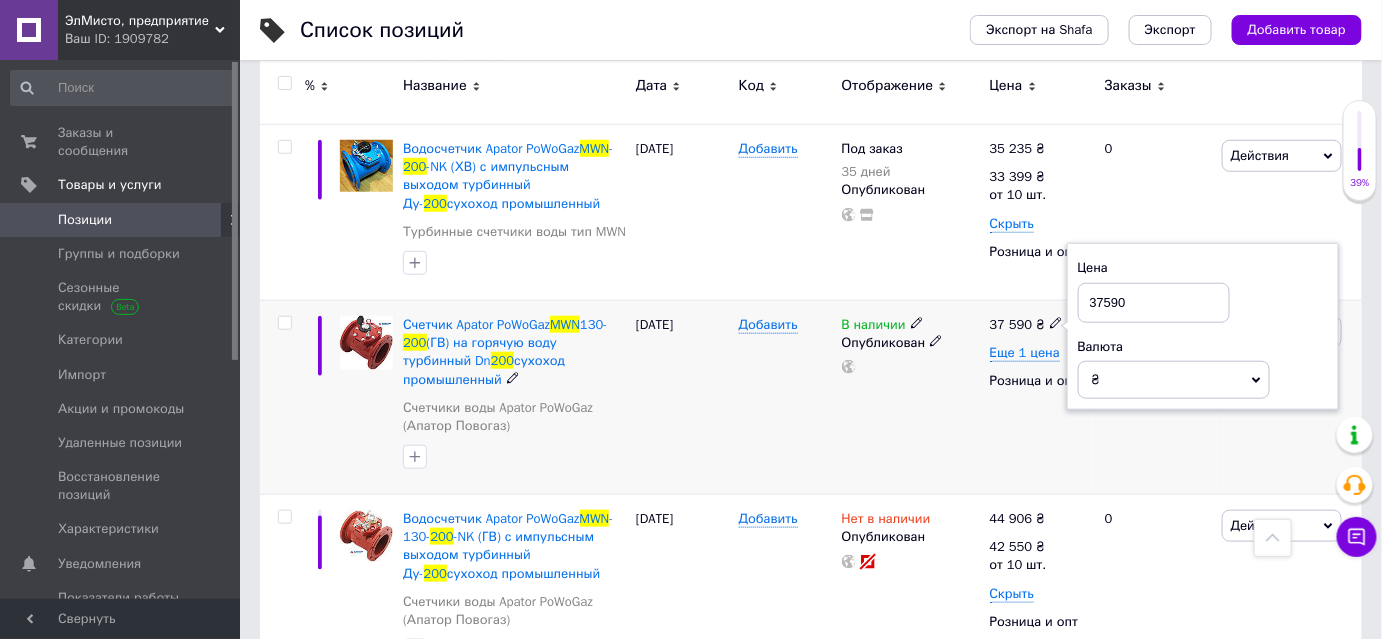 drag, startPoint x: 1128, startPoint y: 304, endPoint x: 1091, endPoint y: 300, distance: 37.215588 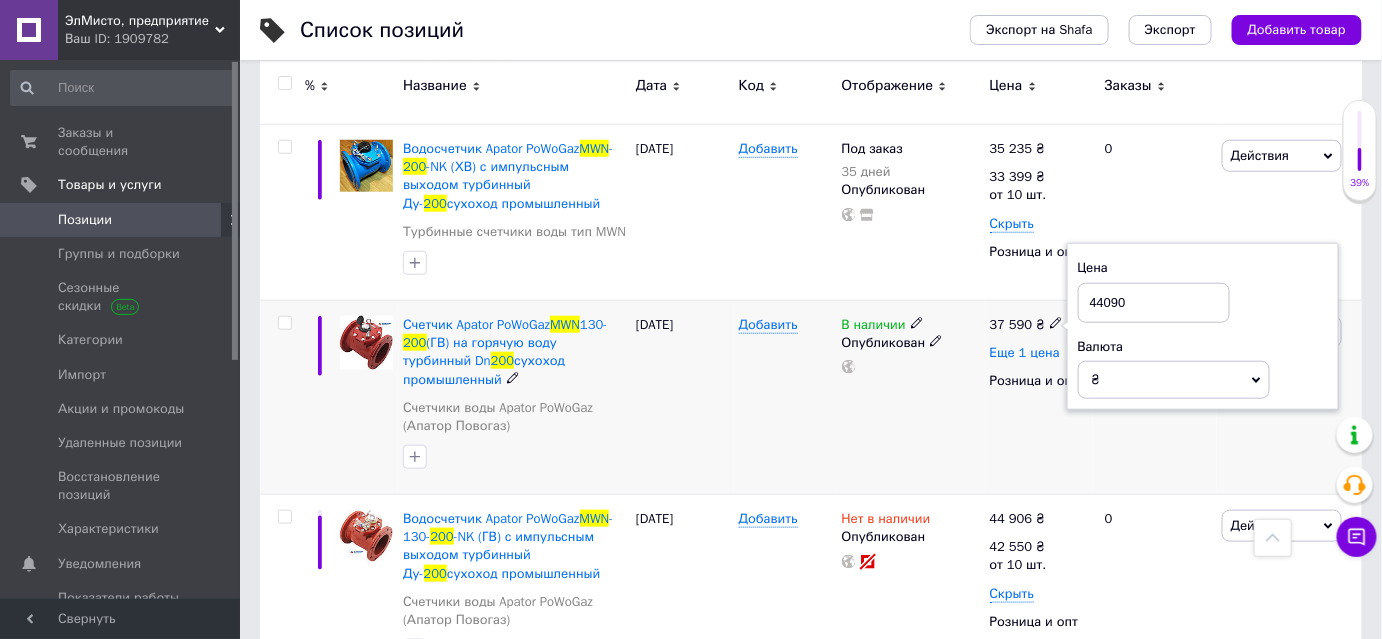 type on "44090" 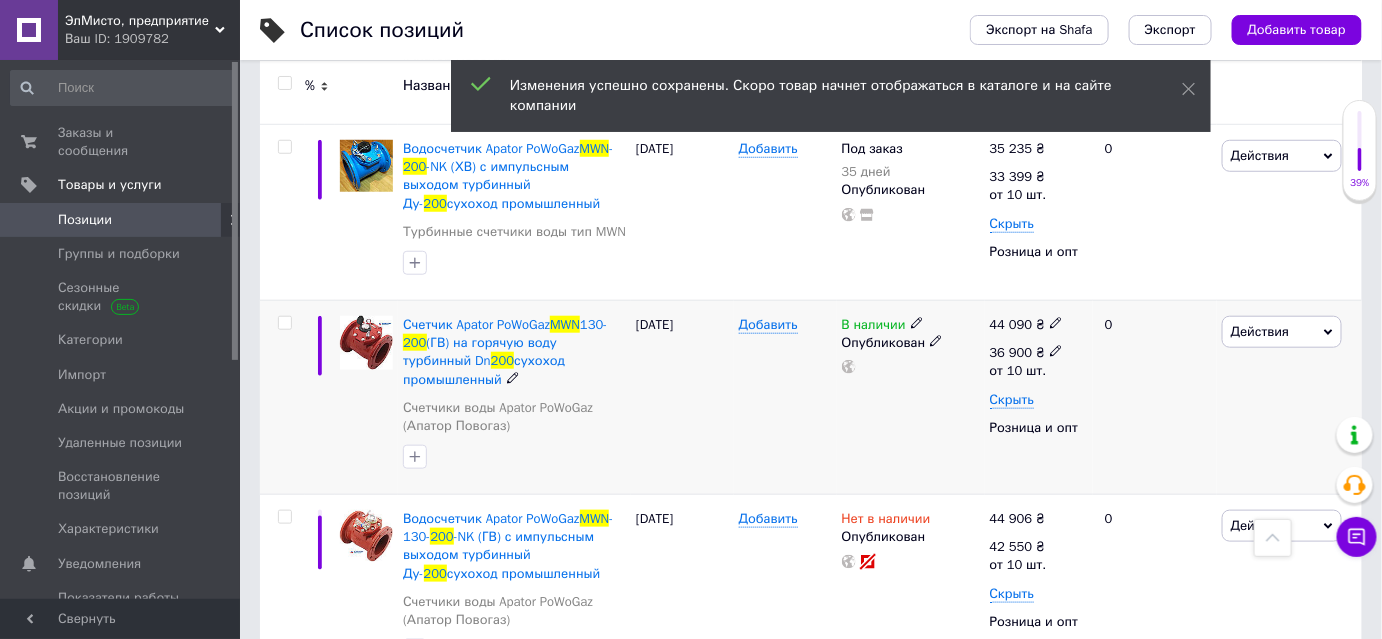 click on "36 900   ₴" at bounding box center [1027, 353] 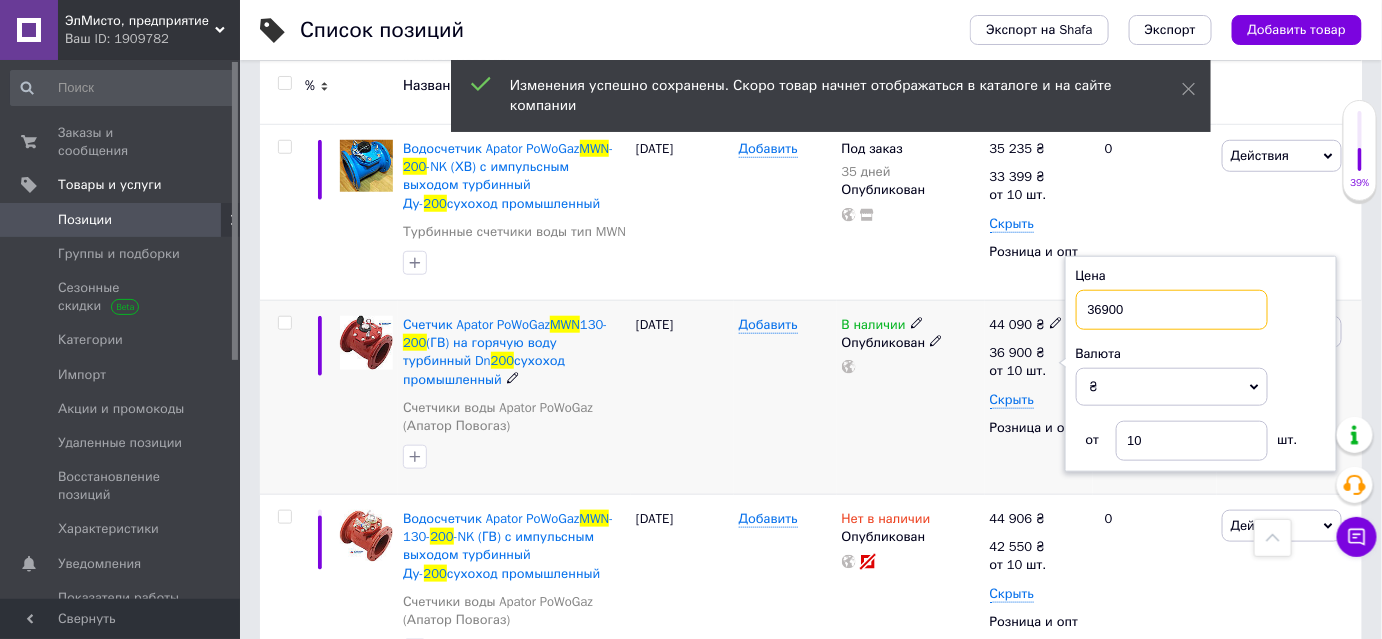 drag, startPoint x: 1136, startPoint y: 308, endPoint x: 1088, endPoint y: 306, distance: 48.04165 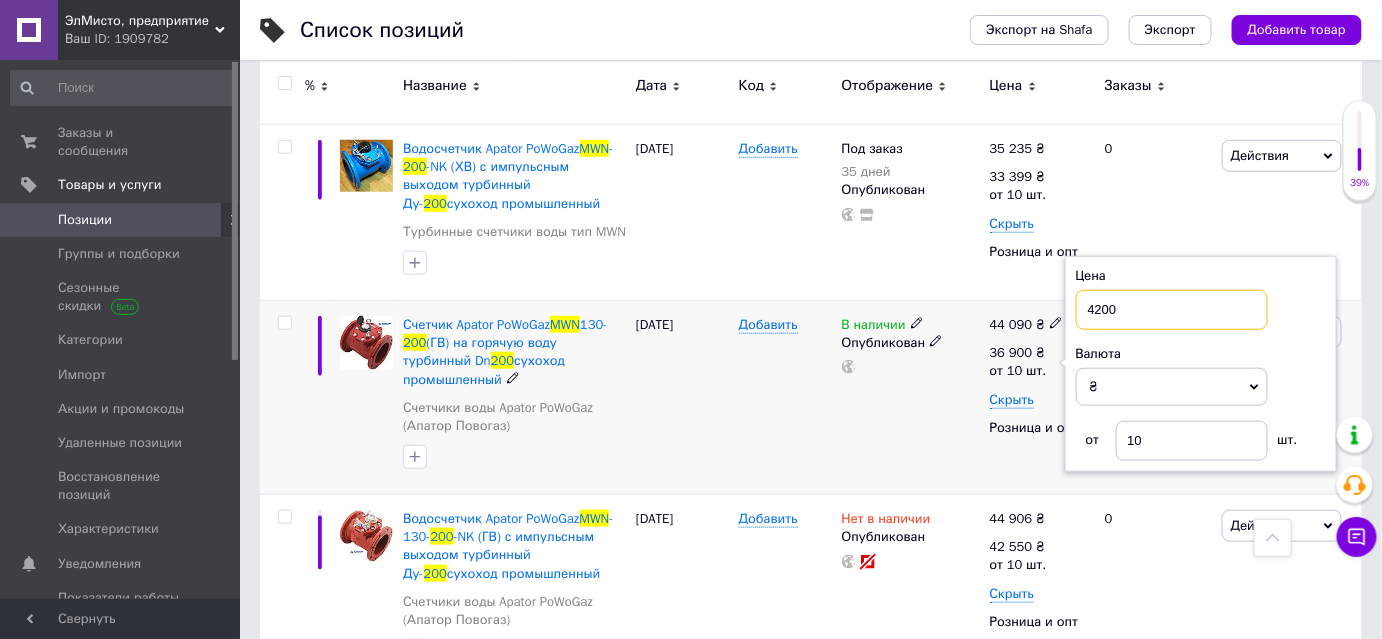 type on "42000" 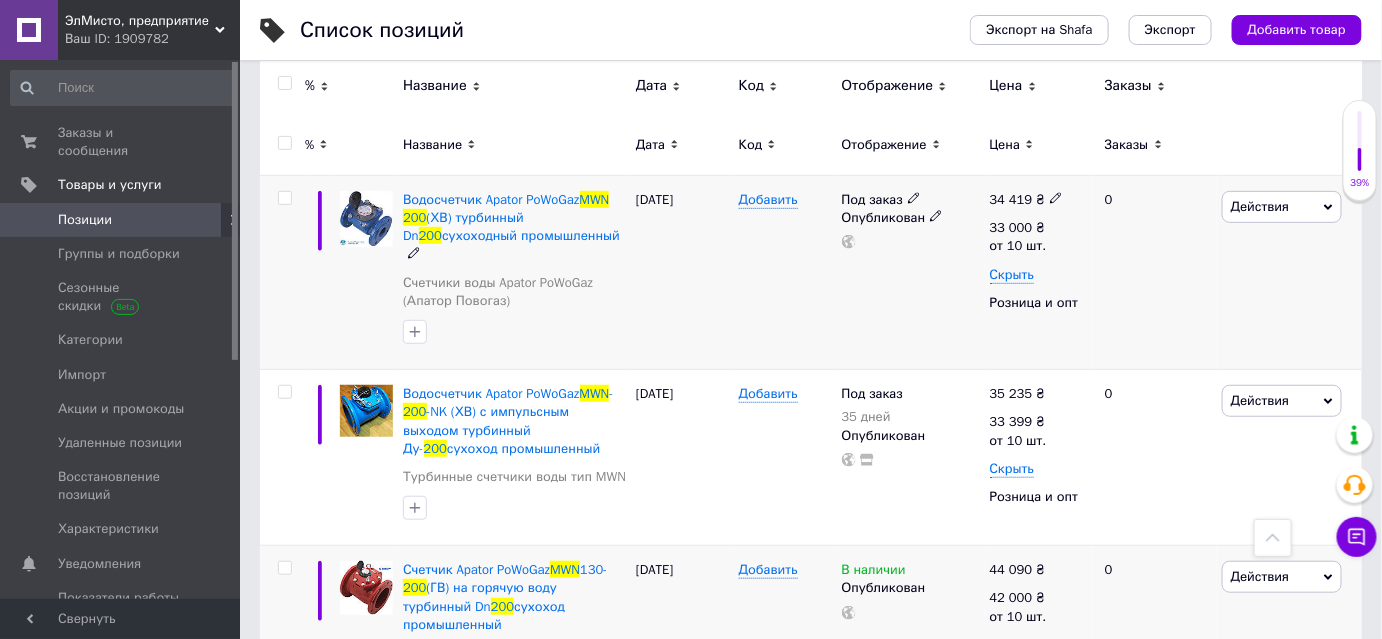 scroll, scrollTop: 90, scrollLeft: 0, axis: vertical 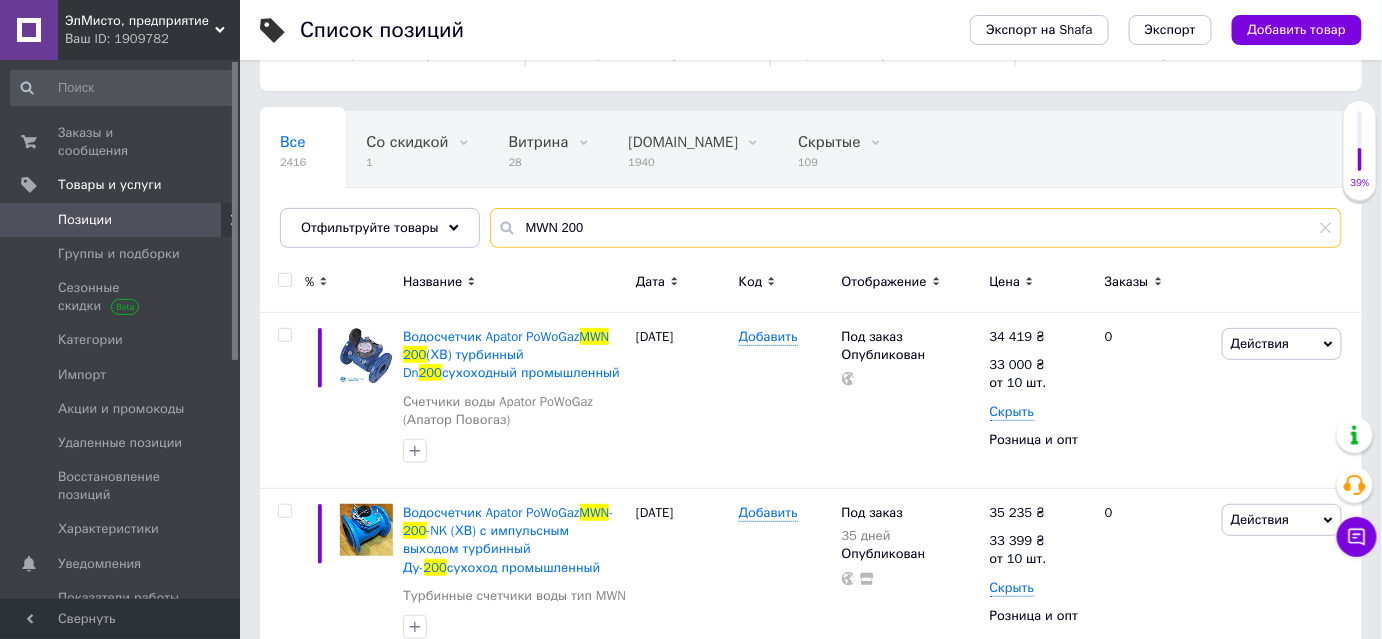 drag, startPoint x: 584, startPoint y: 222, endPoint x: 562, endPoint y: 226, distance: 22.36068 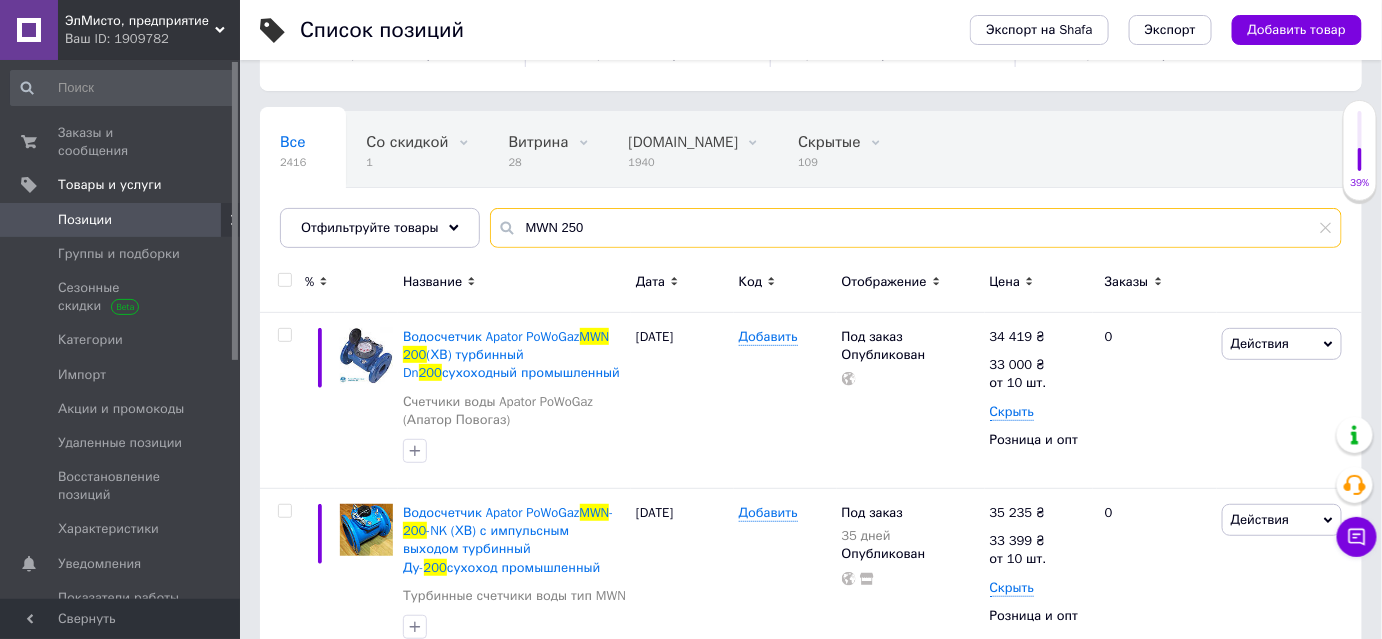 type on "MWN 250" 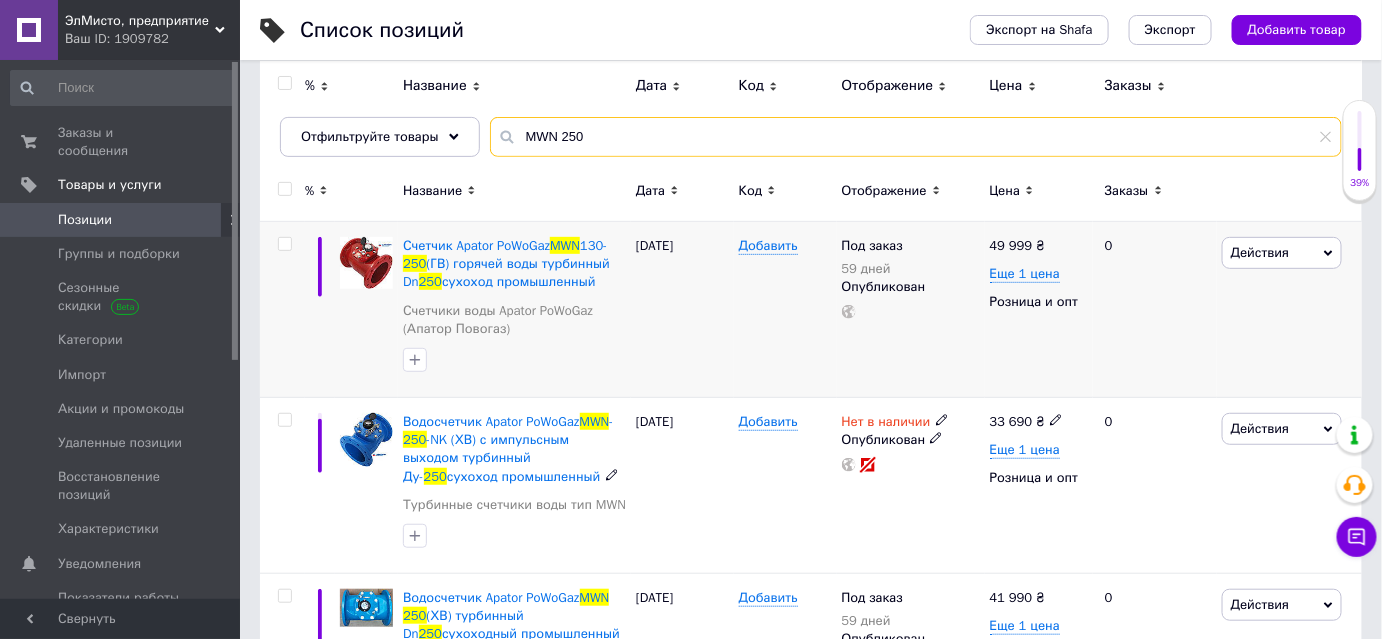 scroll, scrollTop: 272, scrollLeft: 0, axis: vertical 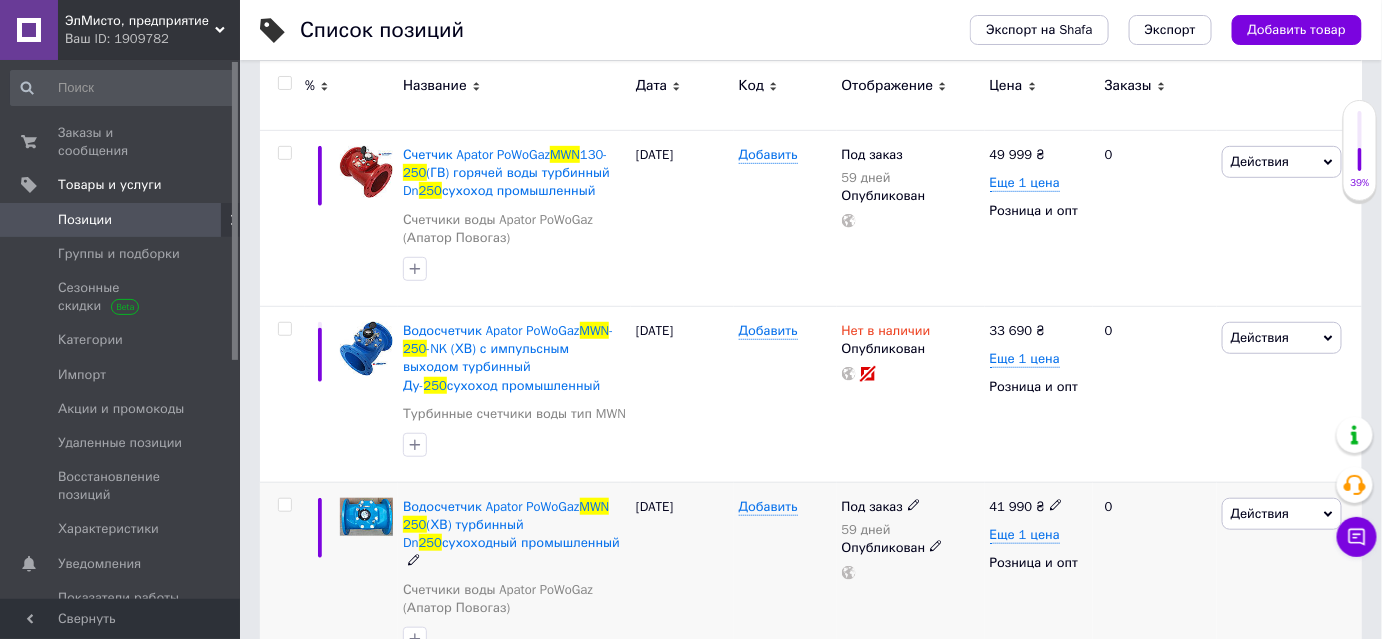 click on "41 990" at bounding box center (1011, 506) 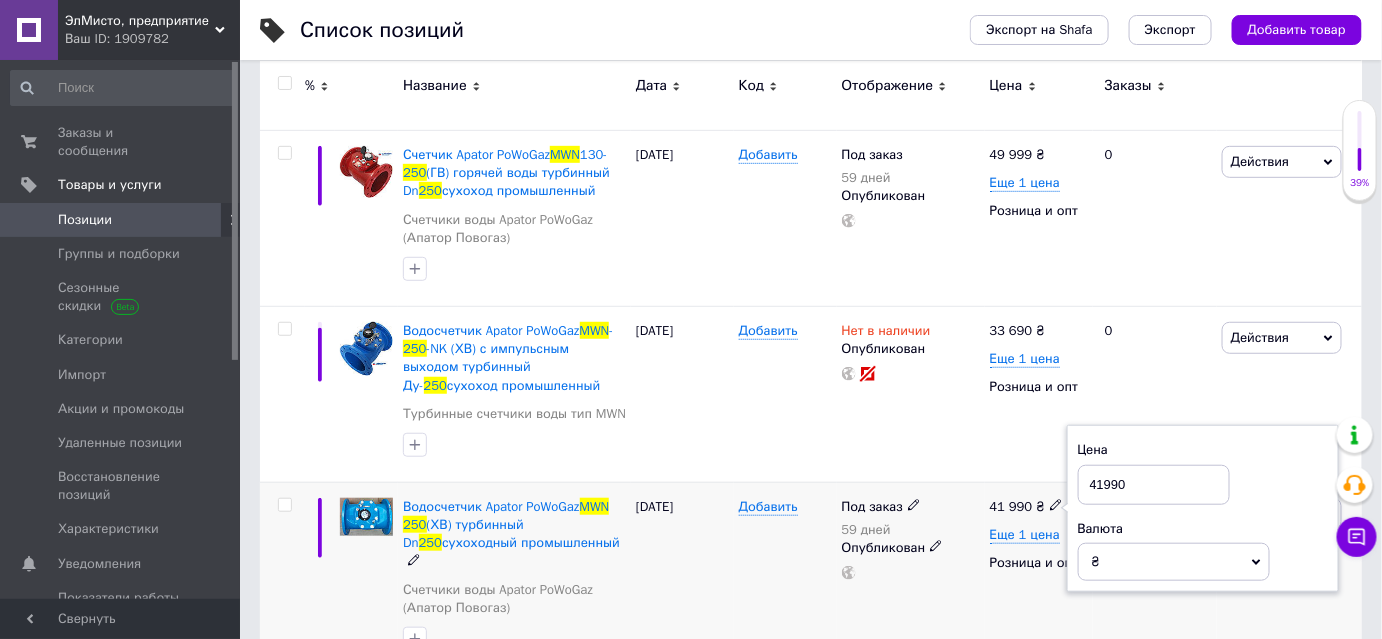drag, startPoint x: 1150, startPoint y: 483, endPoint x: 1080, endPoint y: 482, distance: 70.00714 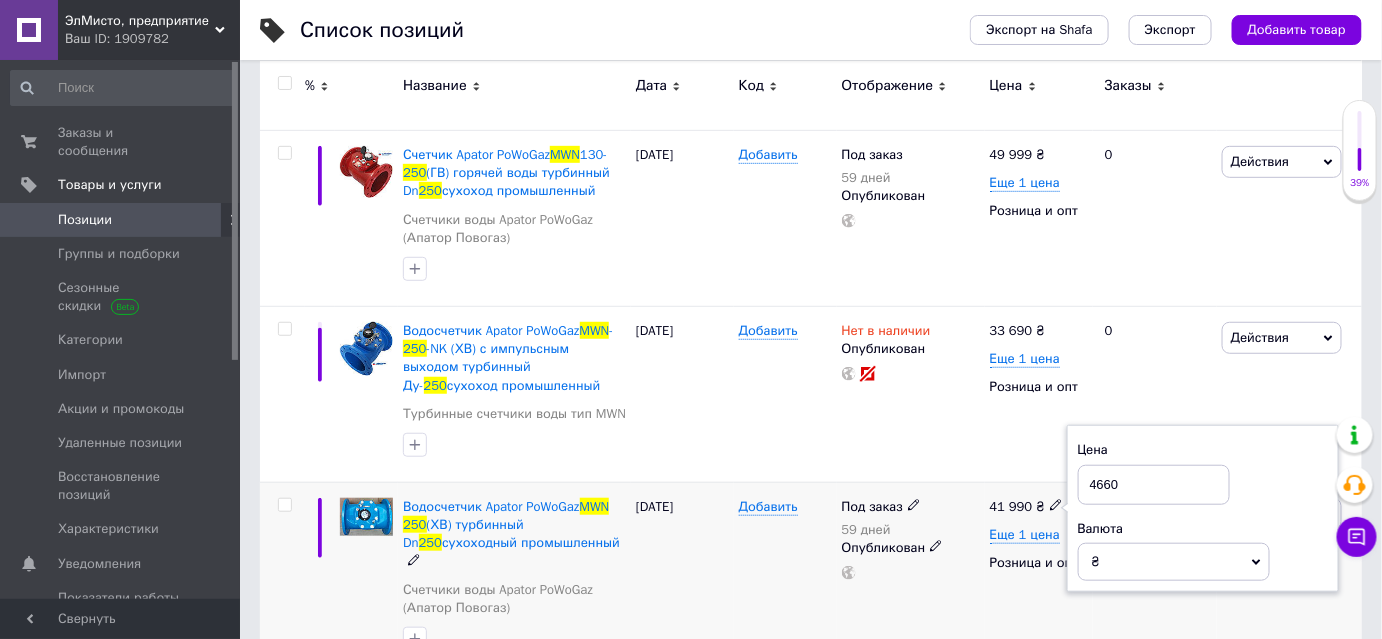 type on "46609" 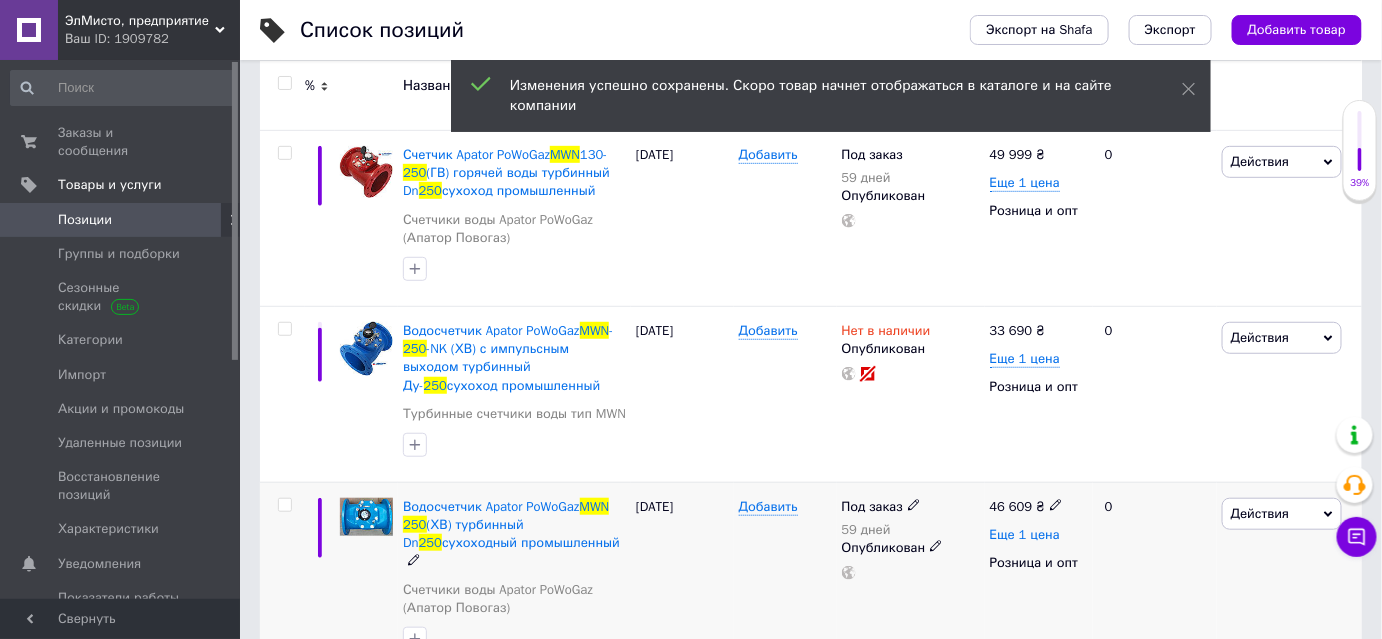 click on "Еще 1 цена" at bounding box center (1025, 535) 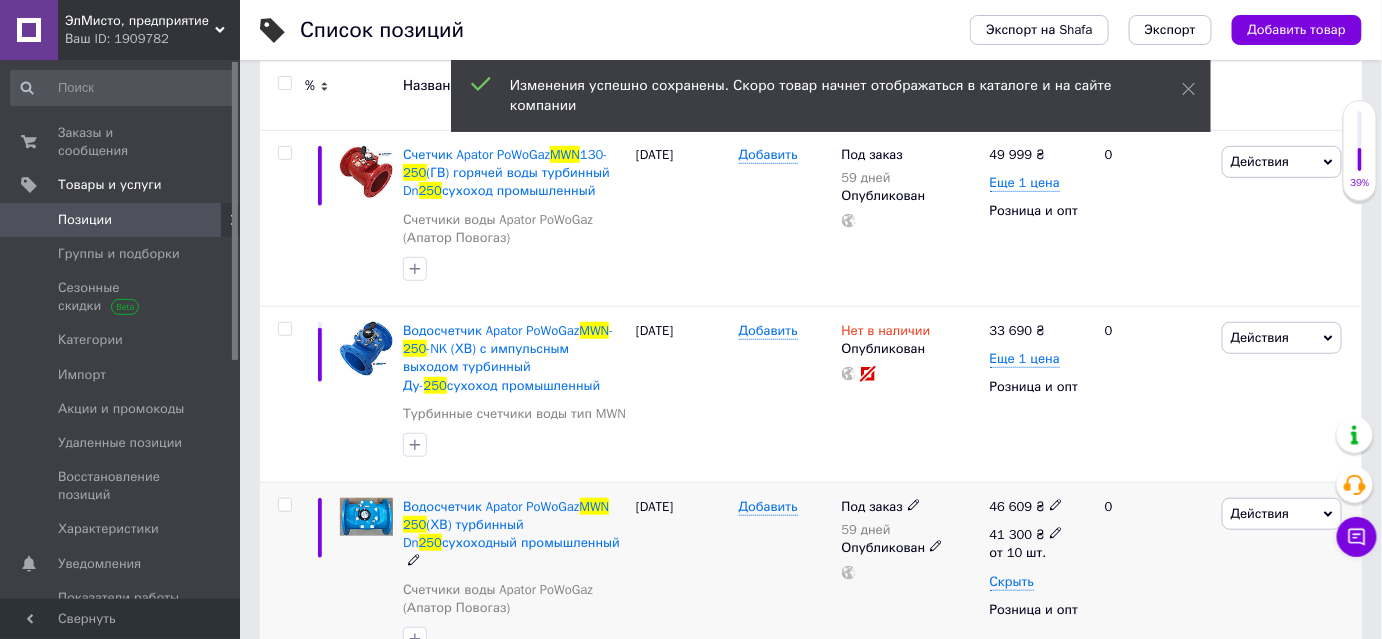 click on "41 300" at bounding box center (1011, 534) 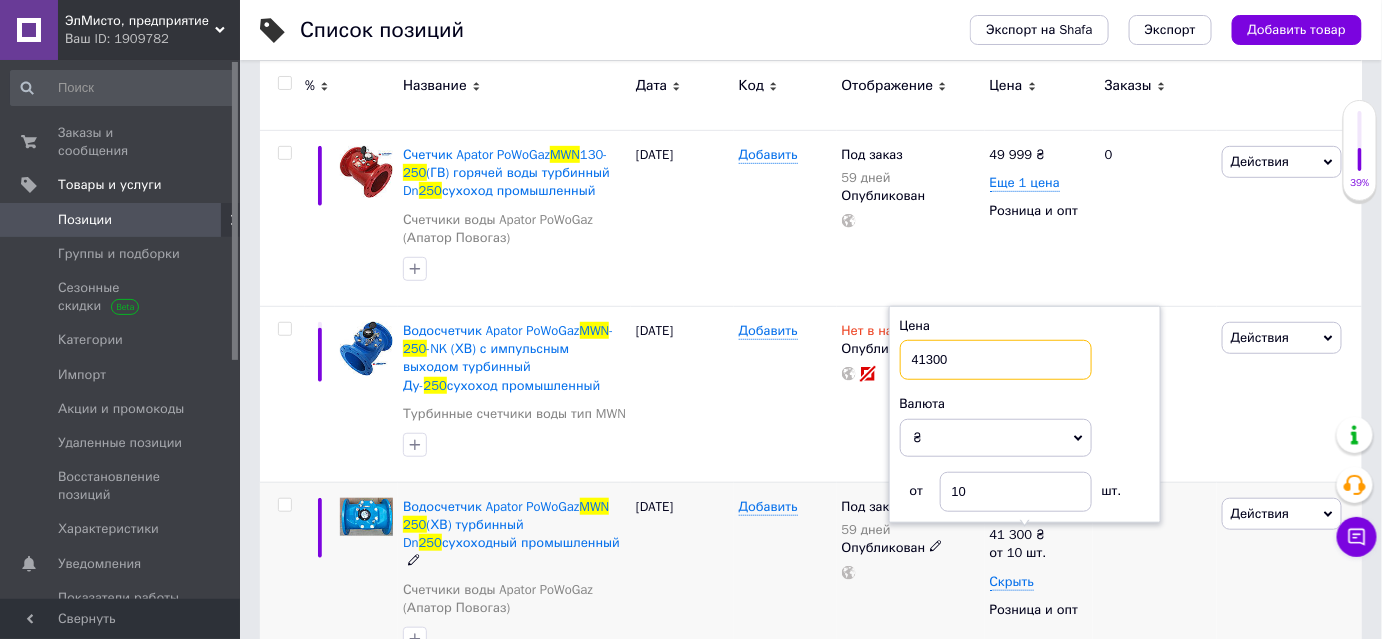 drag, startPoint x: 952, startPoint y: 351, endPoint x: 914, endPoint y: 350, distance: 38.013157 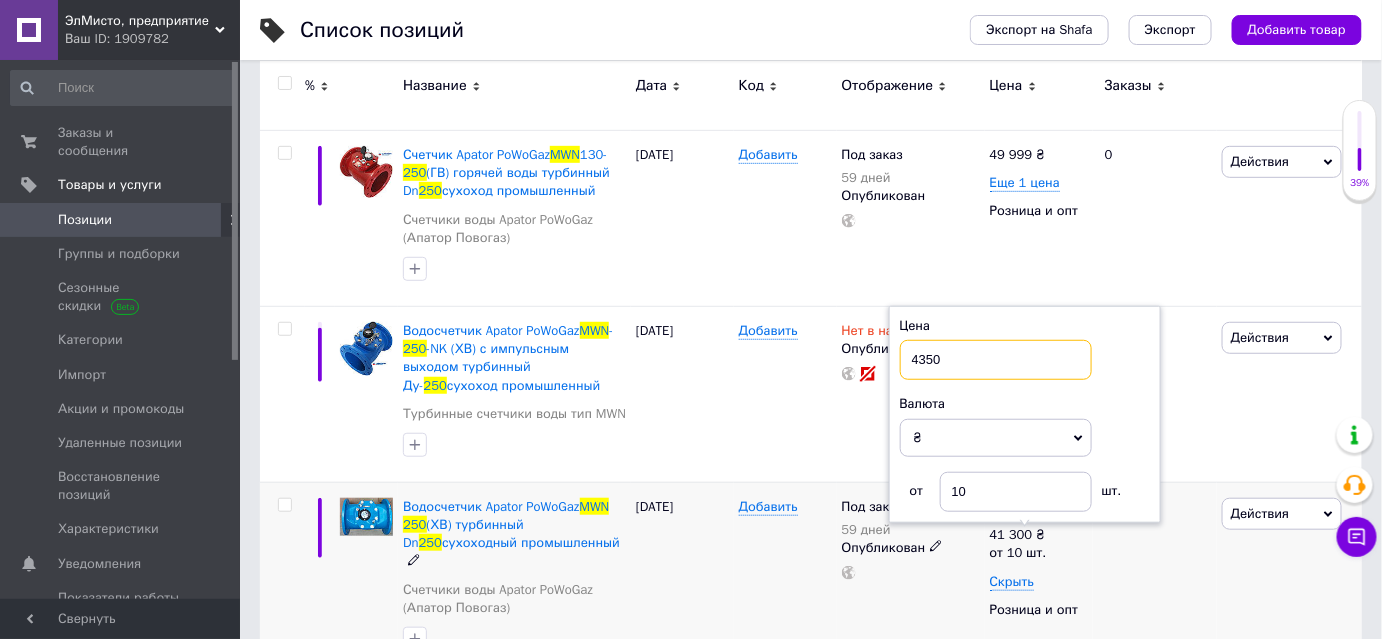 type on "43500" 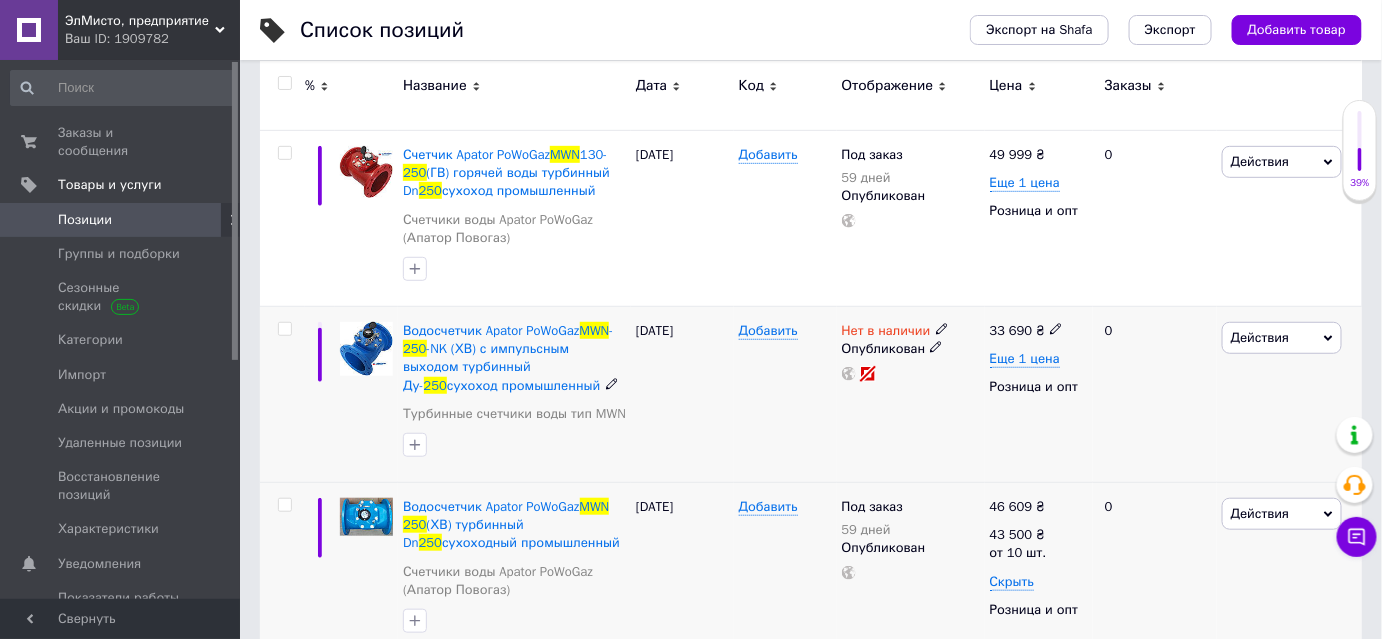 click on "33 690" at bounding box center [1011, 330] 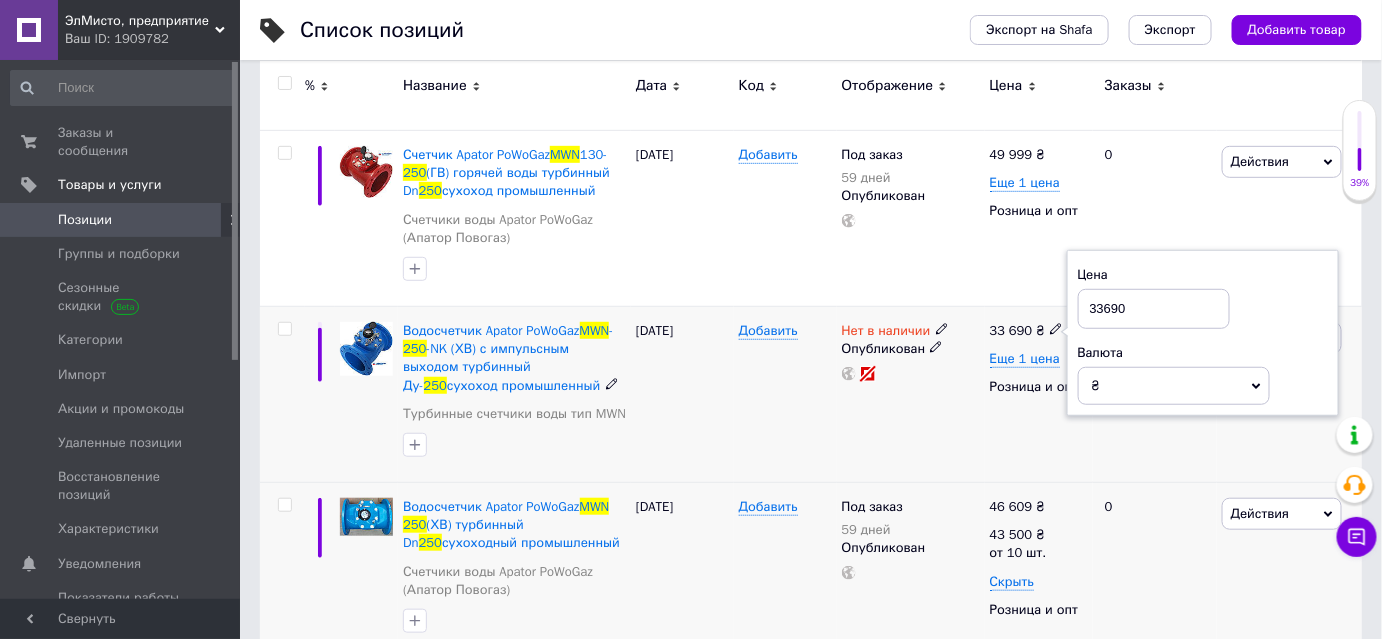 drag, startPoint x: 1141, startPoint y: 300, endPoint x: 1085, endPoint y: 300, distance: 56 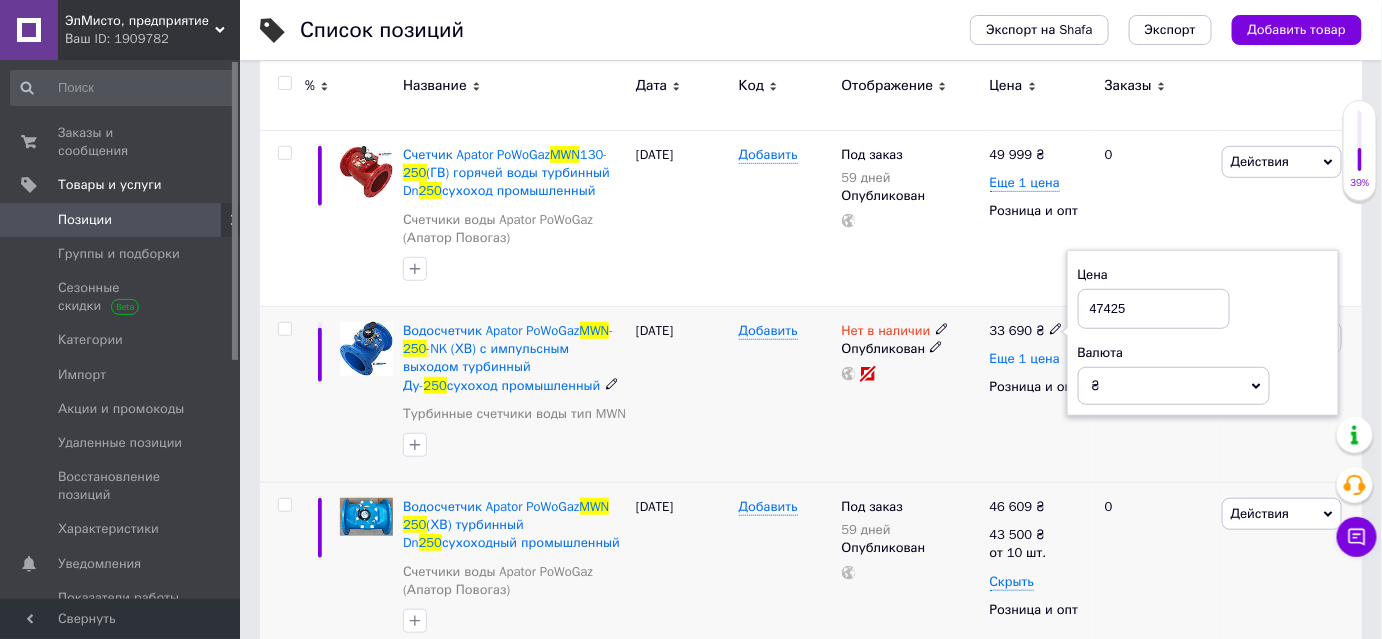type on "47425" 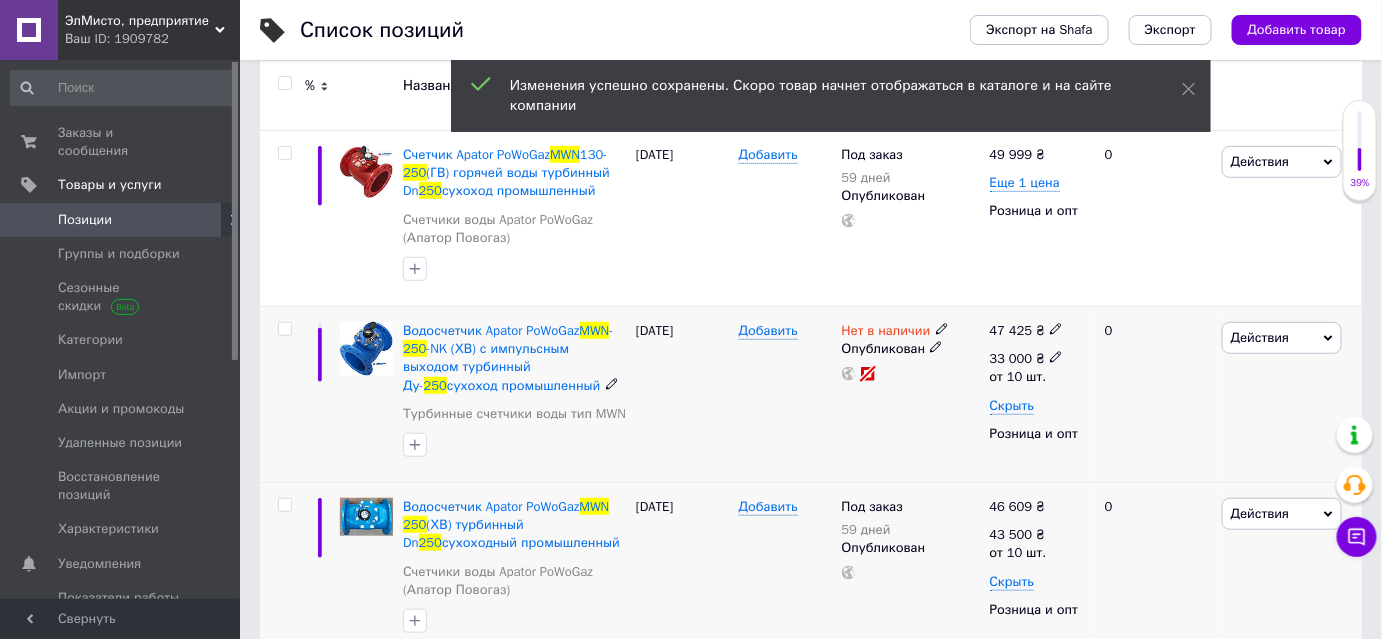 click on "33 000" at bounding box center (1011, 358) 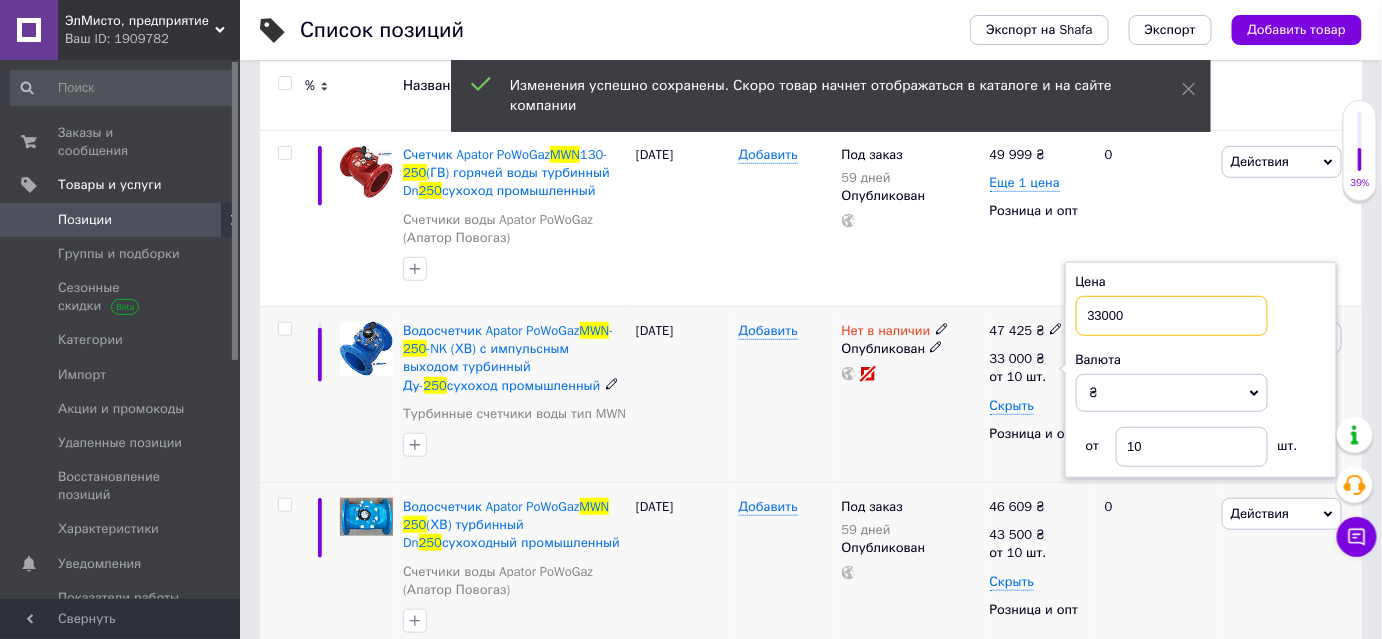 drag, startPoint x: 1154, startPoint y: 314, endPoint x: 1082, endPoint y: 312, distance: 72.02777 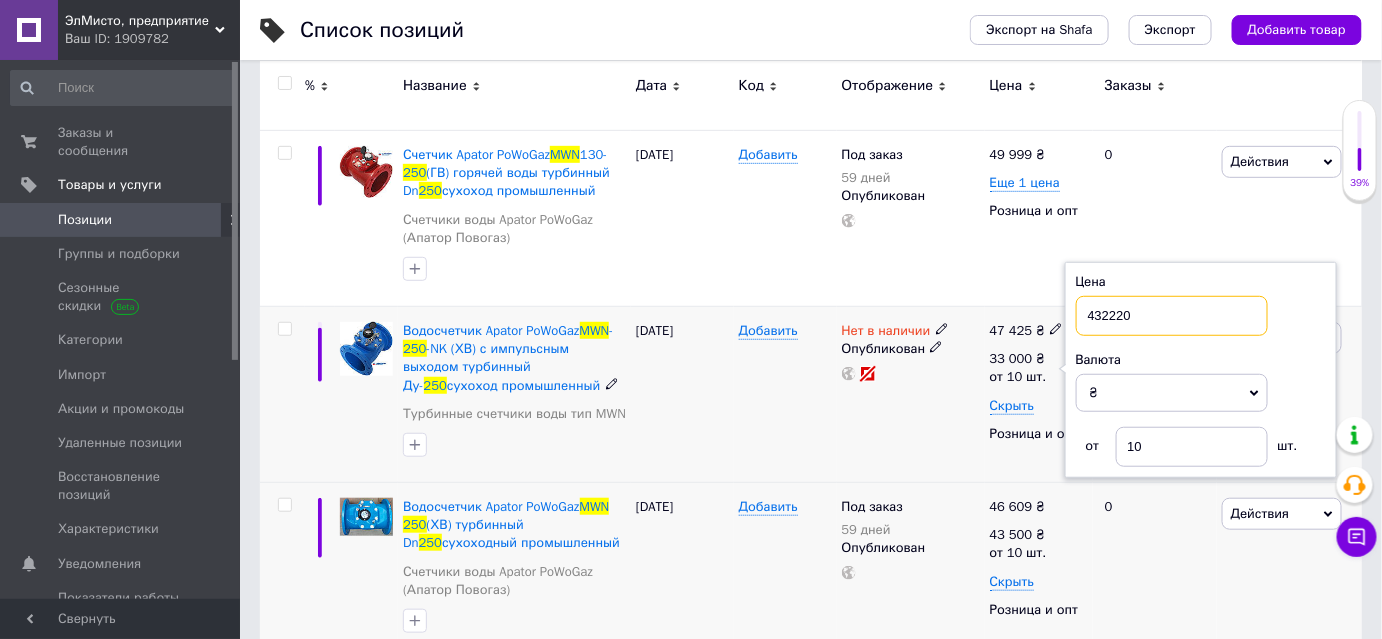 type on "43222" 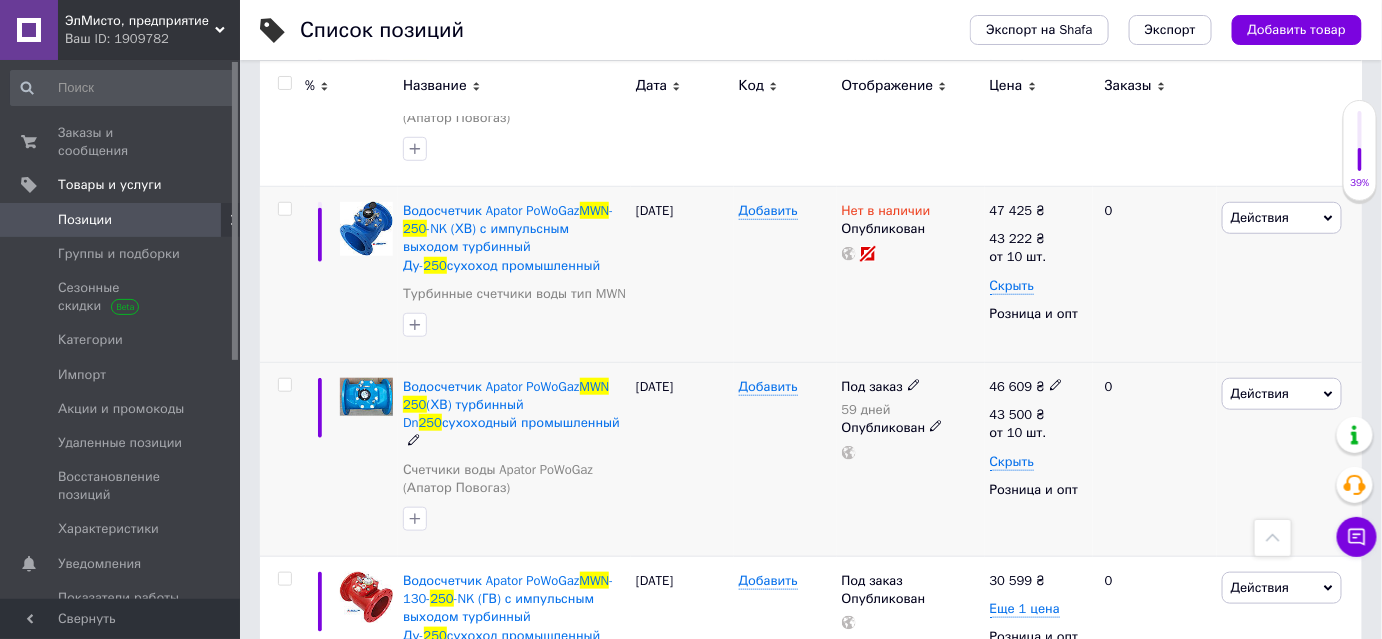 scroll, scrollTop: 363, scrollLeft: 0, axis: vertical 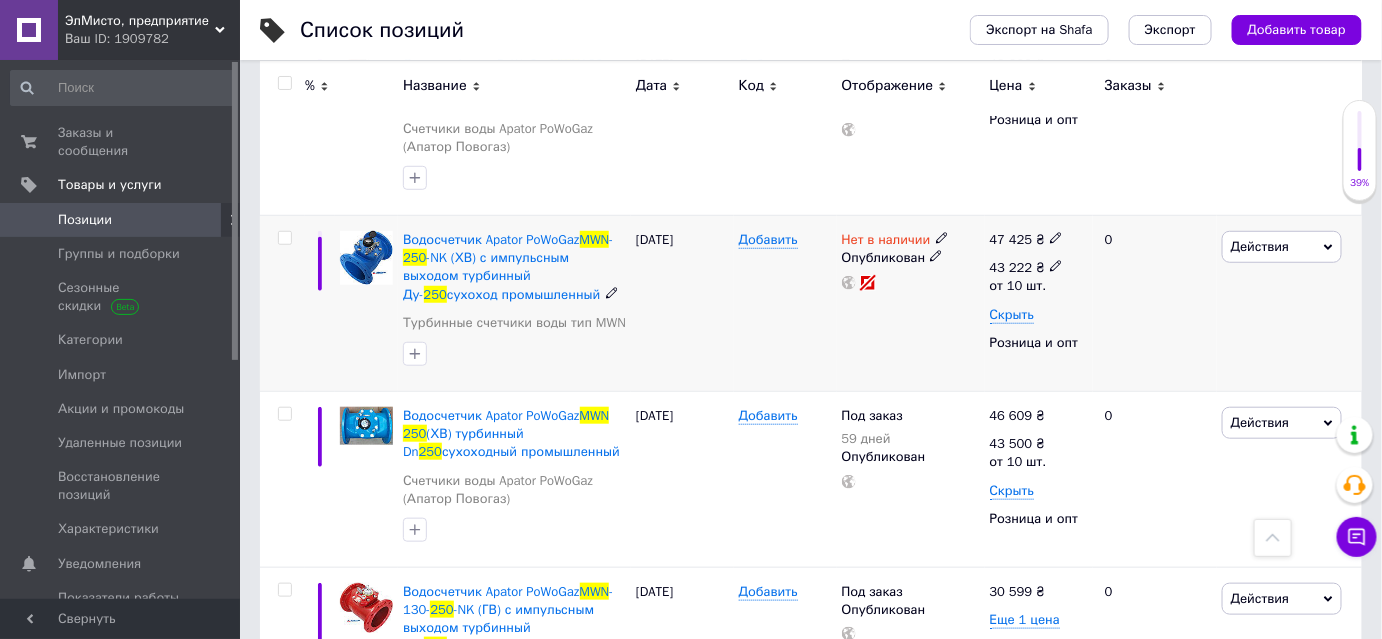 click on "43 222" at bounding box center (1011, 267) 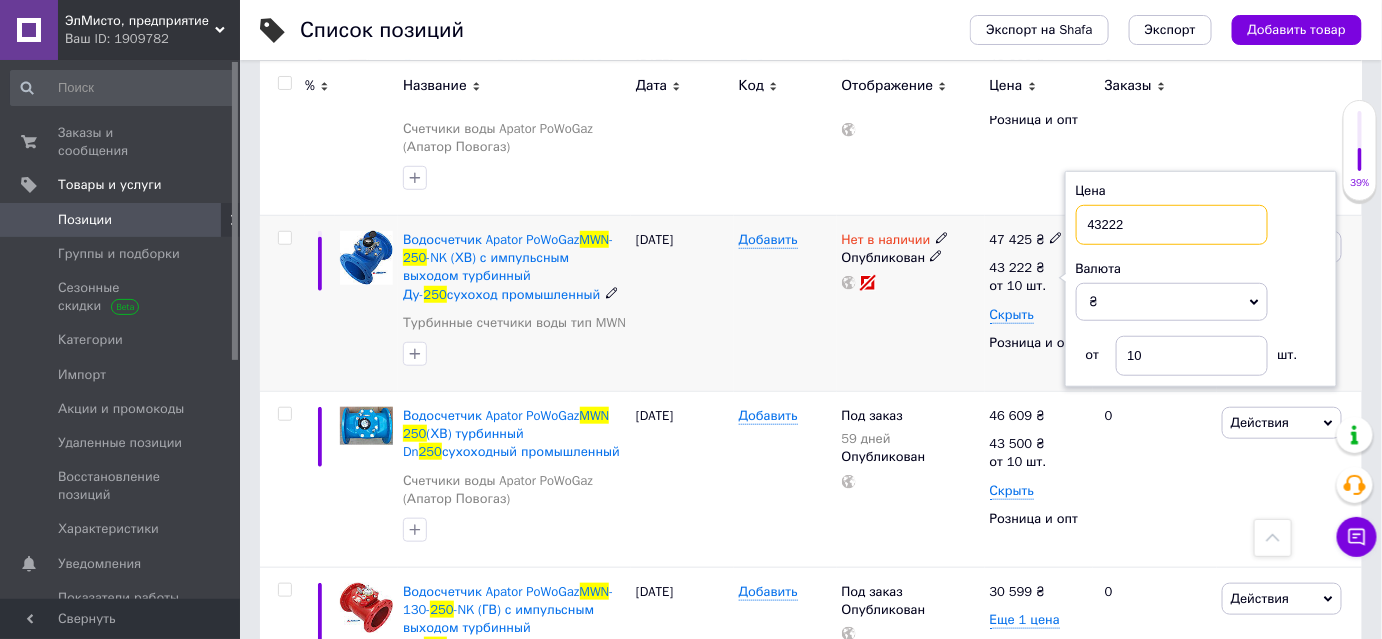 drag, startPoint x: 1134, startPoint y: 220, endPoint x: 1096, endPoint y: 217, distance: 38.118237 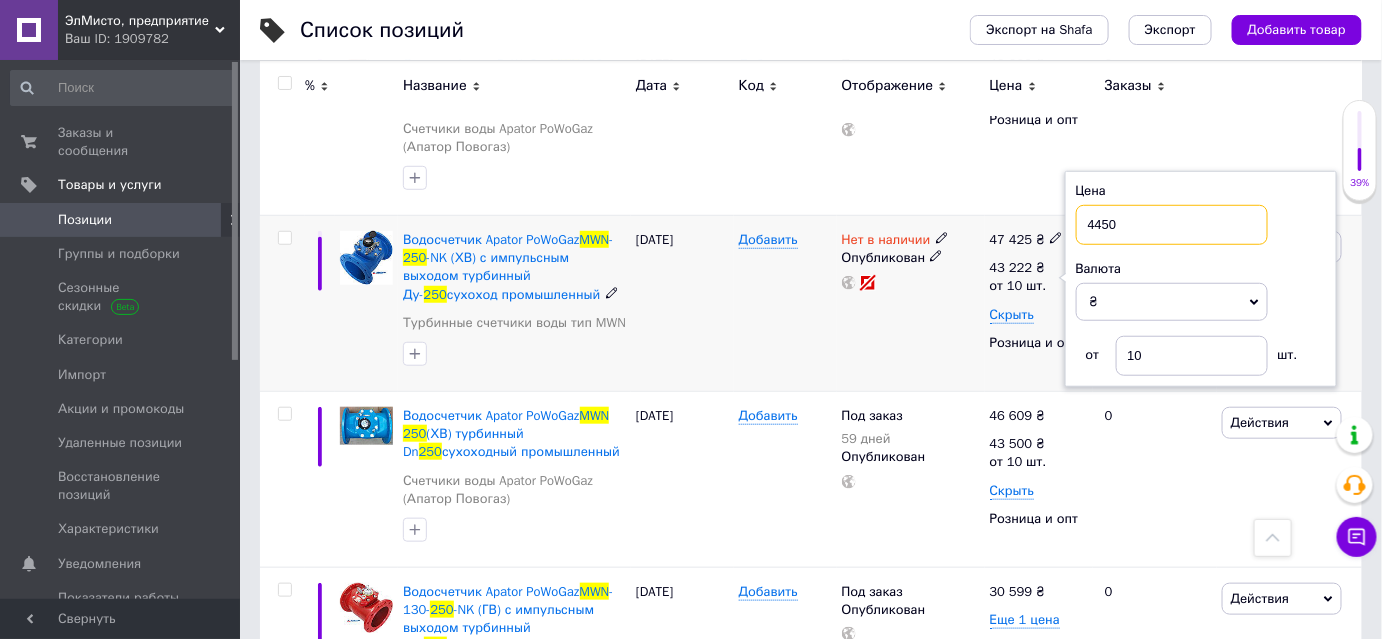 type on "44500" 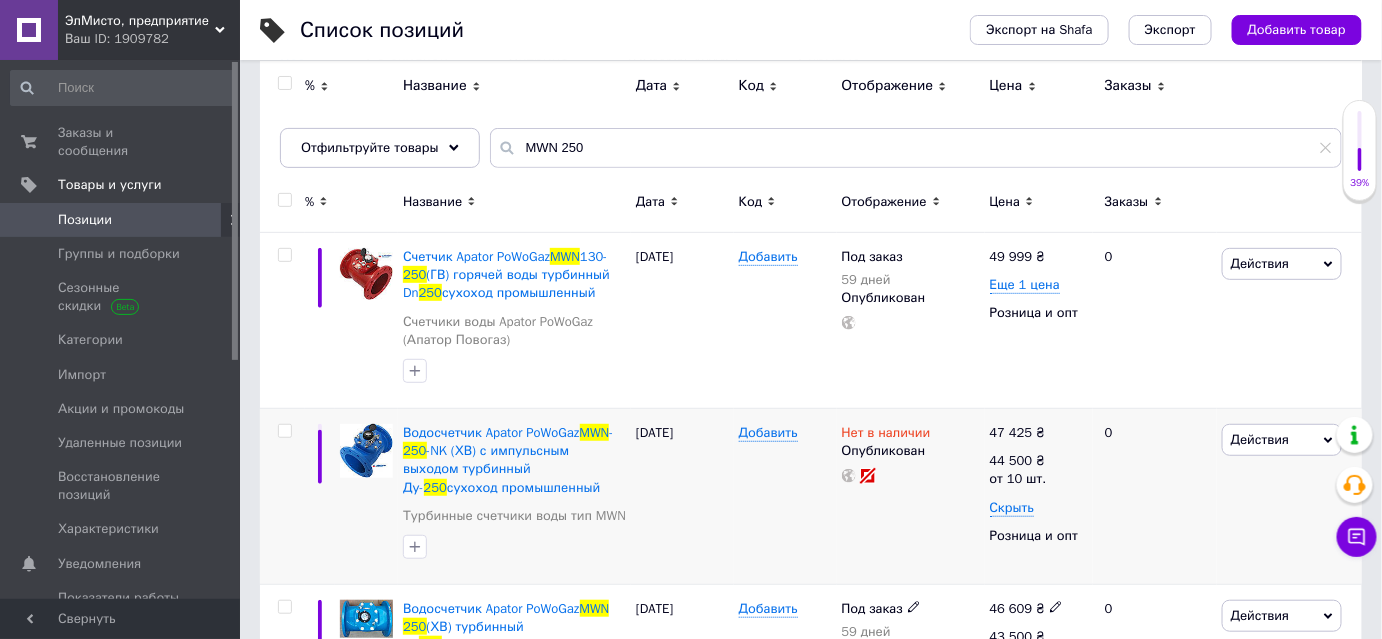 scroll, scrollTop: 138, scrollLeft: 0, axis: vertical 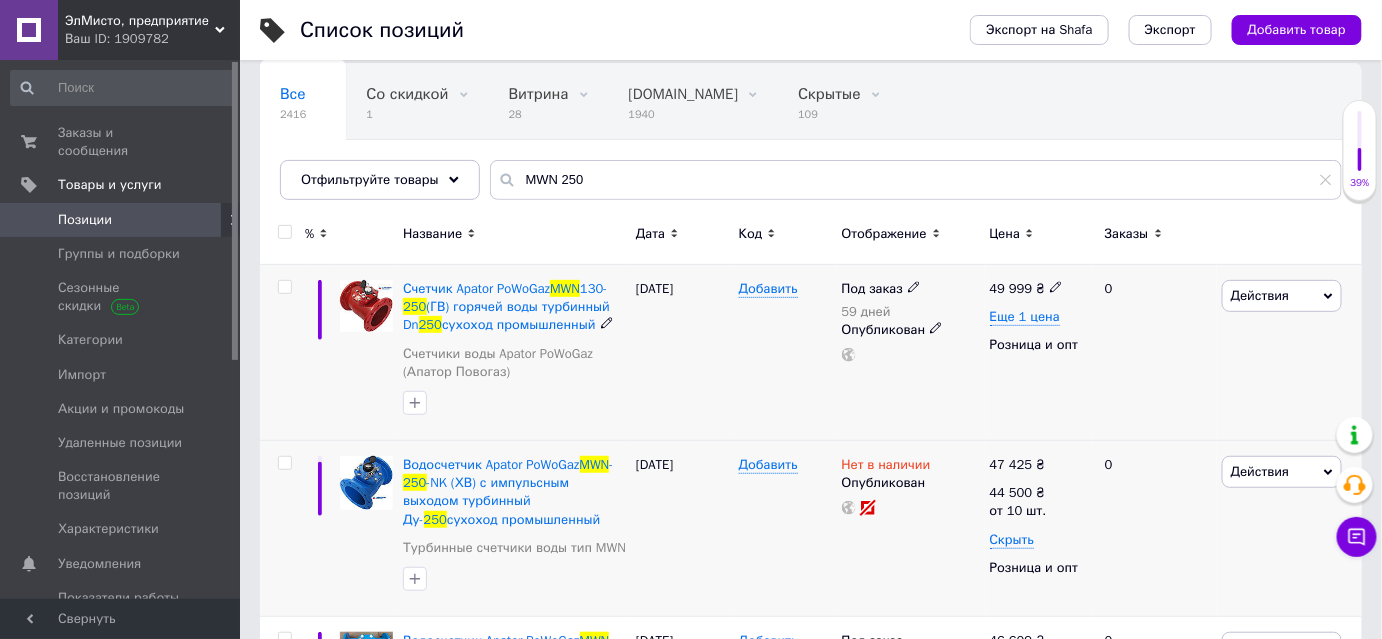 click on "49 999" at bounding box center [1011, 288] 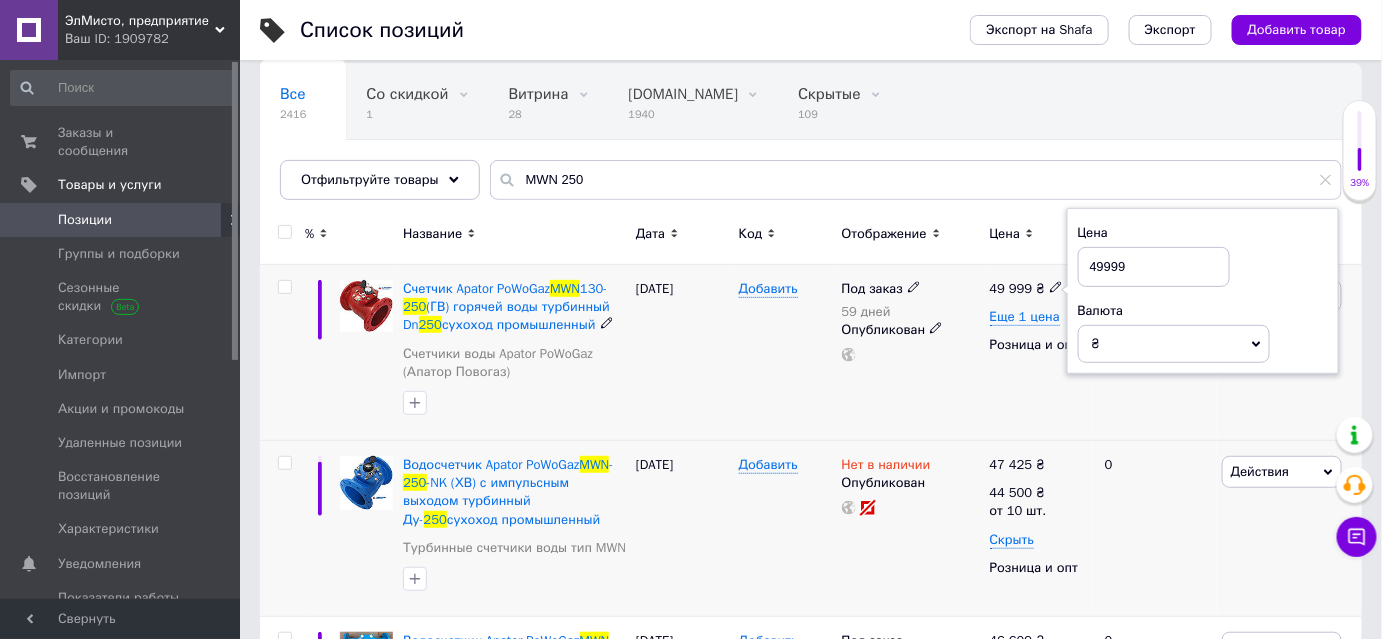 drag, startPoint x: 1136, startPoint y: 265, endPoint x: 1083, endPoint y: 260, distance: 53.235325 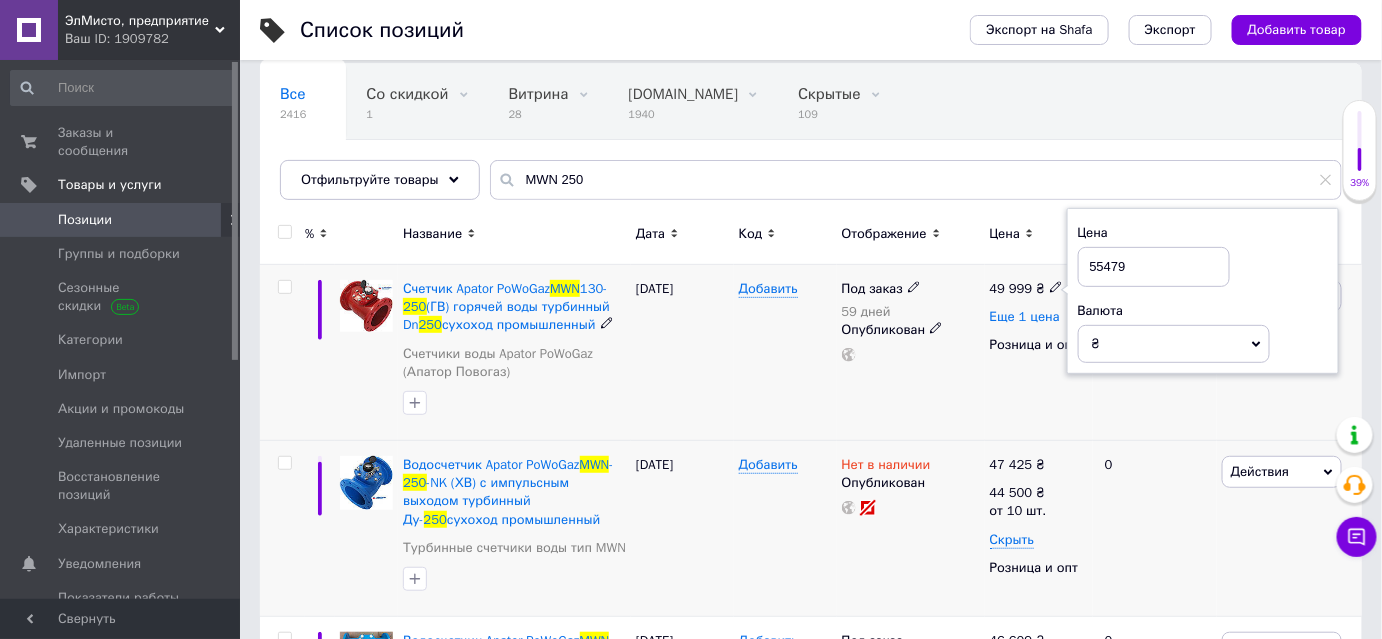 type on "55479" 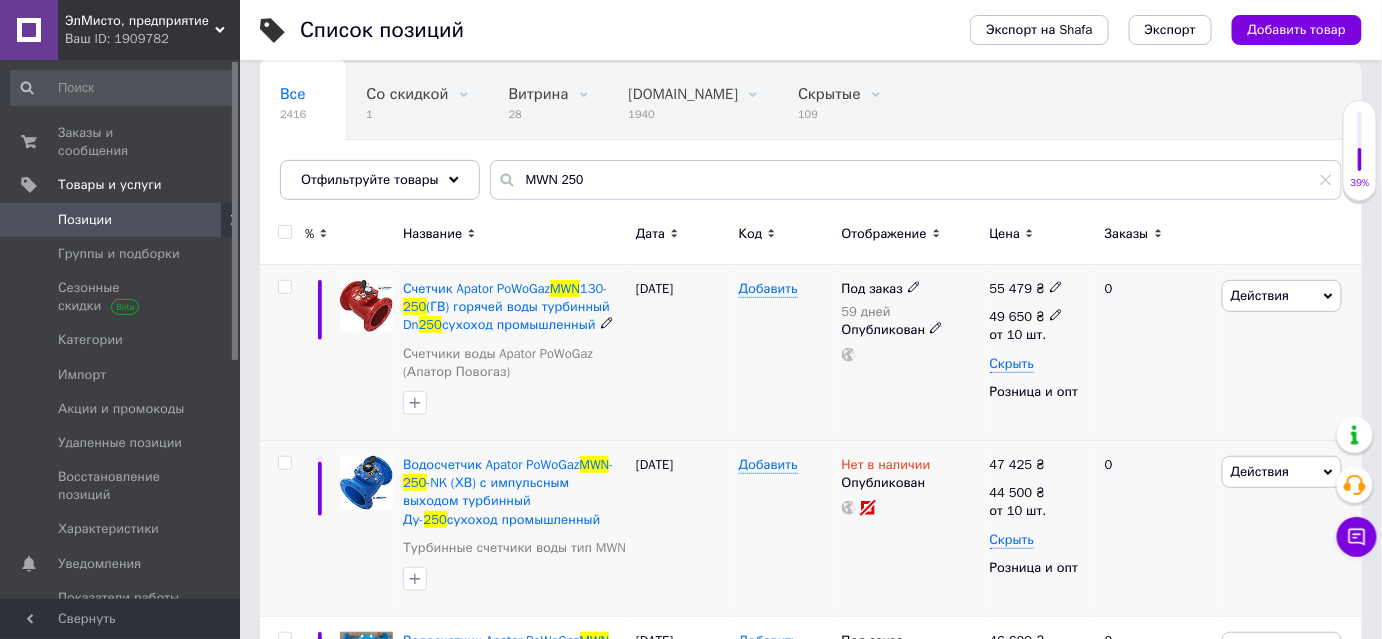 click on "49 650" at bounding box center (1011, 316) 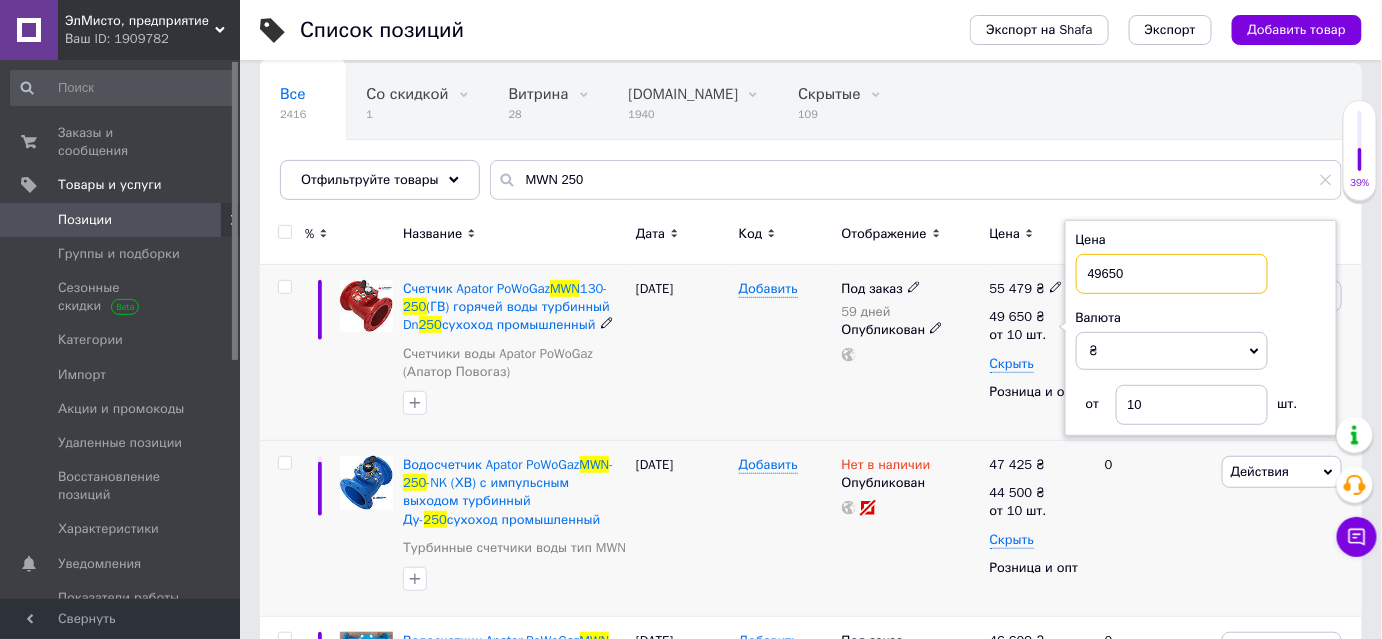 drag, startPoint x: 1149, startPoint y: 277, endPoint x: 1082, endPoint y: 274, distance: 67.06713 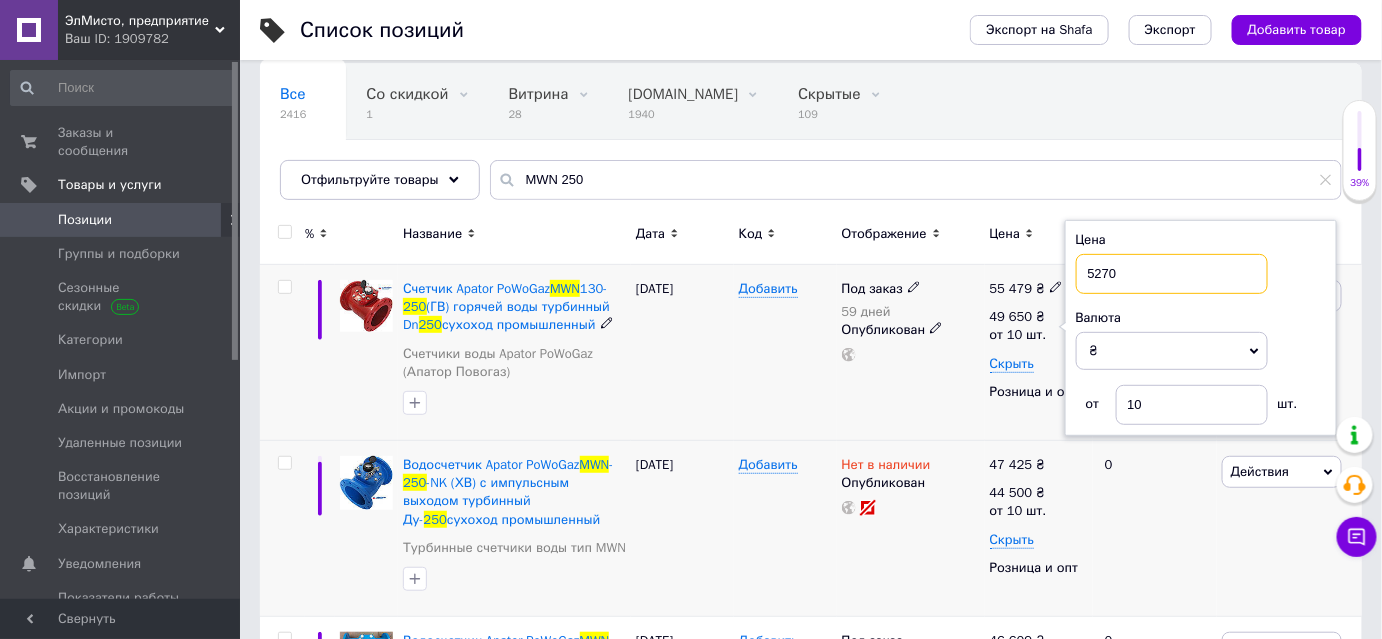 type on "52700" 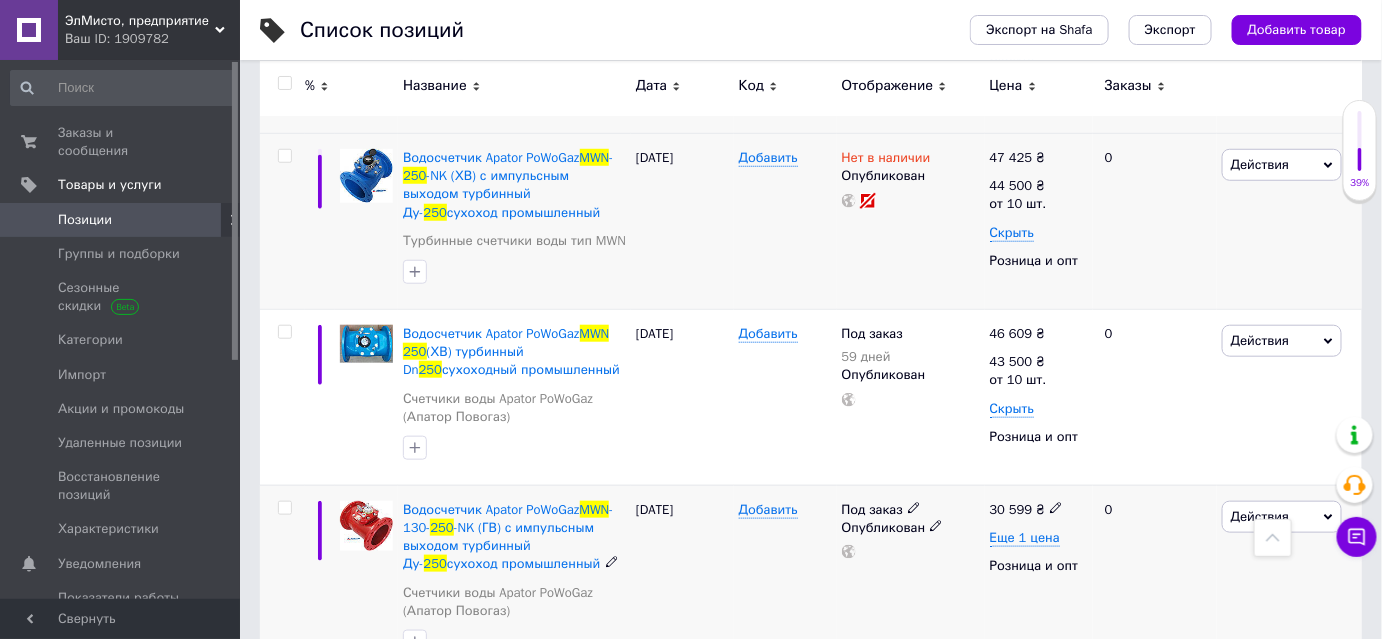scroll, scrollTop: 502, scrollLeft: 0, axis: vertical 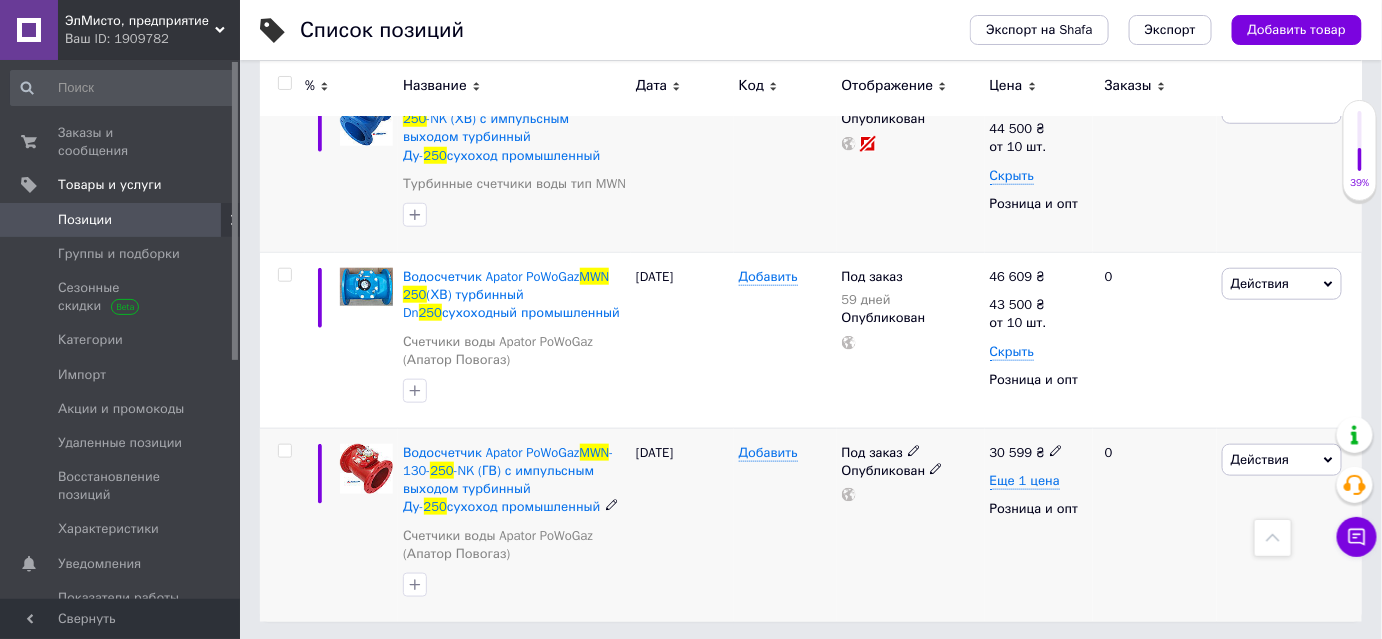 click on "30 599" at bounding box center (1011, 452) 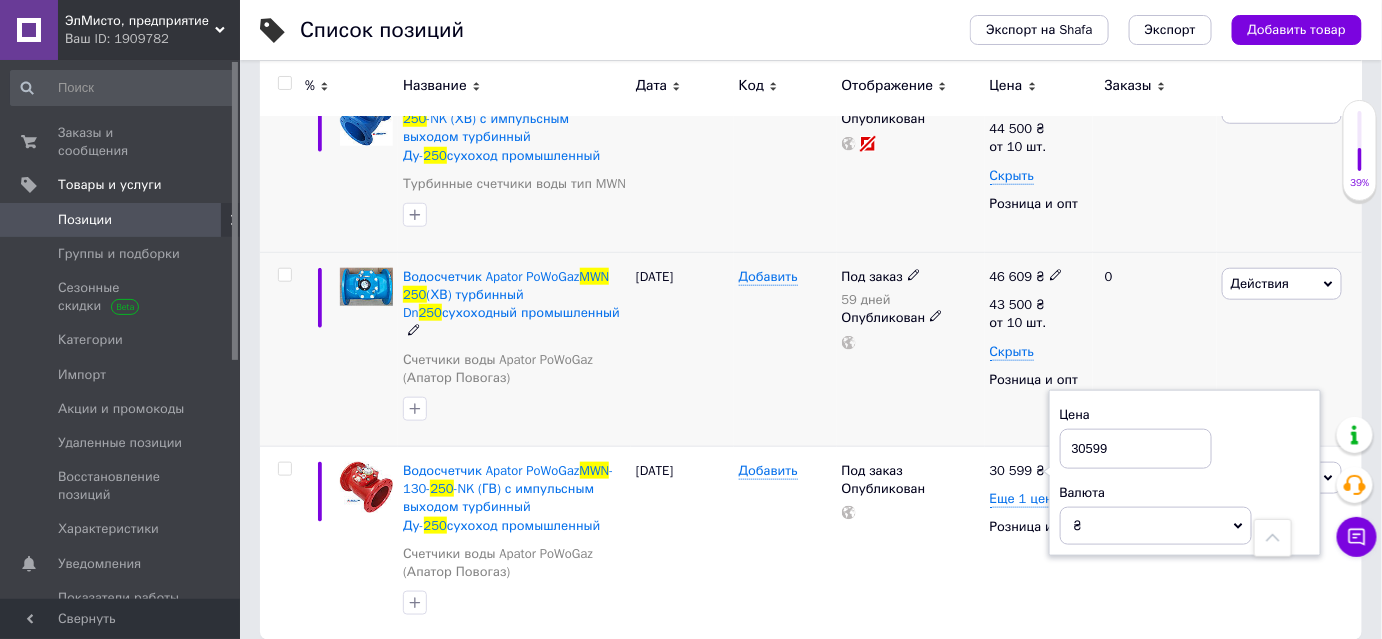 drag, startPoint x: 1145, startPoint y: 419, endPoint x: 1063, endPoint y: 420, distance: 82.006096 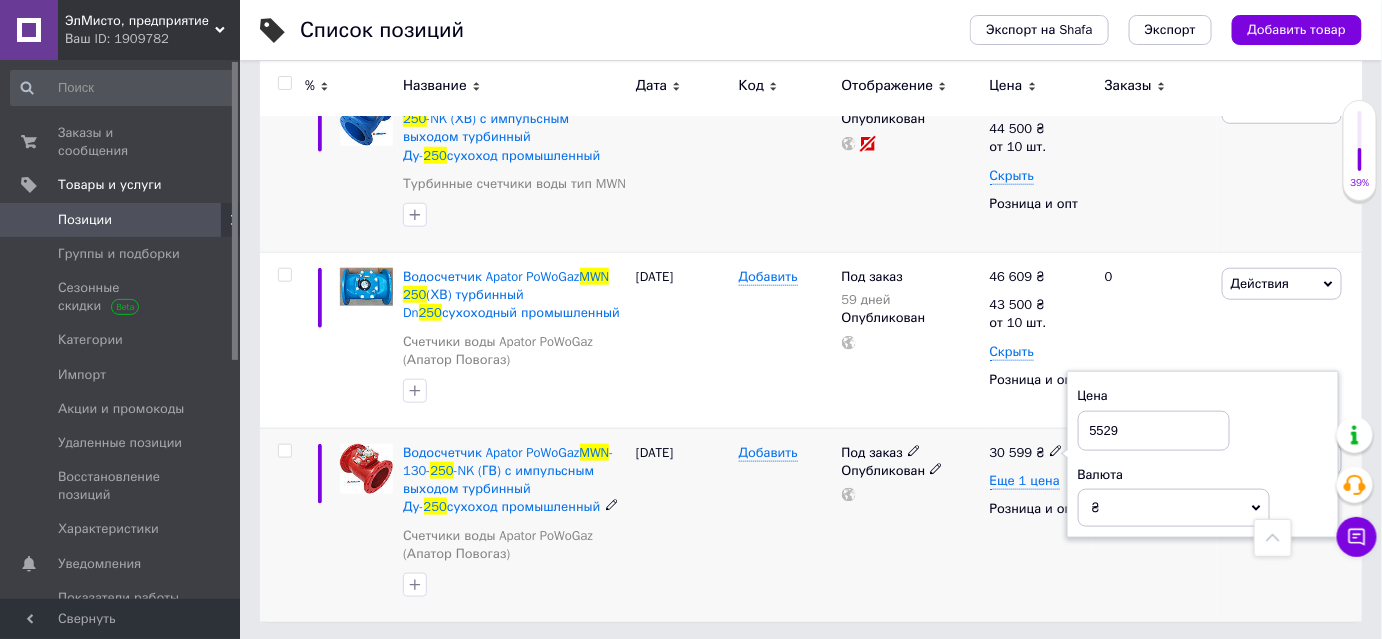 type on "55290" 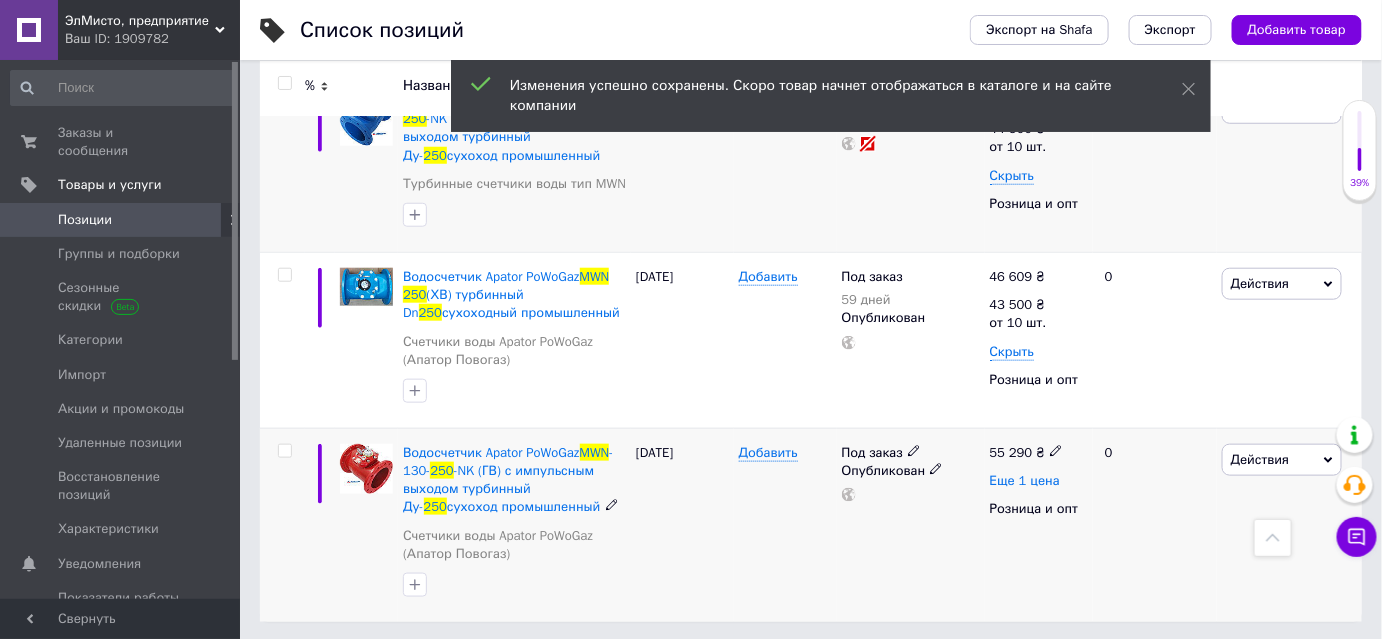 click on "Еще 1 цена" at bounding box center [1025, 481] 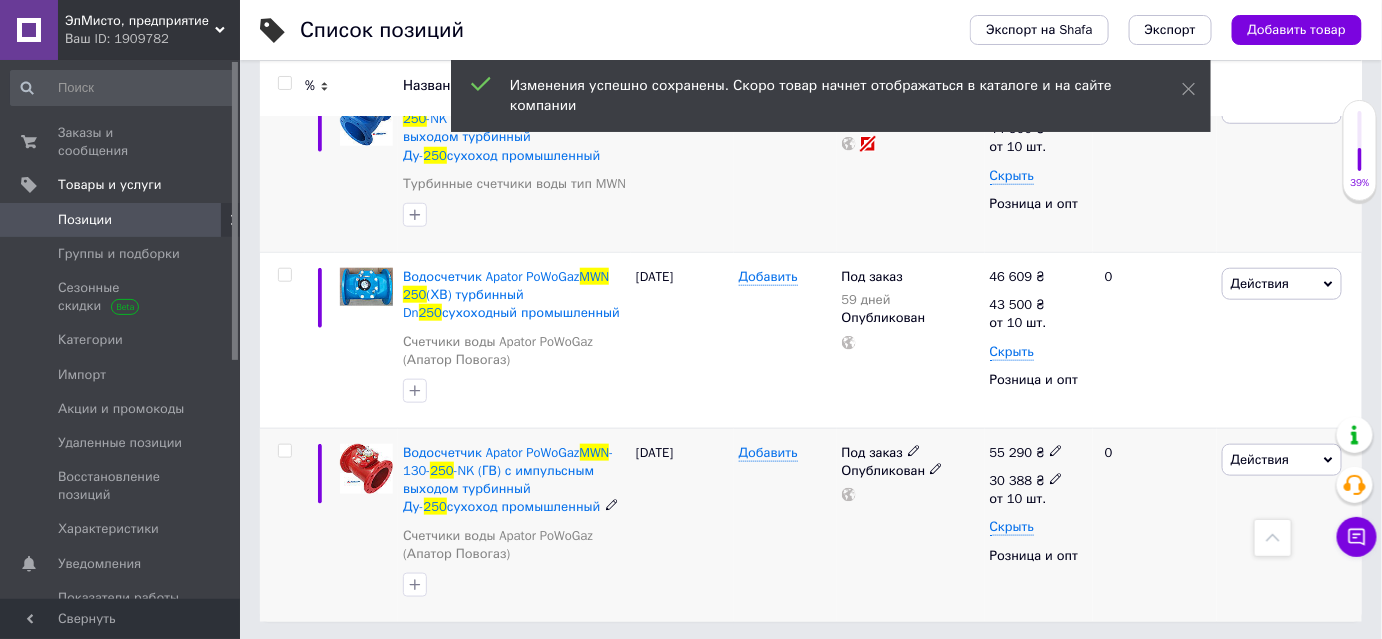 click on "30 388" at bounding box center [1011, 480] 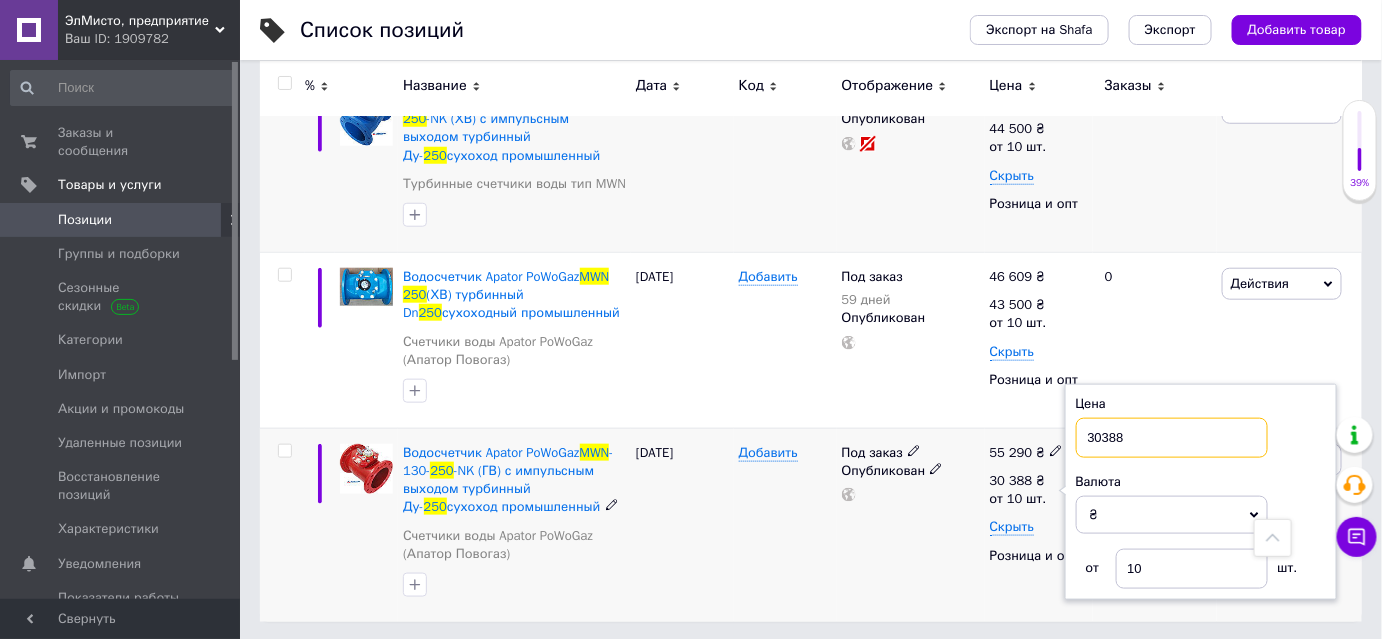 drag, startPoint x: 1146, startPoint y: 431, endPoint x: 1083, endPoint y: 426, distance: 63.1981 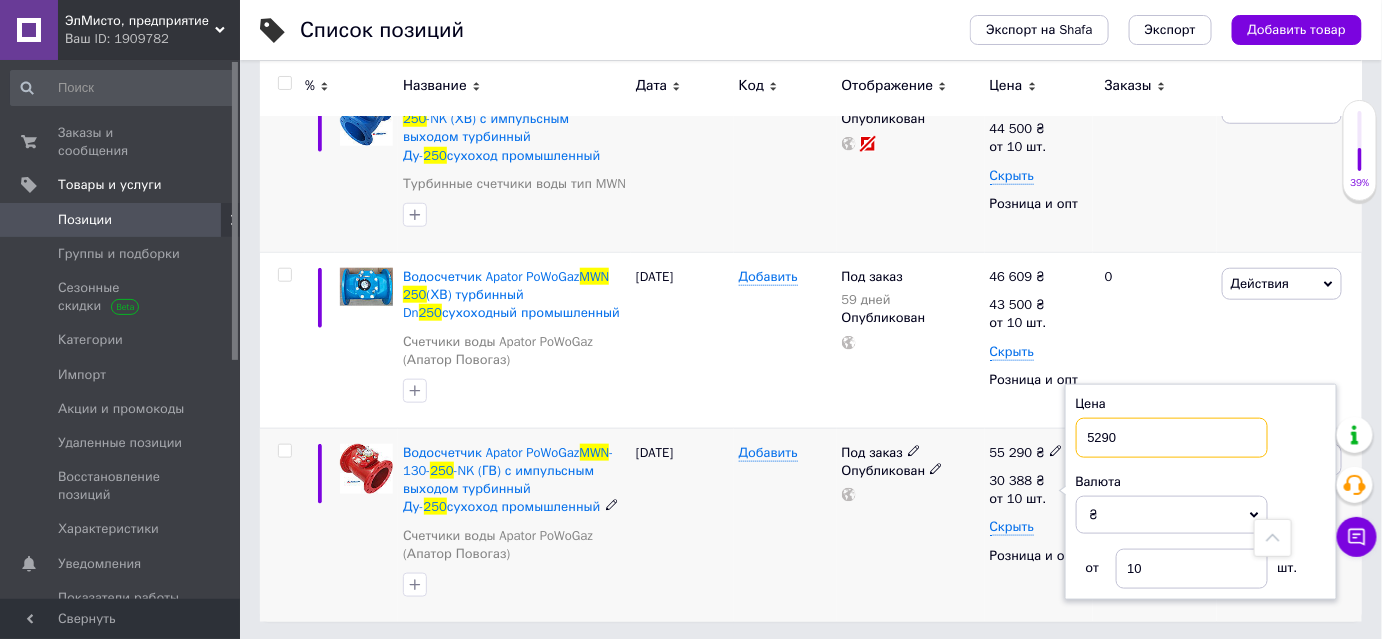 type on "52900" 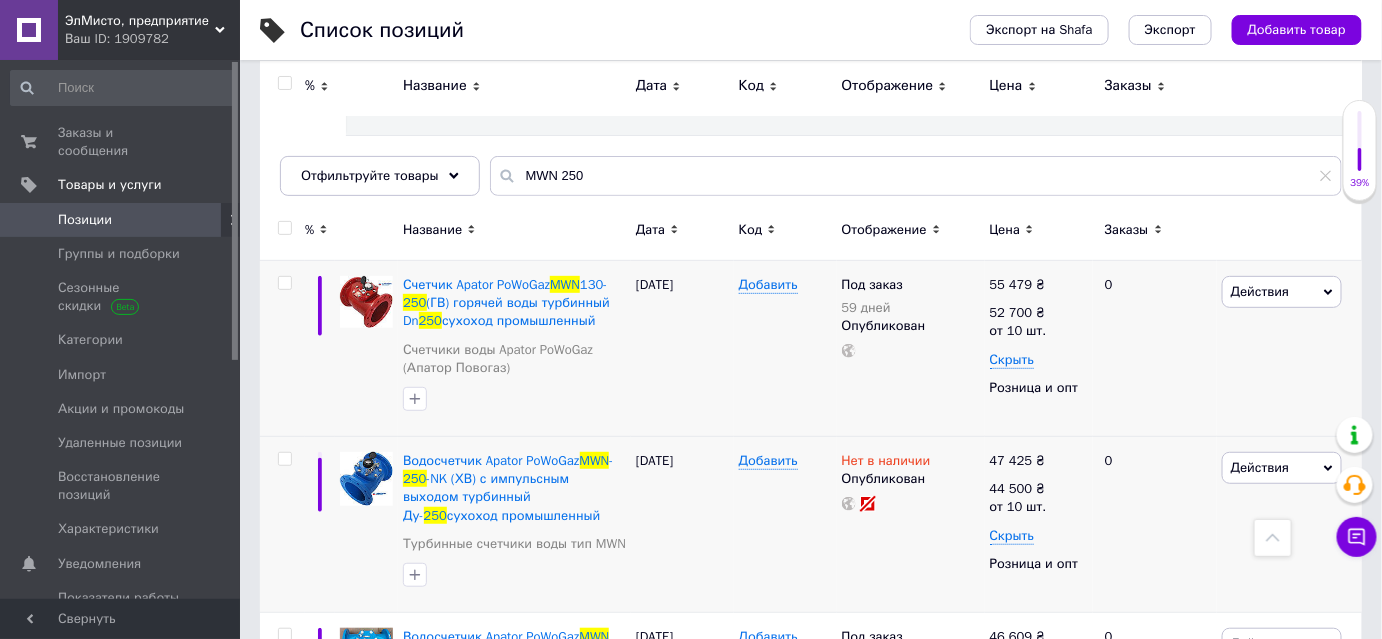 scroll, scrollTop: 138, scrollLeft: 0, axis: vertical 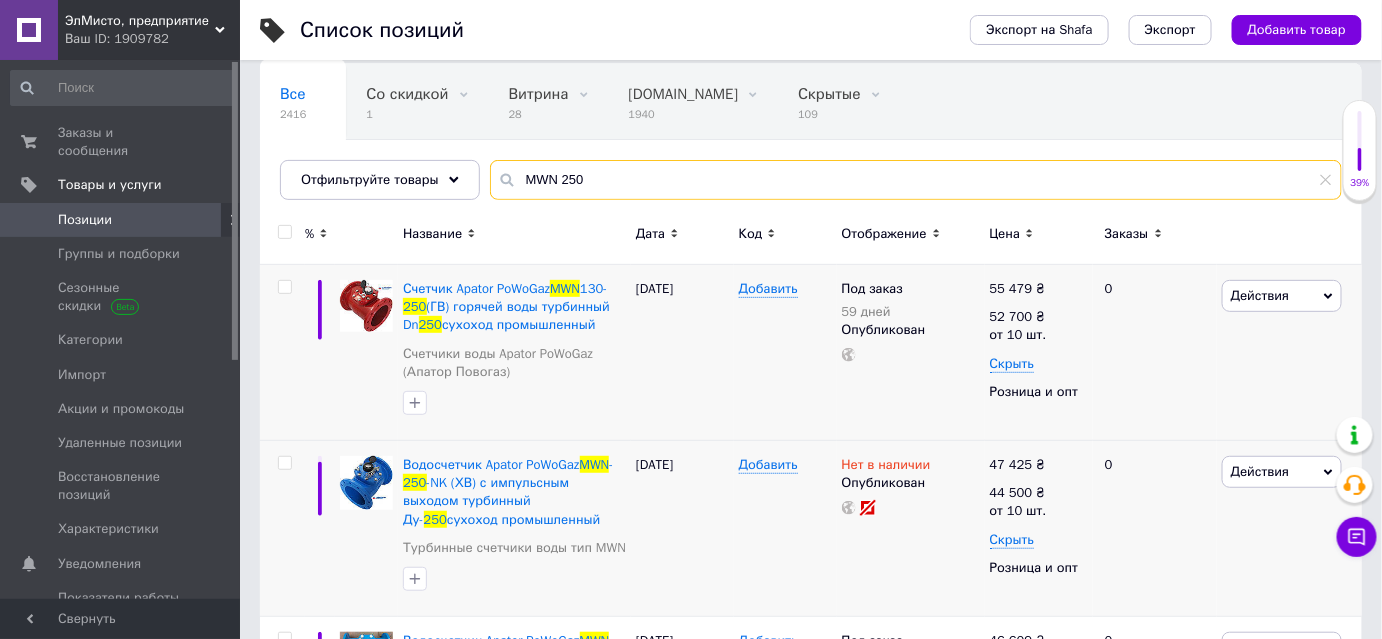 drag, startPoint x: 578, startPoint y: 173, endPoint x: 556, endPoint y: 172, distance: 22.022715 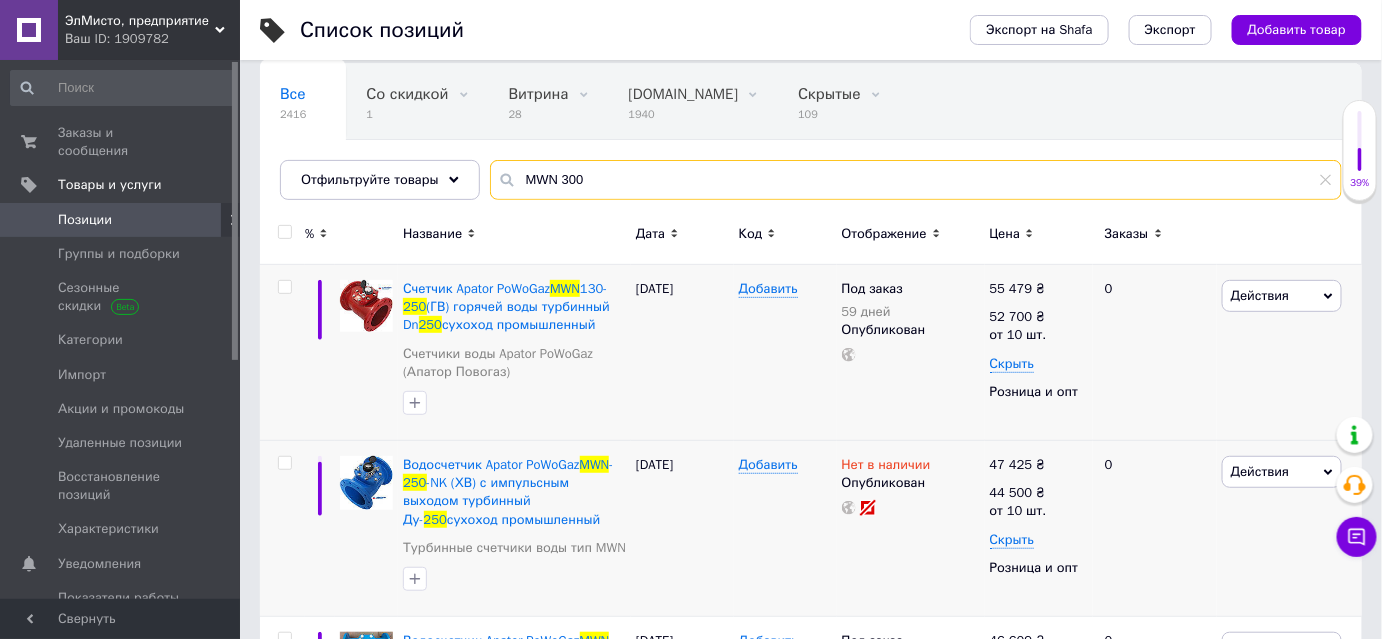 type on "MWN 300" 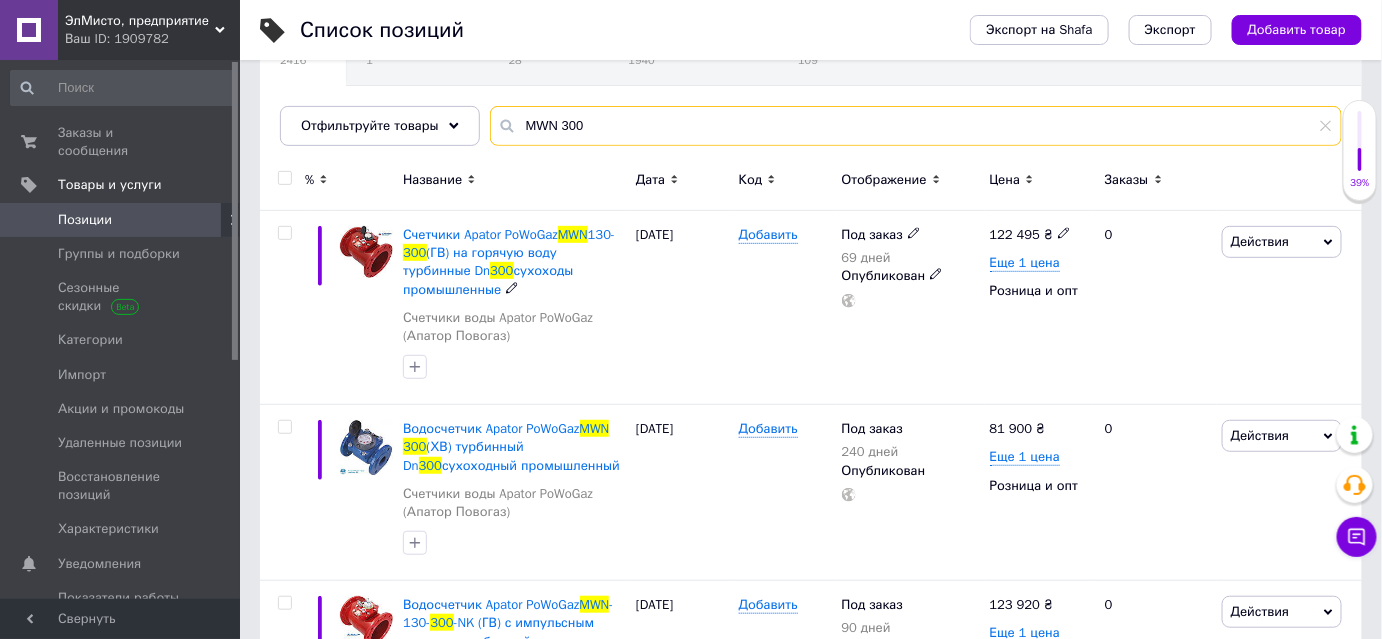 scroll, scrollTop: 248, scrollLeft: 0, axis: vertical 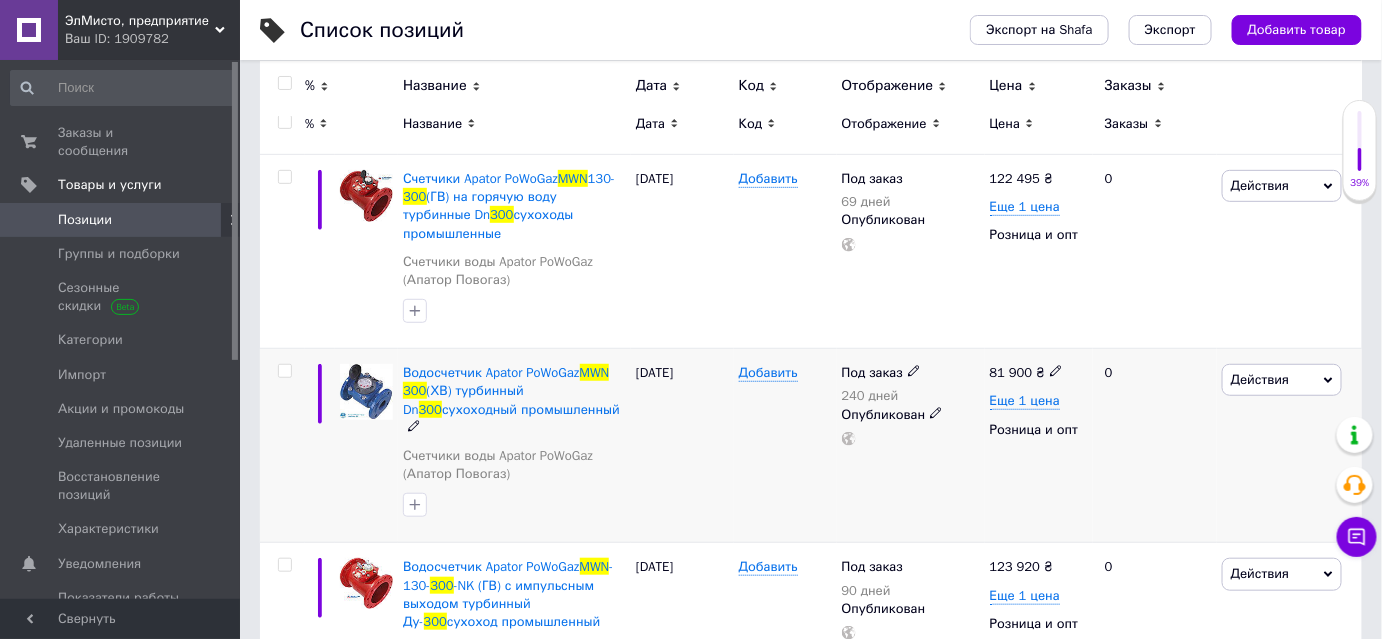 click on "81 900" at bounding box center (1011, 372) 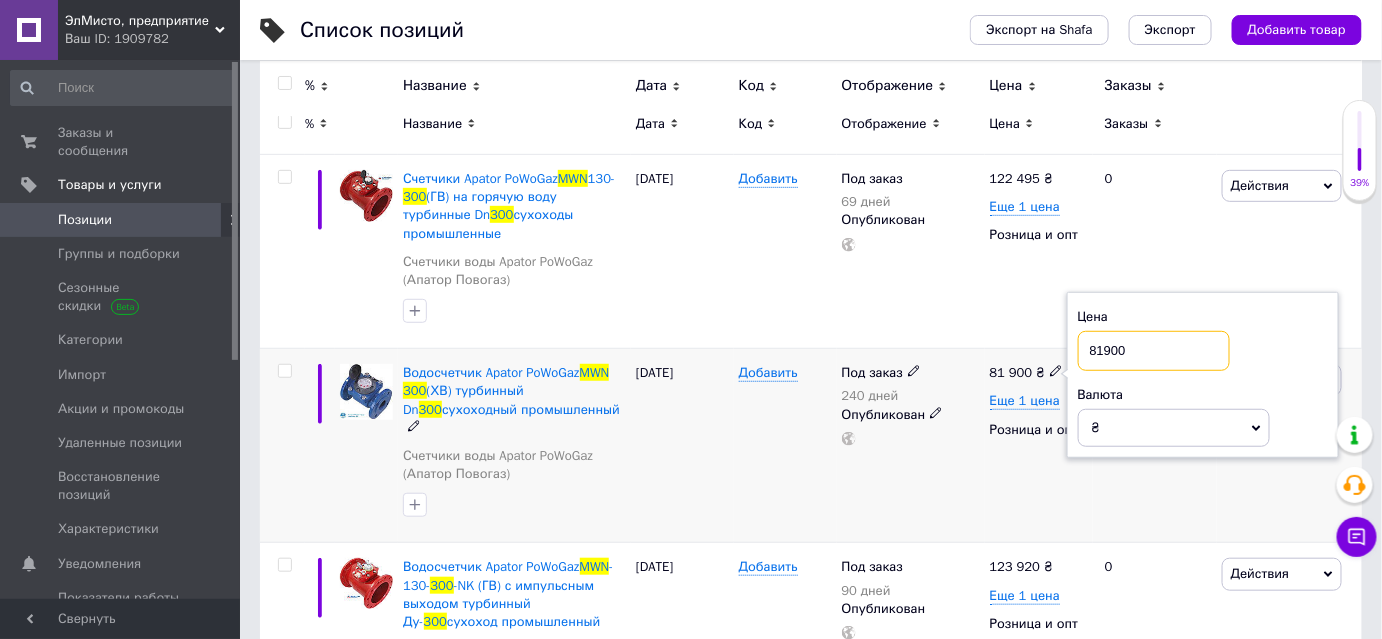 drag, startPoint x: 1137, startPoint y: 350, endPoint x: 1086, endPoint y: 339, distance: 52.17279 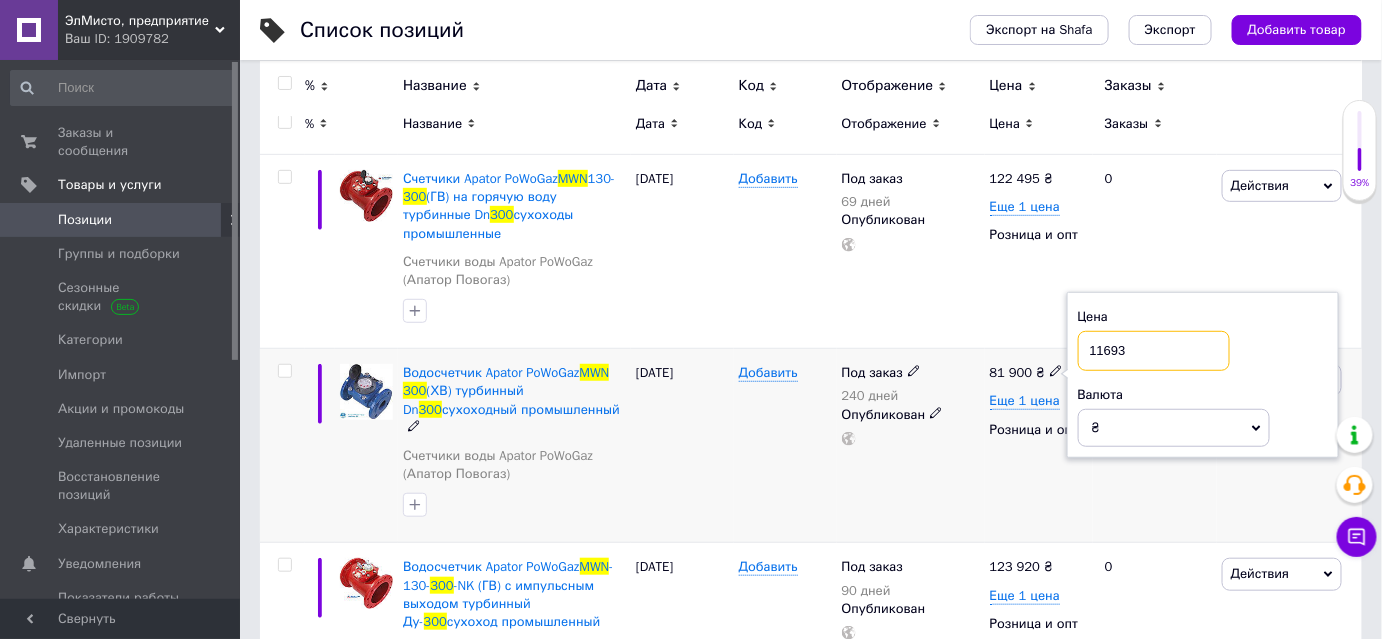 type on "116930" 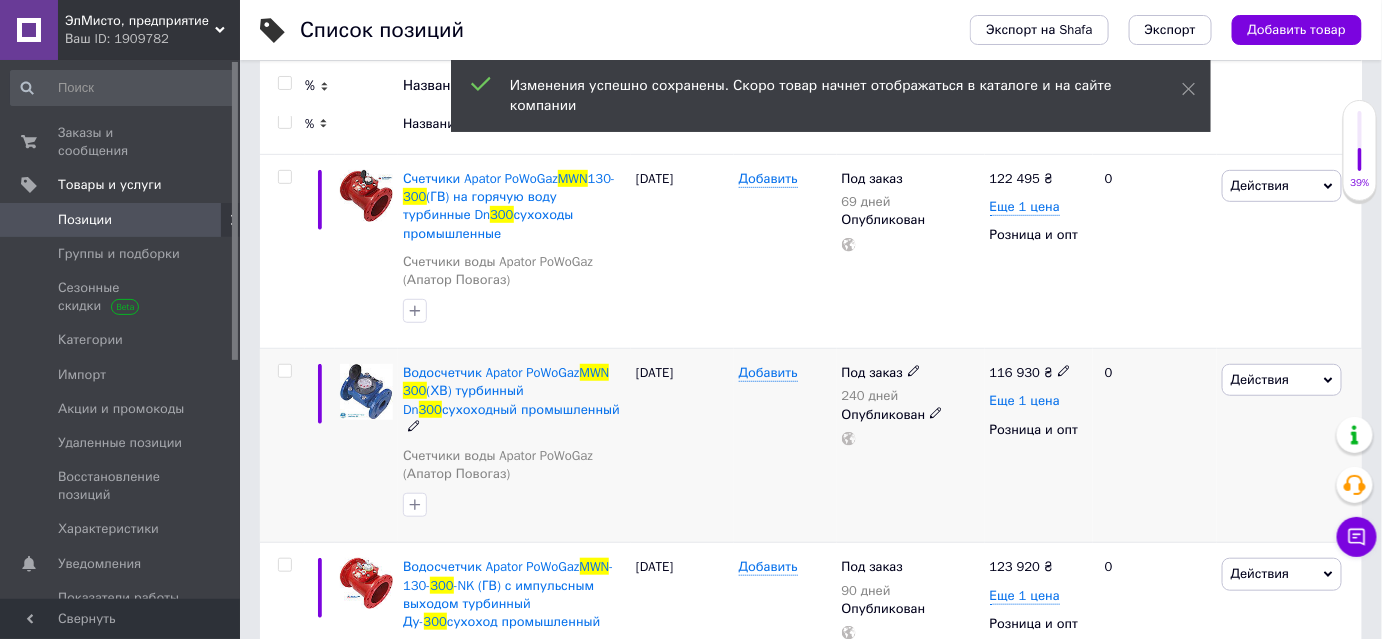 click on "Еще 1 цена" at bounding box center (1025, 401) 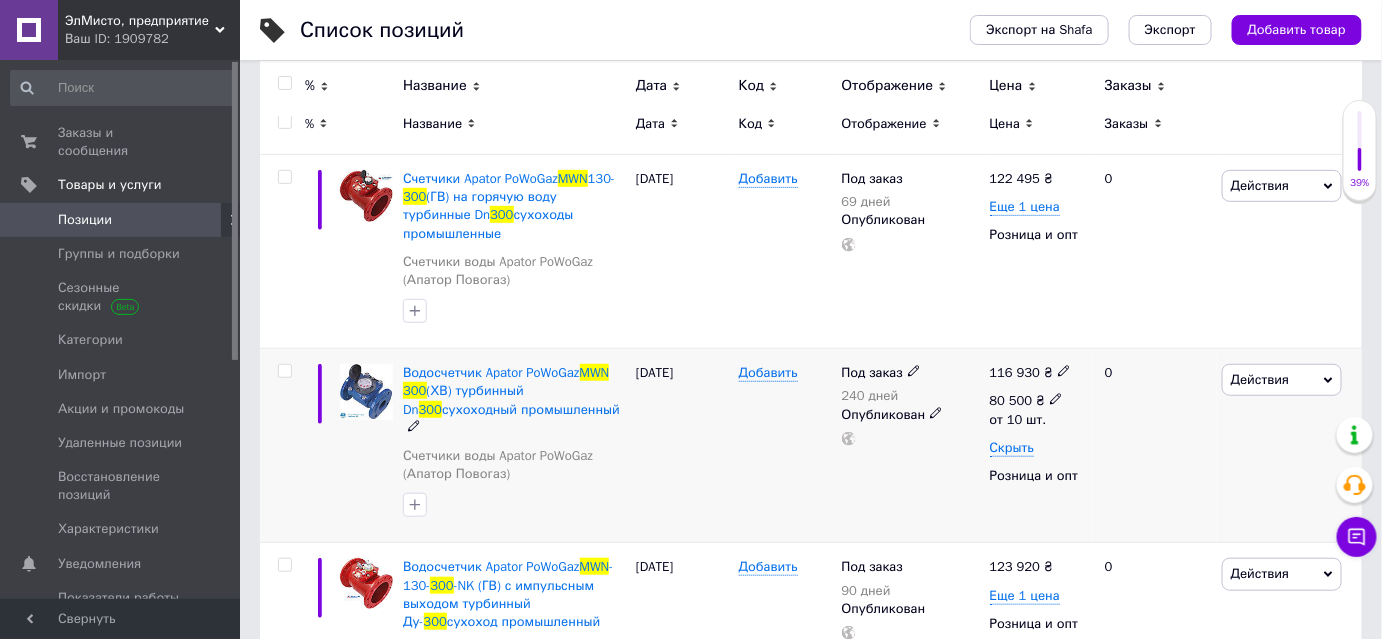 click on "80 500" at bounding box center [1011, 400] 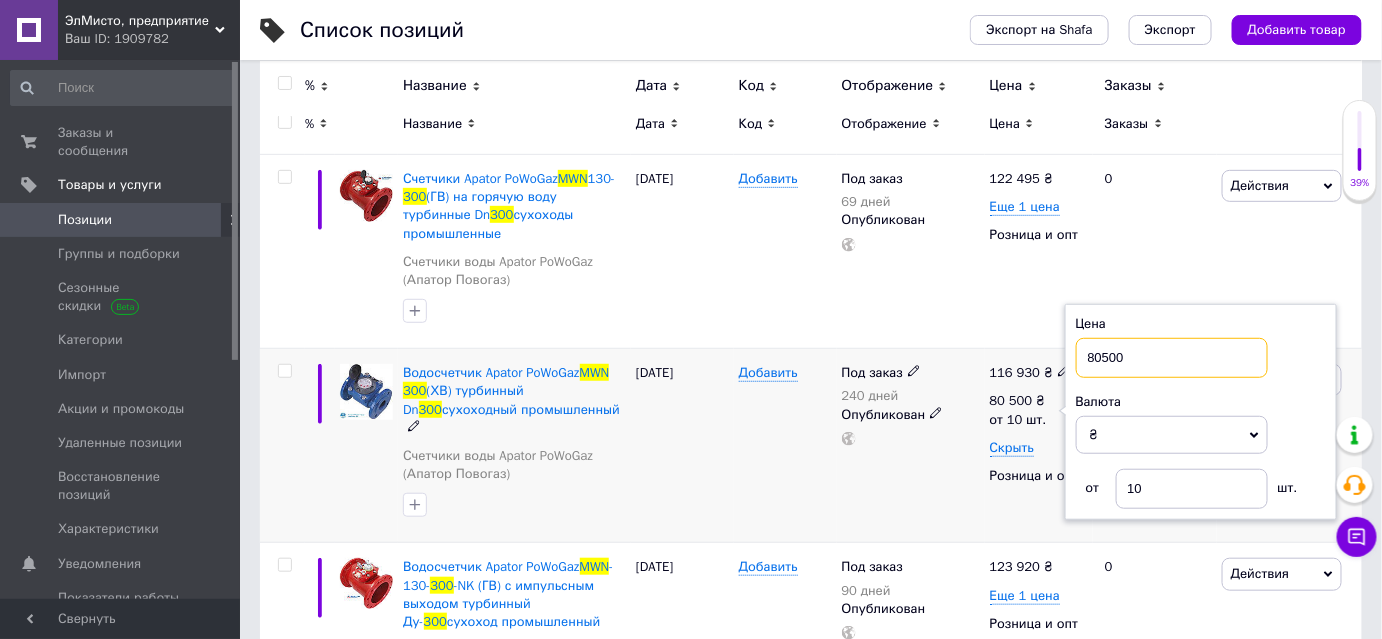 drag, startPoint x: 1149, startPoint y: 351, endPoint x: 1084, endPoint y: 354, distance: 65.06919 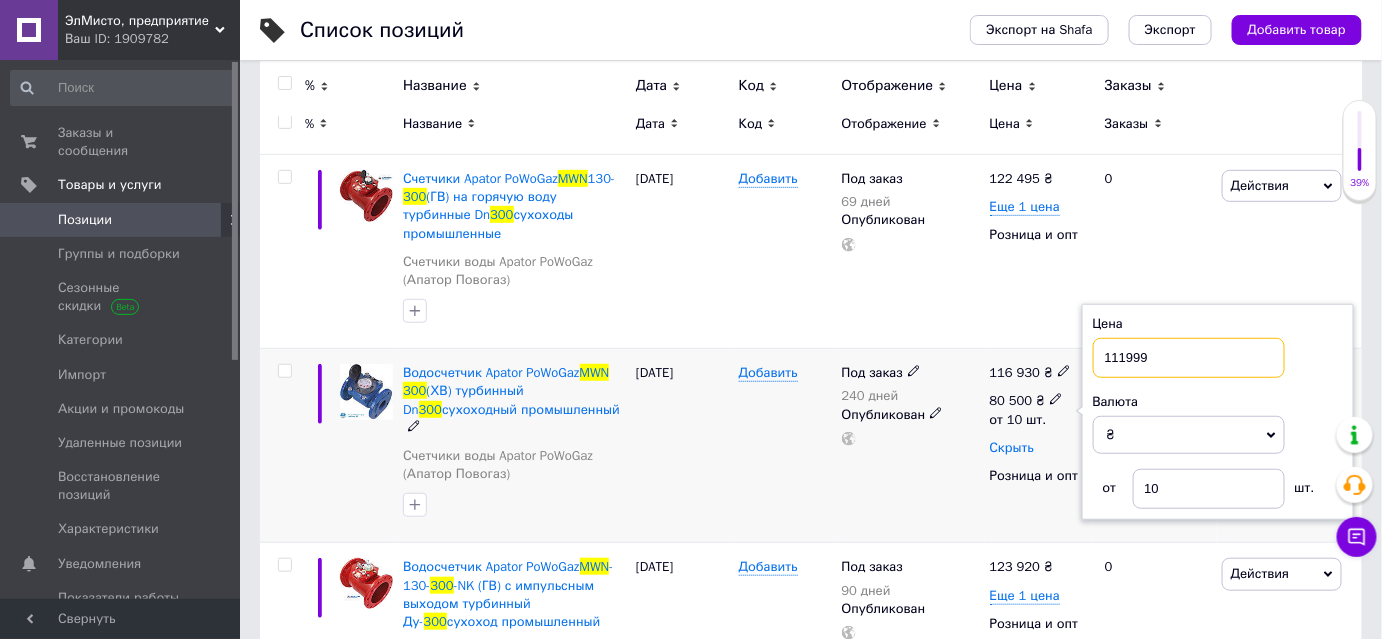 type on "111999" 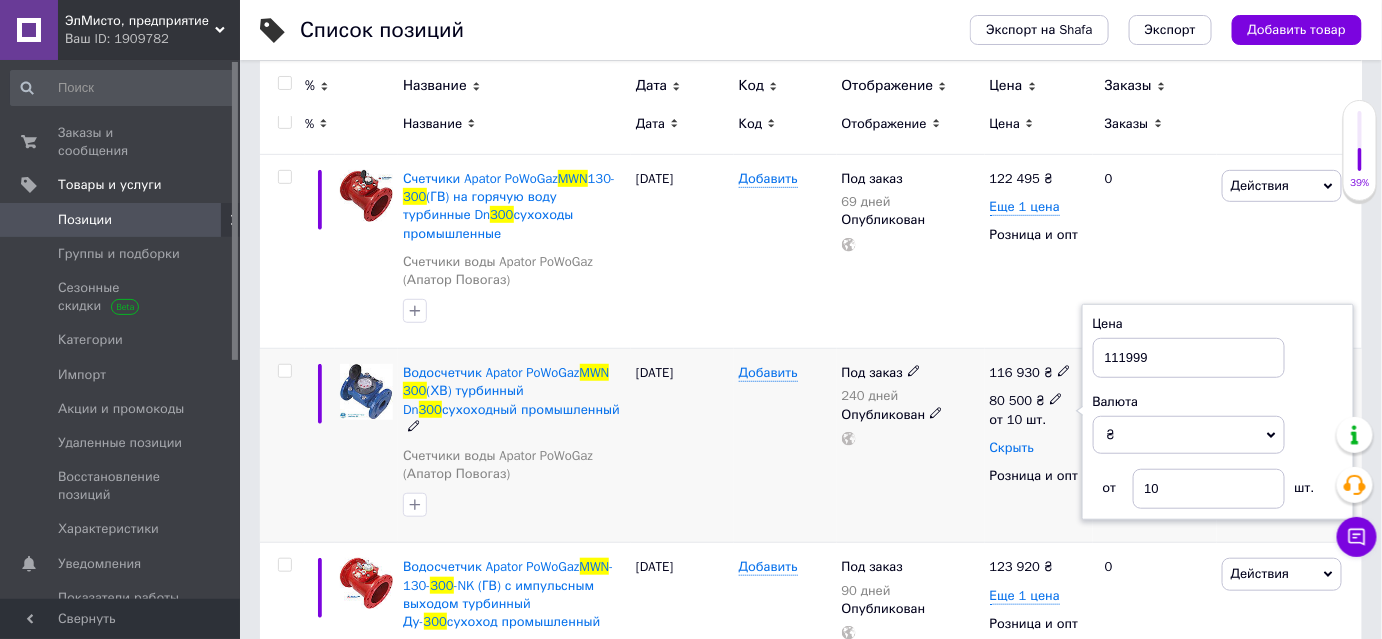 click on "Скрыть" at bounding box center [1012, 448] 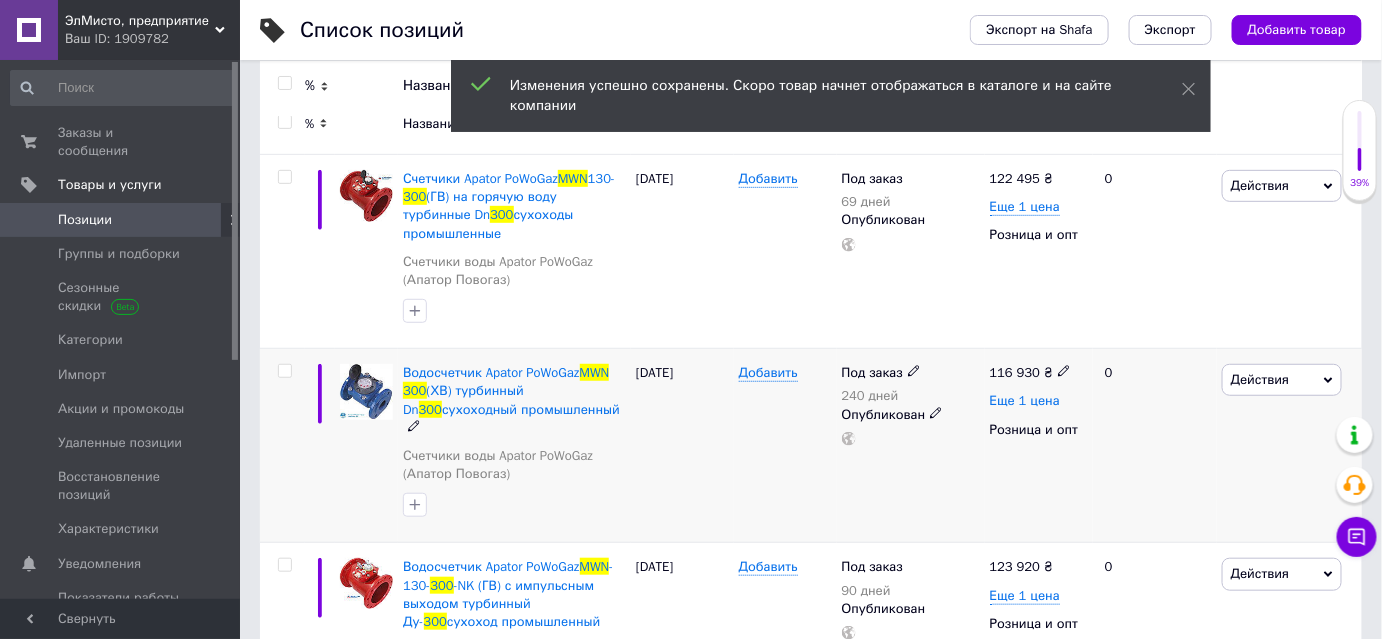 click on "Еще 1 цена" at bounding box center [1025, 401] 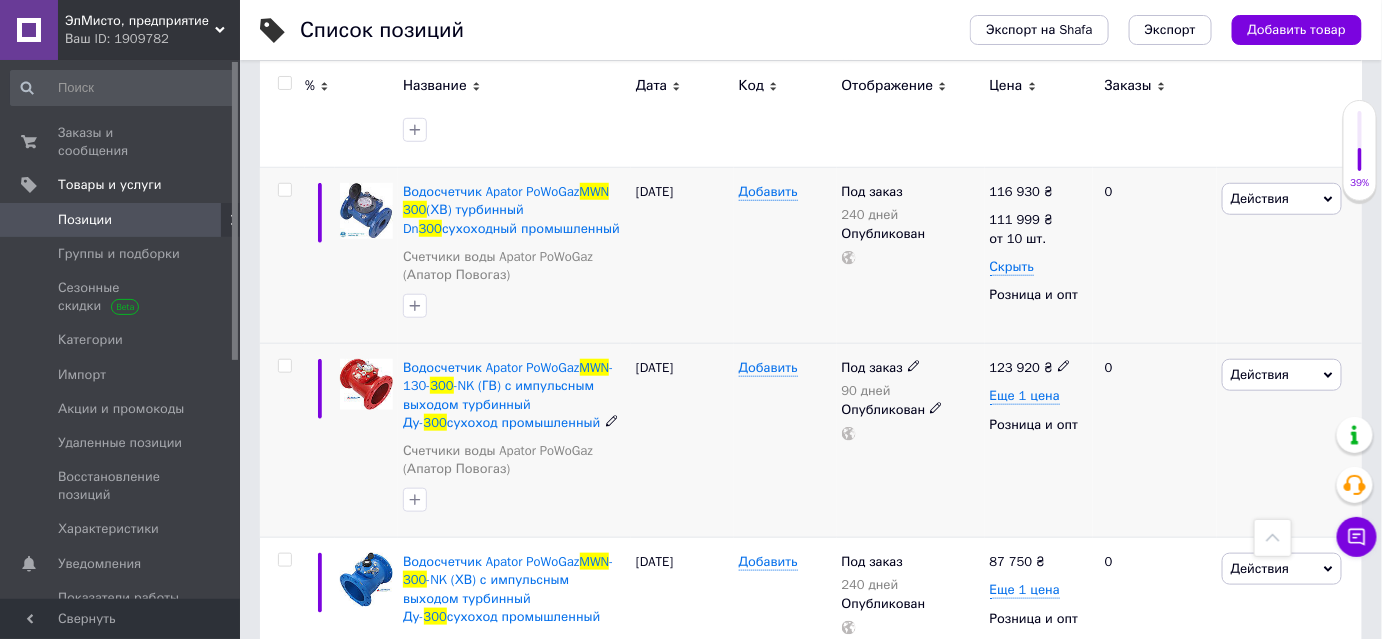 scroll, scrollTop: 429, scrollLeft: 0, axis: vertical 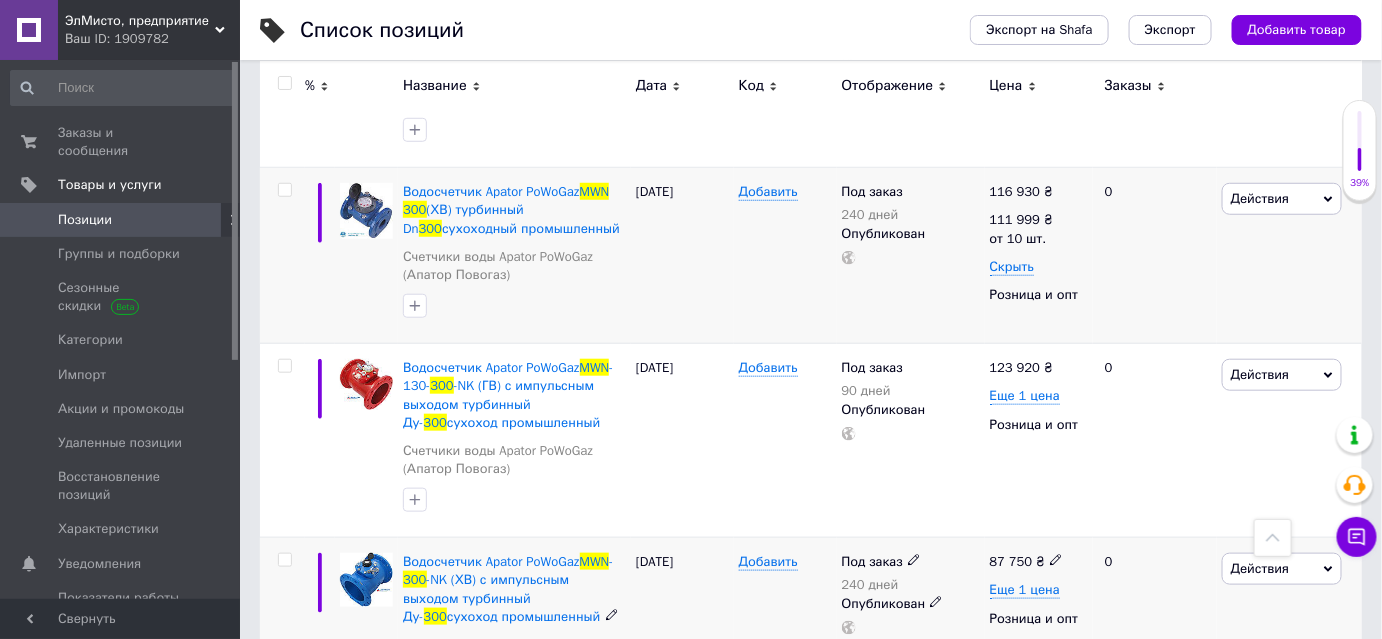 click on "87 750" at bounding box center [1011, 561] 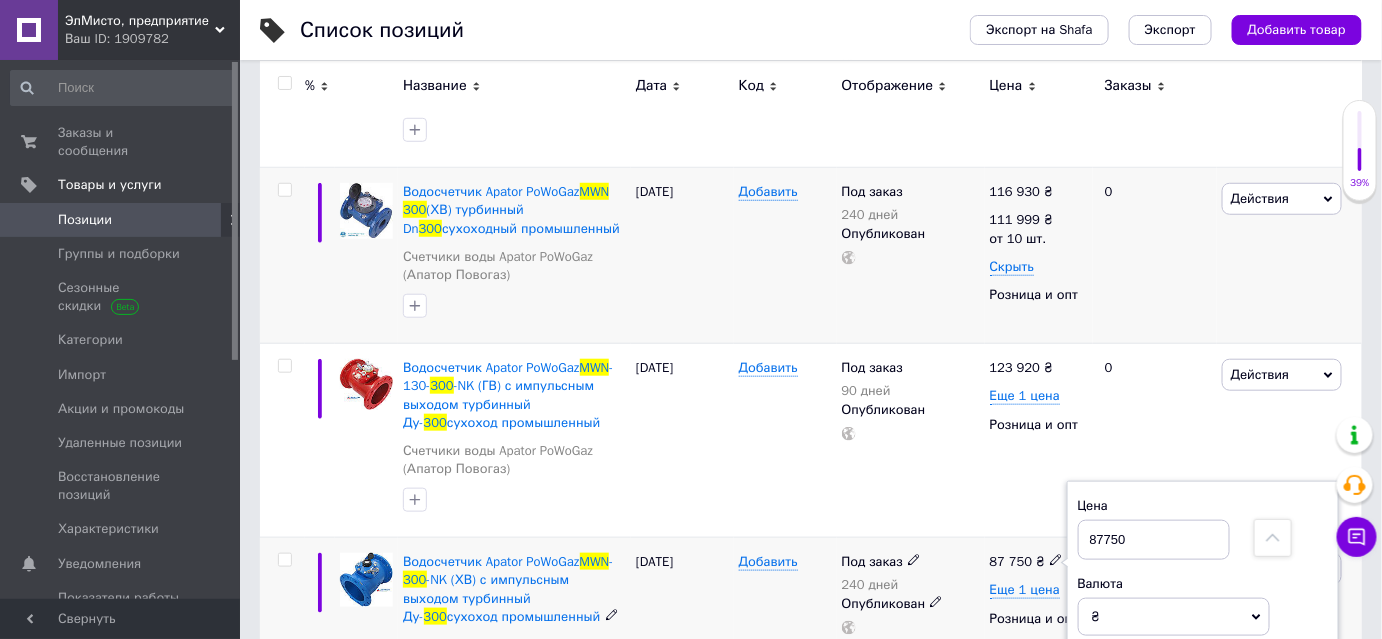 scroll, scrollTop: 437, scrollLeft: 0, axis: vertical 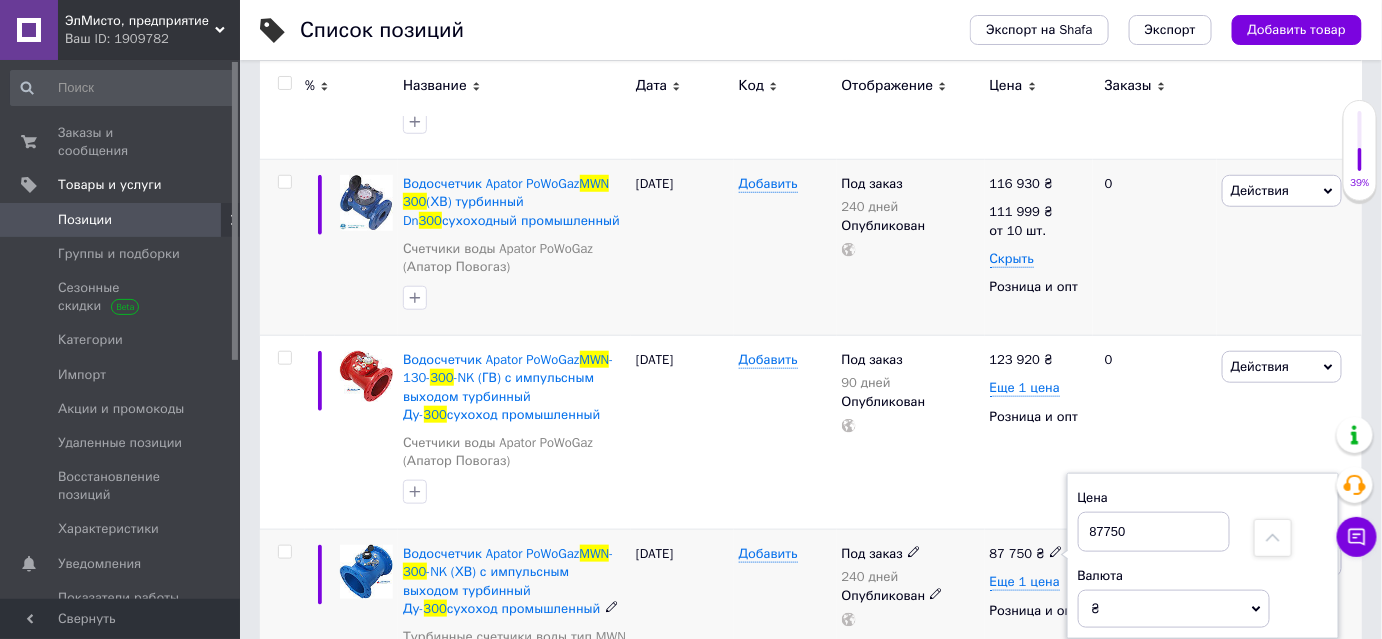 drag, startPoint x: 1141, startPoint y: 524, endPoint x: 1079, endPoint y: 522, distance: 62.03225 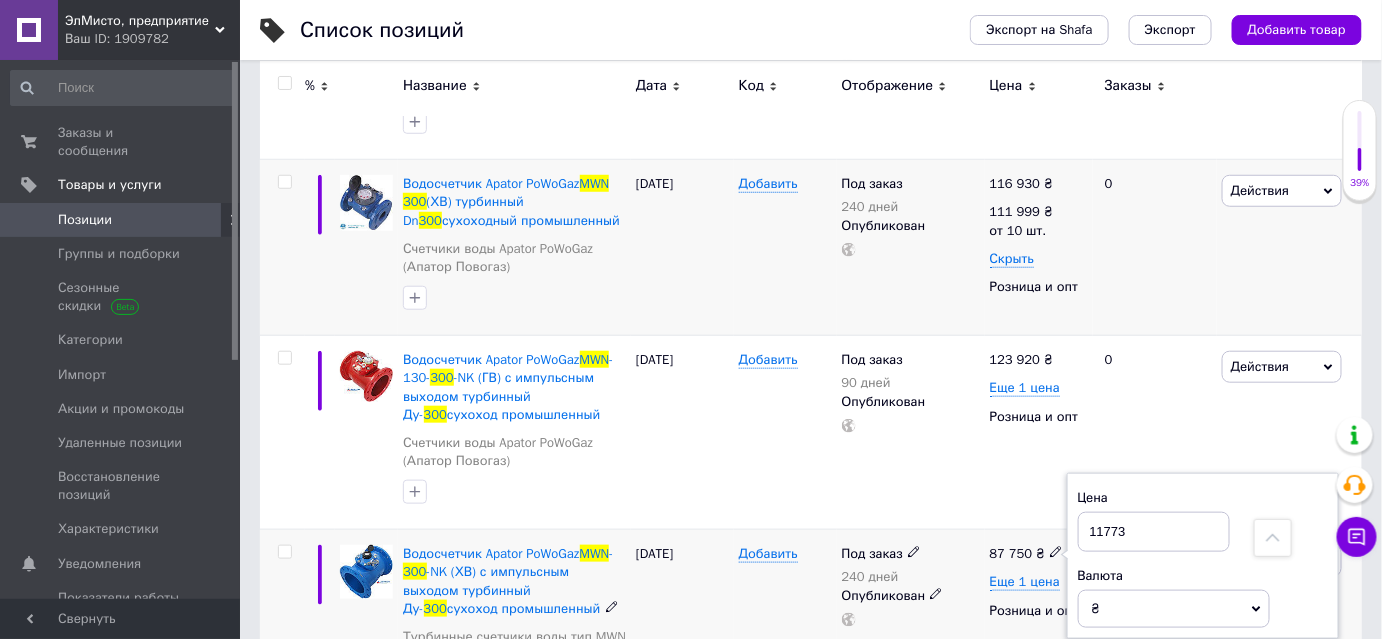 type on "117735" 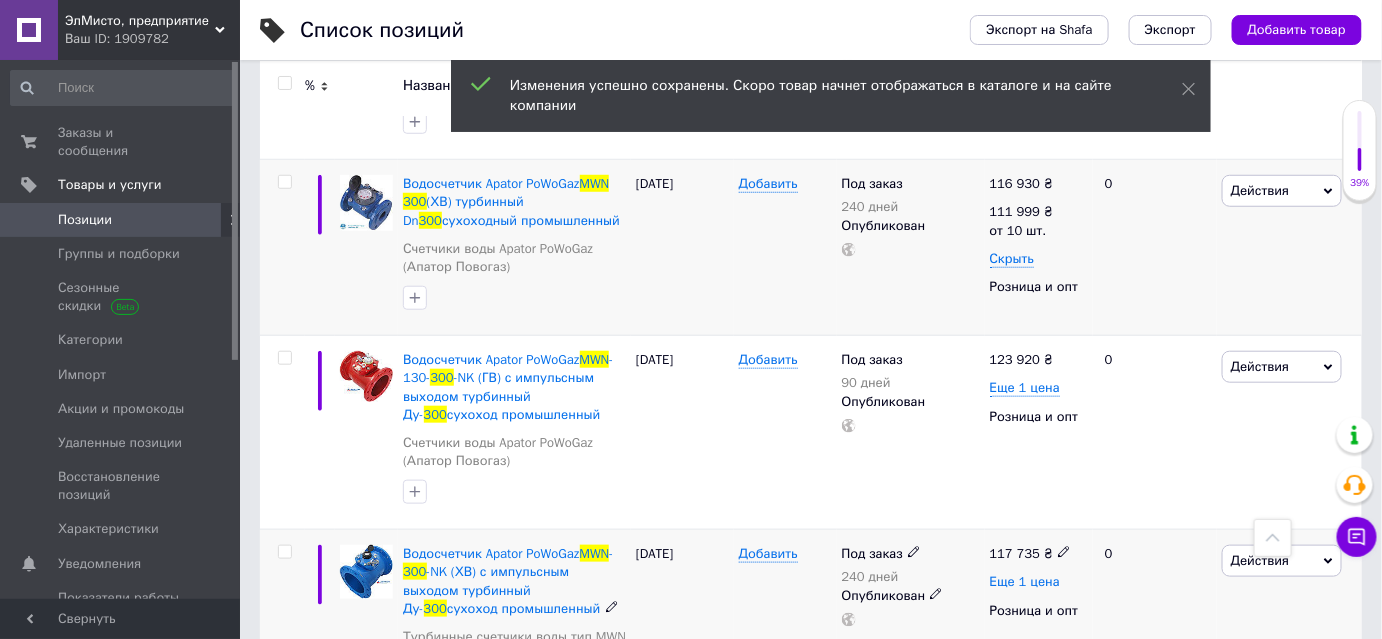 click on "Еще 1 цена" at bounding box center [1025, 582] 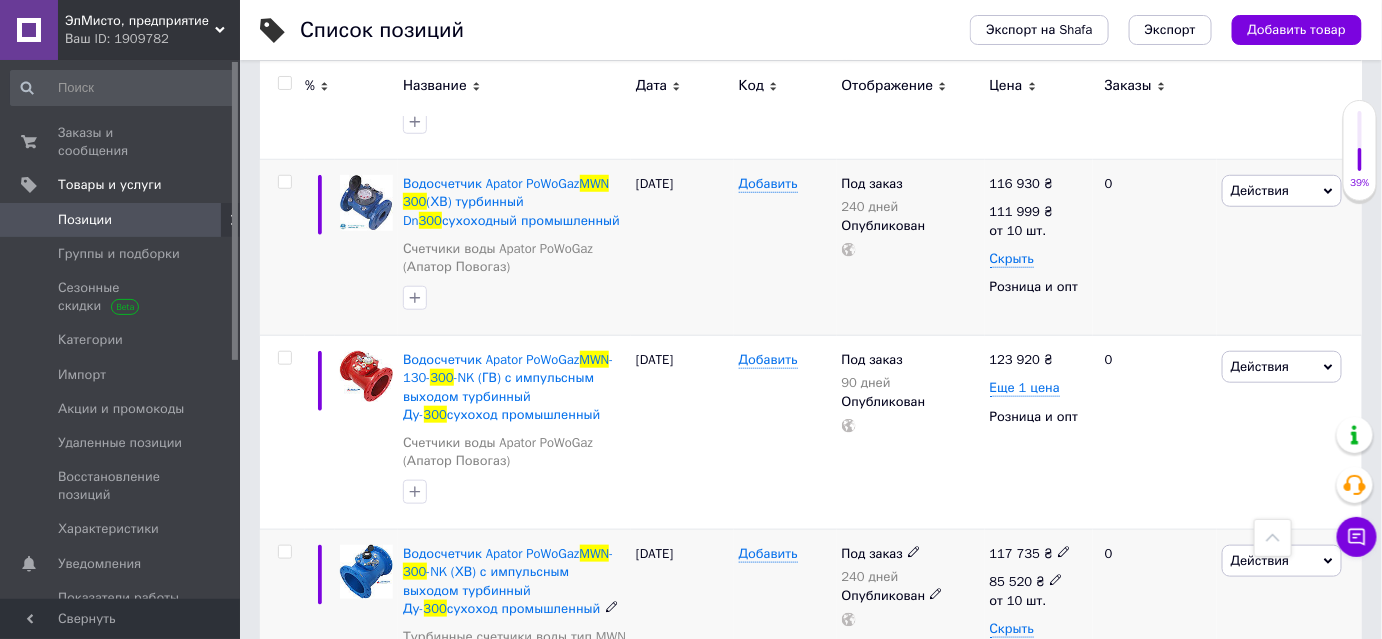 click on "85 520" at bounding box center (1011, 581) 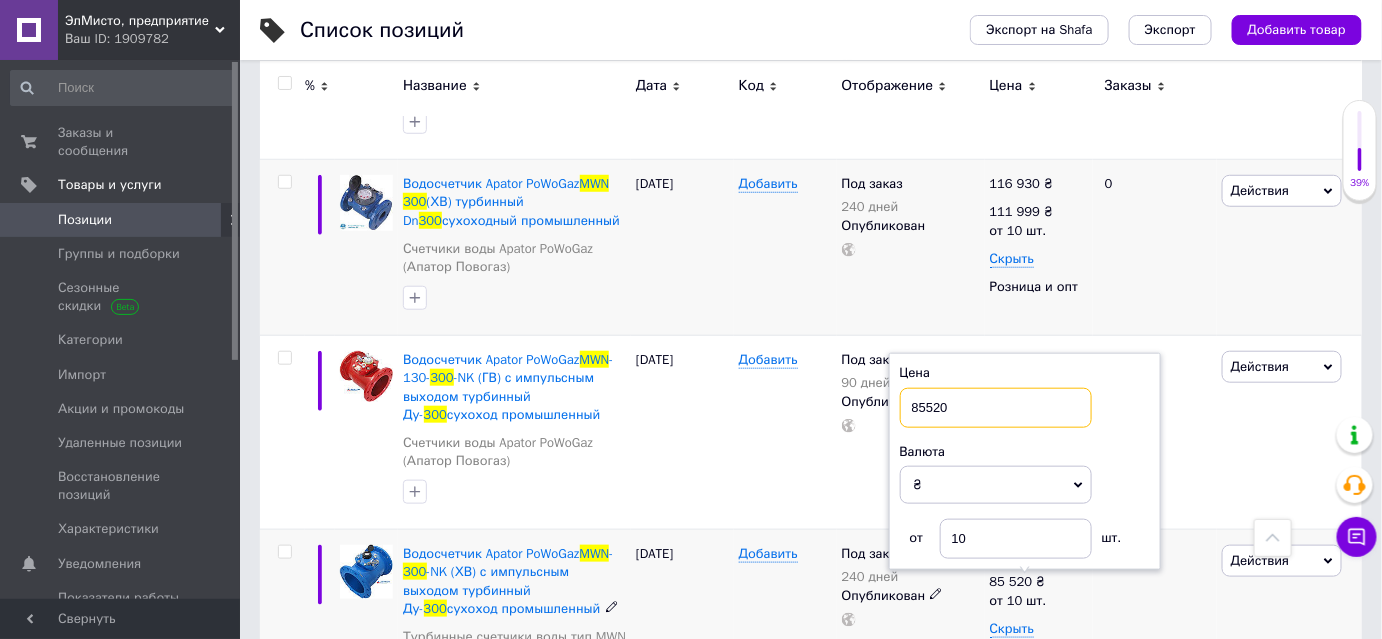 drag, startPoint x: 949, startPoint y: 403, endPoint x: 905, endPoint y: 403, distance: 44 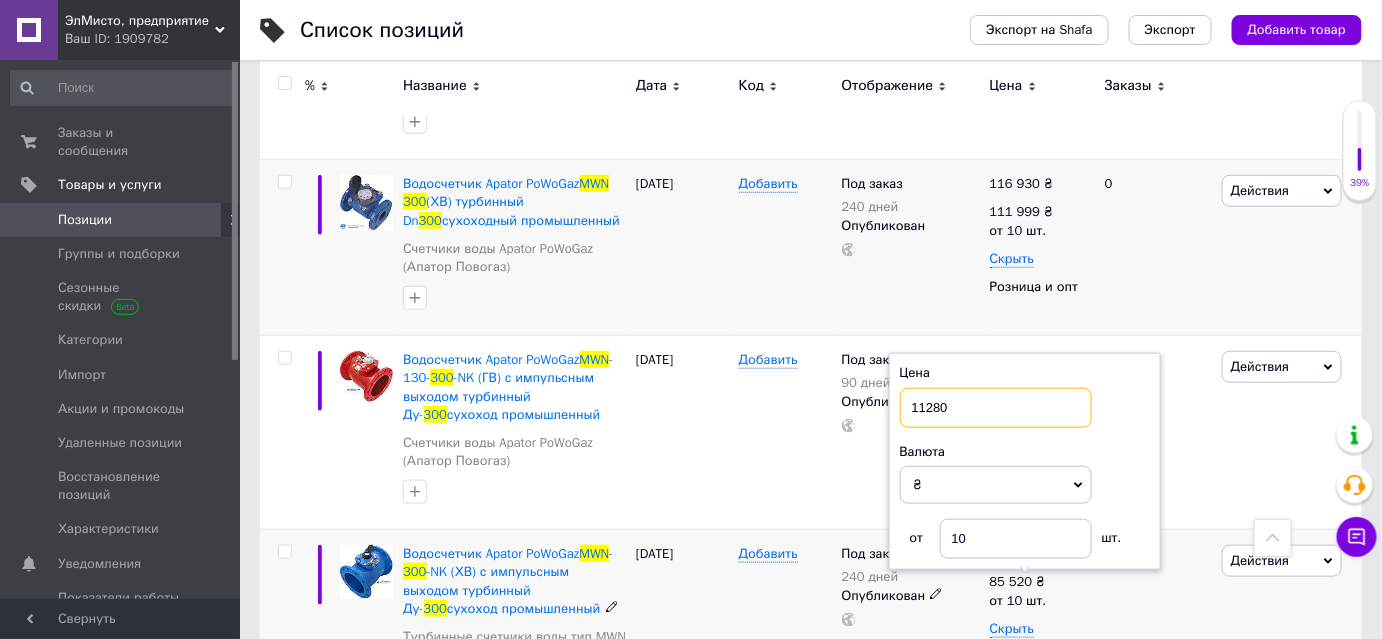 type on "112800" 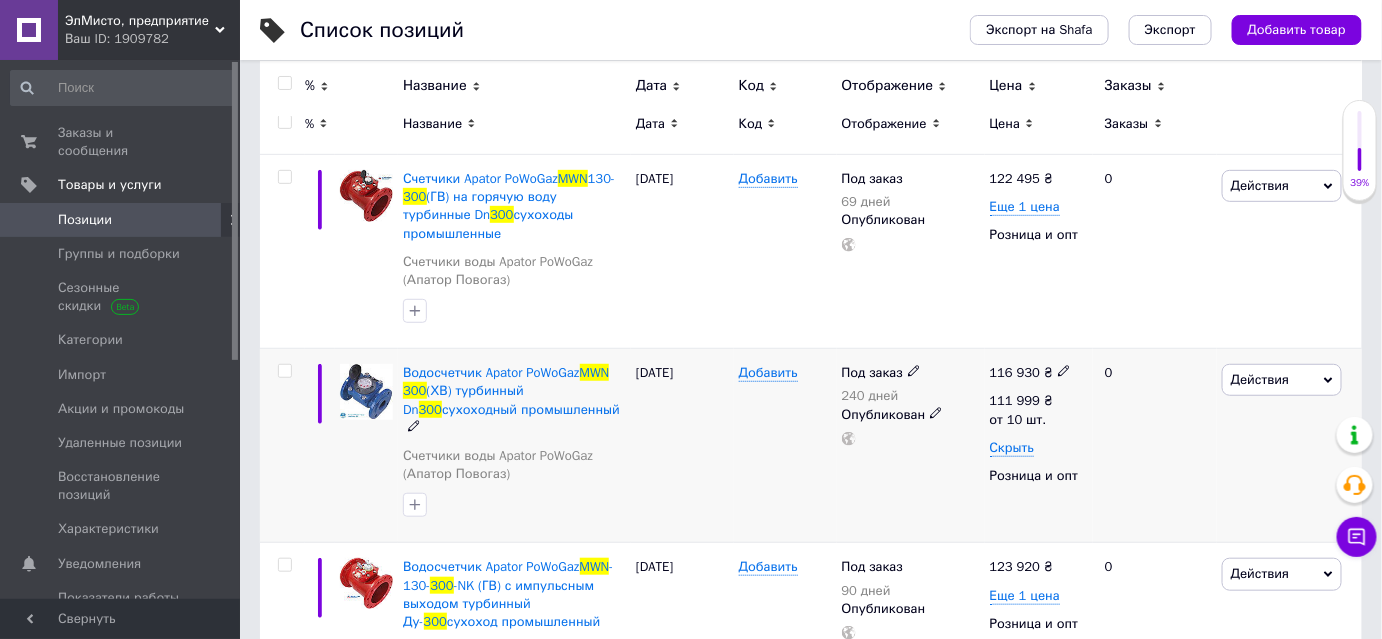scroll, scrollTop: 338, scrollLeft: 0, axis: vertical 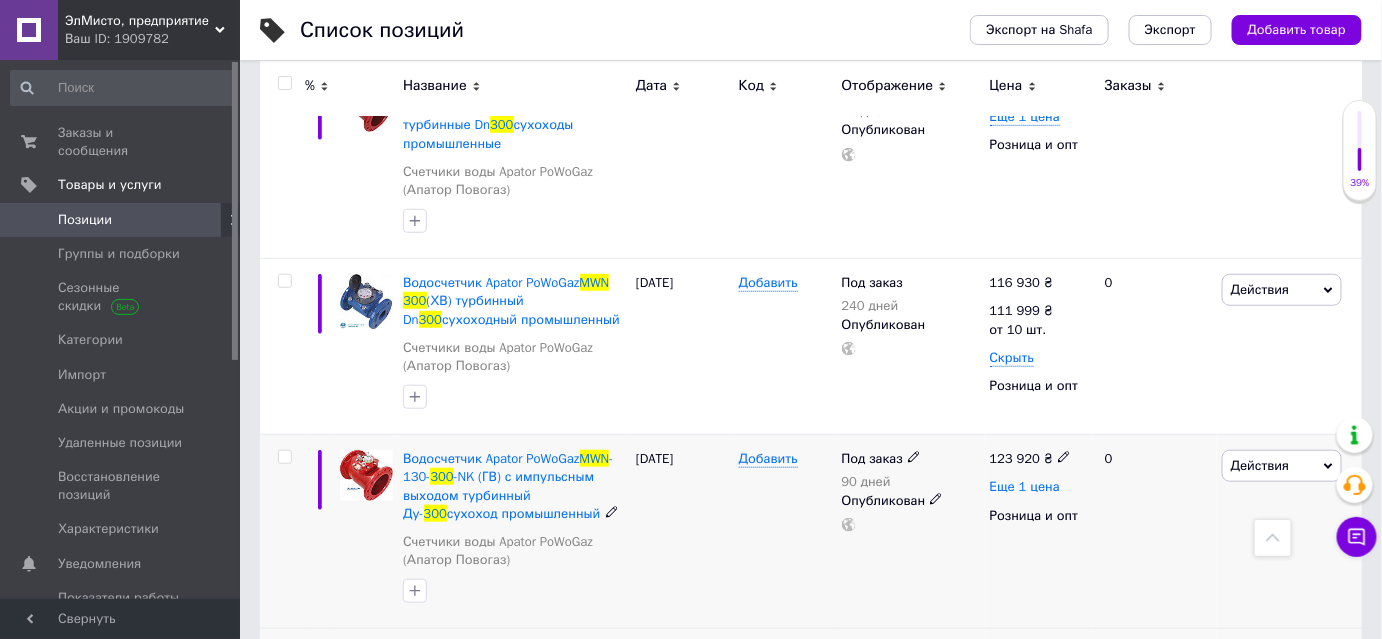 click on "Еще 1 цена" at bounding box center (1025, 487) 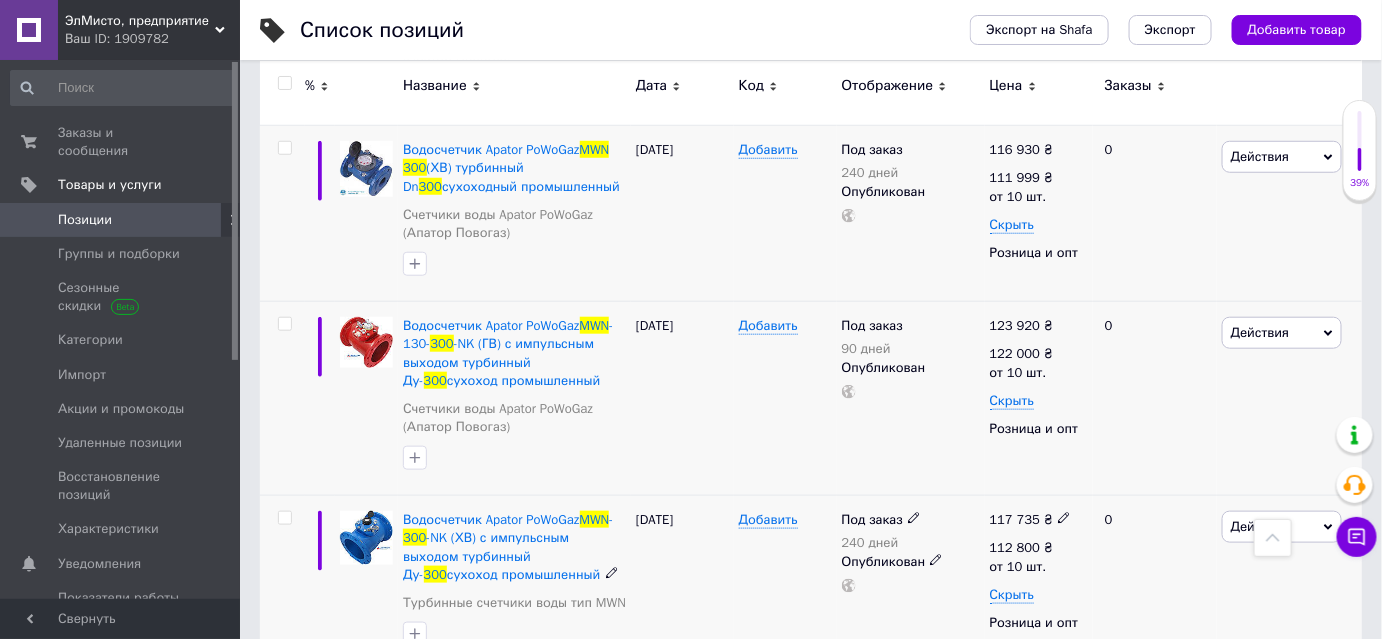 scroll, scrollTop: 429, scrollLeft: 0, axis: vertical 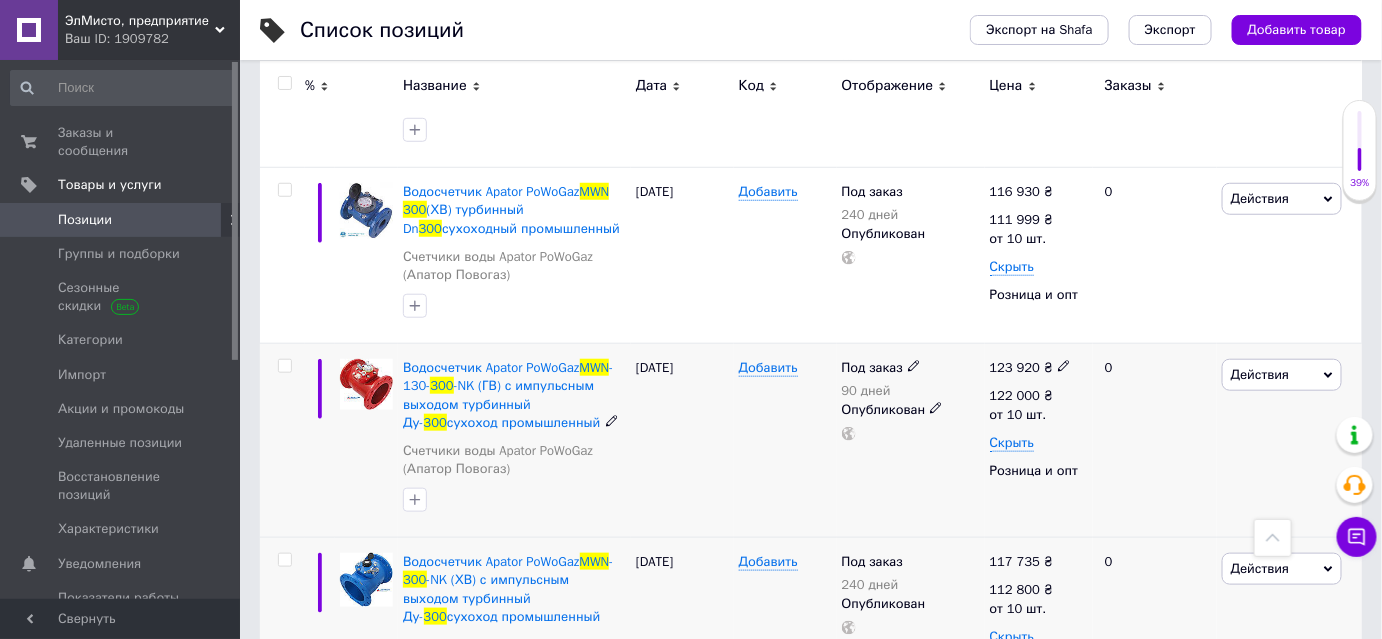click on "123 920" at bounding box center (1015, 367) 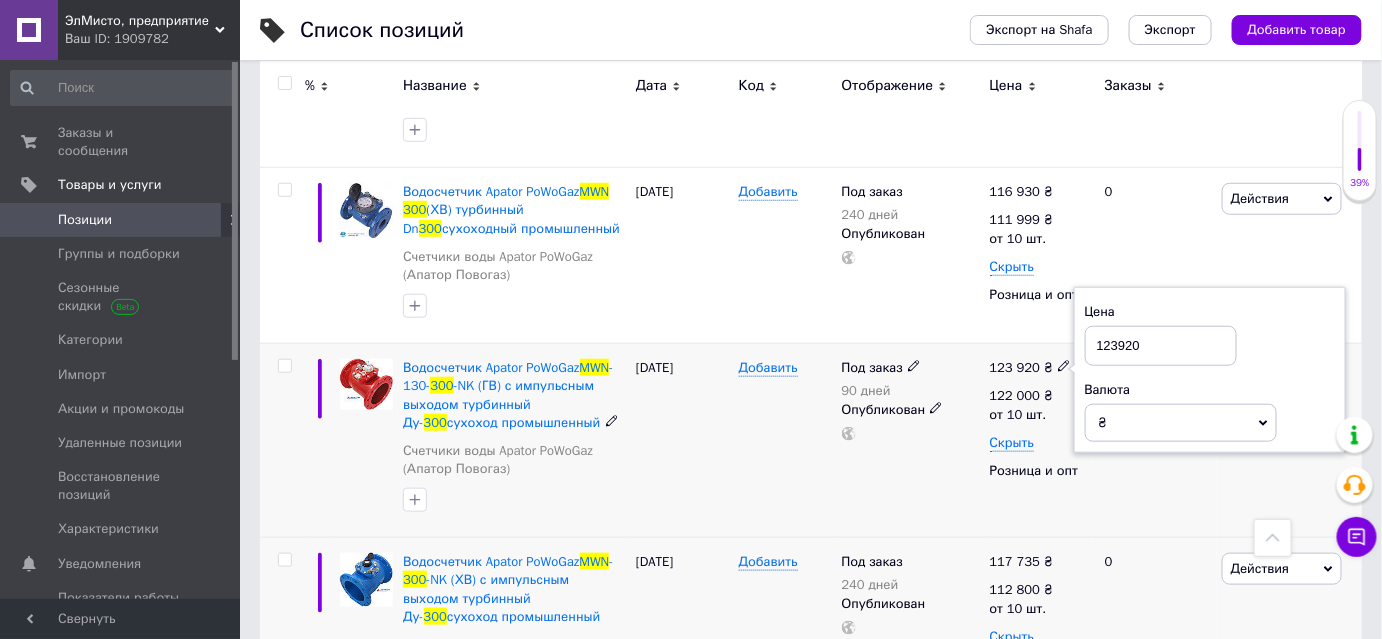 drag, startPoint x: 1154, startPoint y: 341, endPoint x: 1120, endPoint y: 339, distance: 34.058773 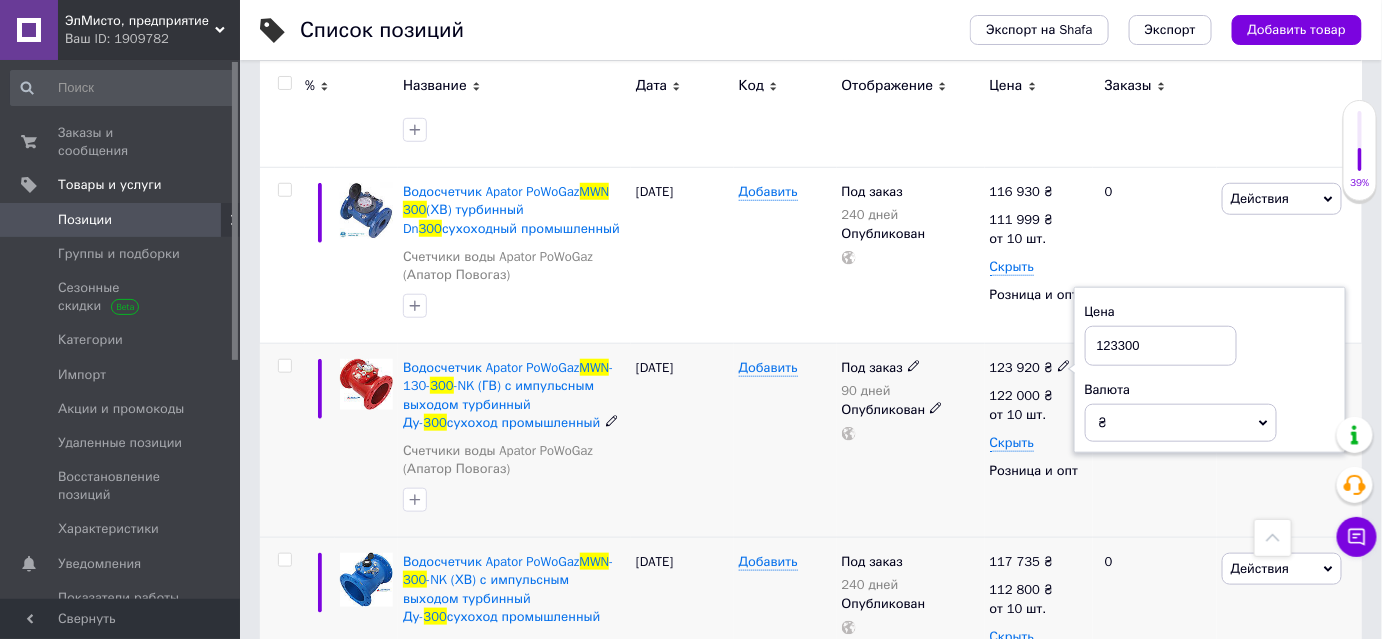 type on "123300" 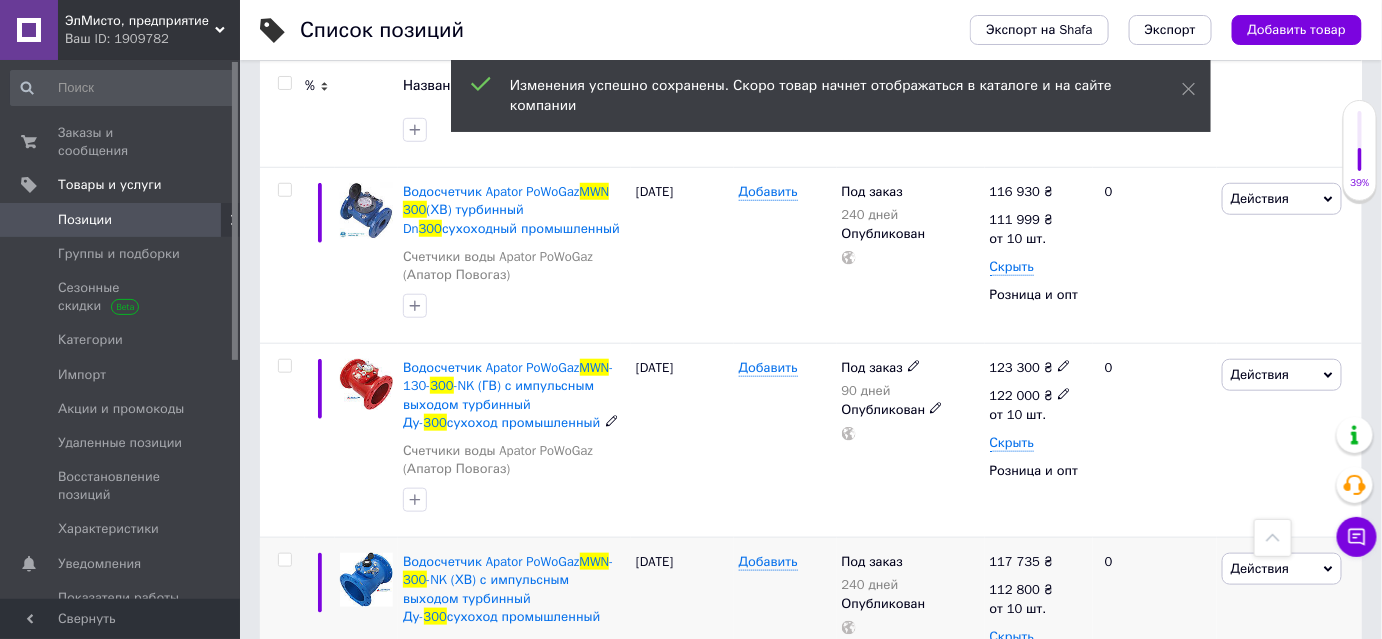 click on "122 000" at bounding box center (1015, 395) 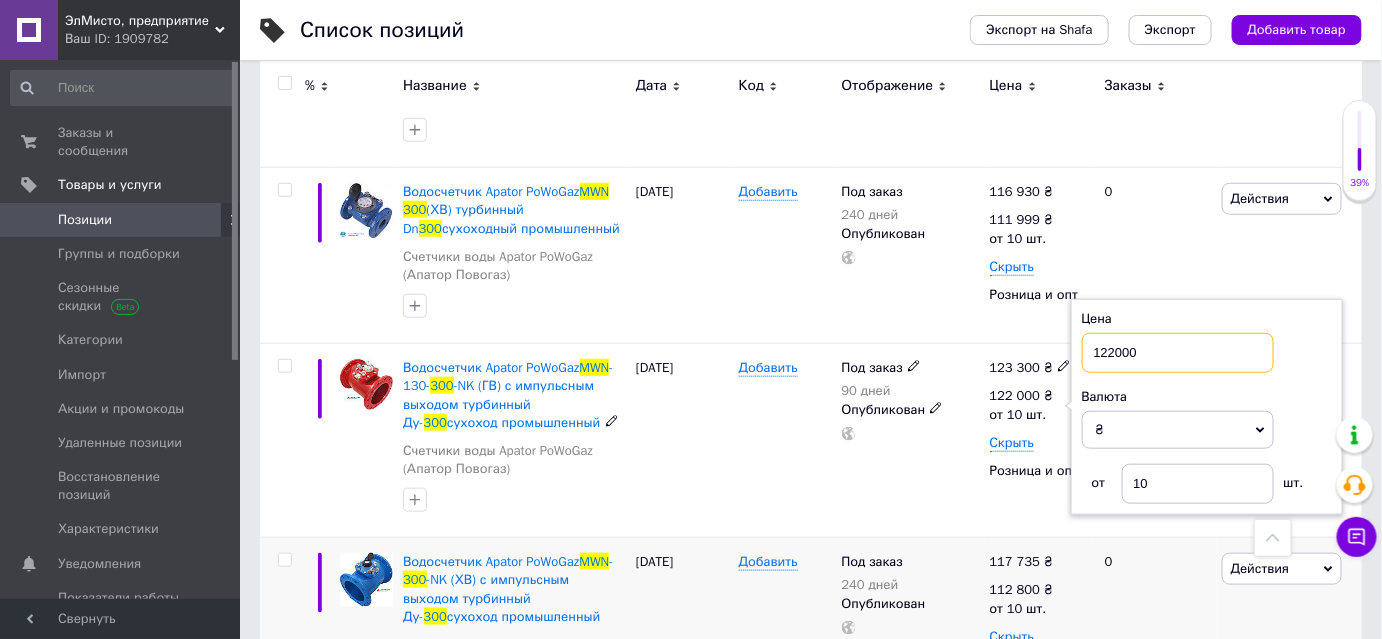 drag, startPoint x: 1156, startPoint y: 348, endPoint x: 1110, endPoint y: 348, distance: 46 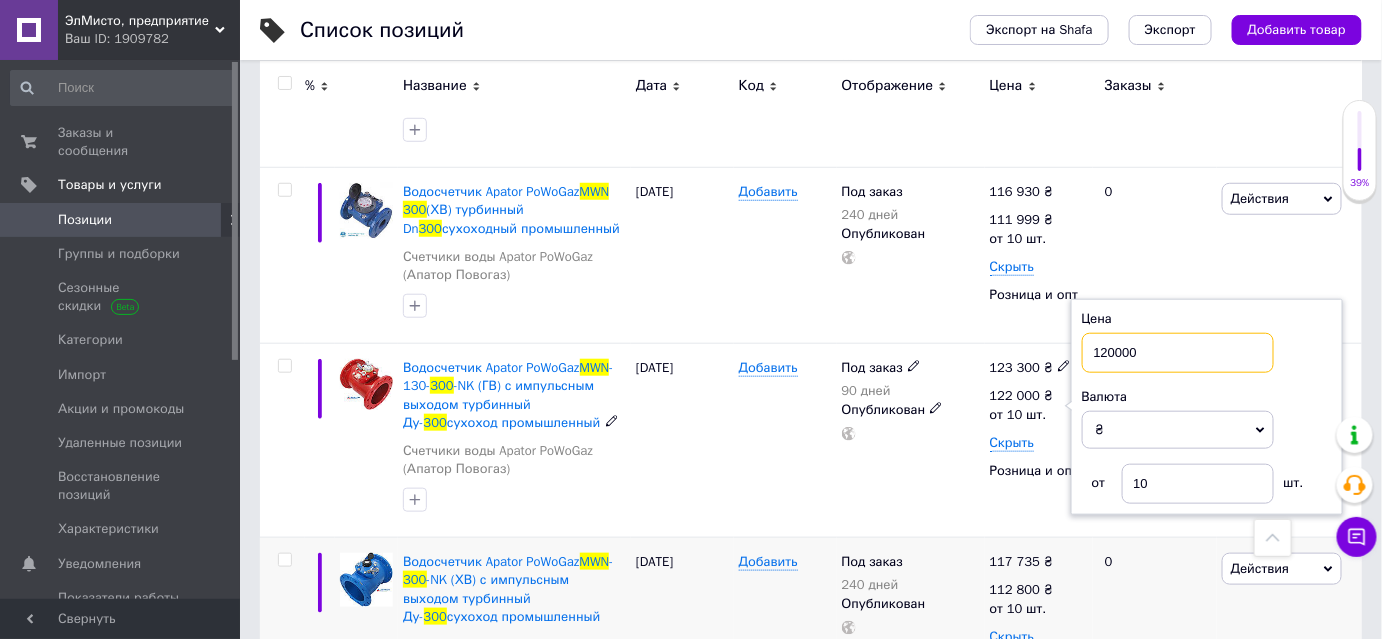 type on "120000" 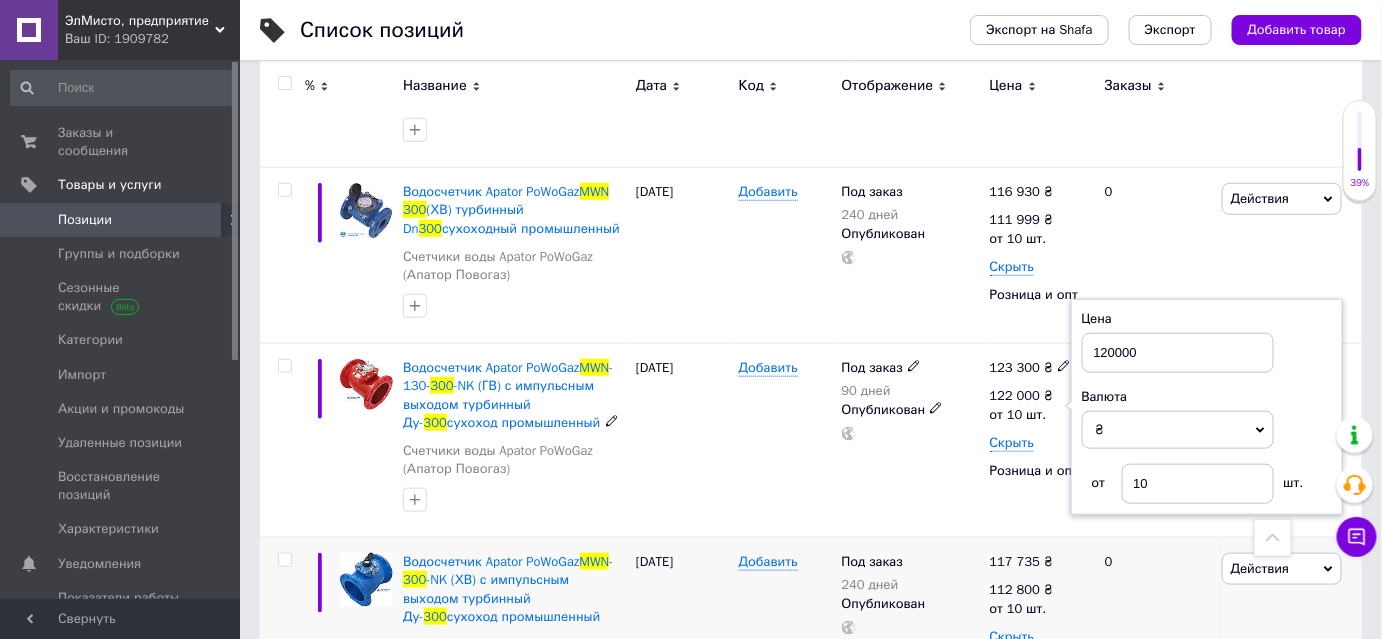 click on "Под заказ 90 дней Опубликован" at bounding box center (911, 441) 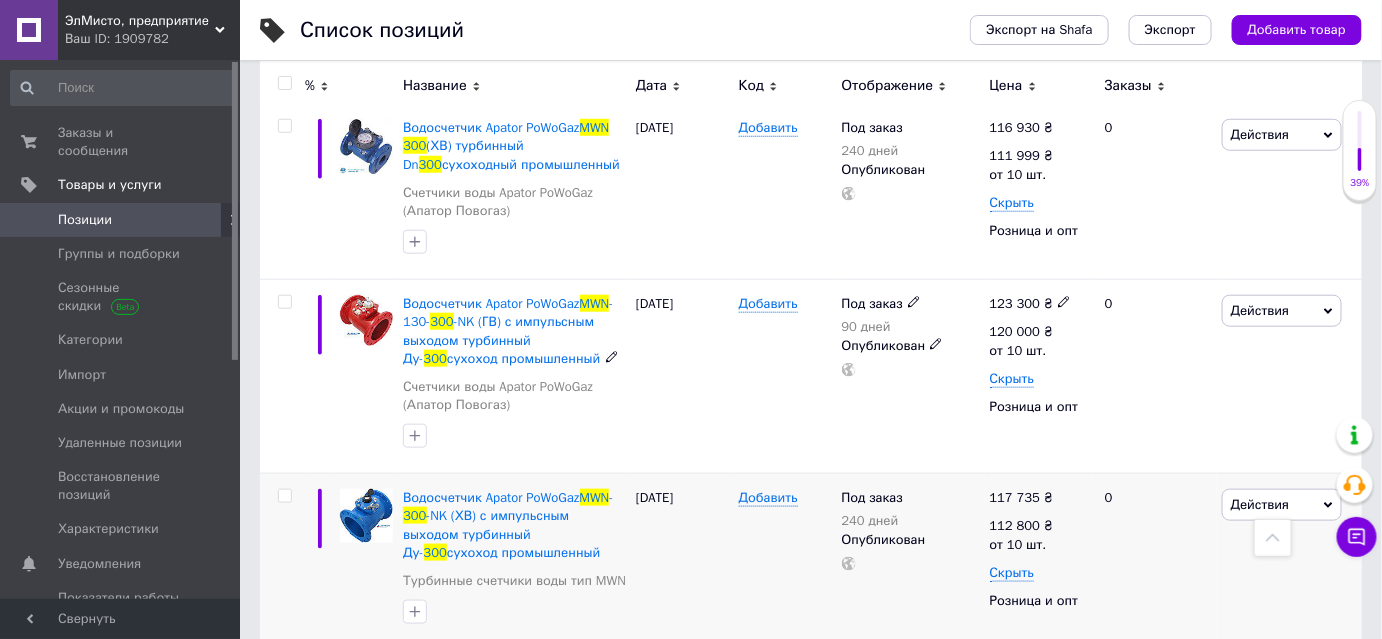 scroll, scrollTop: 520, scrollLeft: 0, axis: vertical 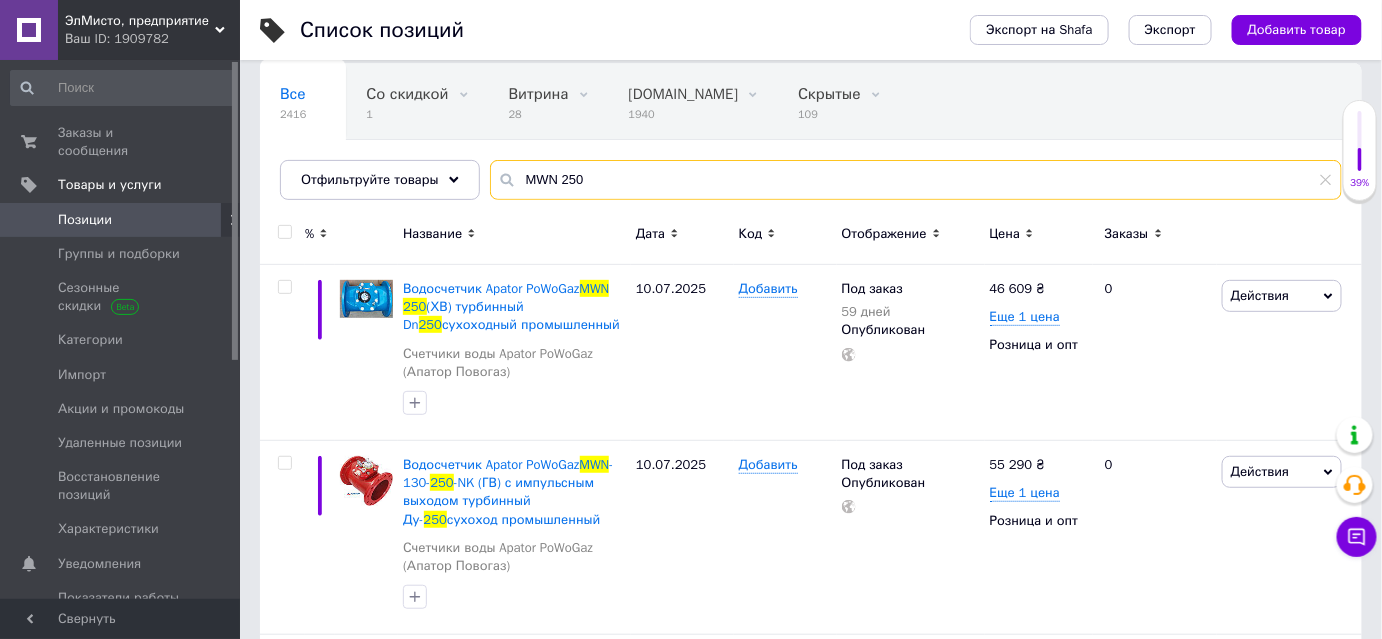 drag, startPoint x: 608, startPoint y: 180, endPoint x: 522, endPoint y: 180, distance: 86 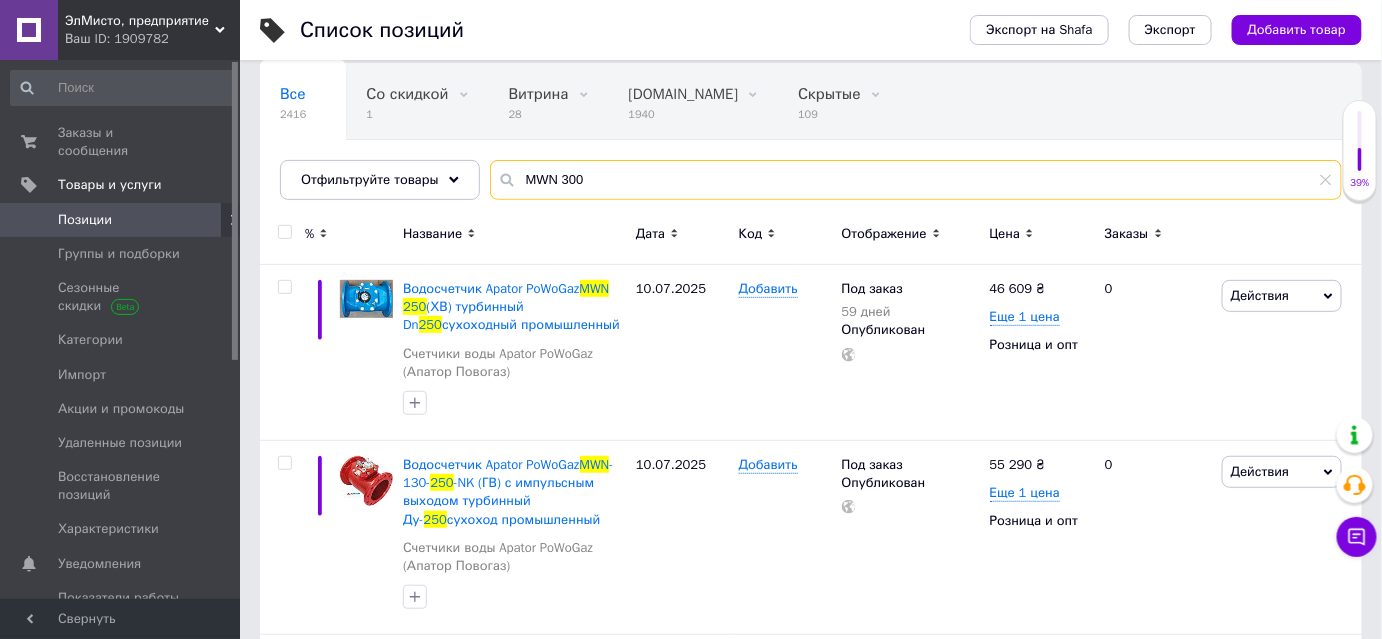 type on "MWN 300" 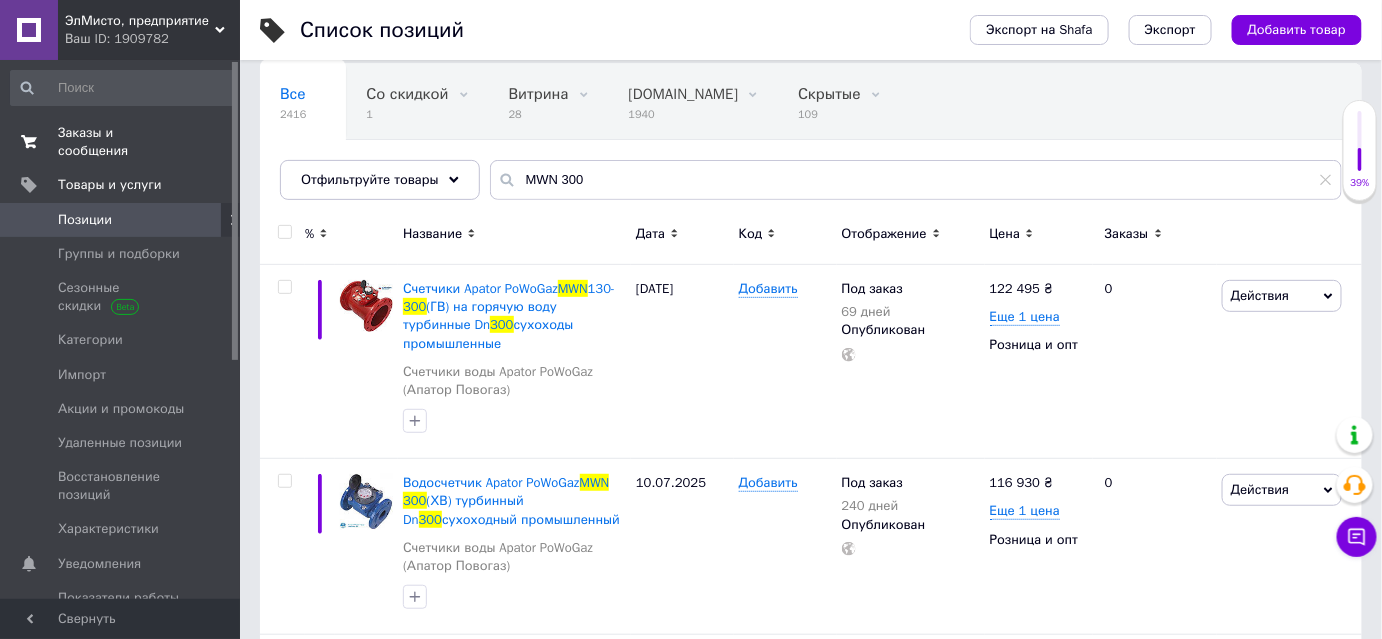 click on "Заказы и сообщения" at bounding box center [121, 142] 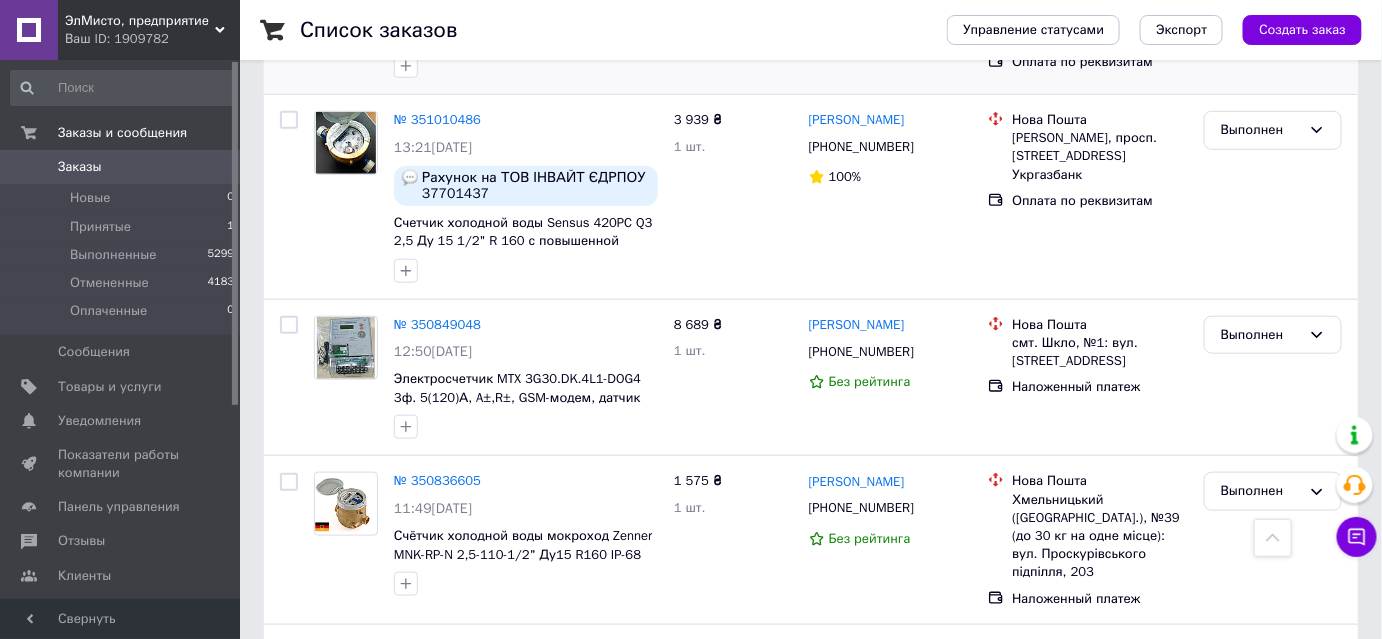 scroll, scrollTop: 0, scrollLeft: 0, axis: both 